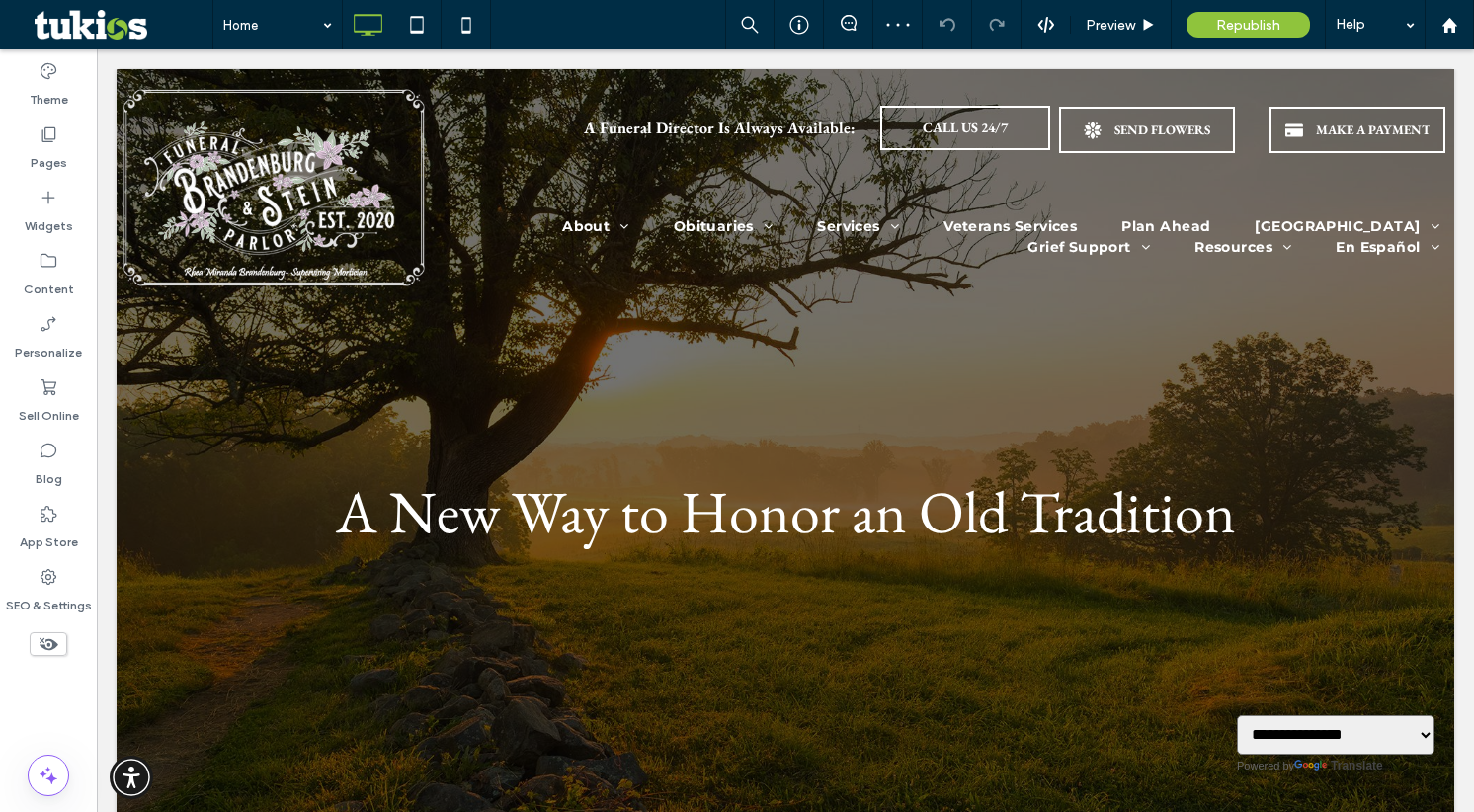 scroll, scrollTop: 0, scrollLeft: 0, axis: both 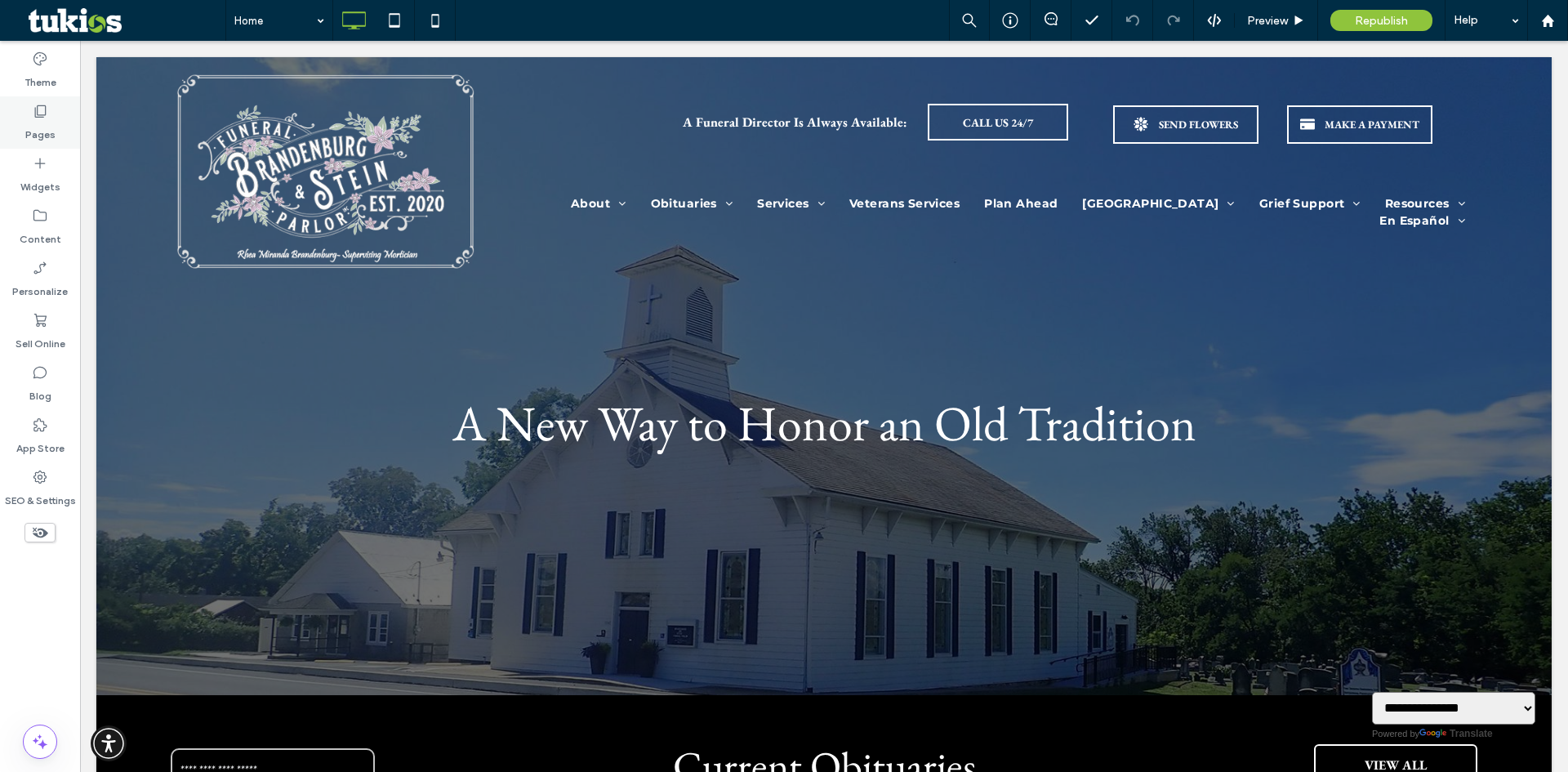 click on "Pages" at bounding box center (40, 123) 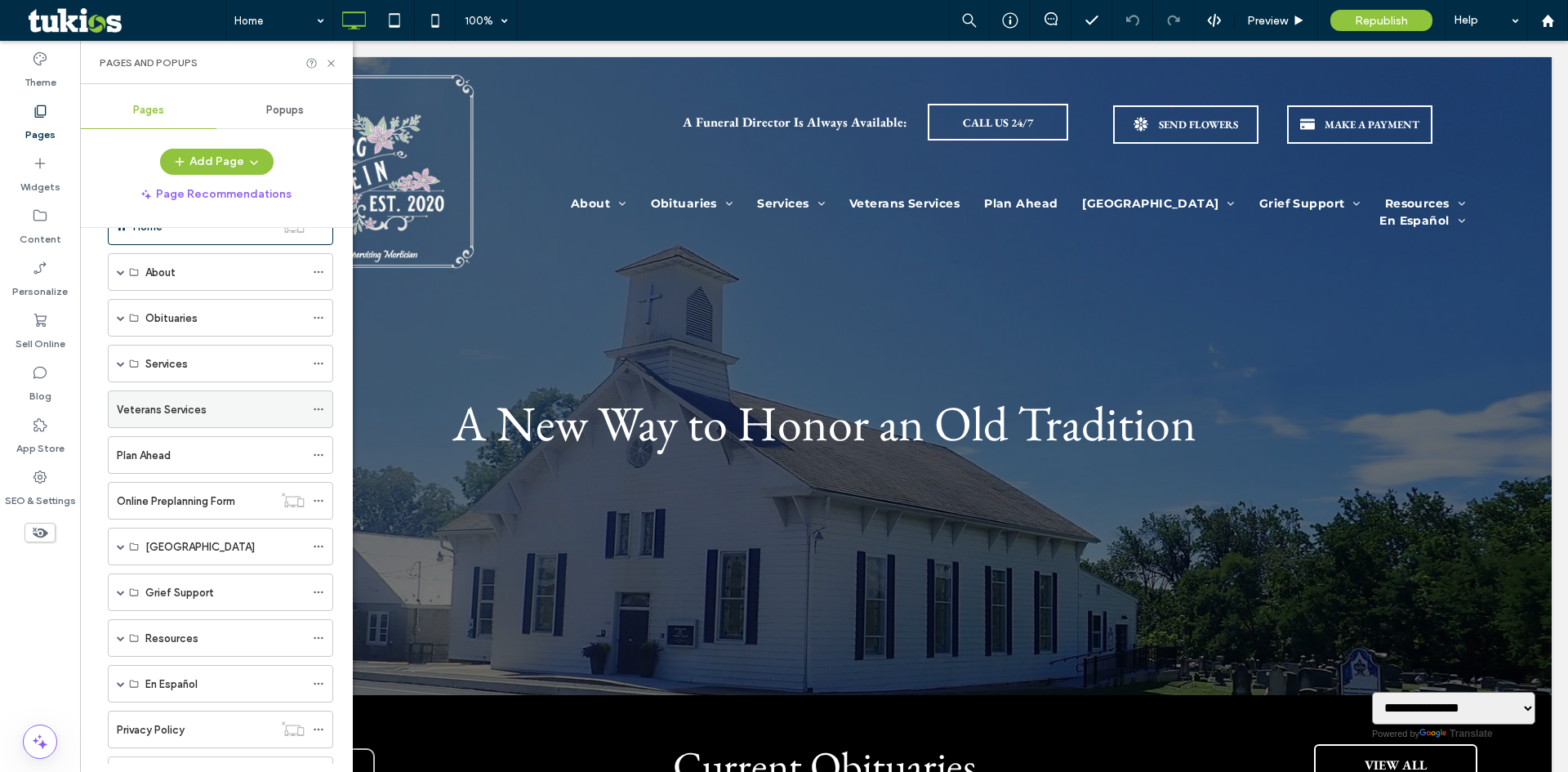 scroll, scrollTop: 119, scrollLeft: 0, axis: vertical 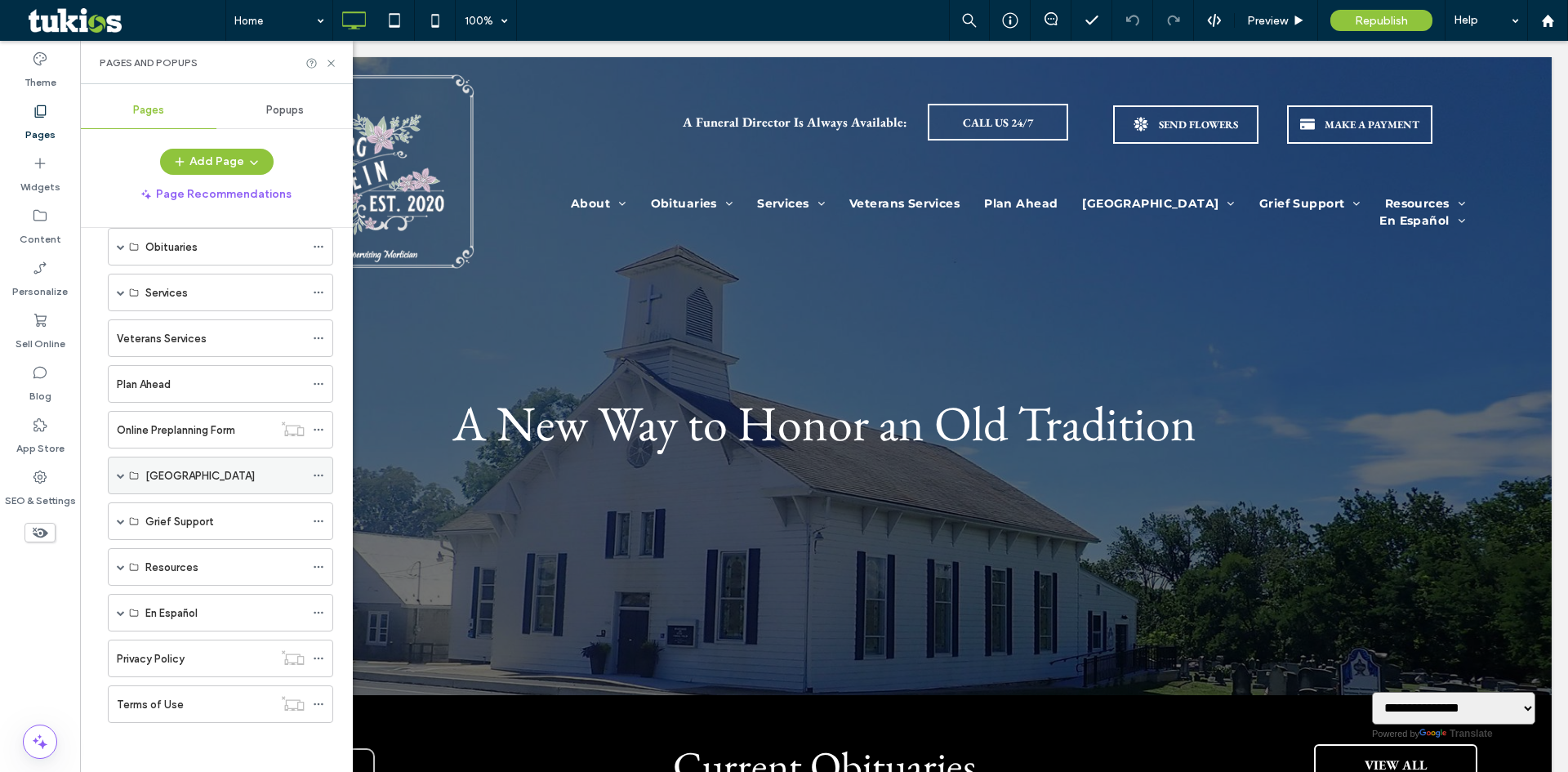 click at bounding box center [121, 475] 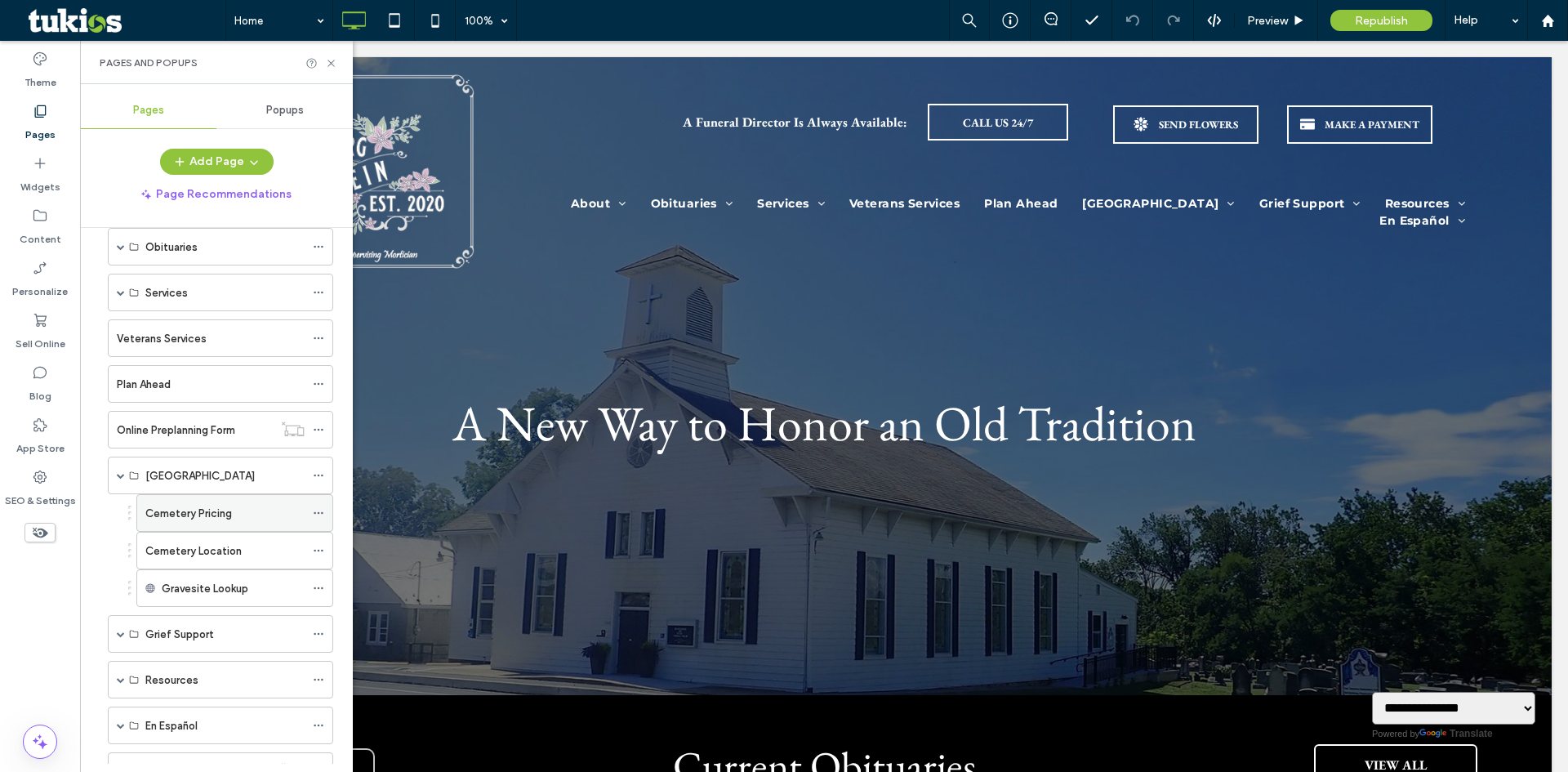click on "Cemetery Pricing" at bounding box center [189, 513] 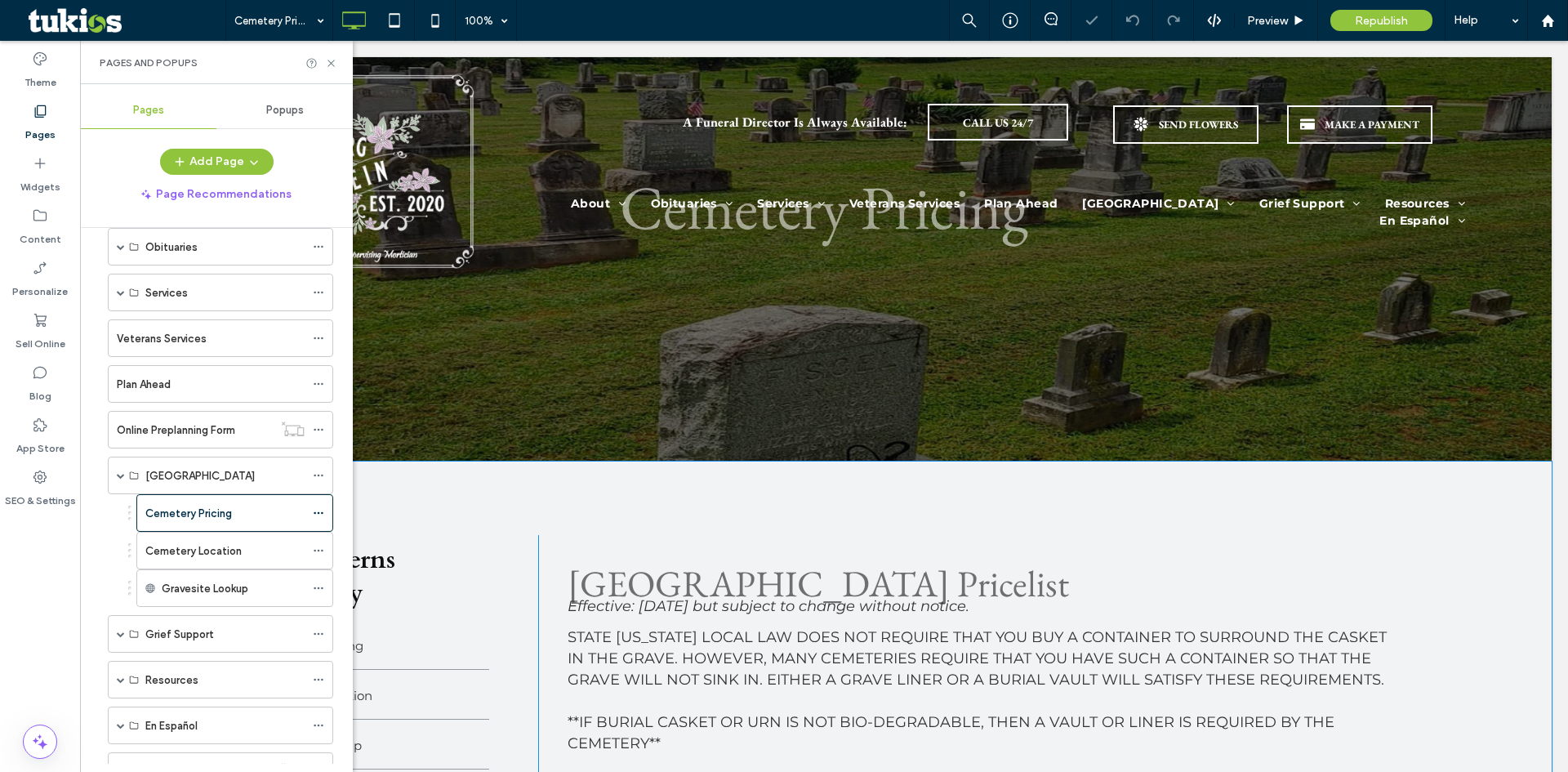 select 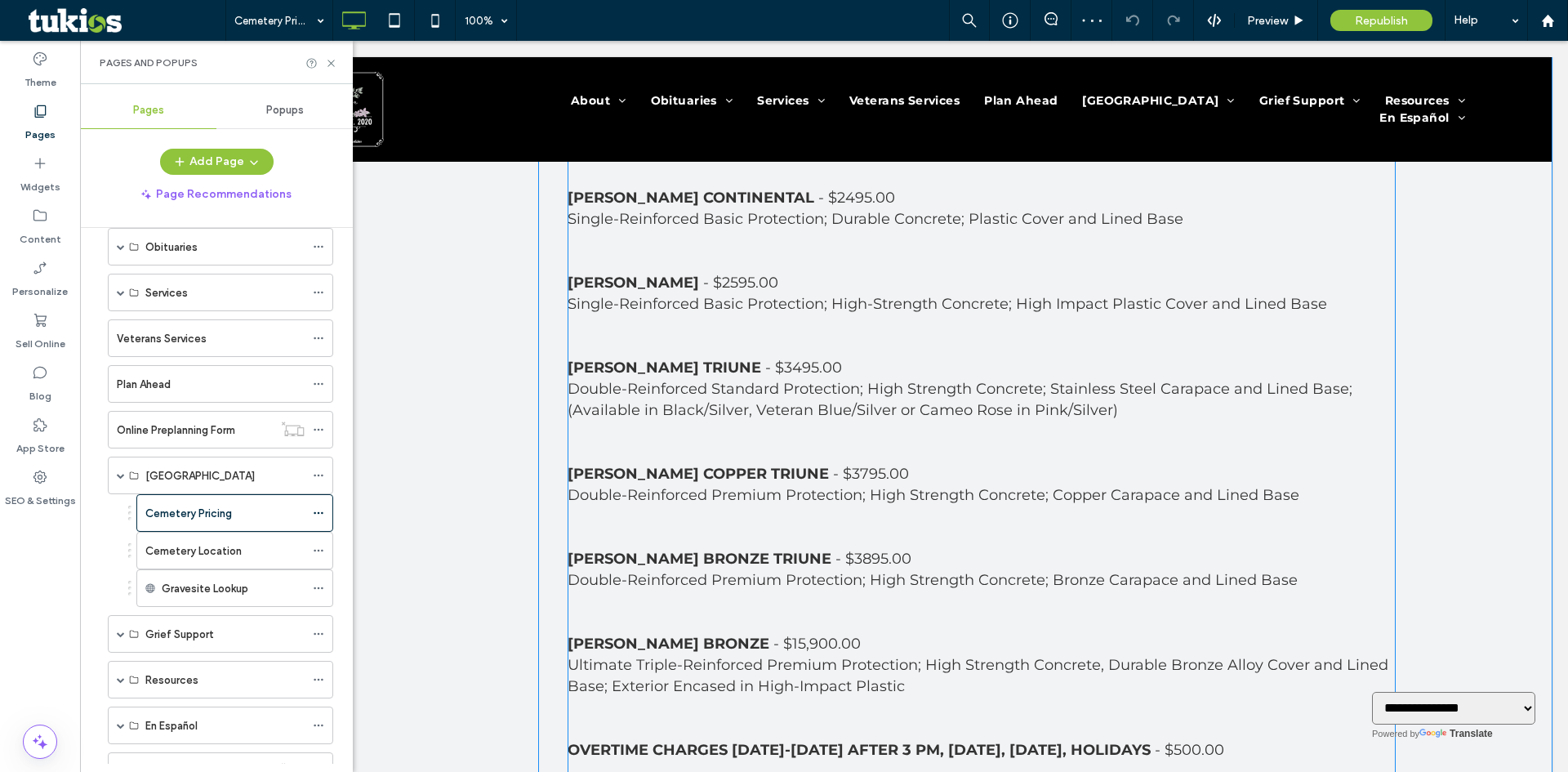 scroll, scrollTop: 2287, scrollLeft: 0, axis: vertical 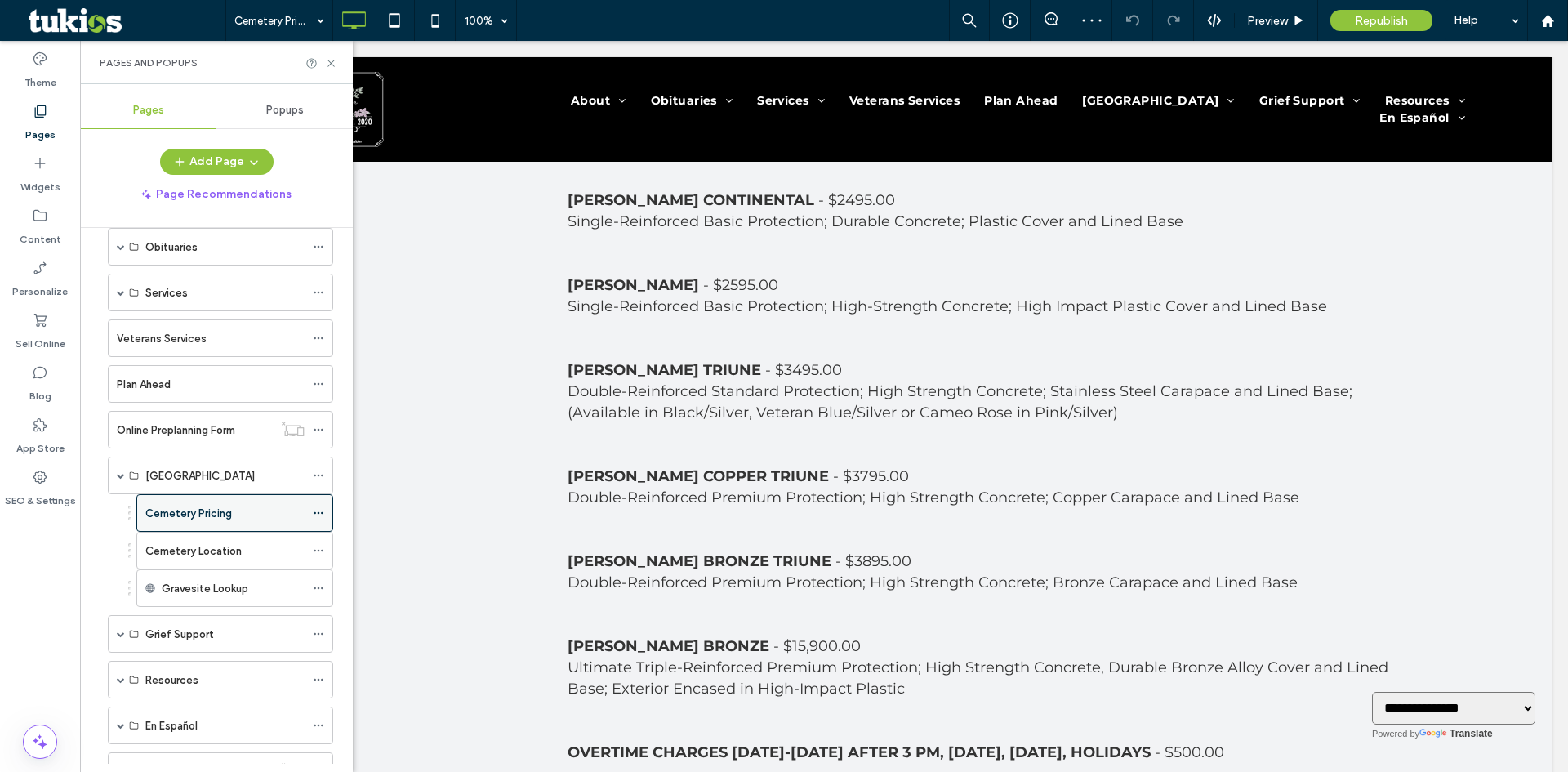 click 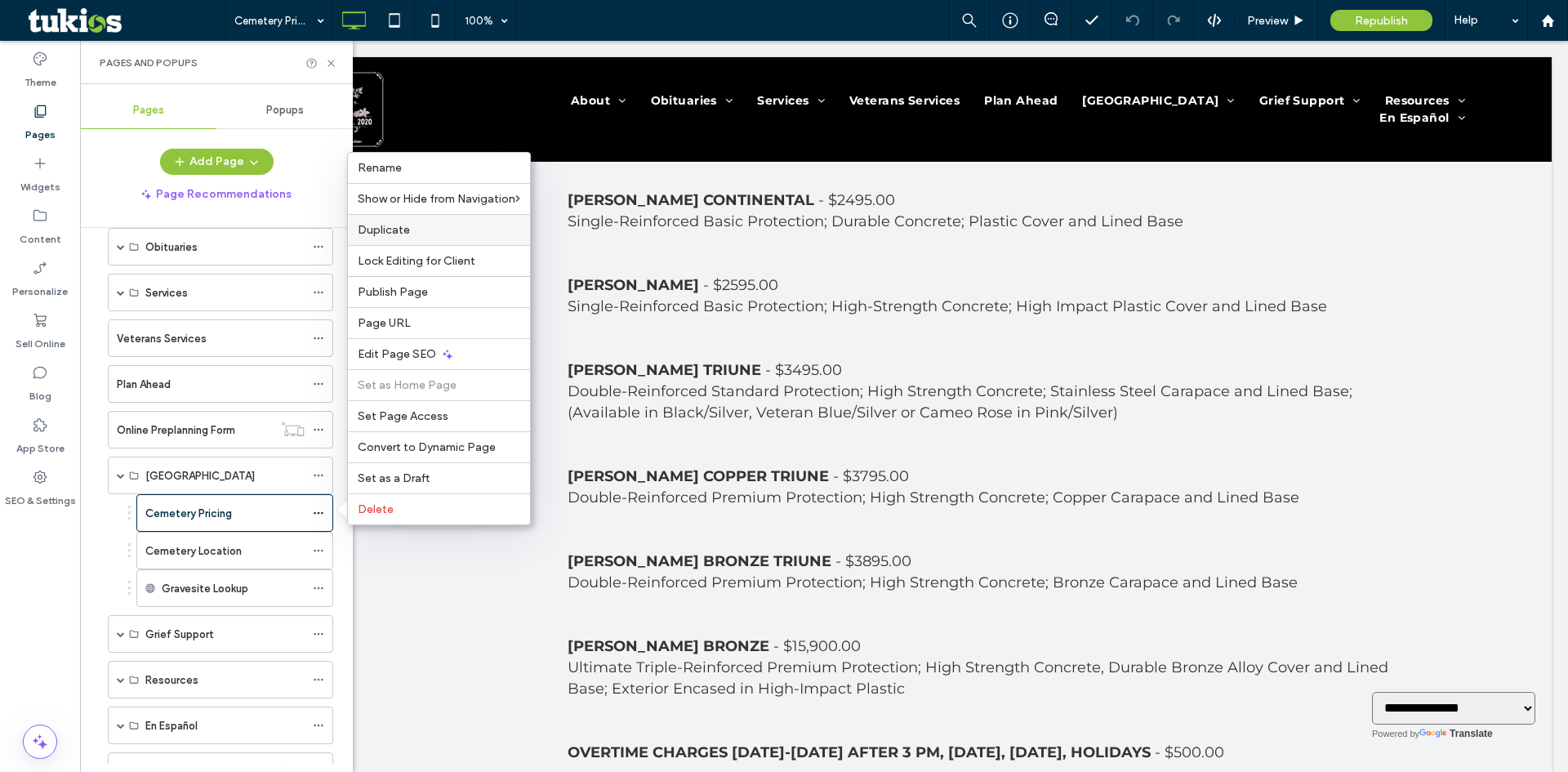 click on "Duplicate" at bounding box center (439, 230) 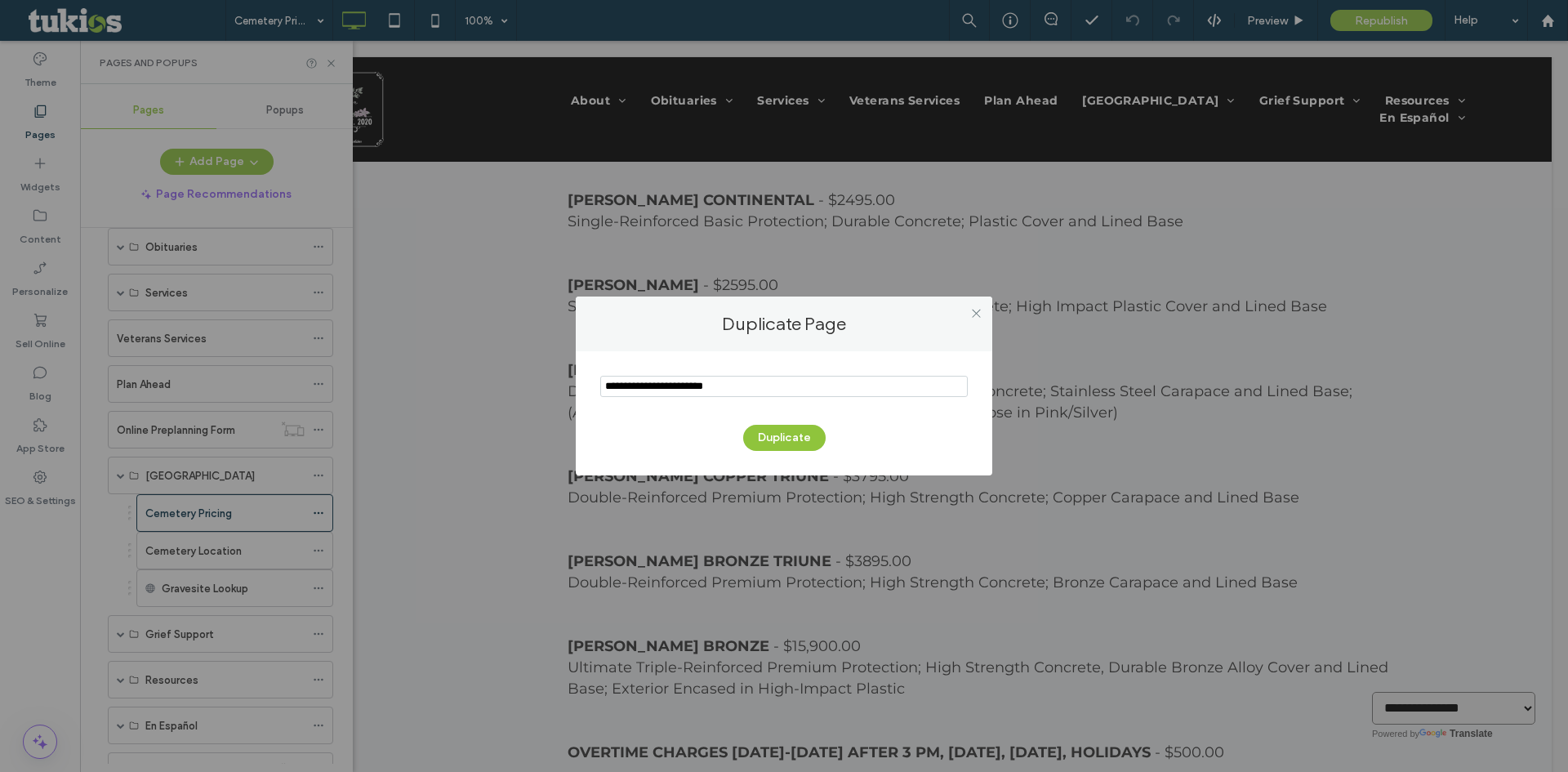 click at bounding box center [784, 386] 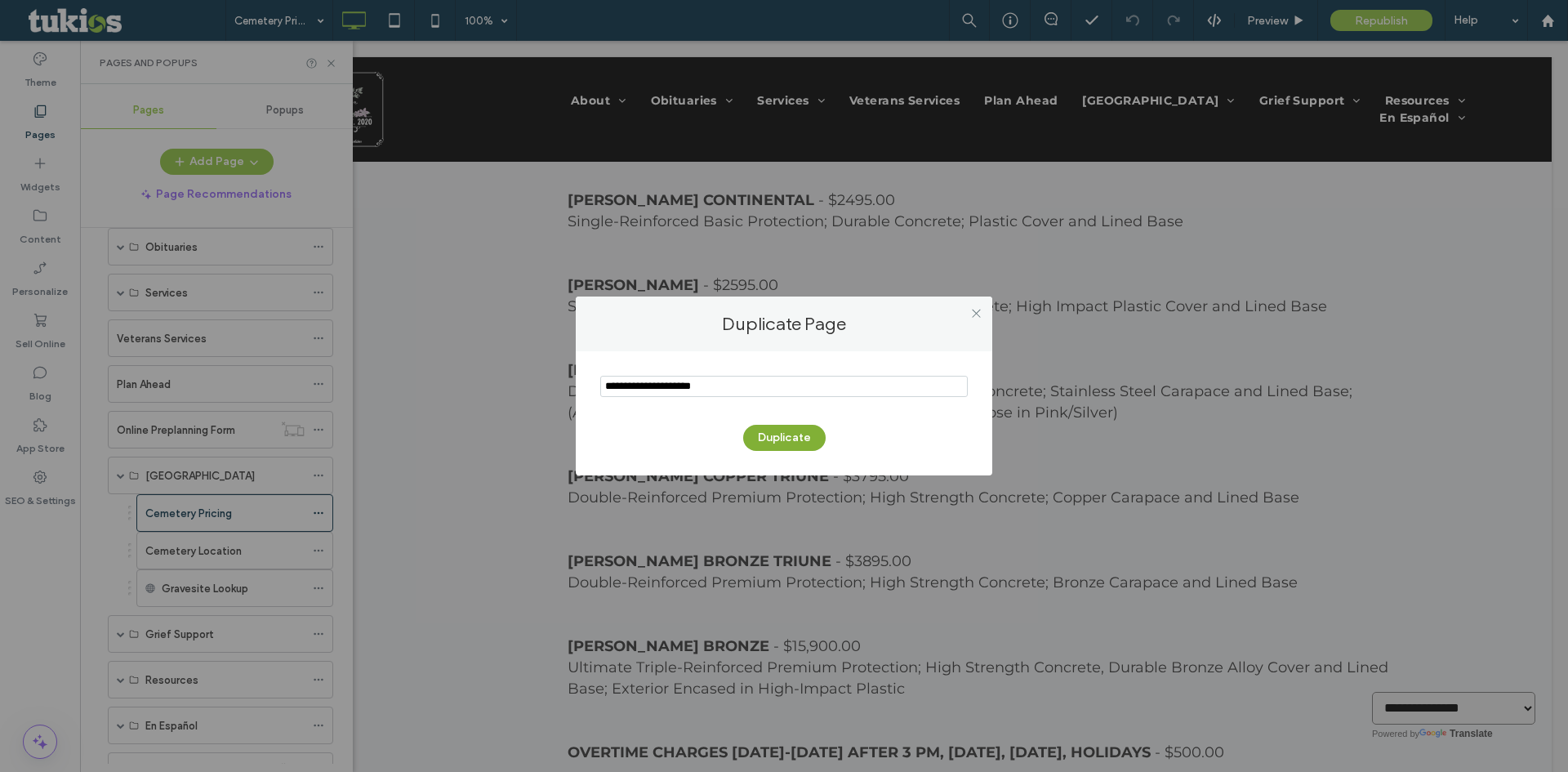type on "**********" 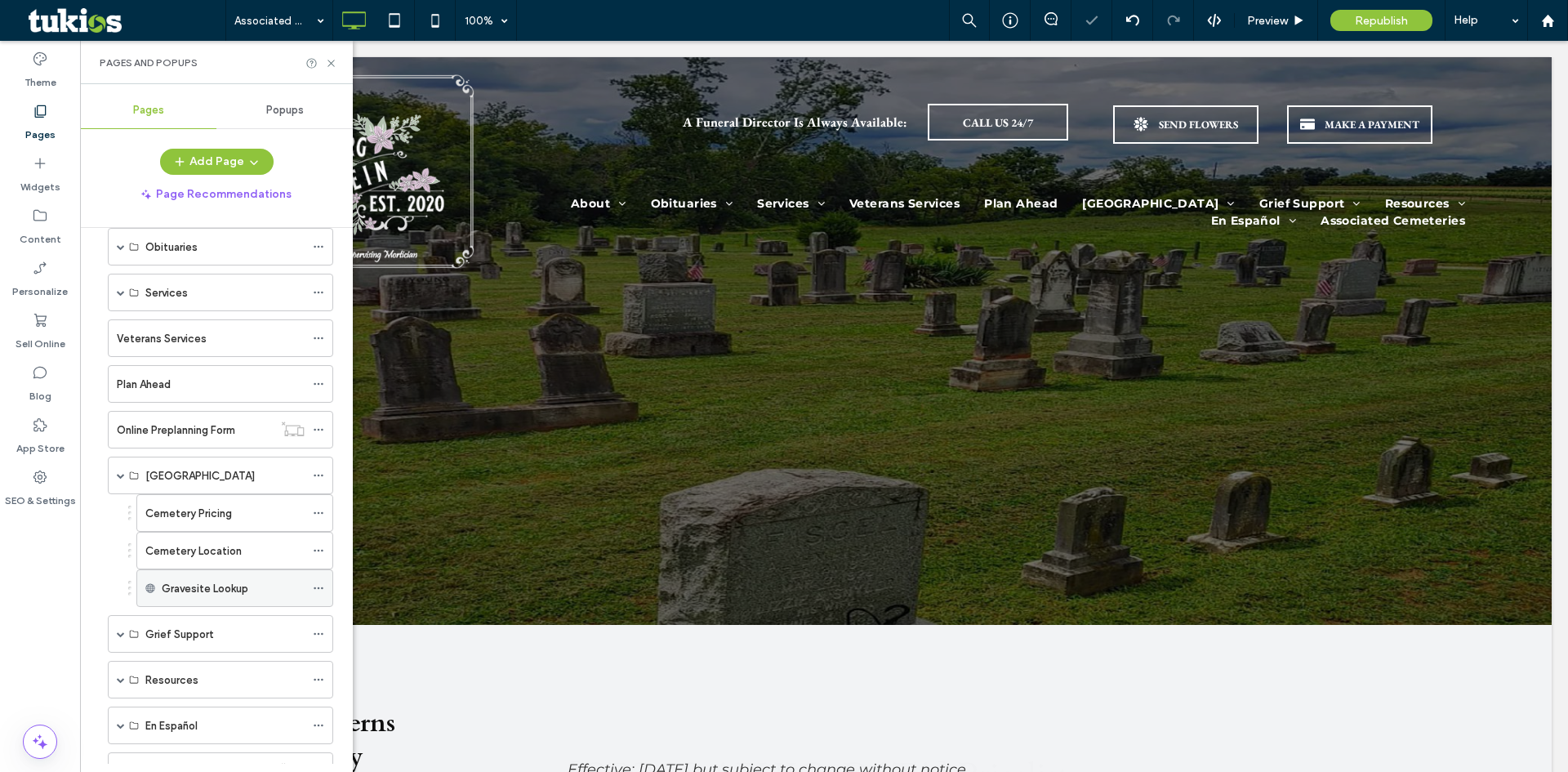 scroll, scrollTop: 0, scrollLeft: 0, axis: both 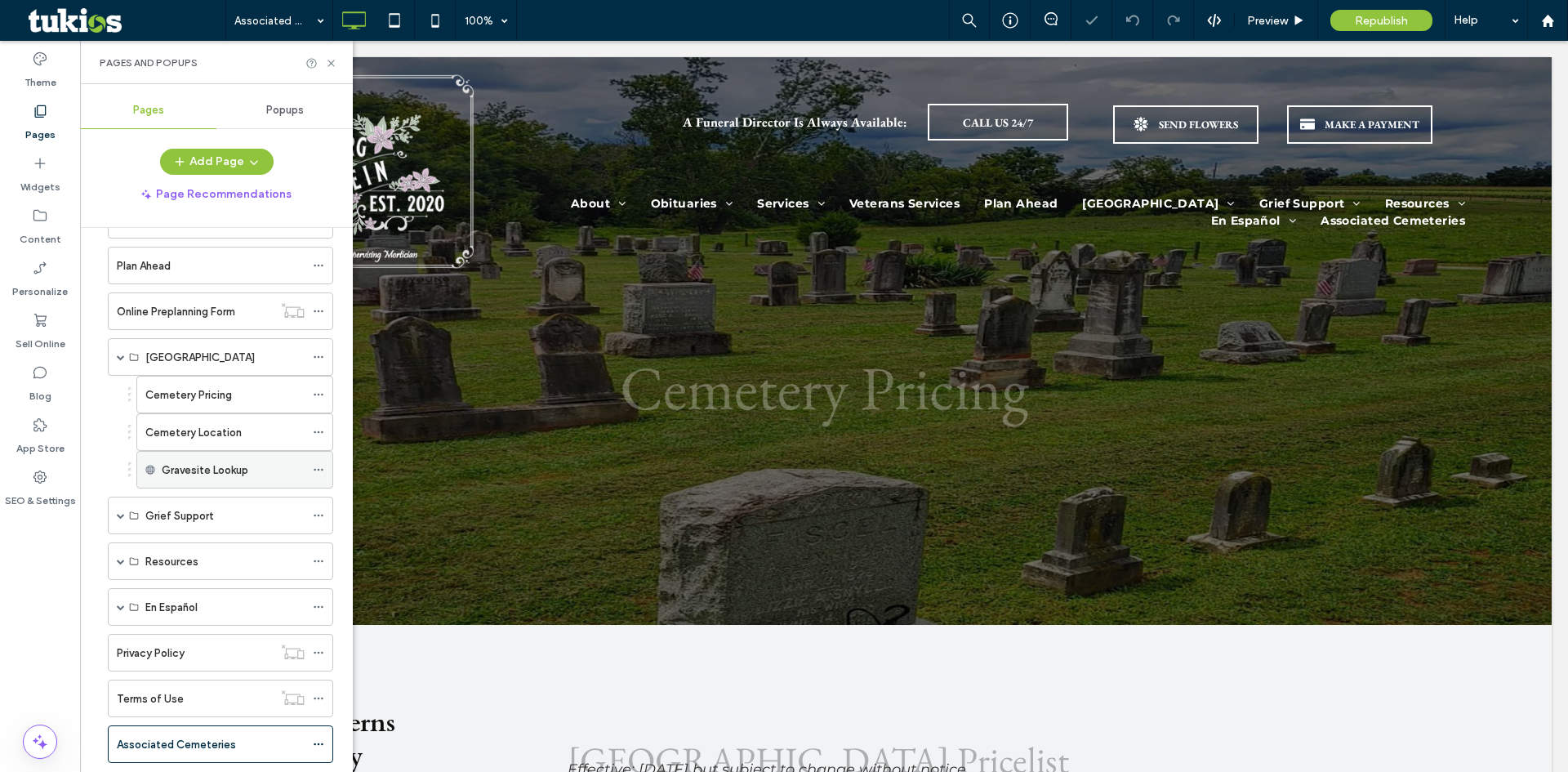 select 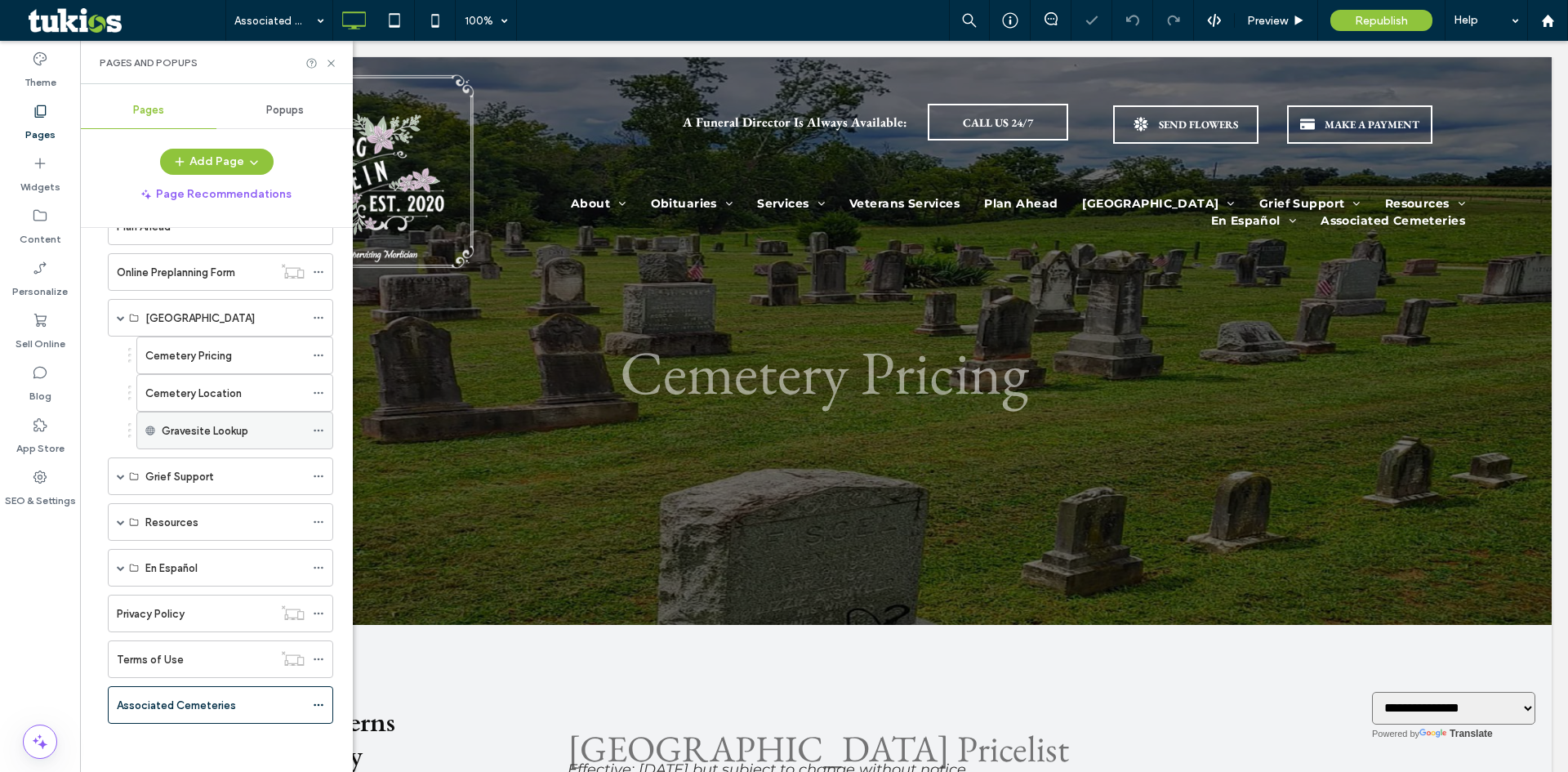 scroll, scrollTop: 278, scrollLeft: 0, axis: vertical 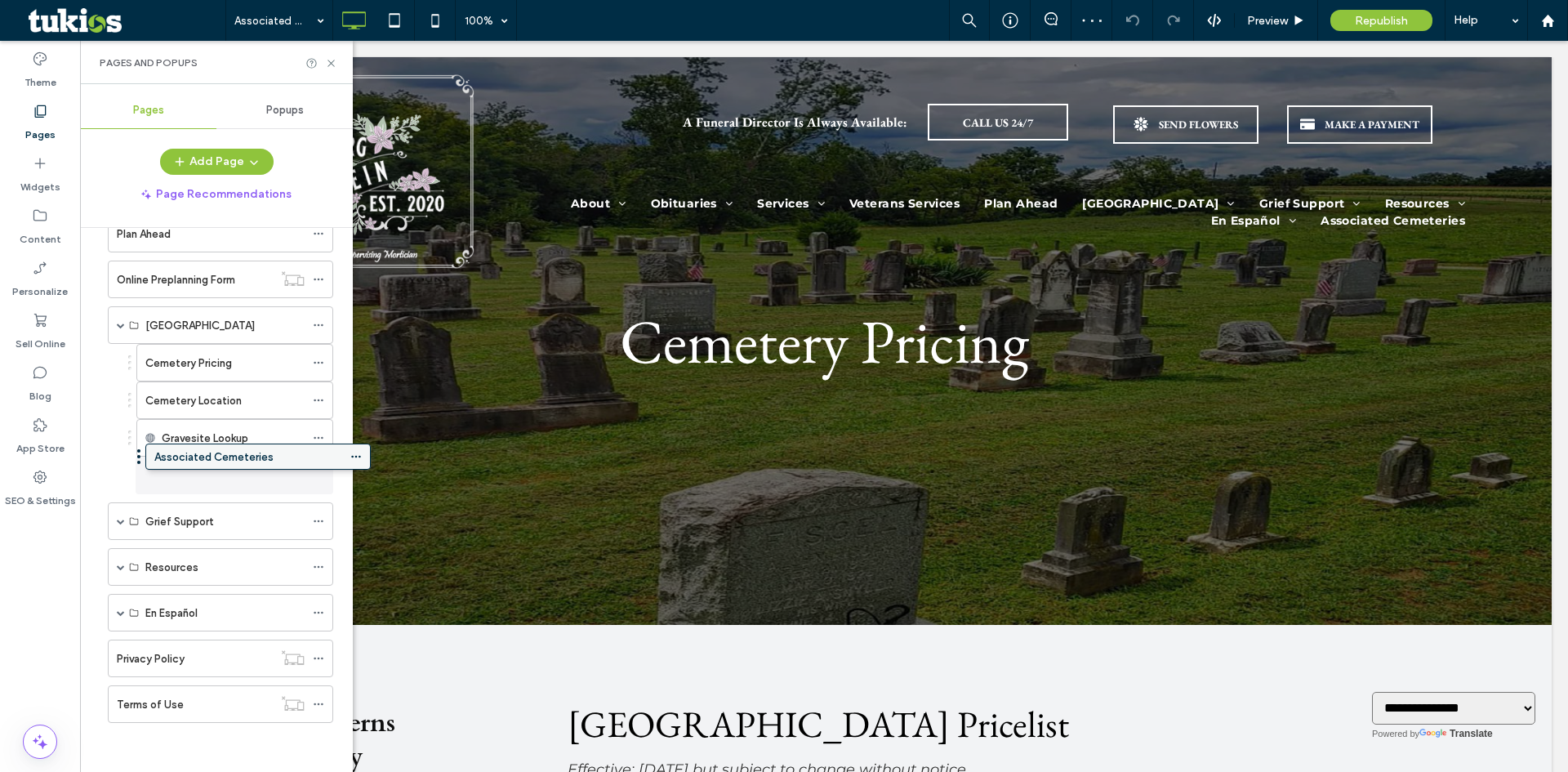 drag, startPoint x: 158, startPoint y: 698, endPoint x: 196, endPoint y: 457, distance: 243.977 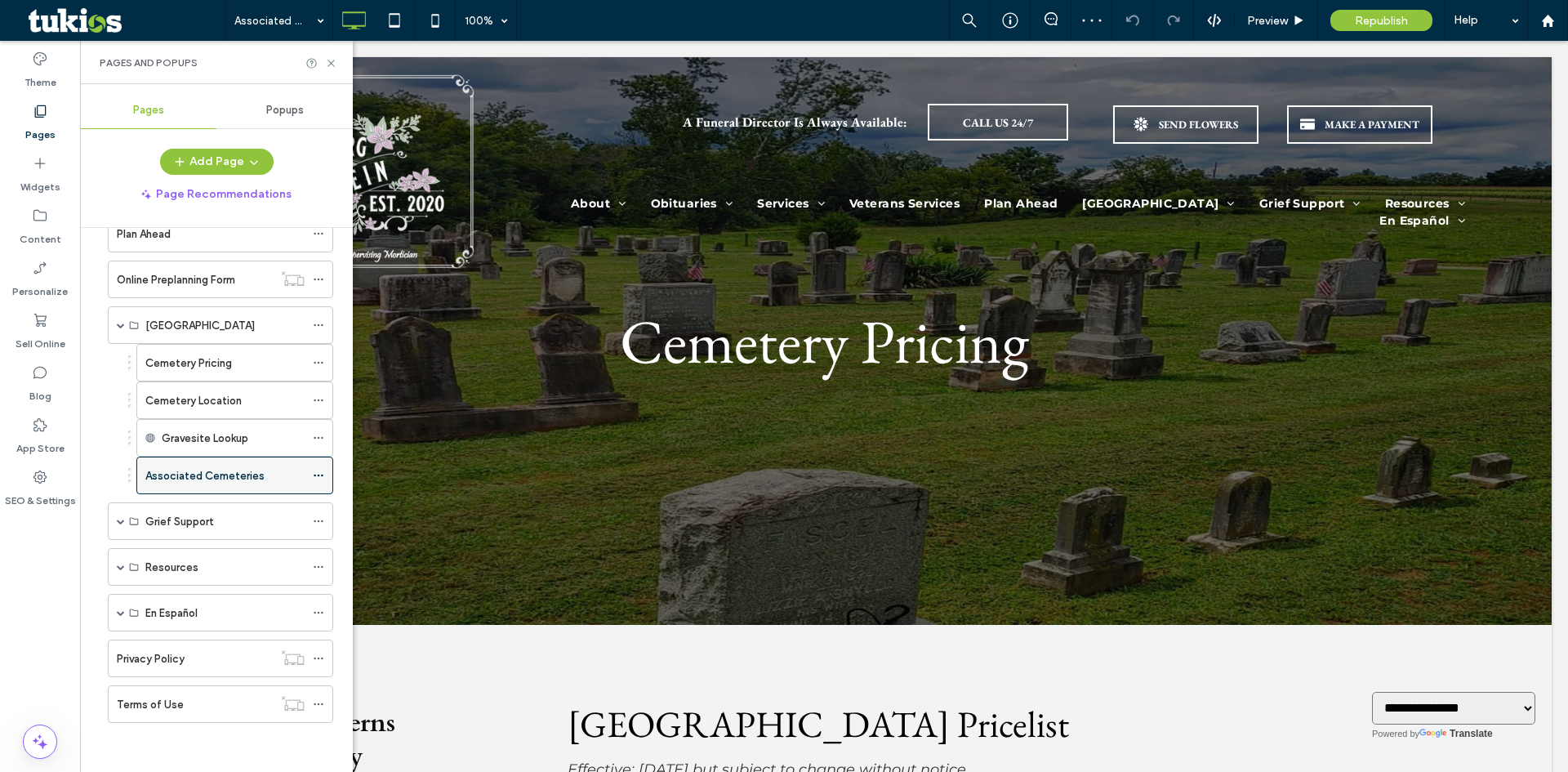 click 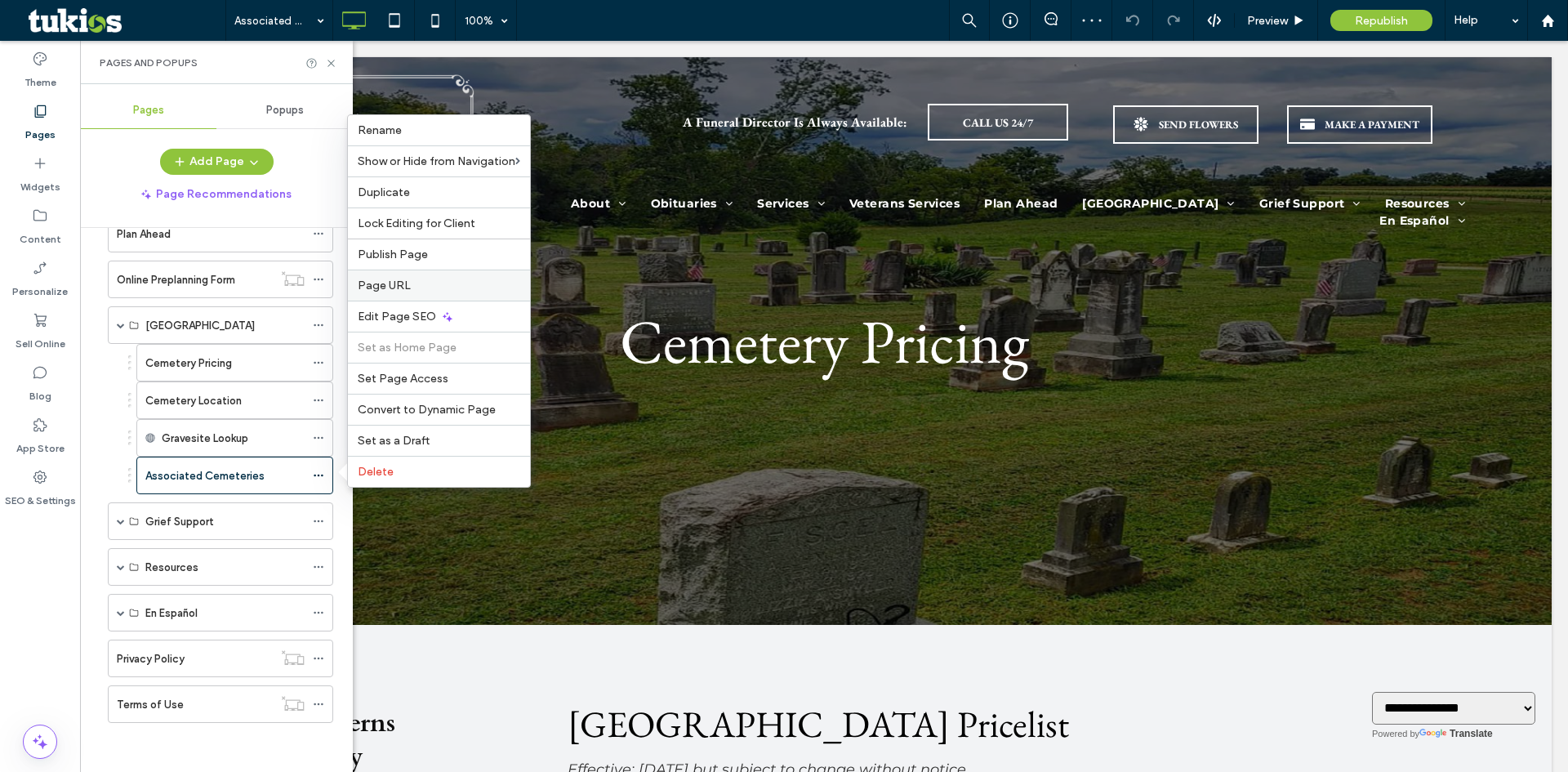 click on "Page URL" at bounding box center (384, 285) 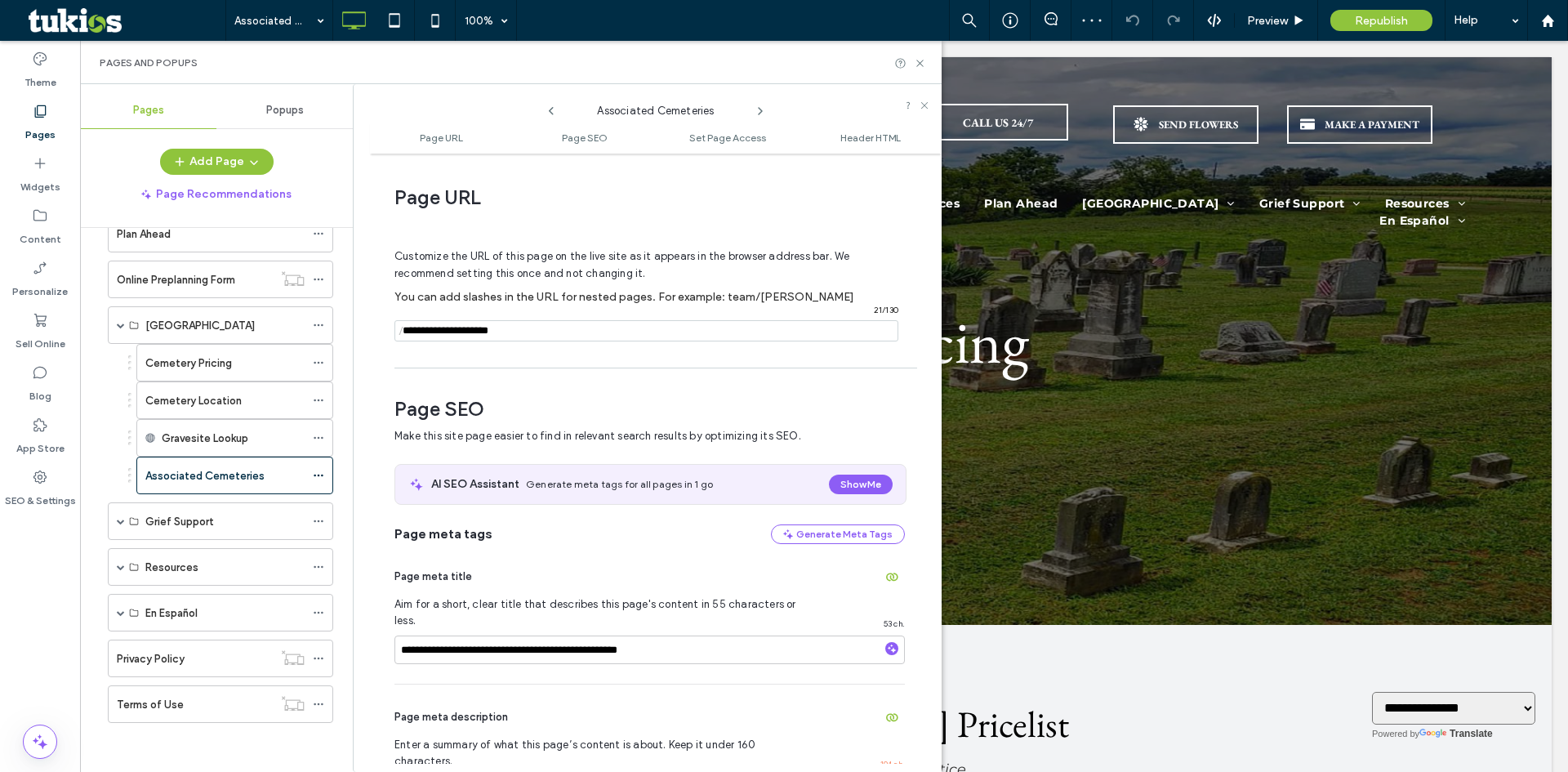 scroll, scrollTop: 8, scrollLeft: 0, axis: vertical 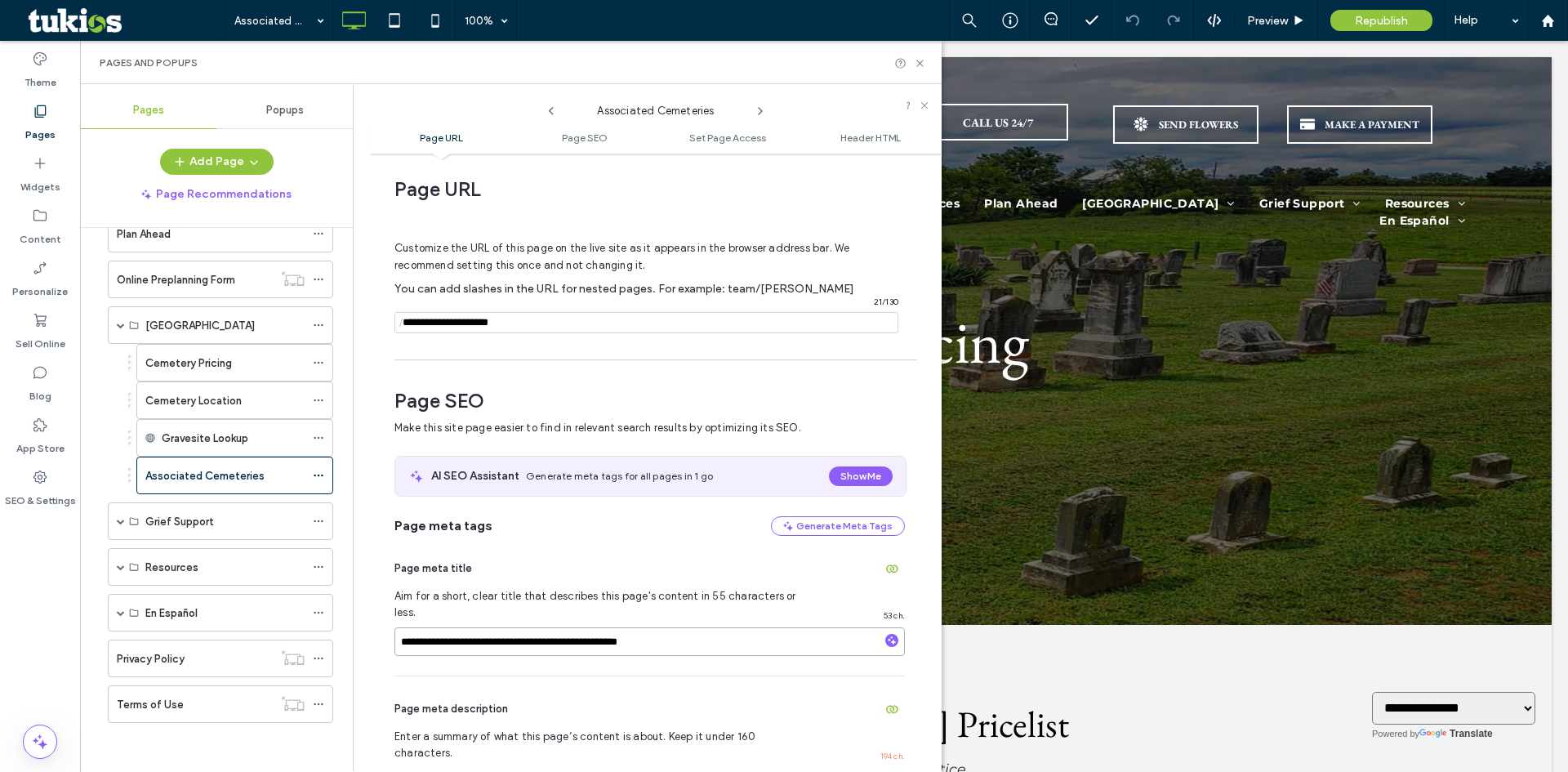 drag, startPoint x: 484, startPoint y: 630, endPoint x: 372, endPoint y: 629, distance: 112.00446 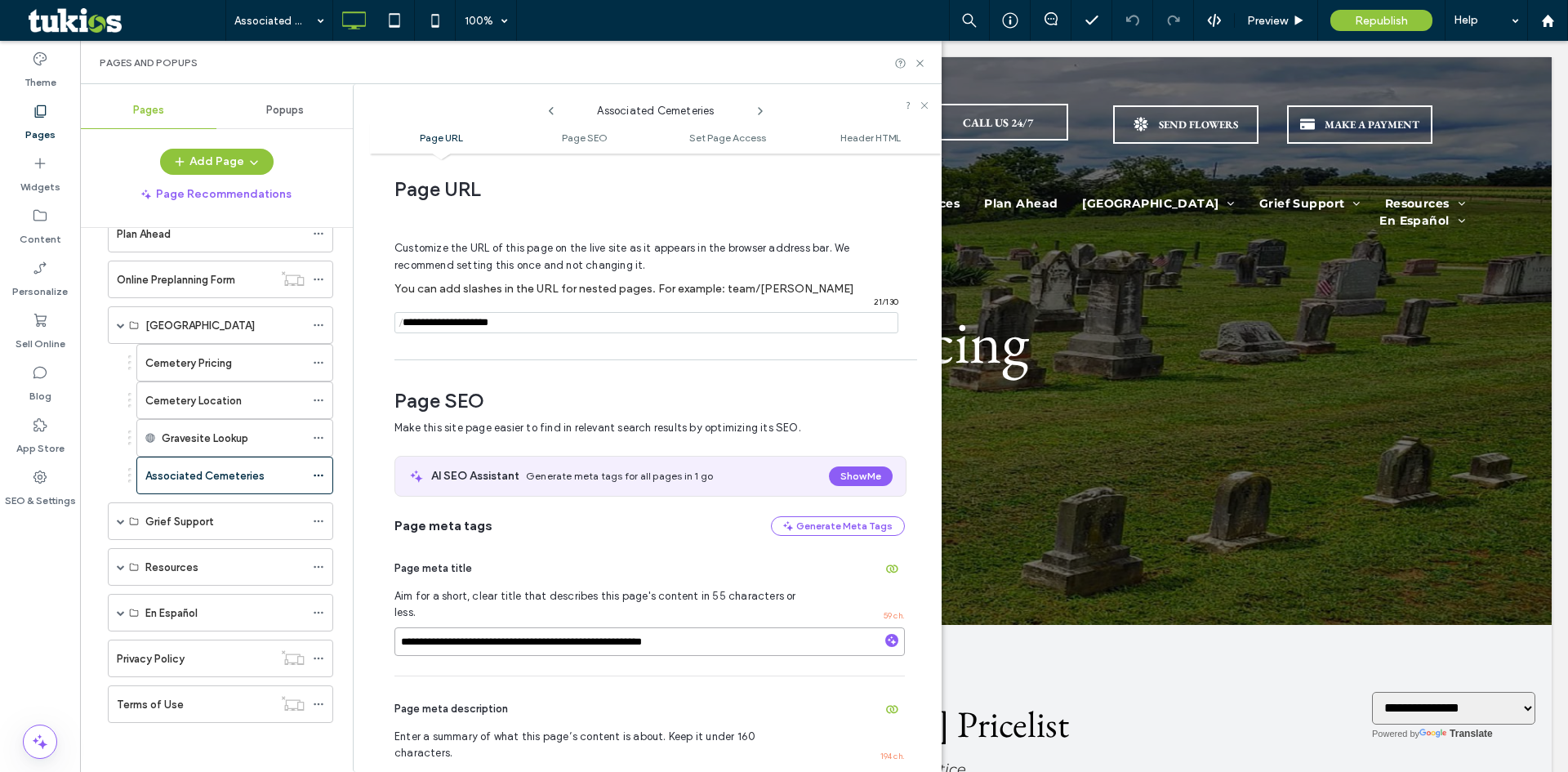 type on "**********" 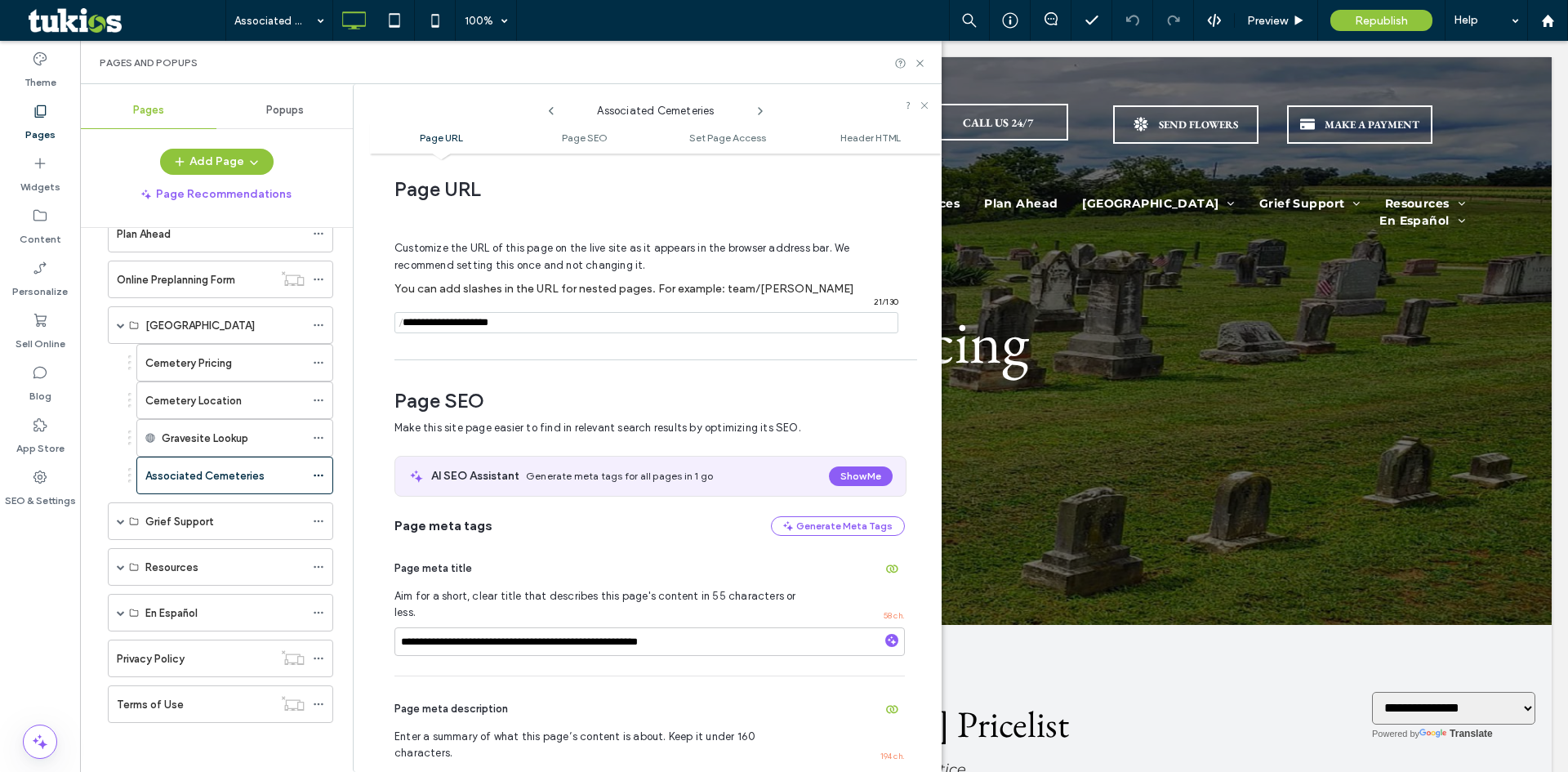 click on "Page meta title" at bounding box center (649, 569) 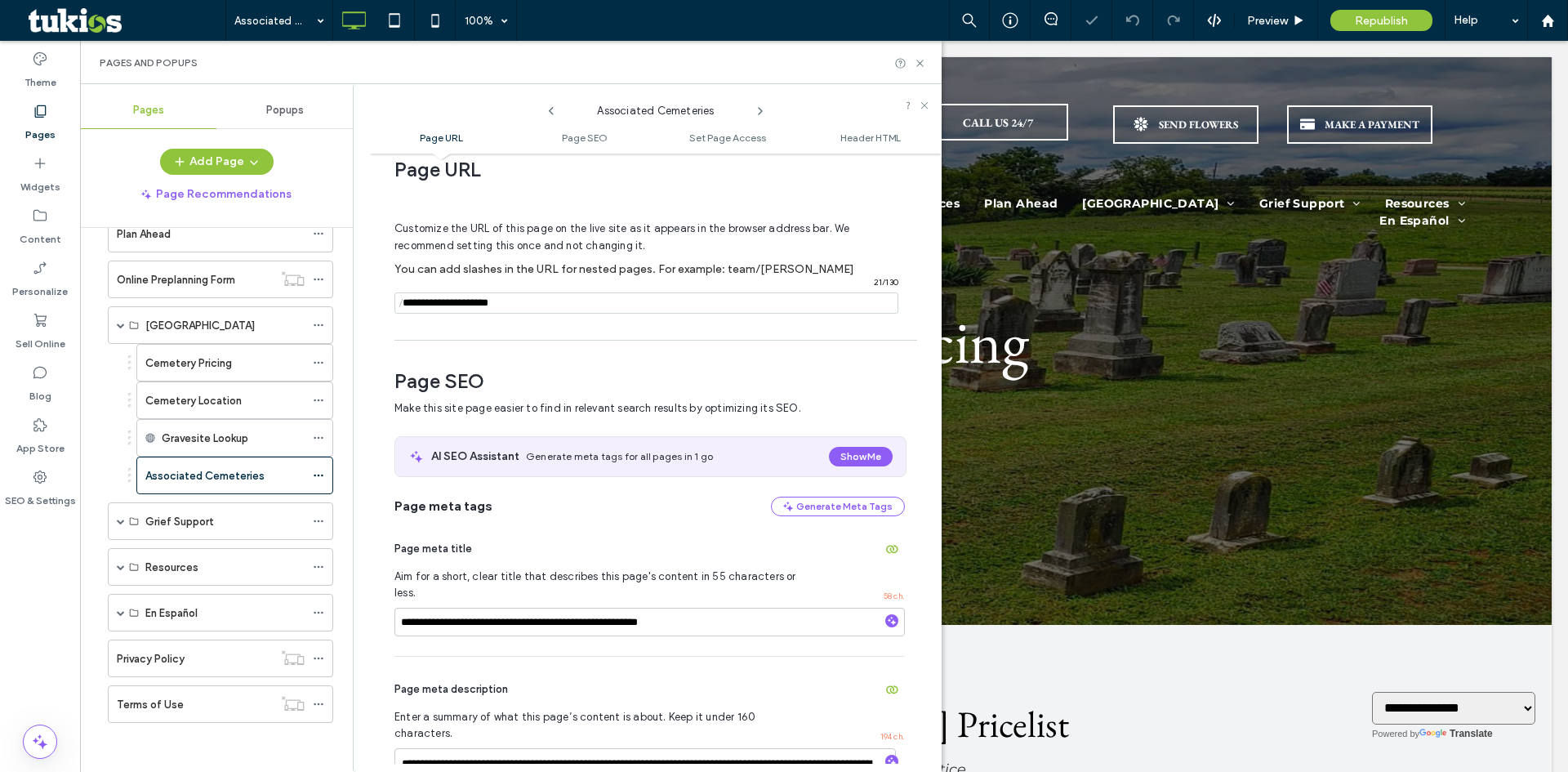 scroll, scrollTop: 0, scrollLeft: 0, axis: both 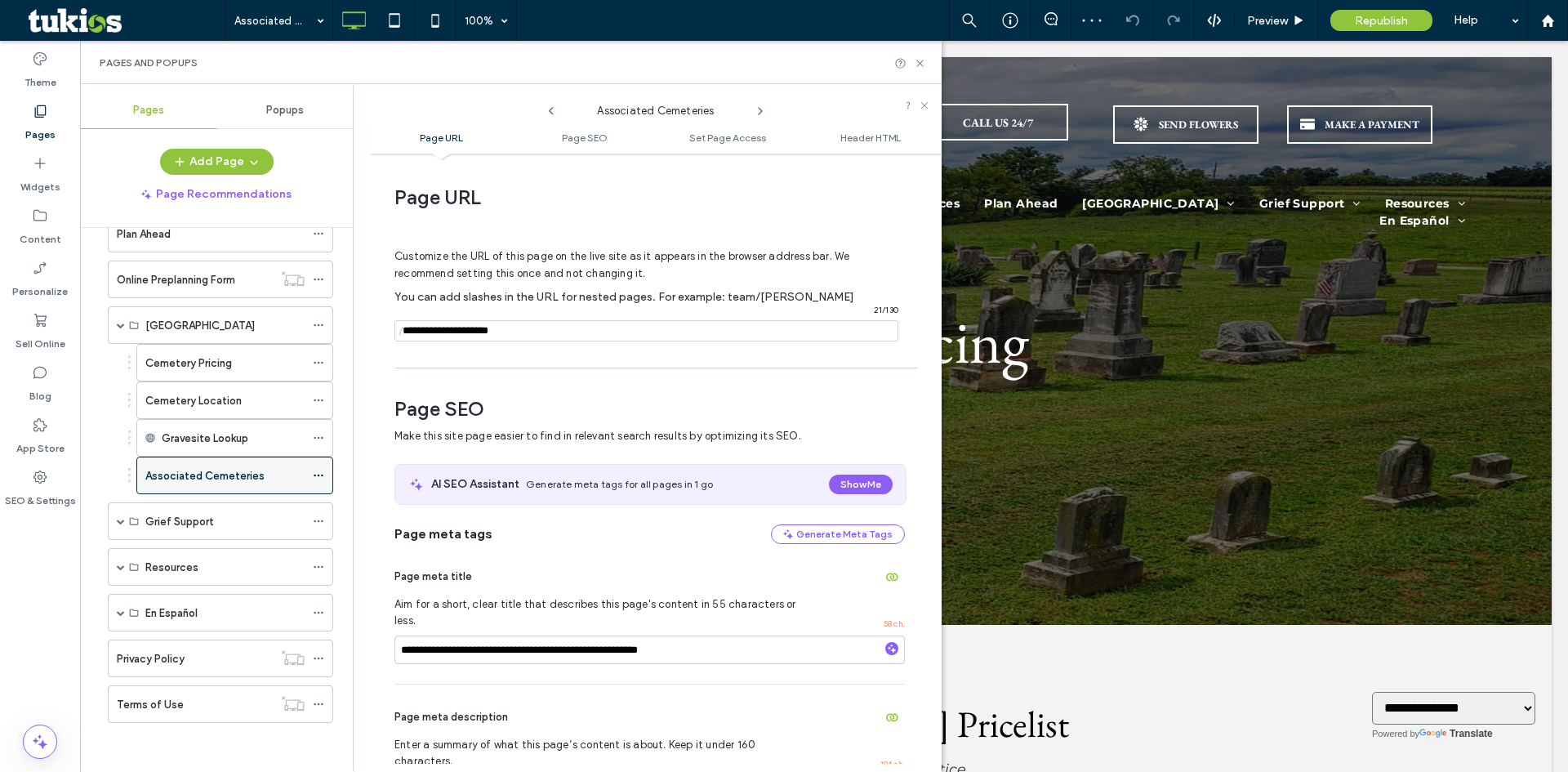 click on "Associated Cemeteries" at bounding box center [205, 475] 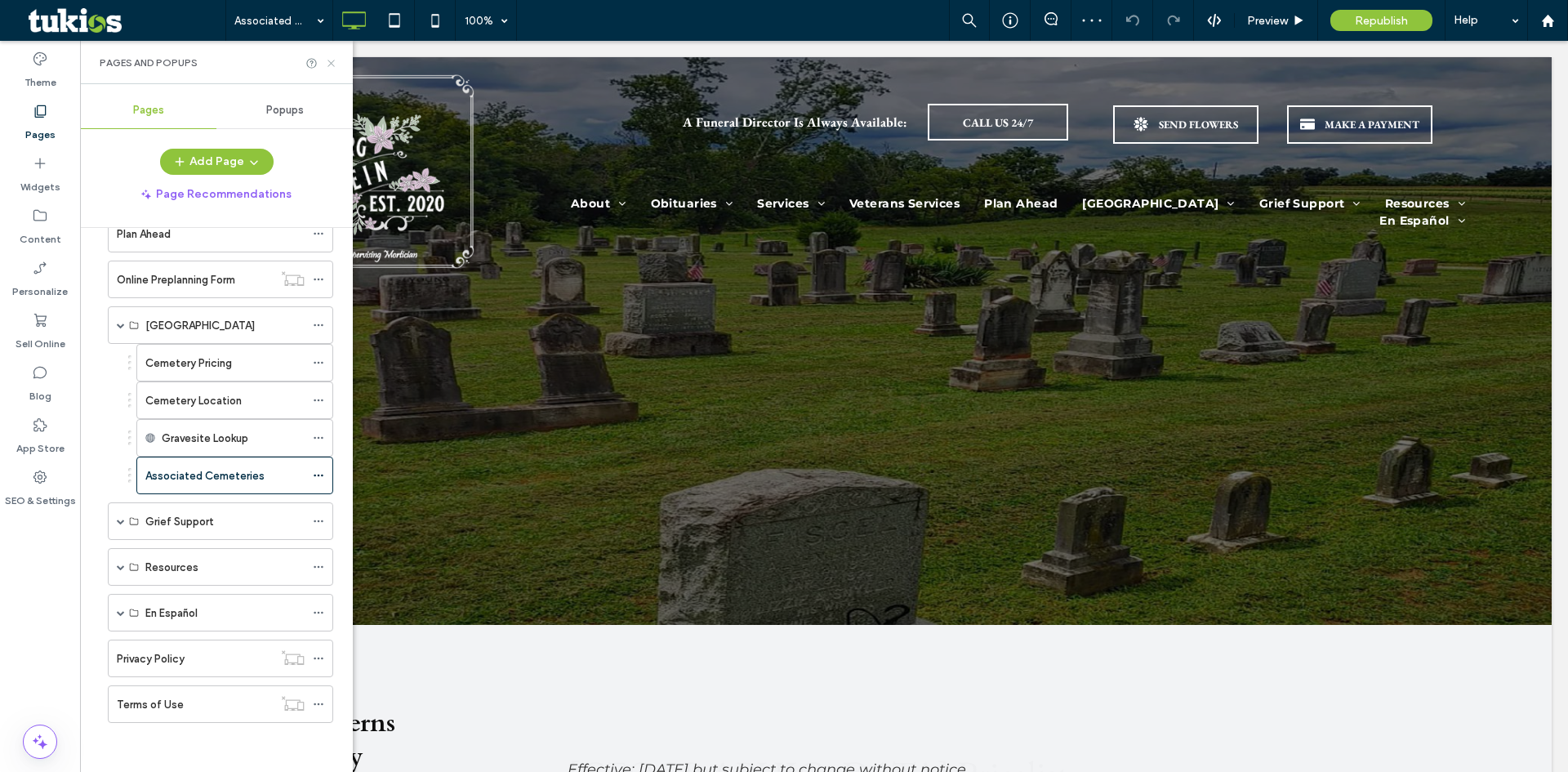scroll, scrollTop: 0, scrollLeft: 0, axis: both 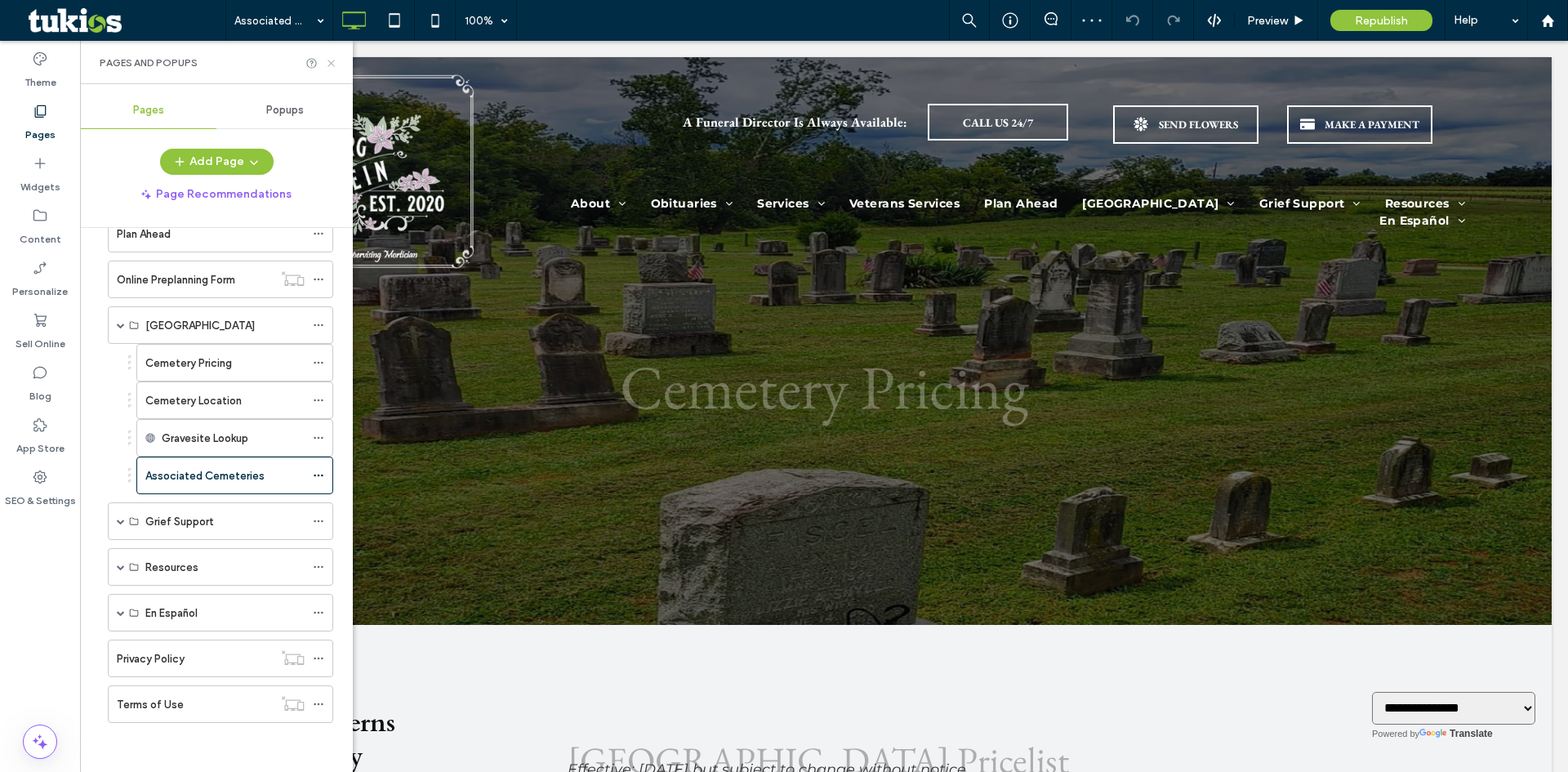 click 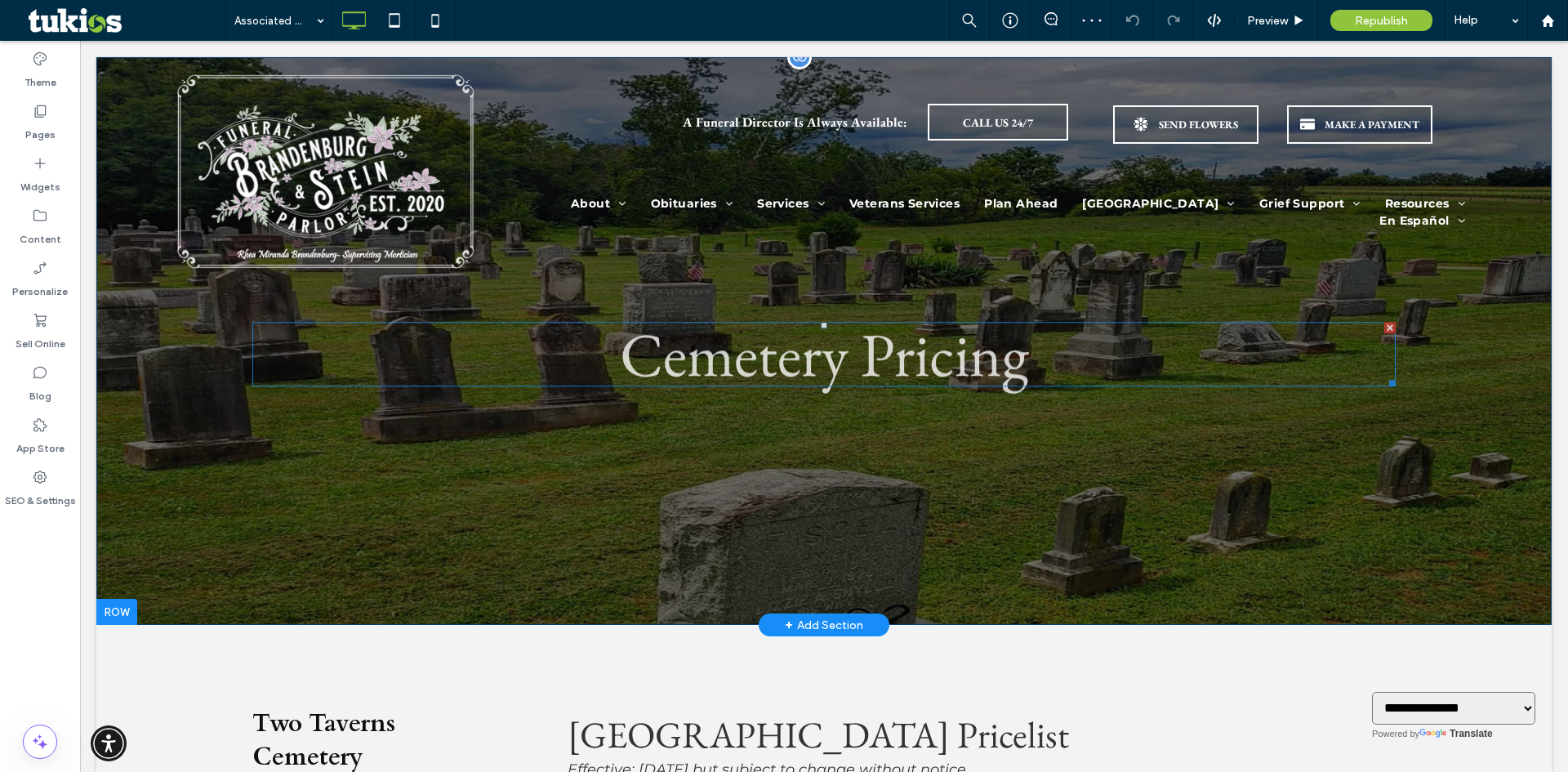 click on "Cemetery Pricing" at bounding box center [824, 354] 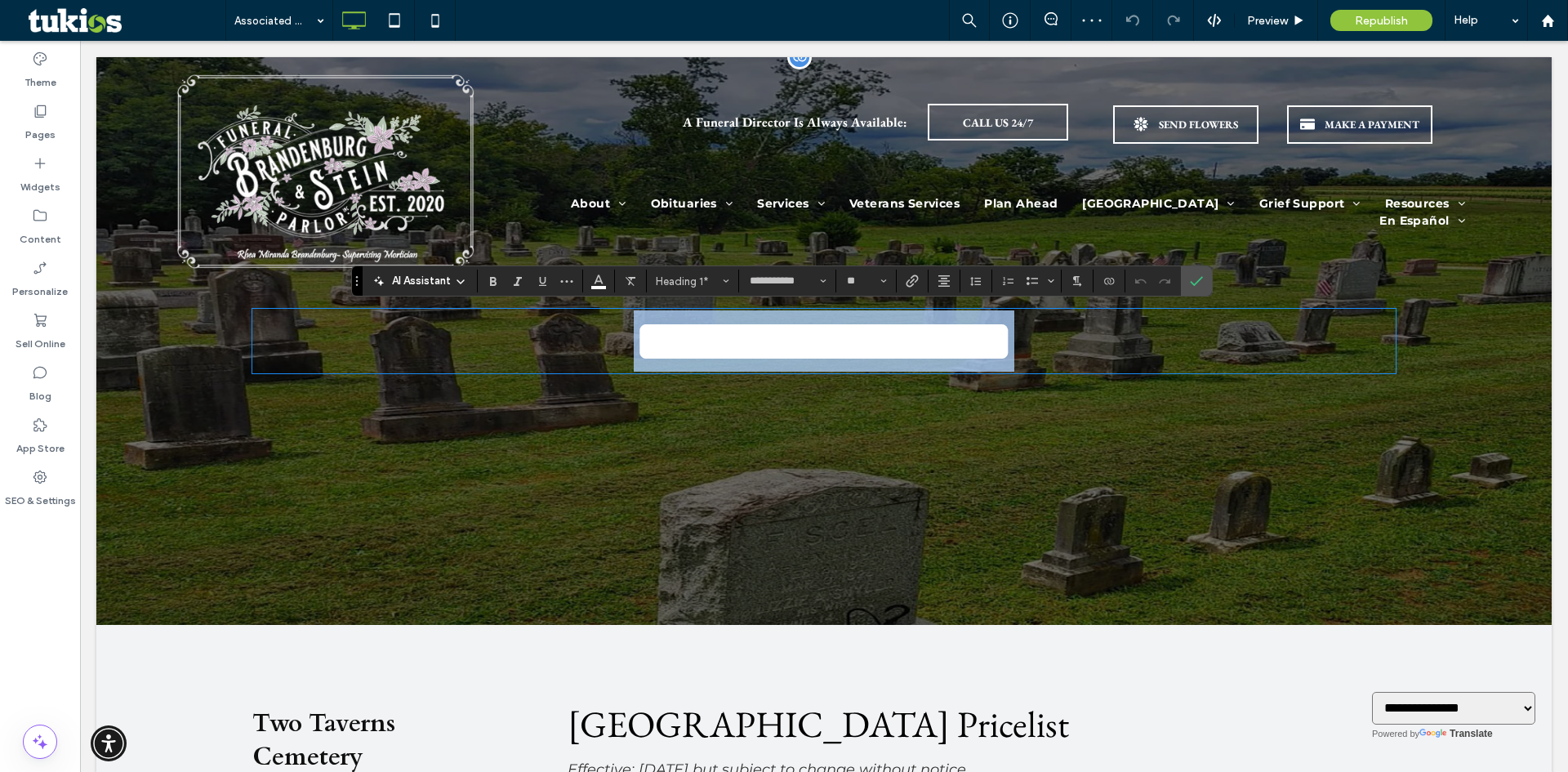 type 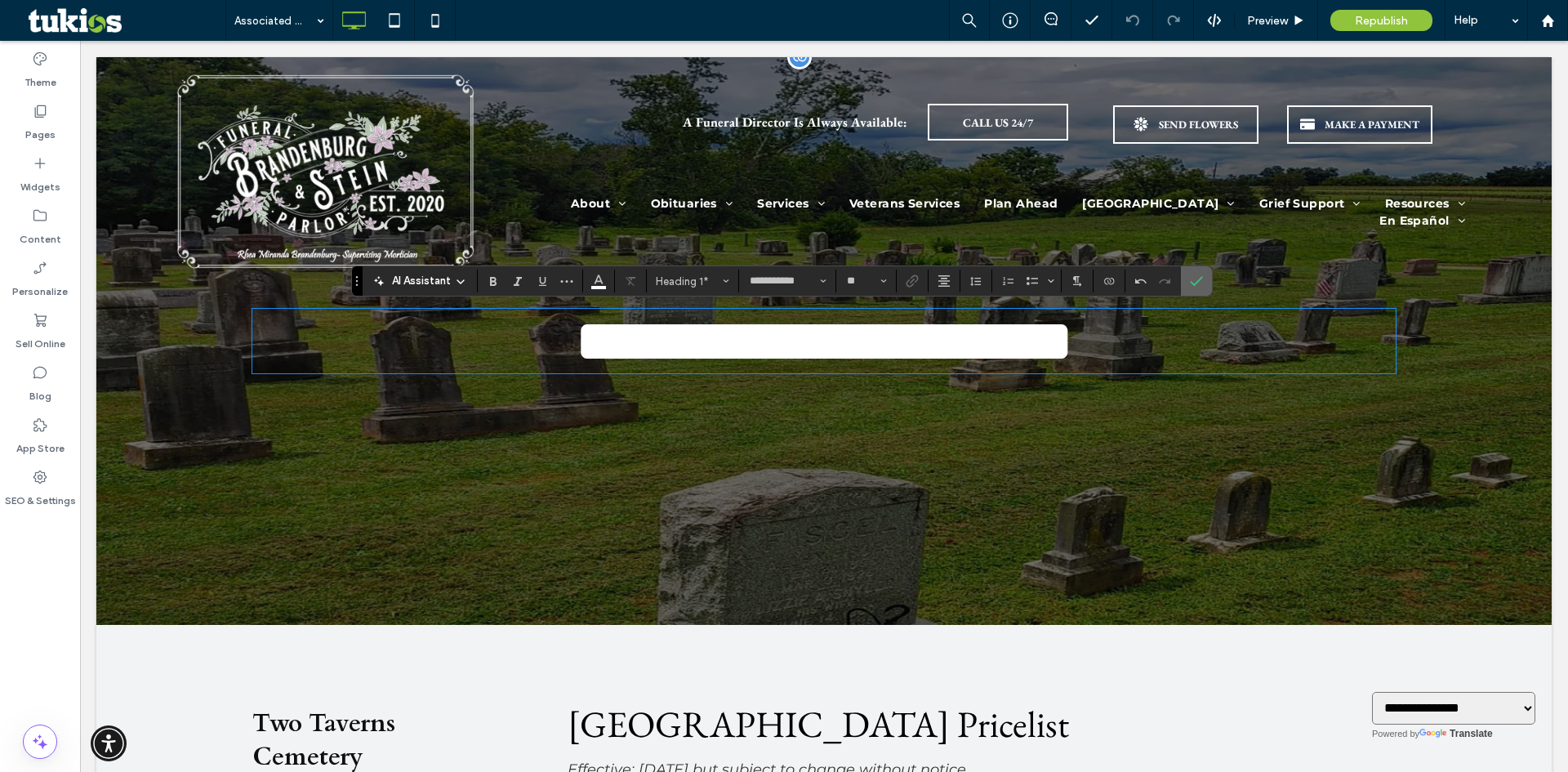 click 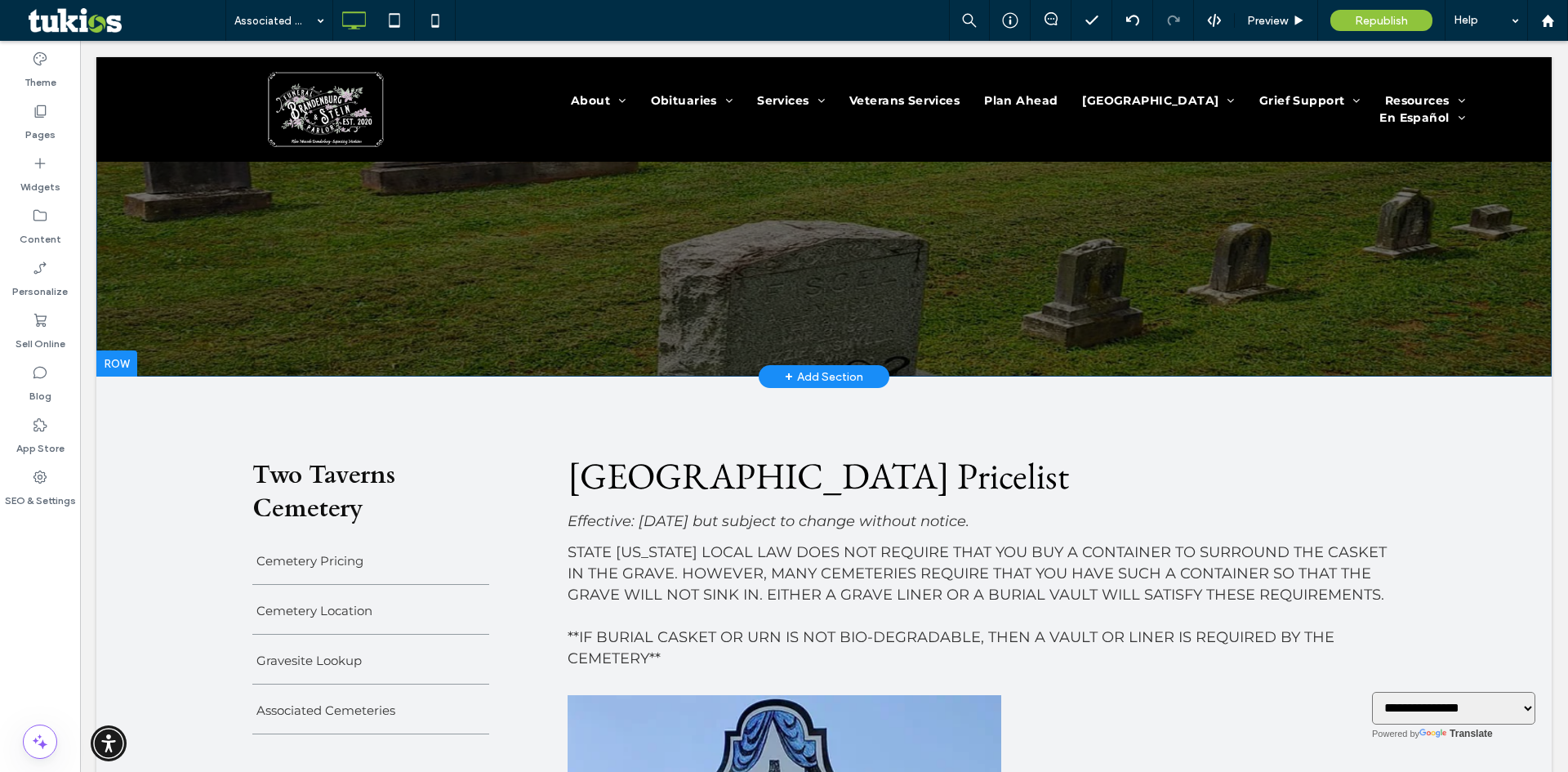 scroll, scrollTop: 327, scrollLeft: 0, axis: vertical 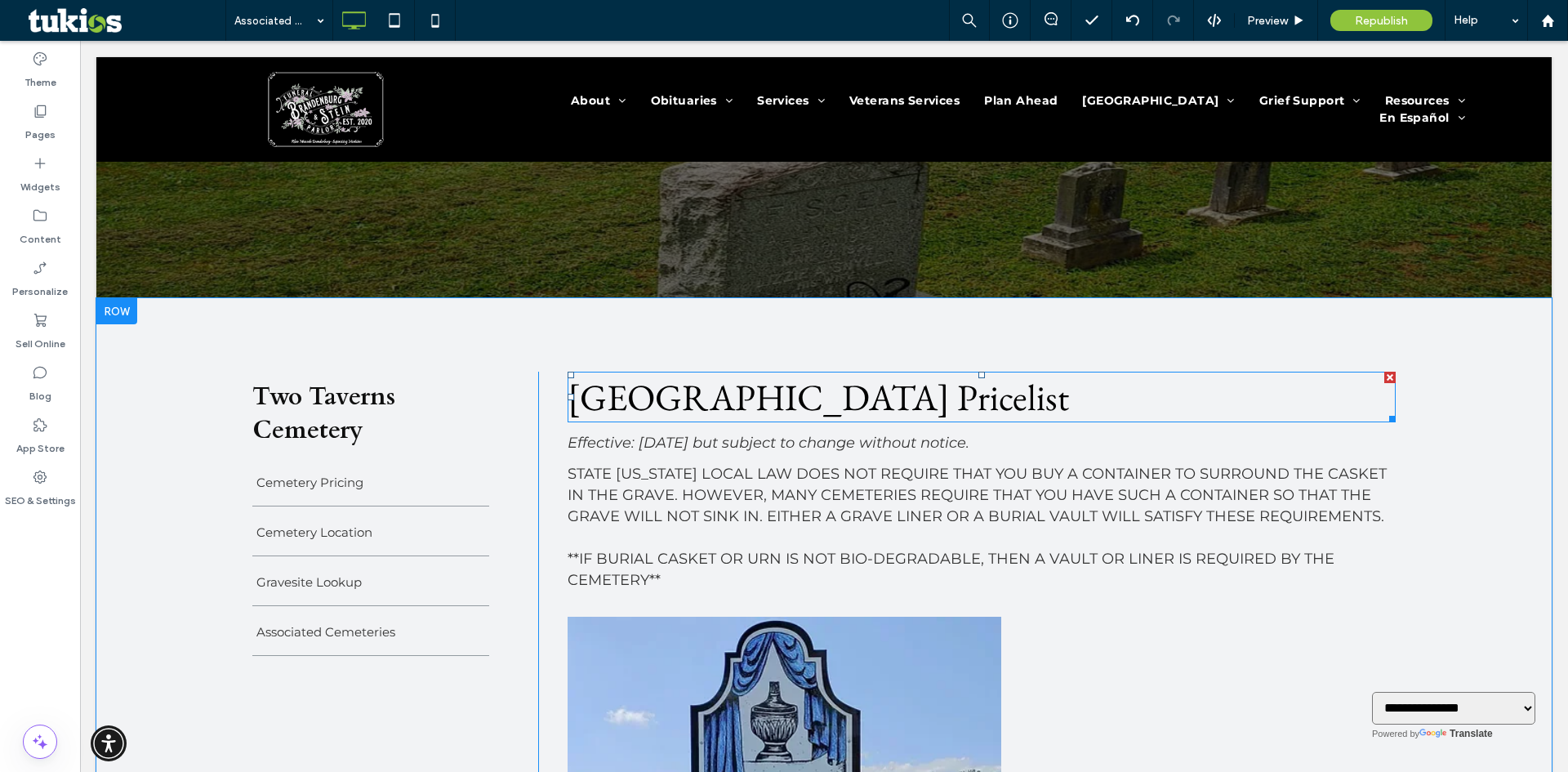 click on "[GEOGRAPHIC_DATA] Pricelist" at bounding box center [818, 397] 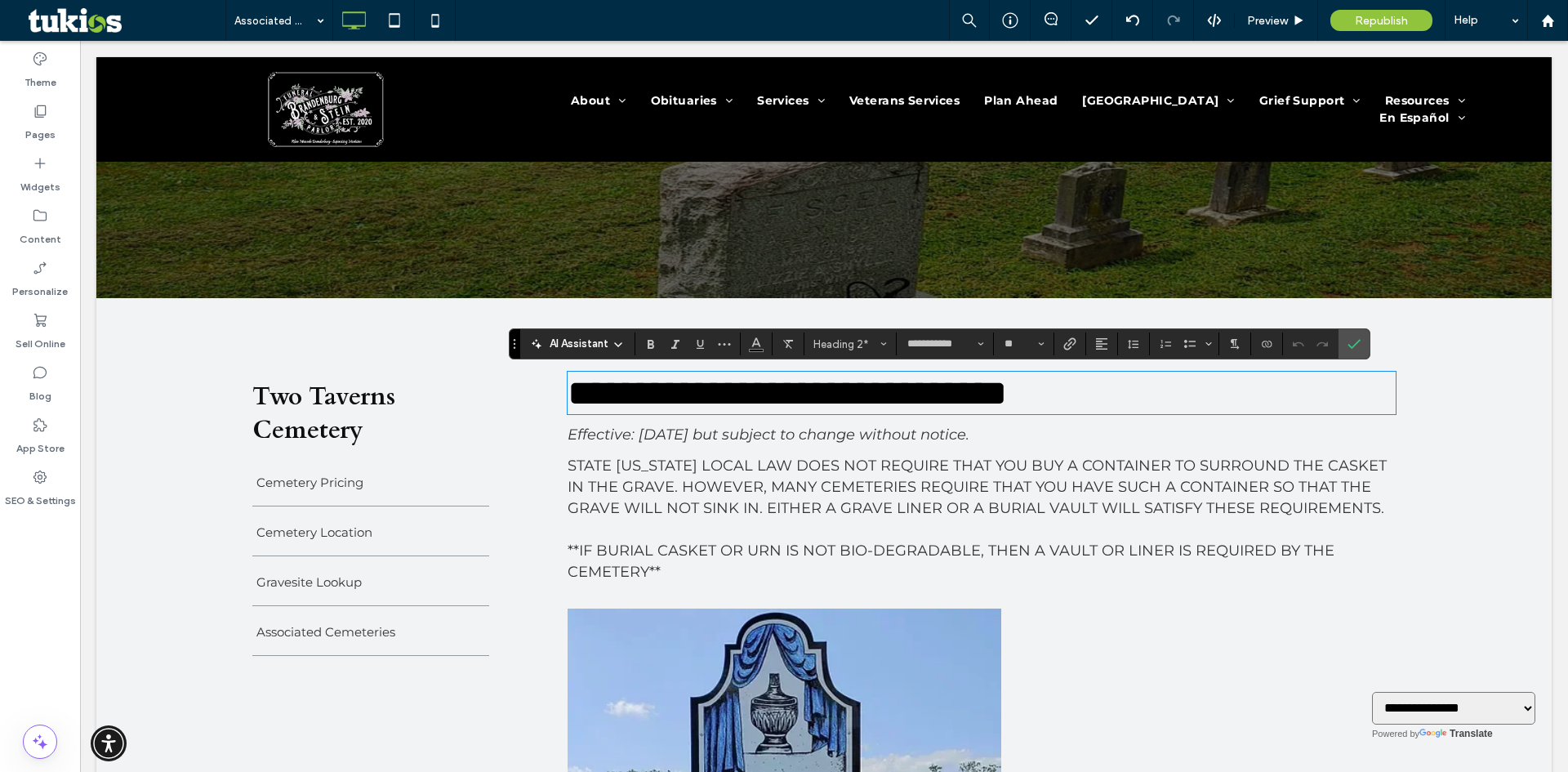 type 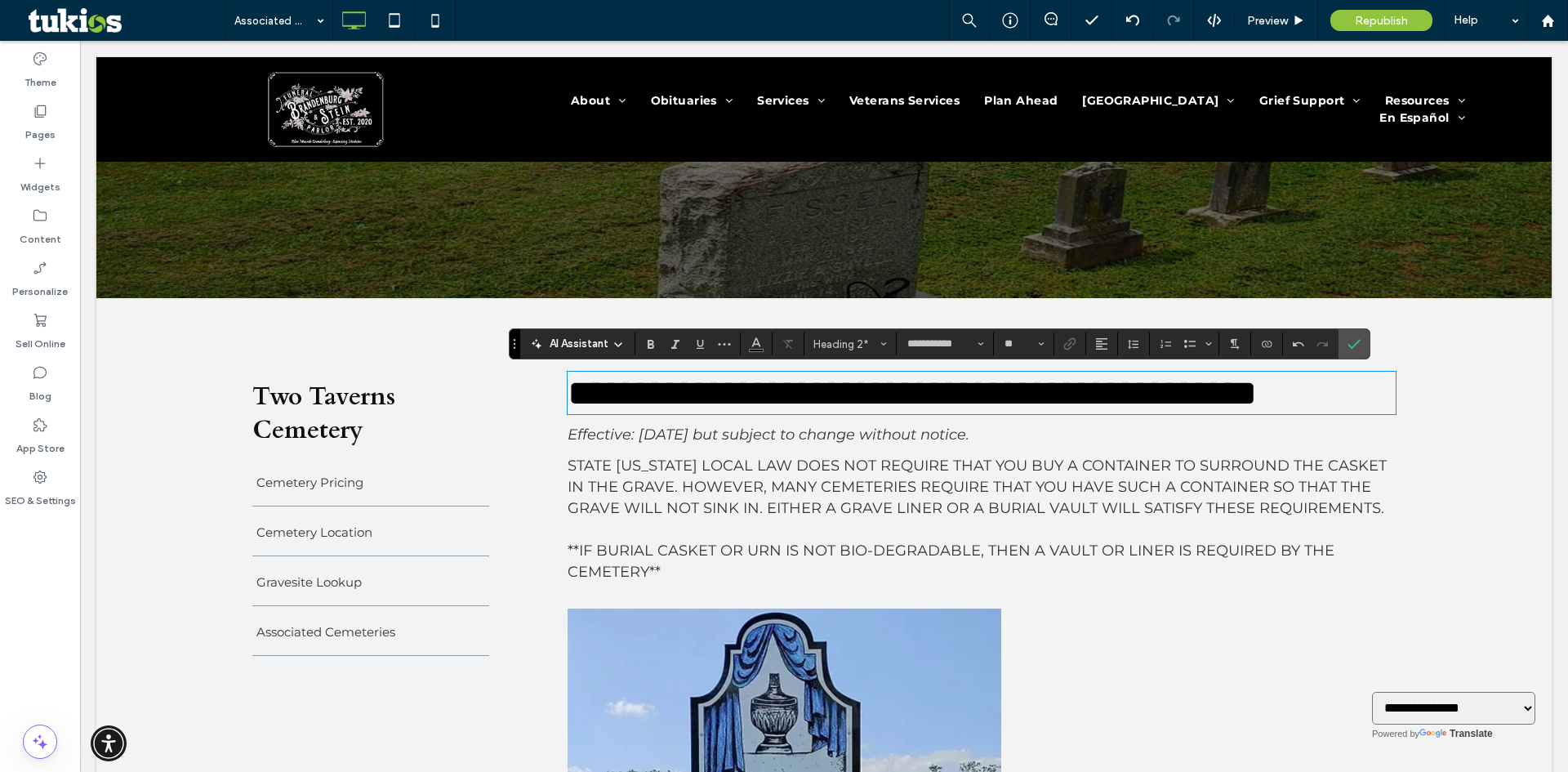 click on "STATE [US_STATE] LOCAL LAW DOES NOT REQUIRE THAT YOU BUY A CONTAINER TO SURROUND THE CASKET IN THE GRAVE. HOWEVER, MANY CEMETERIES REQUIRE THAT YOU HAVE SUCH A CONTAINER SO THAT THE GRAVE WILL NOT SINK IN. EITHER A GRAVE LINER OR A BURIAL VAULT WILL SATISFY THESE REQUIREMENTS." at bounding box center (977, 487) 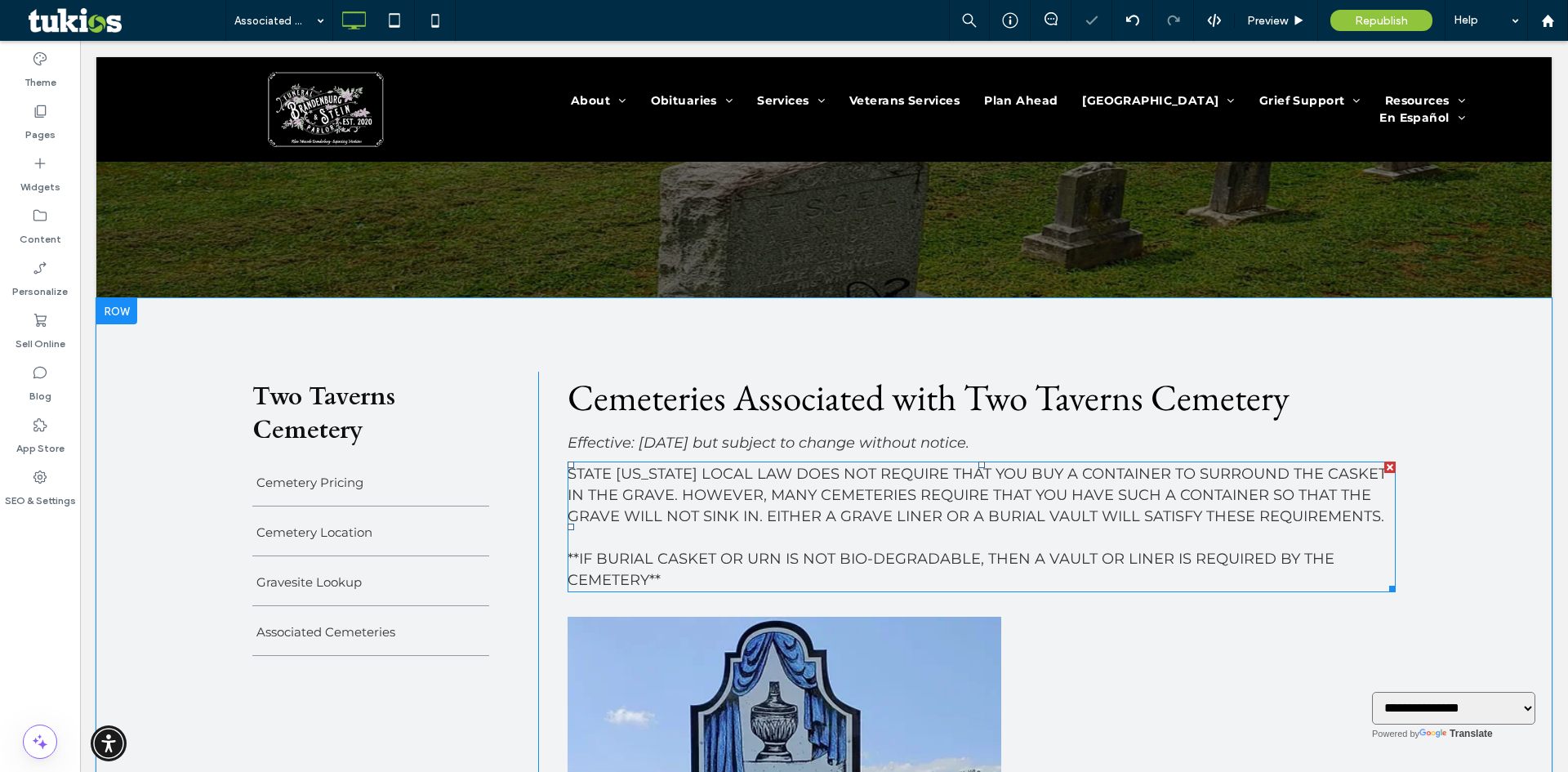 click on "STATE [US_STATE] LOCAL LAW DOES NOT REQUIRE THAT YOU BUY A CONTAINER TO SURROUND THE CASKET IN THE GRAVE. HOWEVER, MANY CEMETERIES REQUIRE THAT YOU HAVE SUCH A CONTAINER SO THAT THE GRAVE WILL NOT SINK IN. EITHER A GRAVE LINER OR A BURIAL VAULT WILL SATISFY THESE REQUIREMENTS." at bounding box center [977, 495] 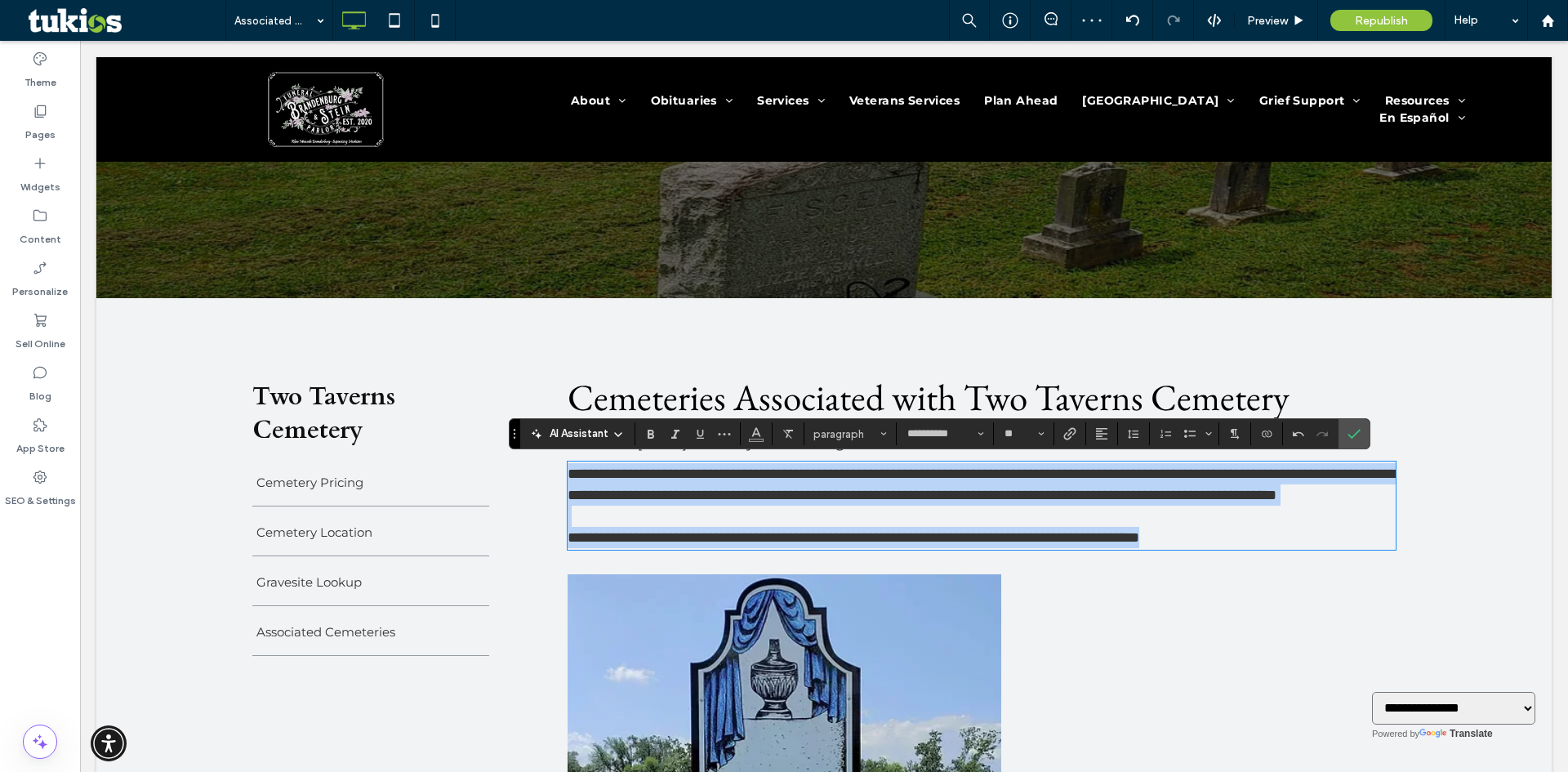 scroll, scrollTop: 0, scrollLeft: 0, axis: both 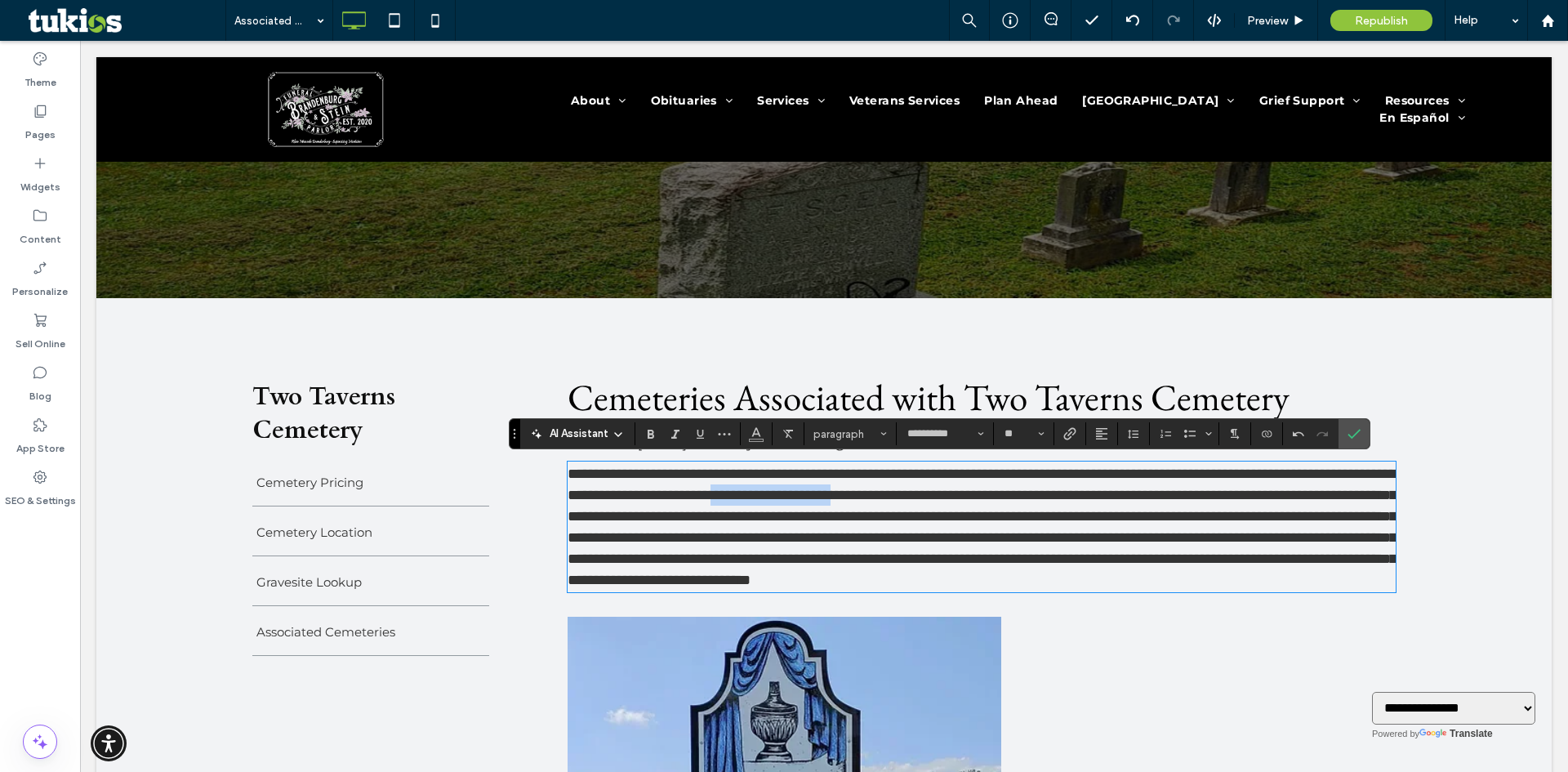 drag, startPoint x: 1015, startPoint y: 493, endPoint x: 1190, endPoint y: 489, distance: 175.04571 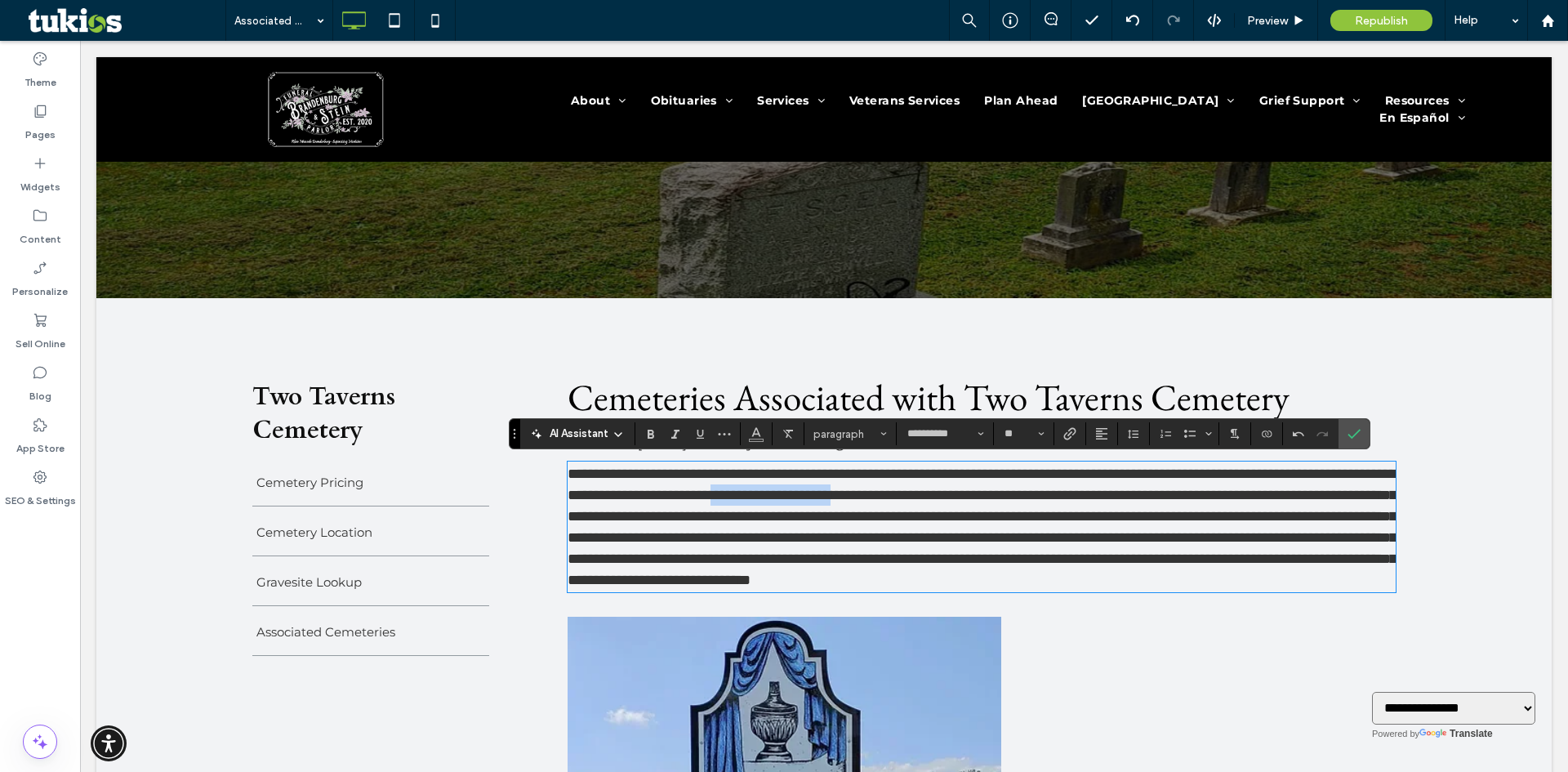 click on "**********" at bounding box center [982, 527] 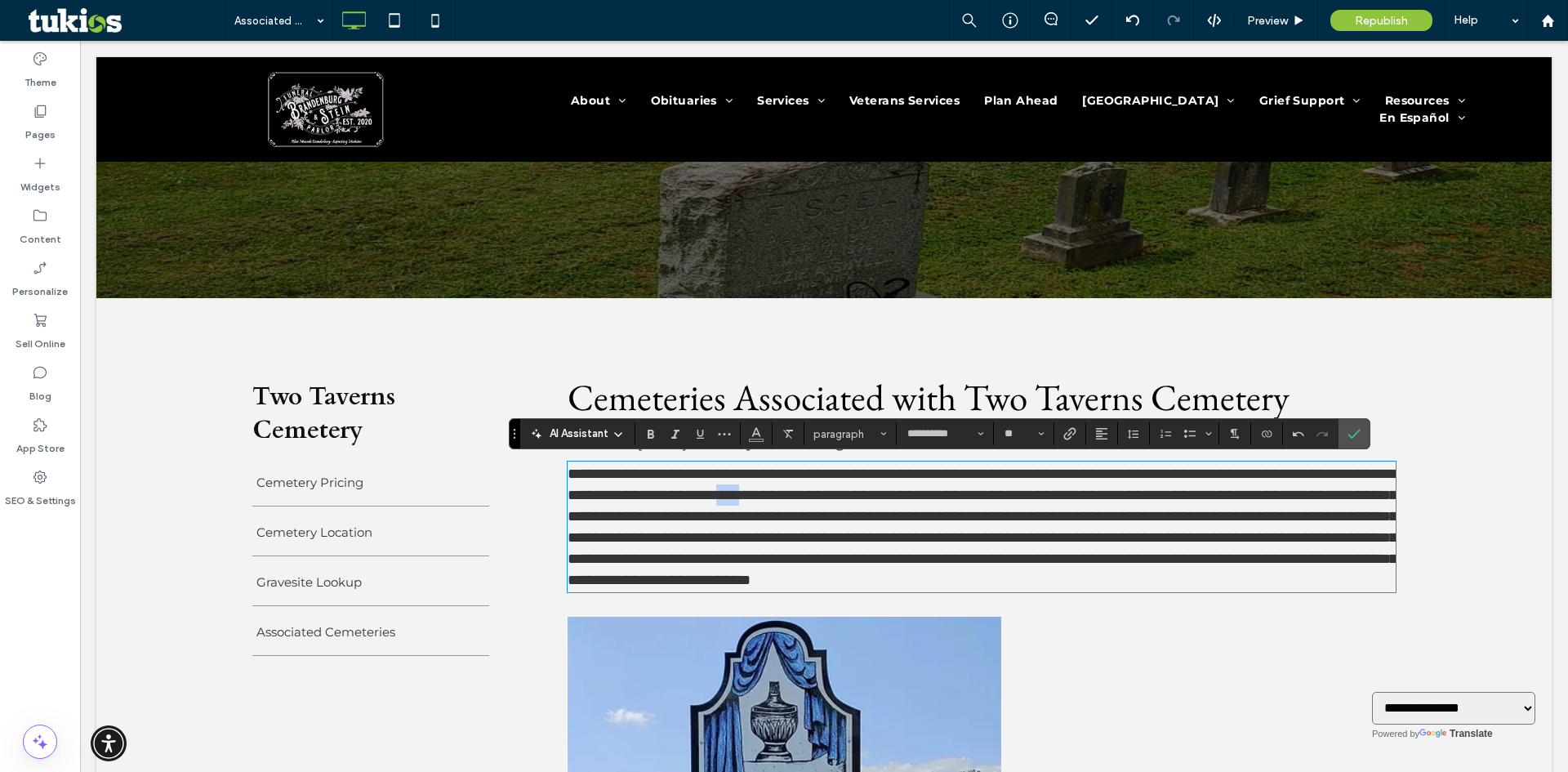 drag, startPoint x: 1017, startPoint y: 495, endPoint x: 1056, endPoint y: 495, distance: 39 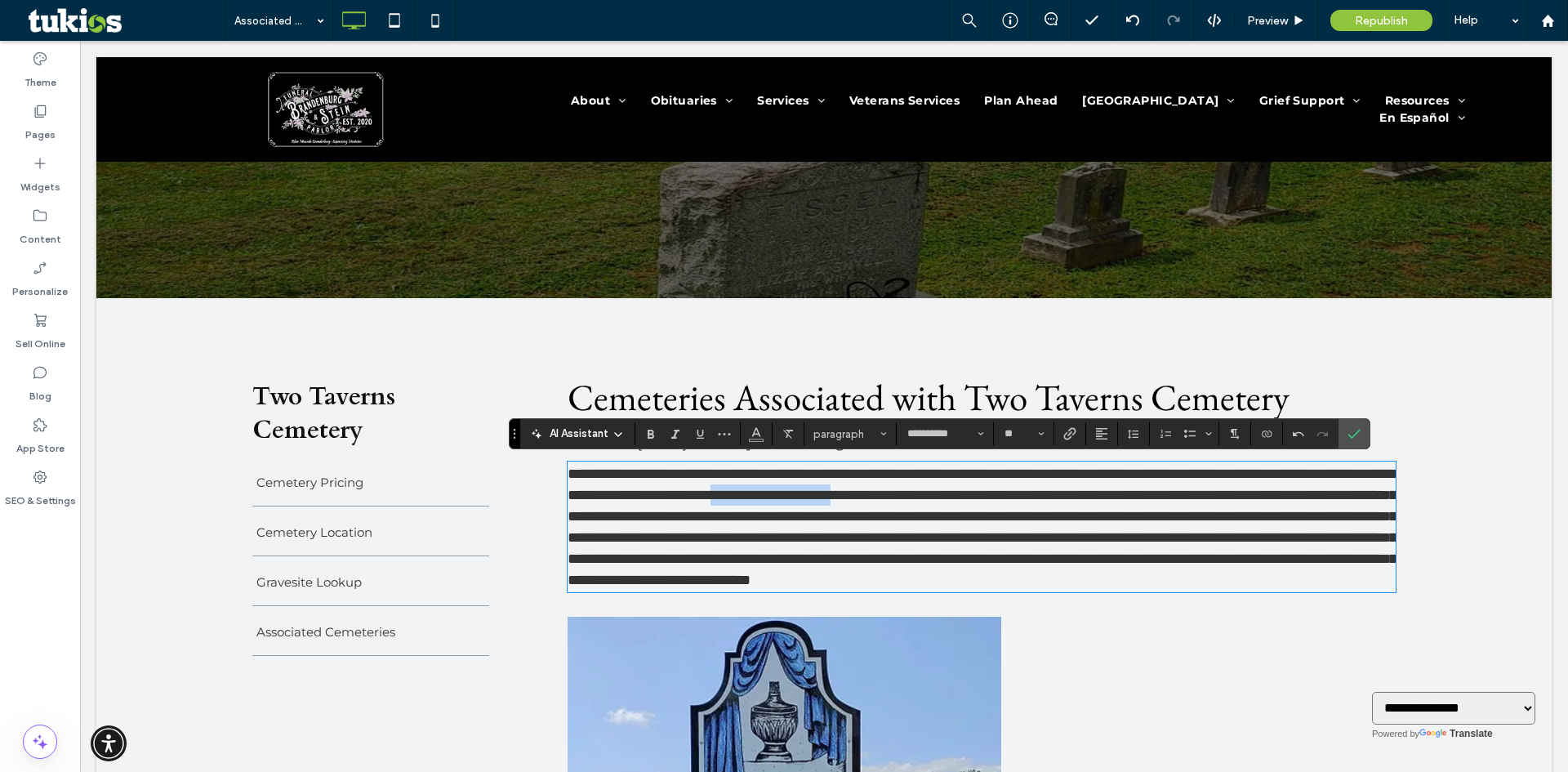 drag, startPoint x: 1013, startPoint y: 495, endPoint x: 1190, endPoint y: 491, distance: 177.04519 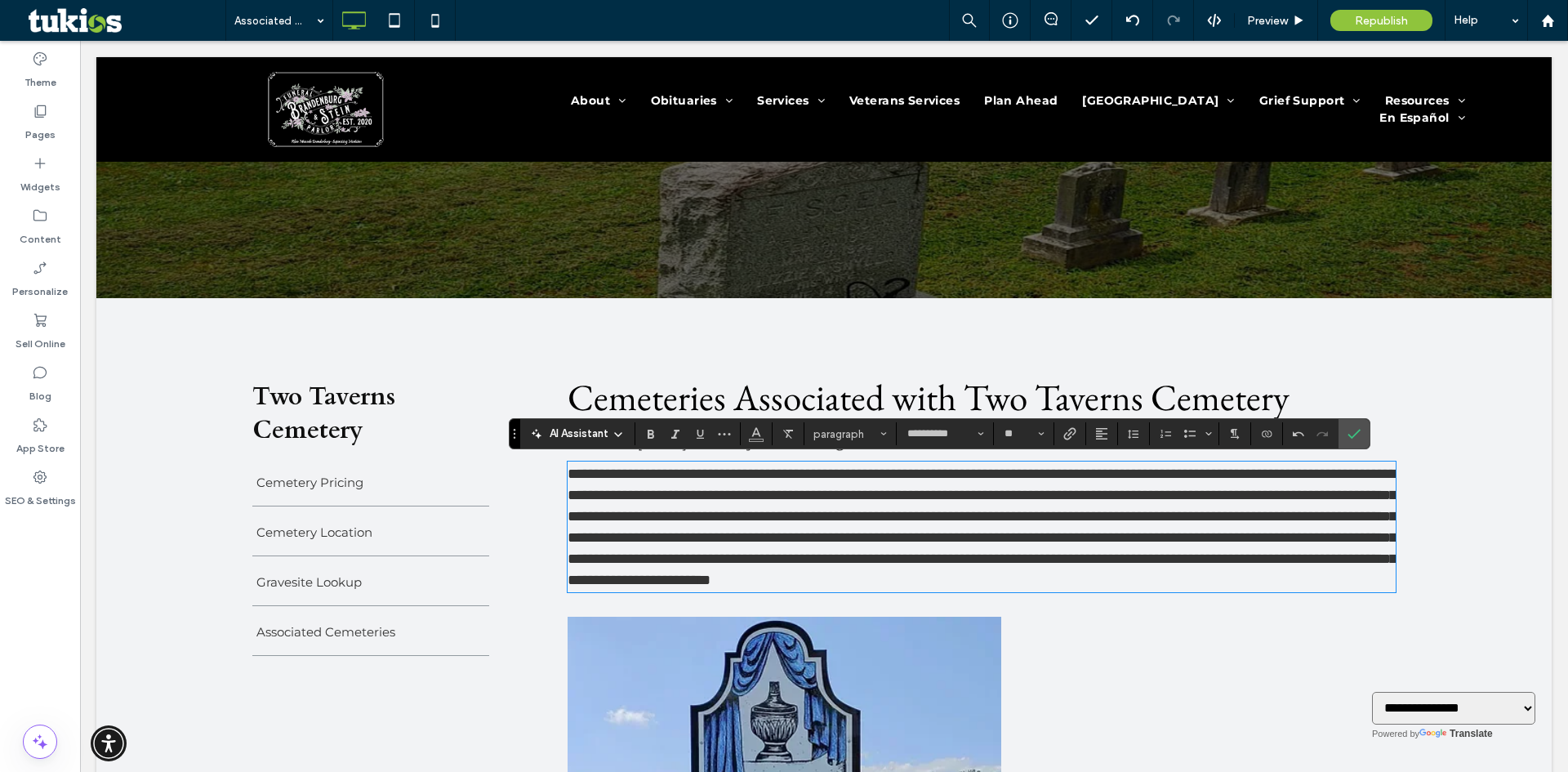 scroll, scrollTop: 0, scrollLeft: 0, axis: both 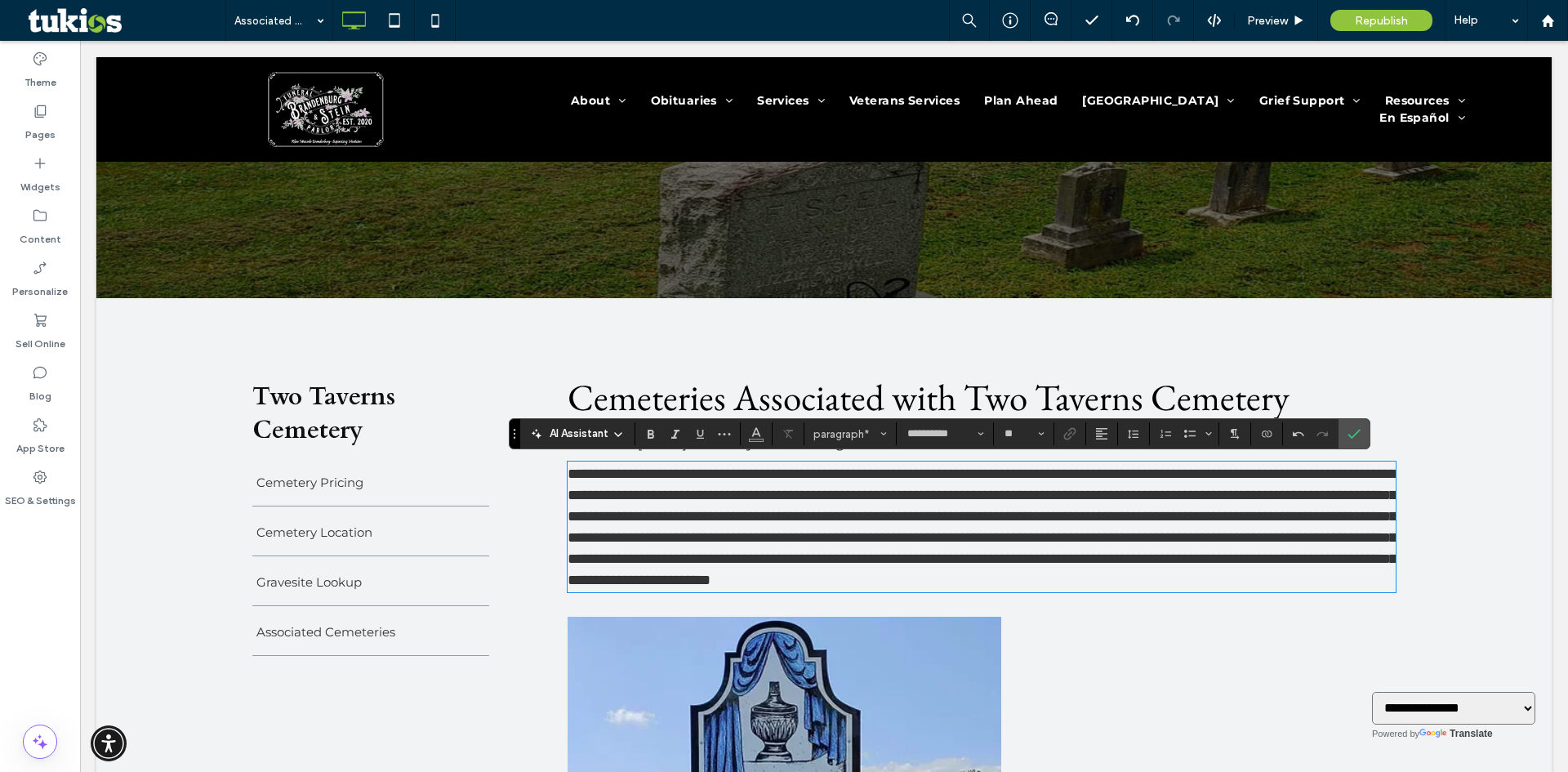 click on "**********" at bounding box center (982, 527) 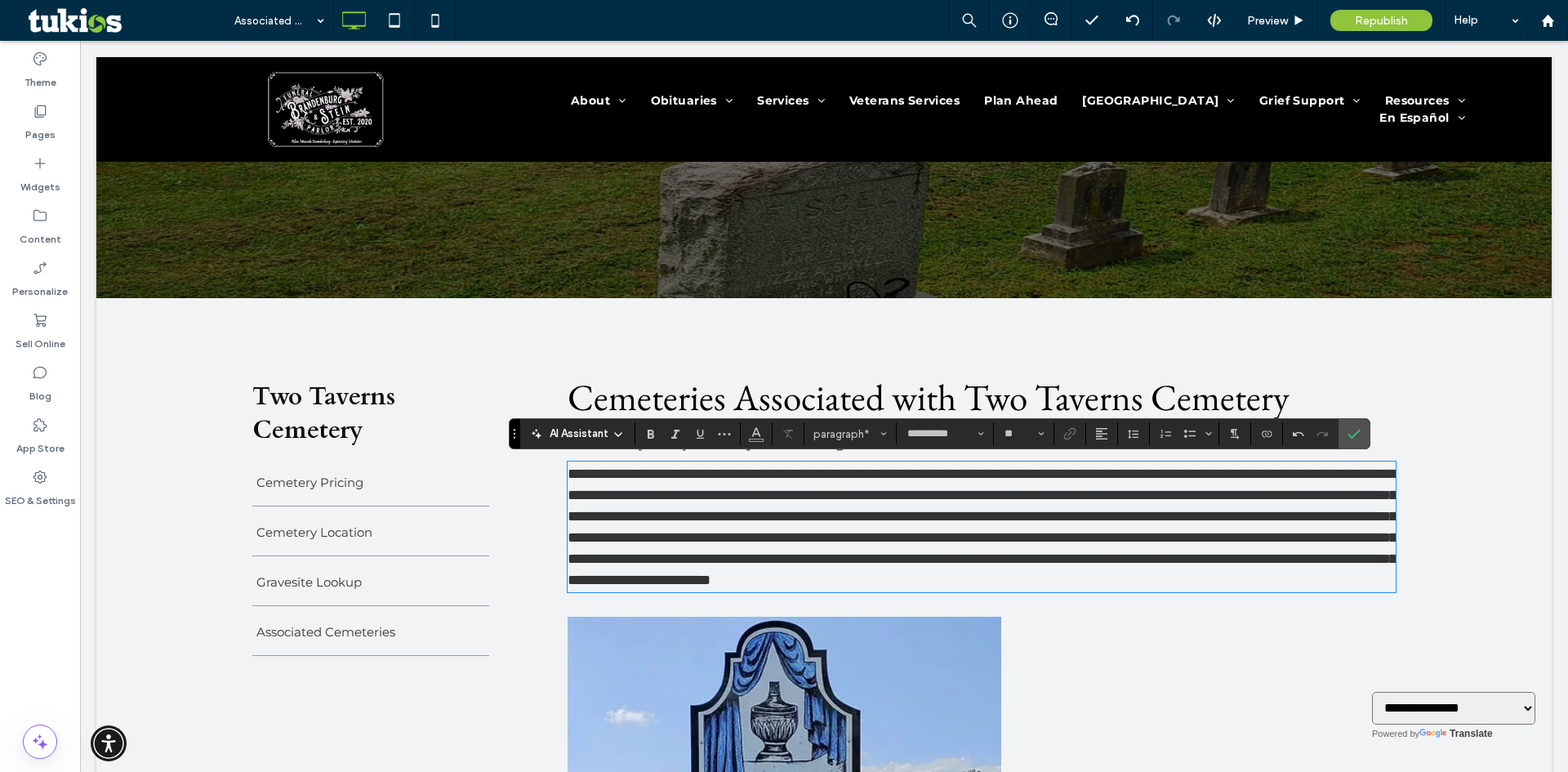 type 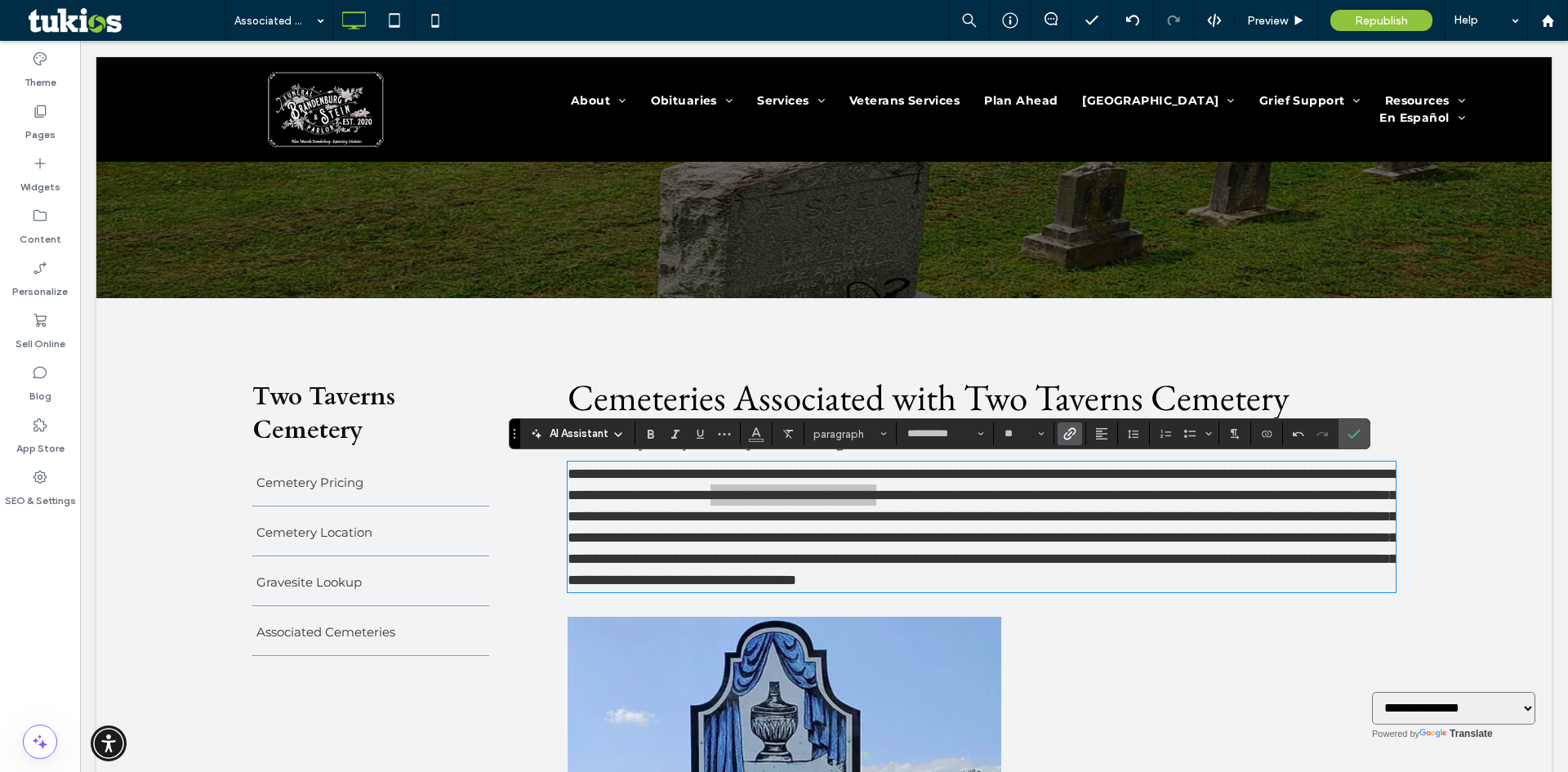 click 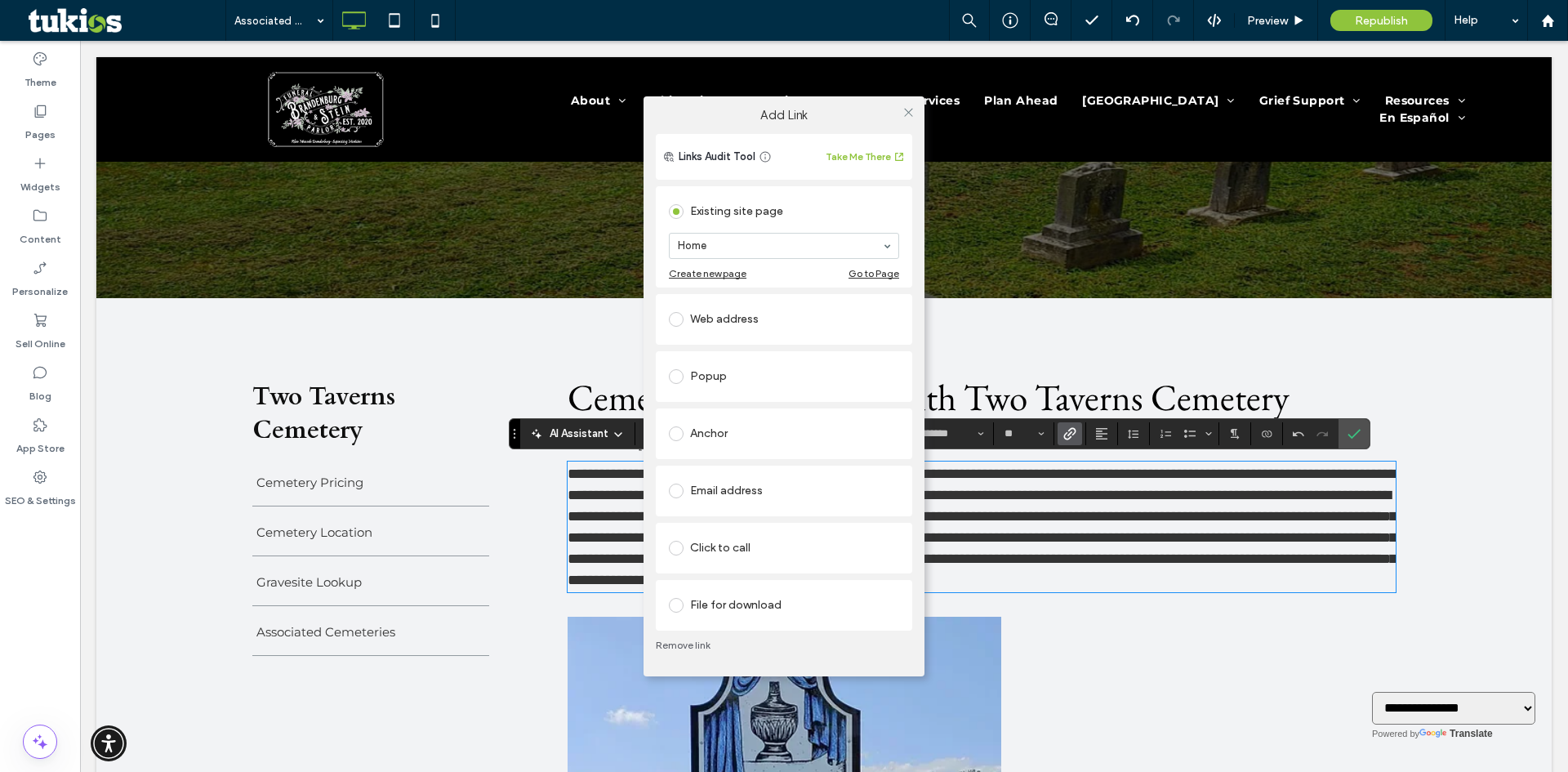 click on "Web address" at bounding box center (784, 319) 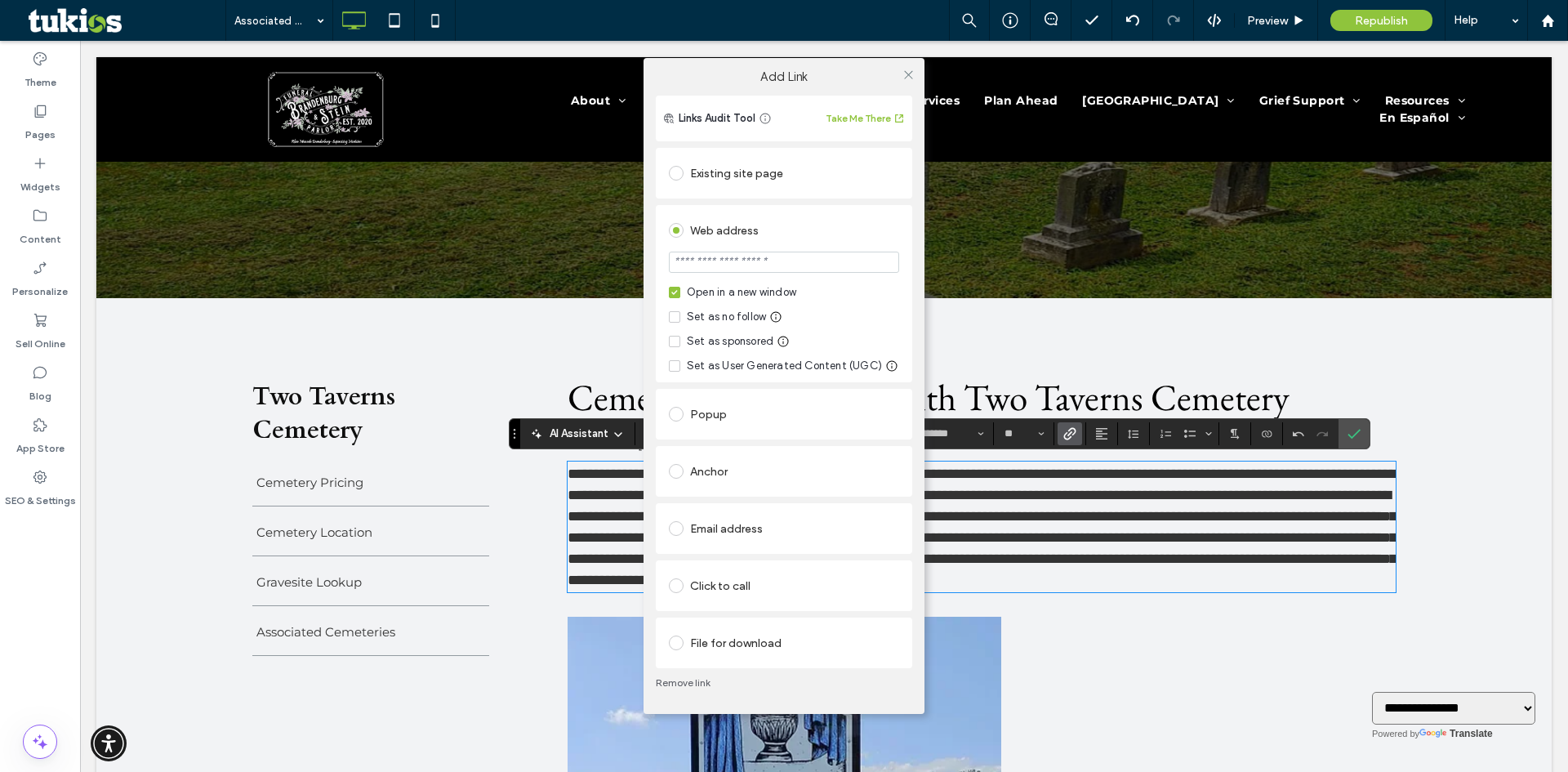 click at bounding box center (784, 262) 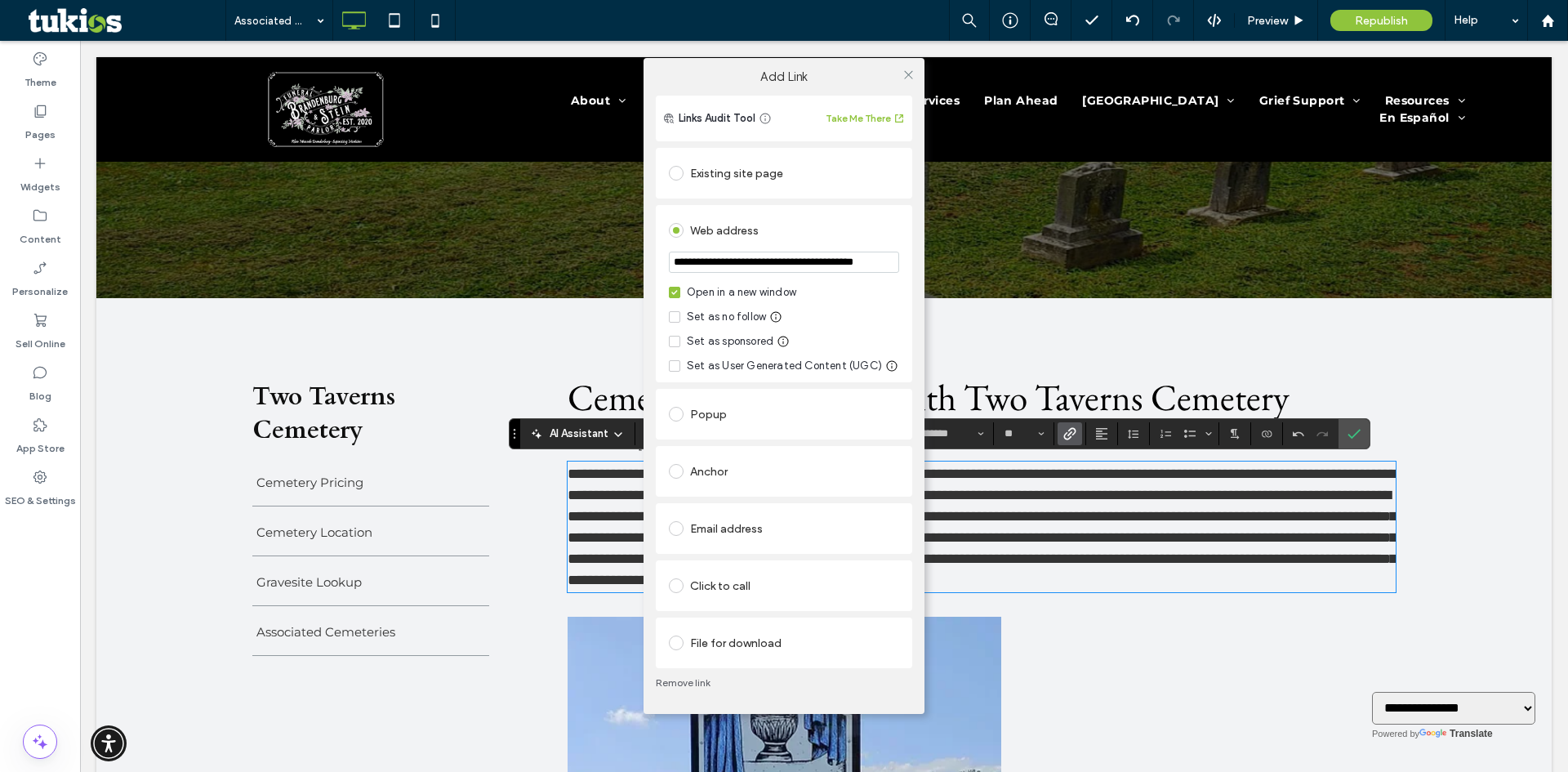 scroll, scrollTop: 0, scrollLeft: 26, axis: horizontal 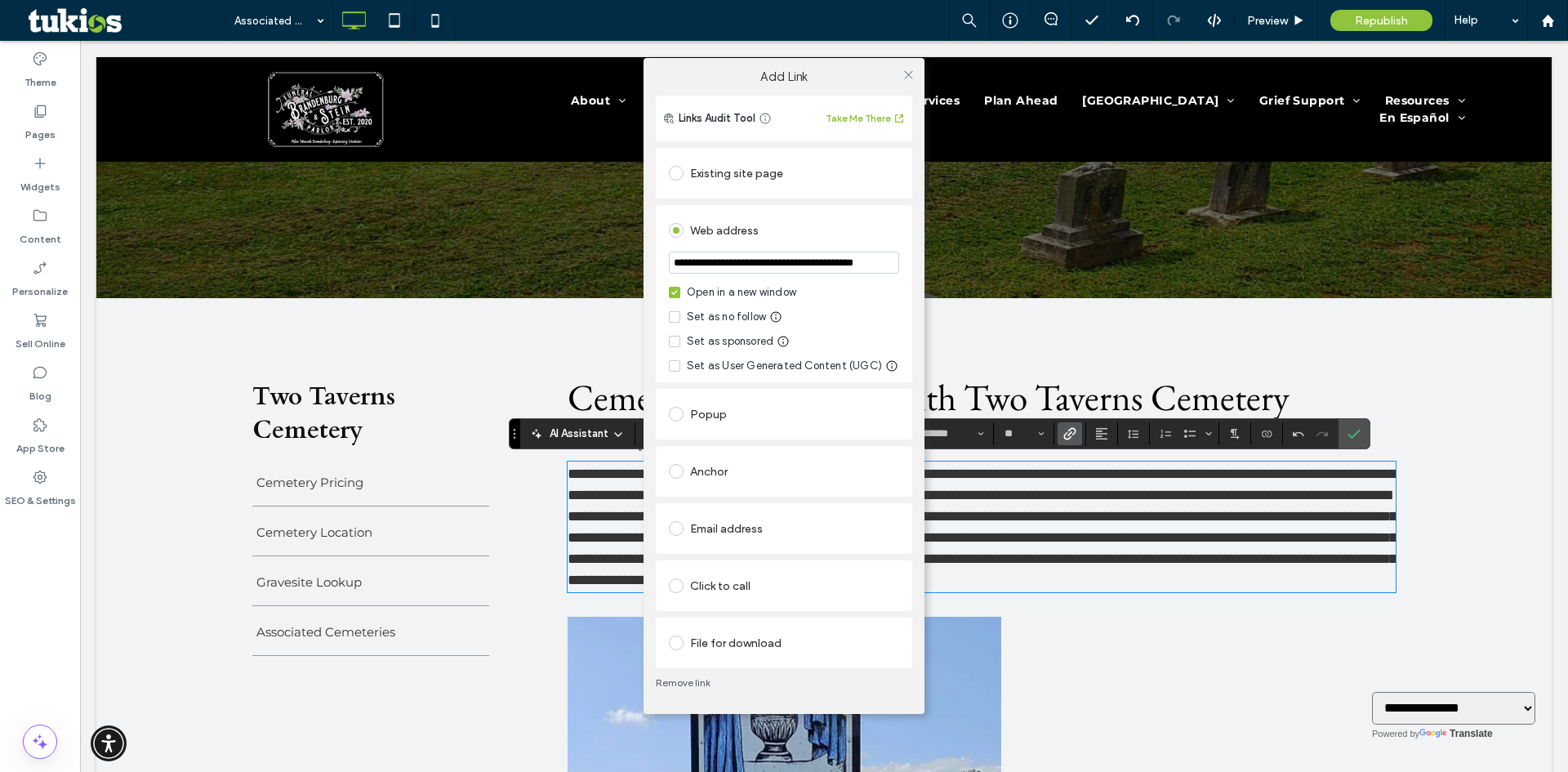 type on "**********" 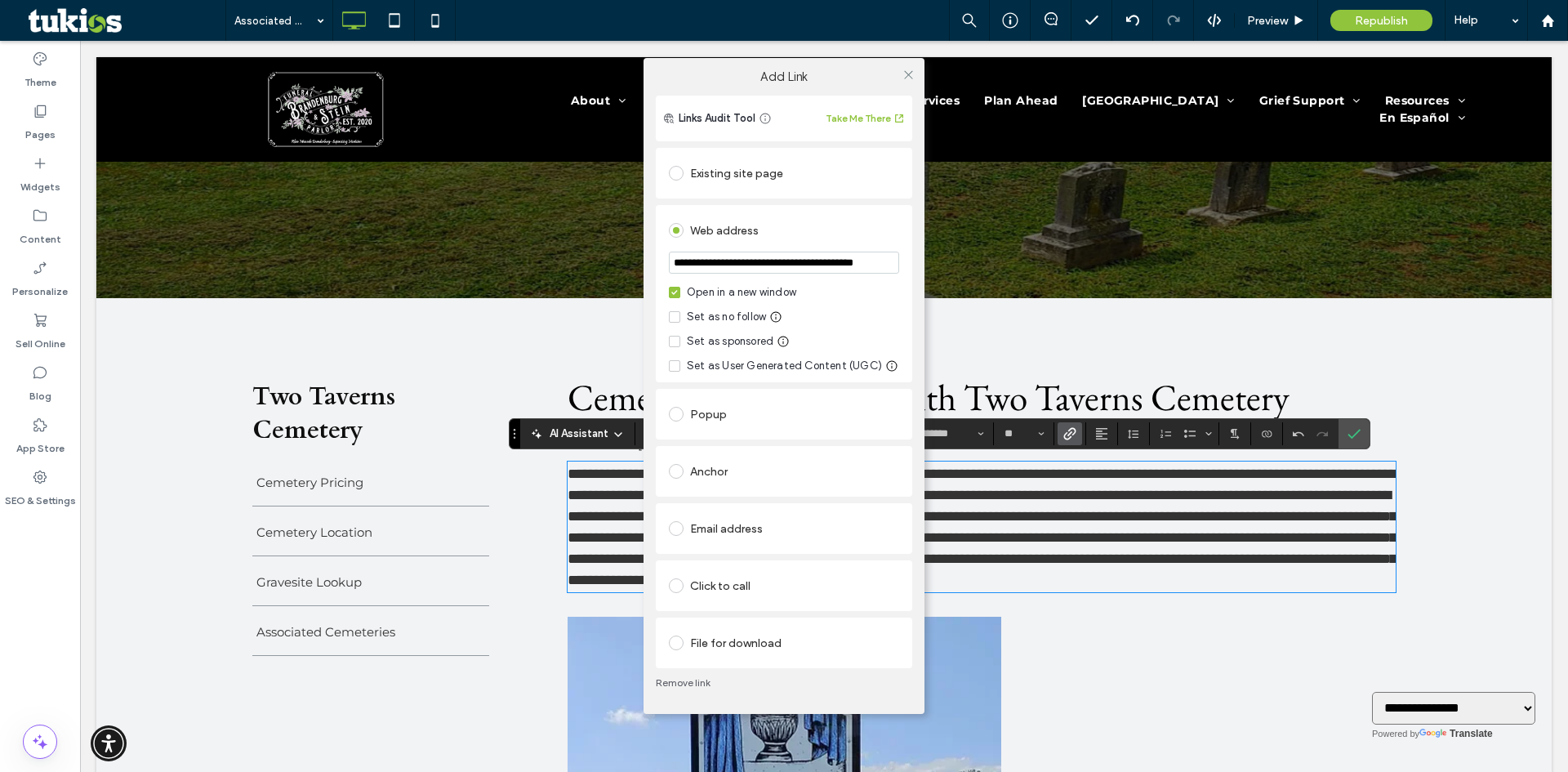 click on "**********" at bounding box center (784, 406) 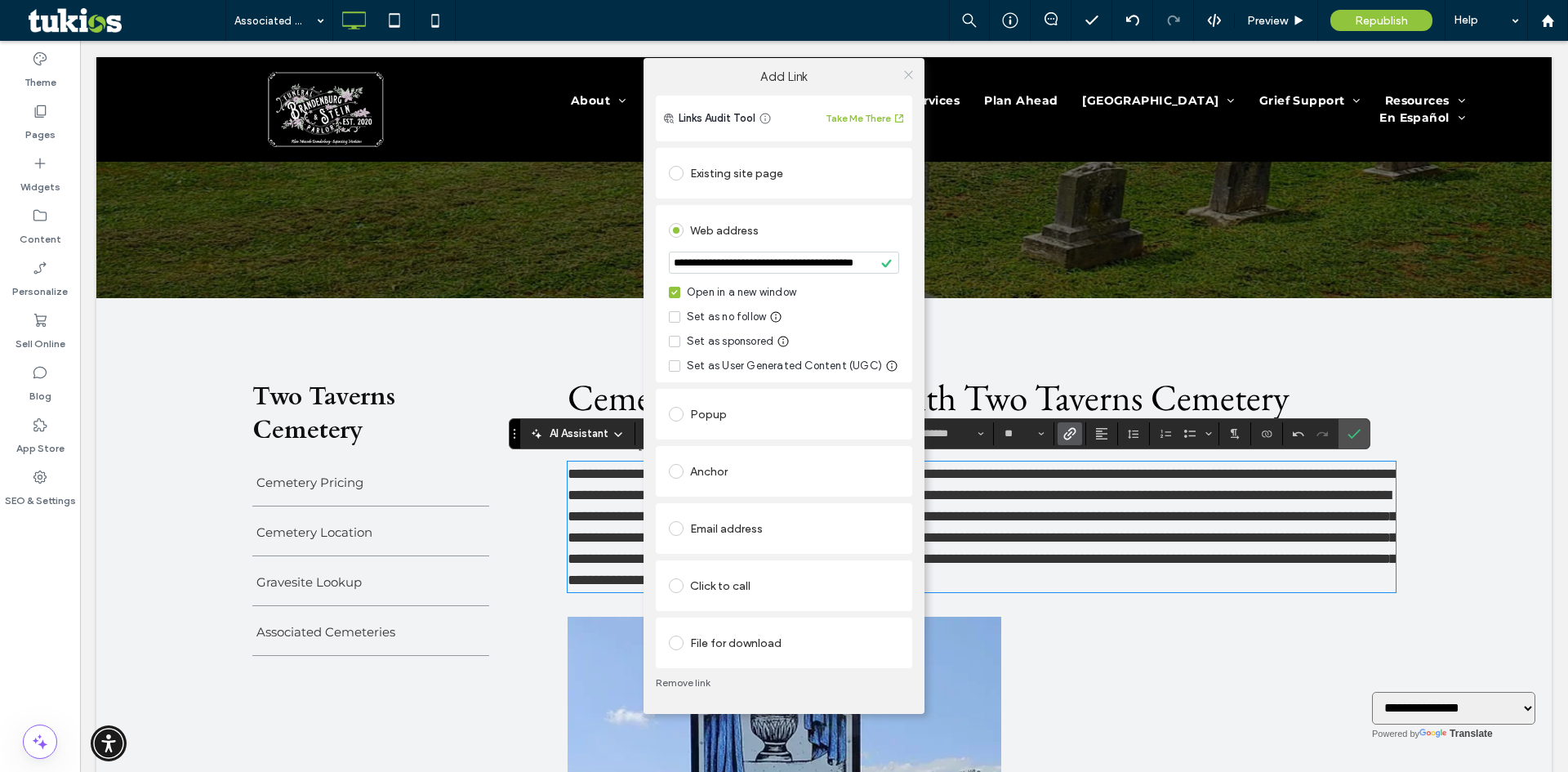 click 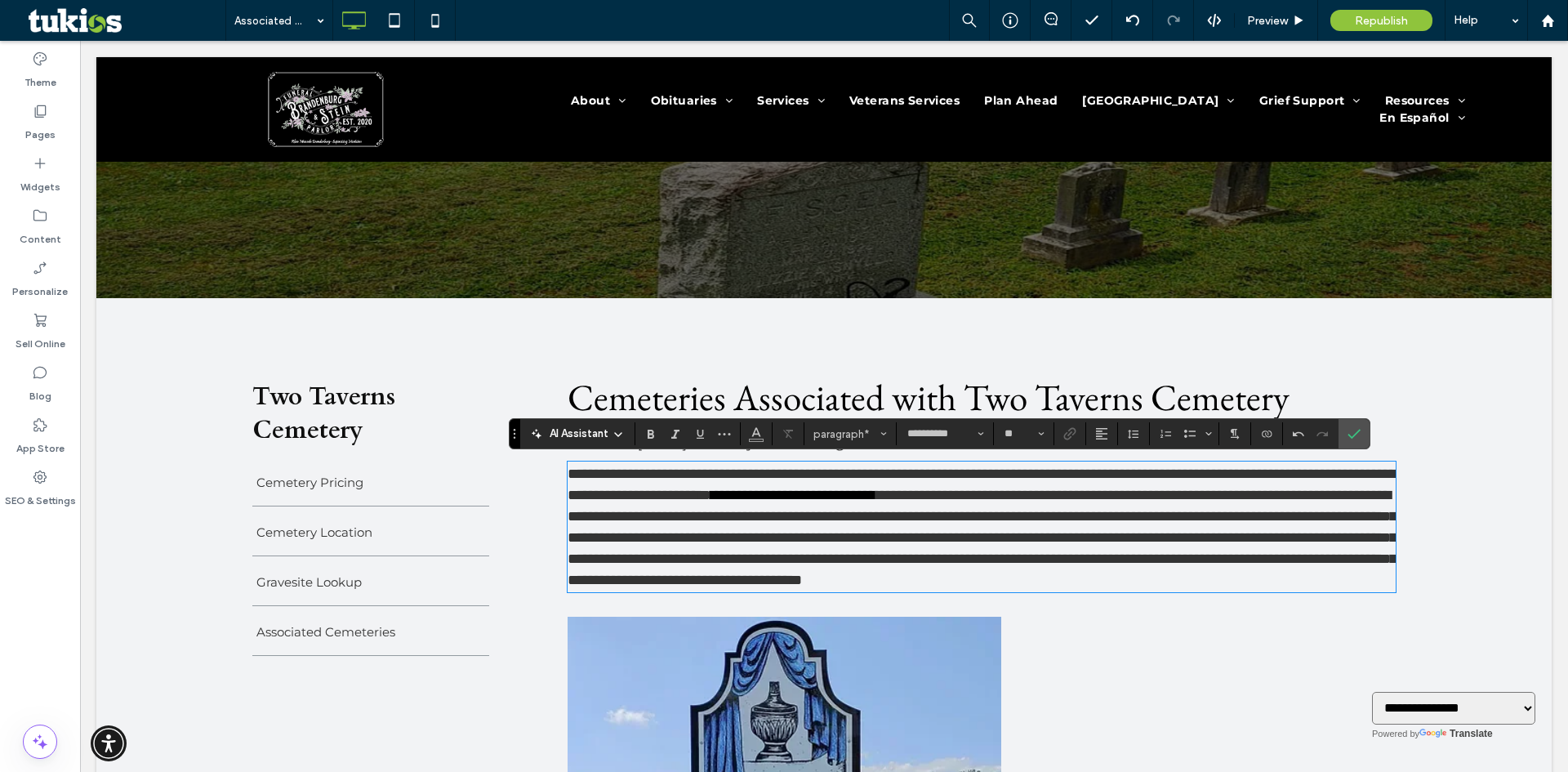 click on "**********" at bounding box center [982, 527] 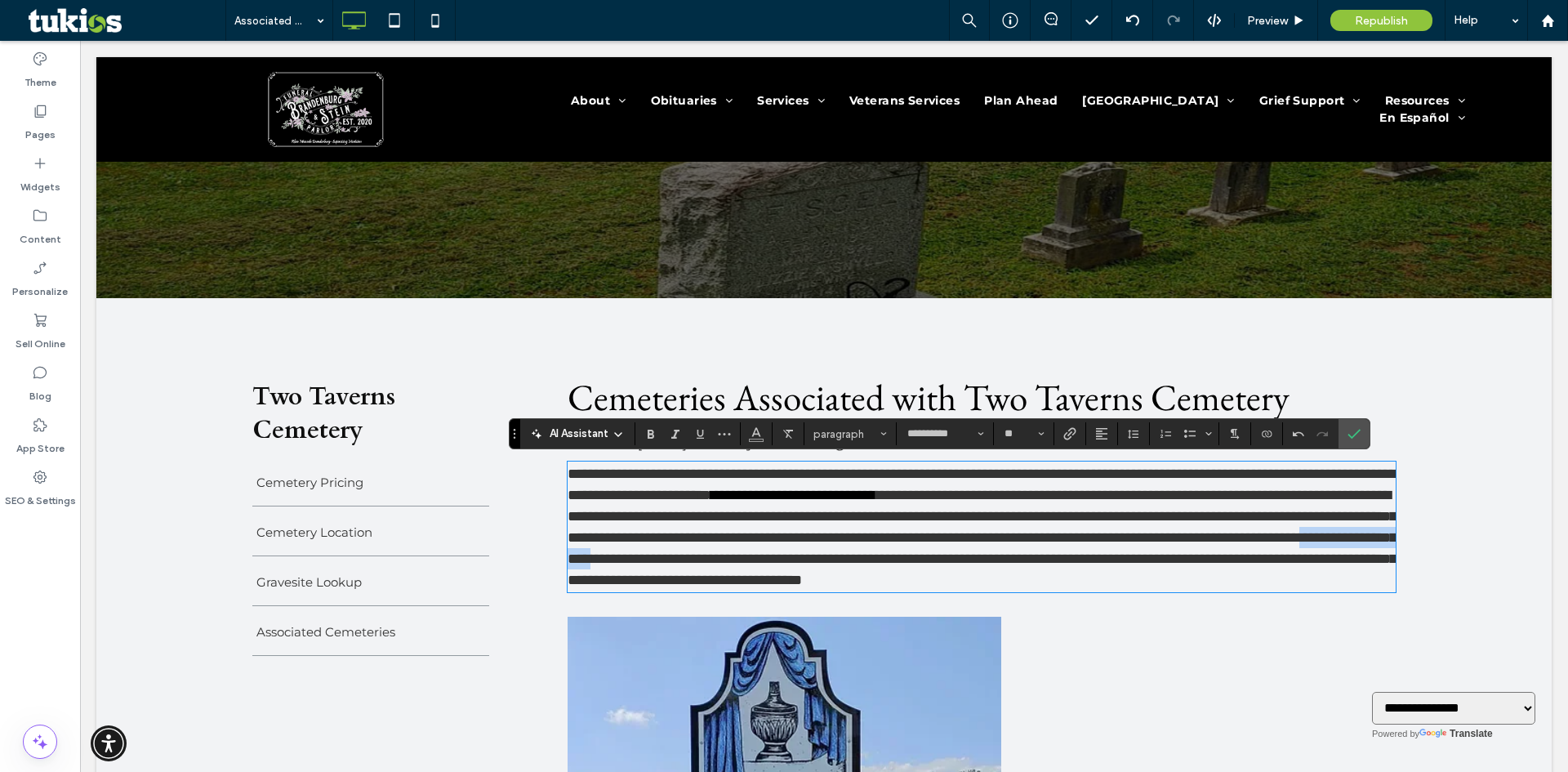 drag, startPoint x: 661, startPoint y: 579, endPoint x: 837, endPoint y: 579, distance: 176 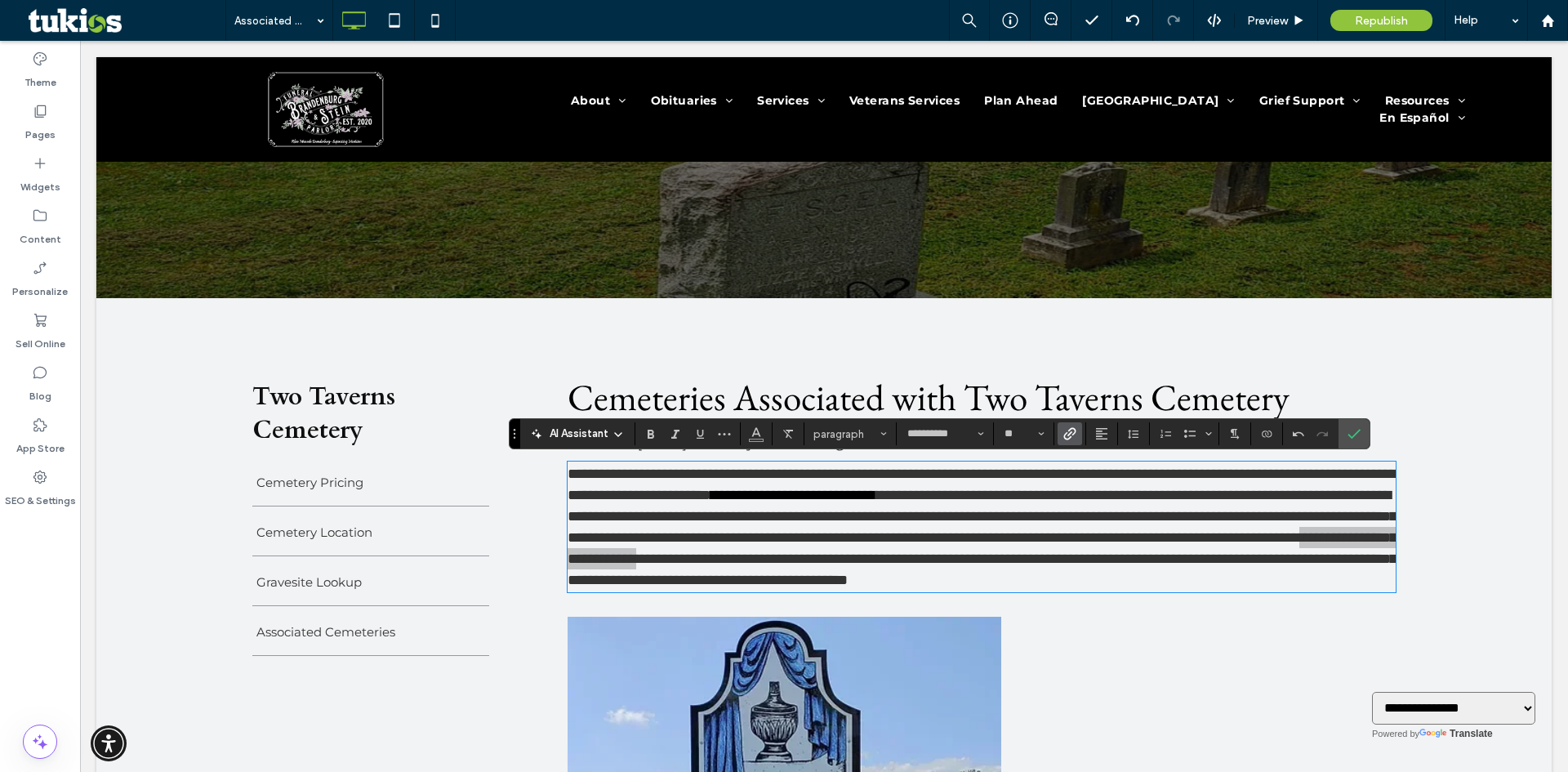 click 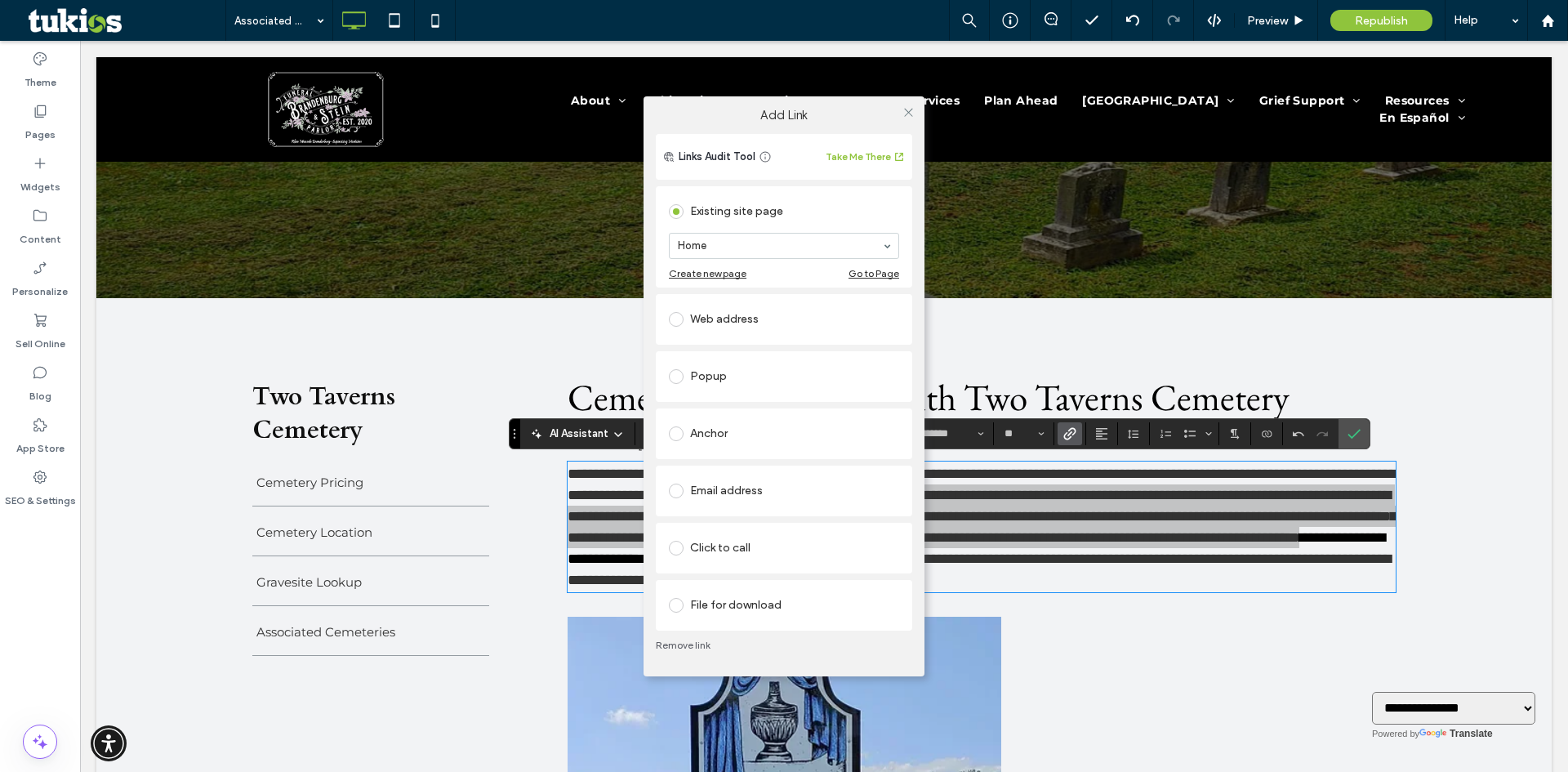click on "Web address" at bounding box center (784, 319) 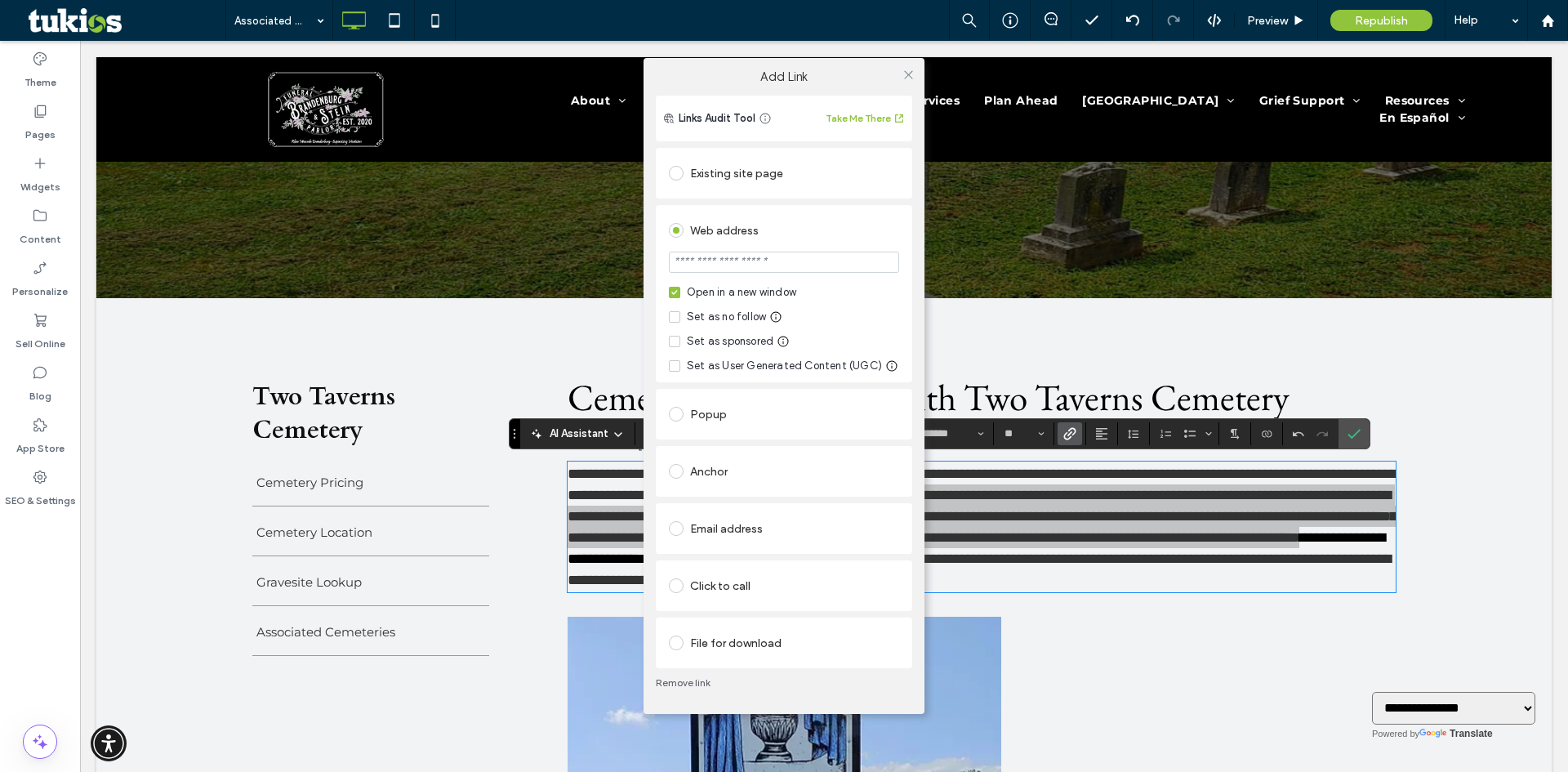 click at bounding box center (784, 264) 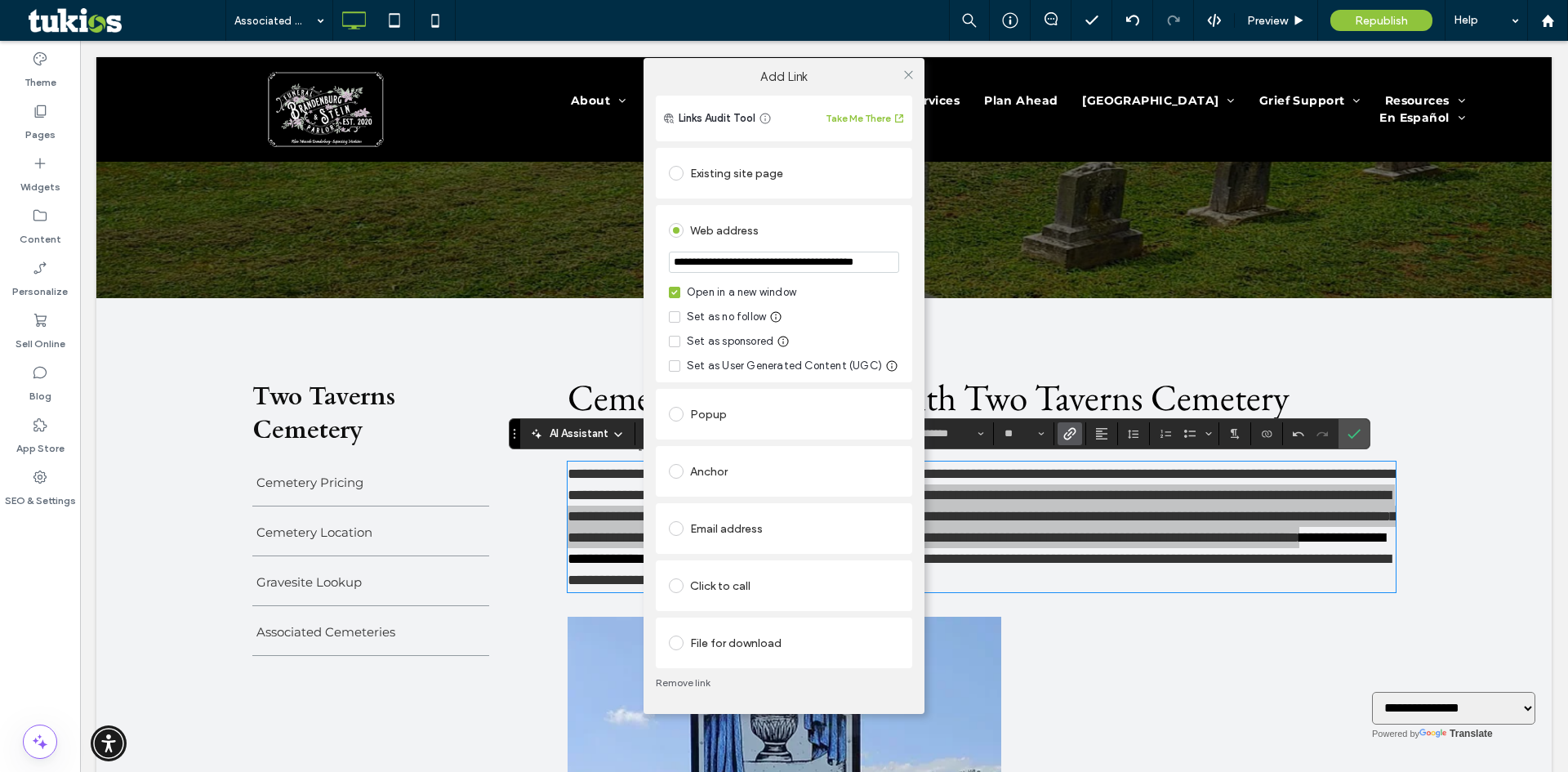 scroll, scrollTop: 0, scrollLeft: 26, axis: horizontal 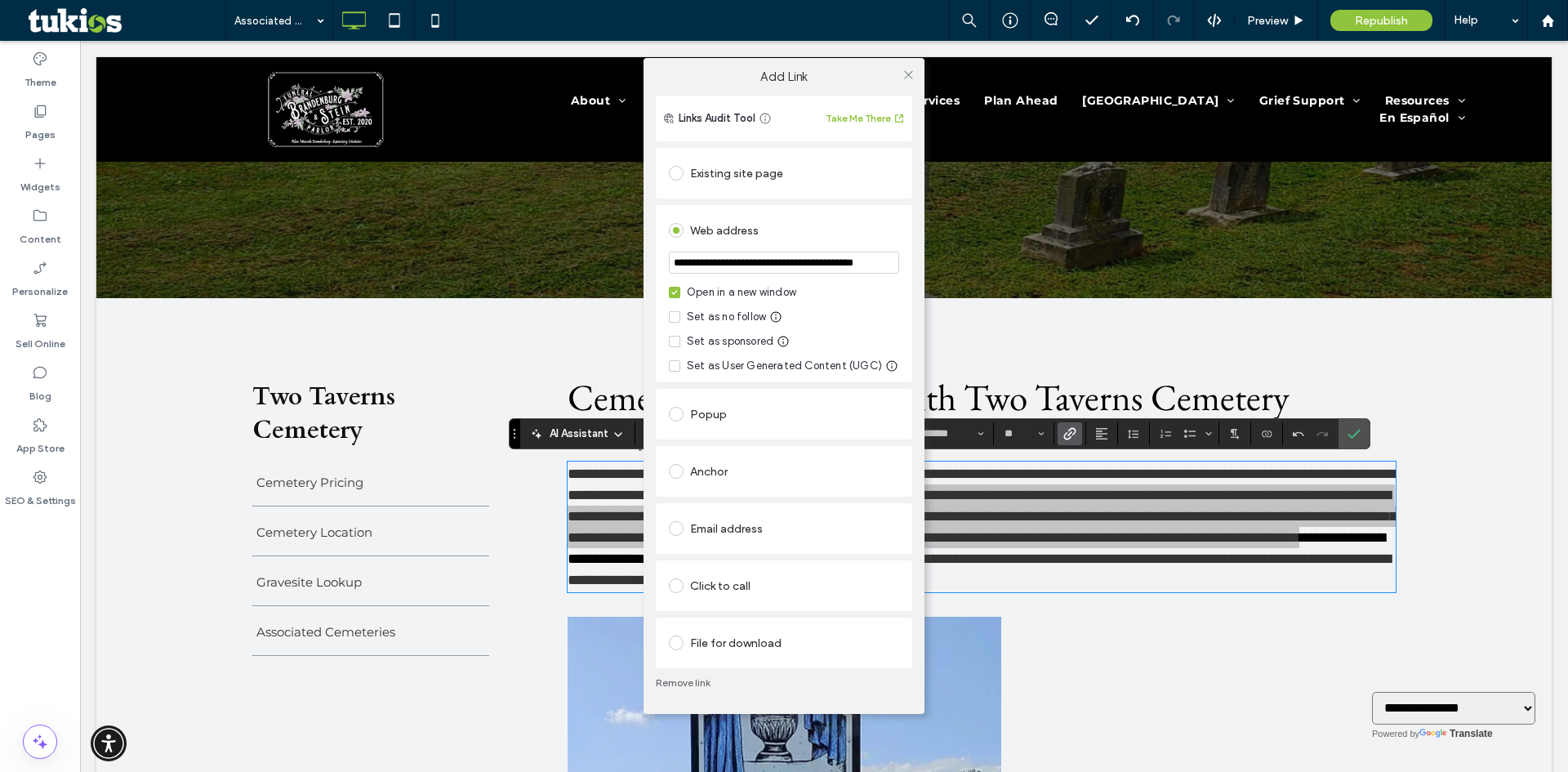 type on "**********" 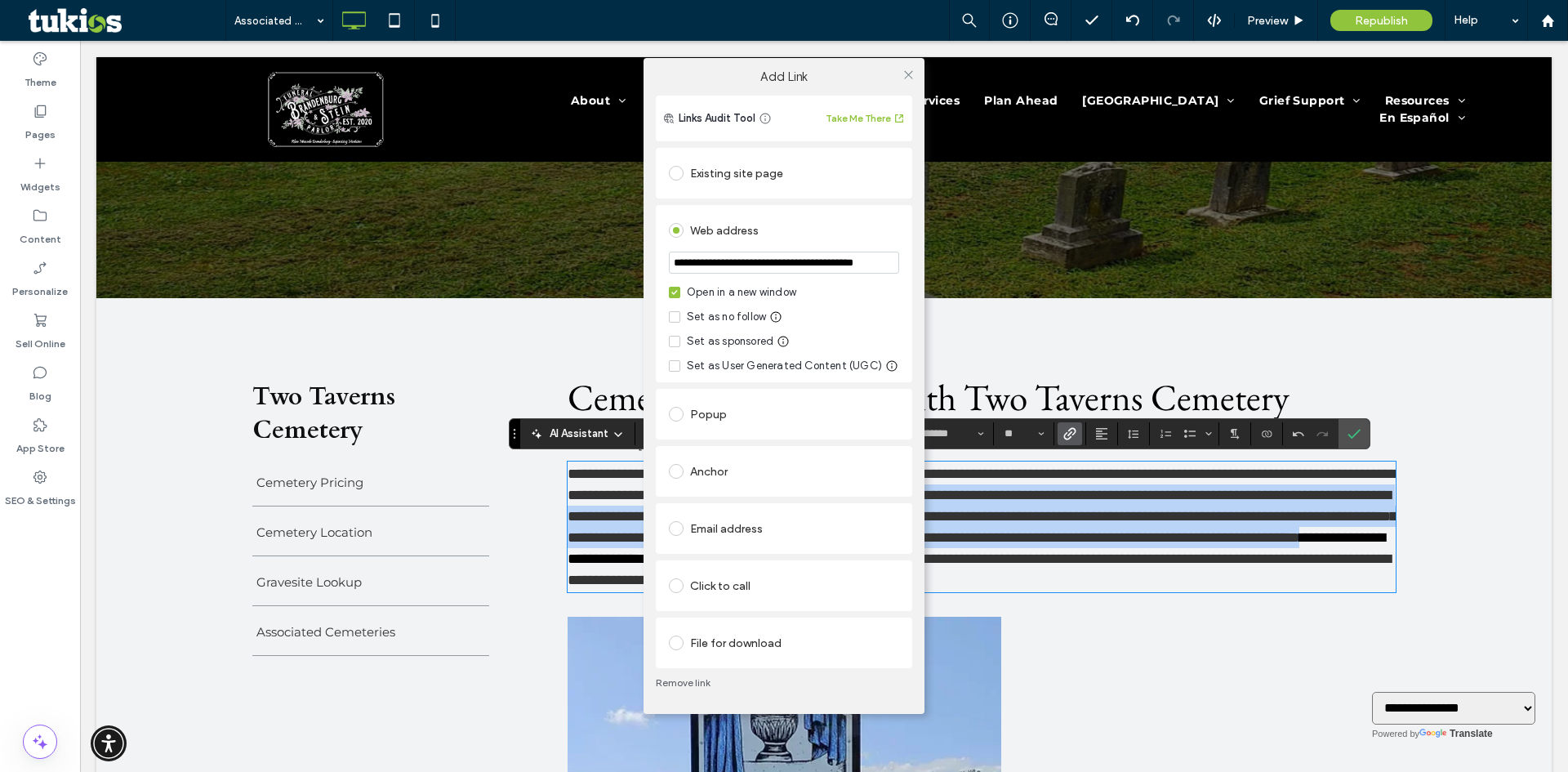click on "**********" at bounding box center [784, 293] 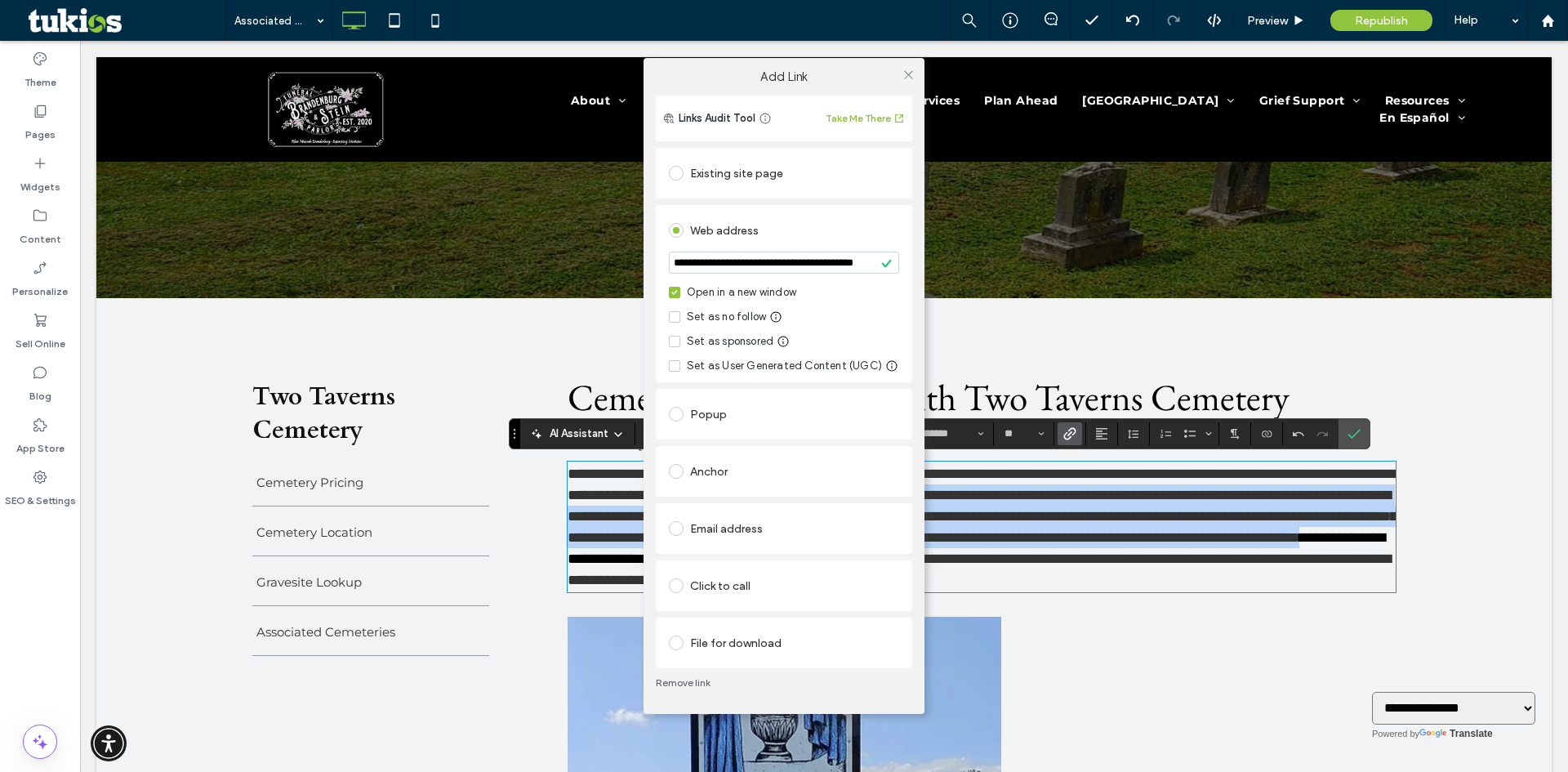 scroll, scrollTop: 0, scrollLeft: 0, axis: both 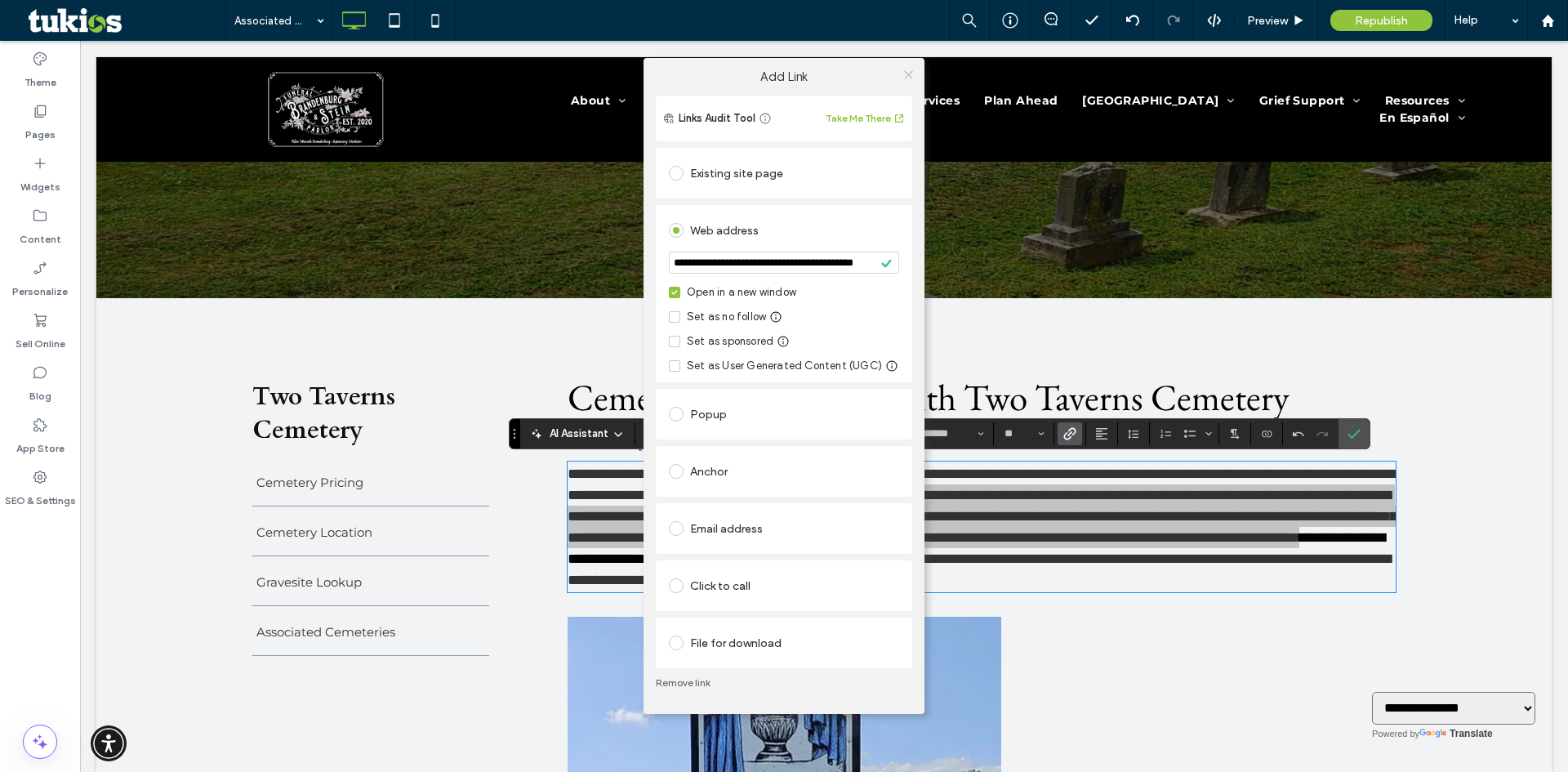 click 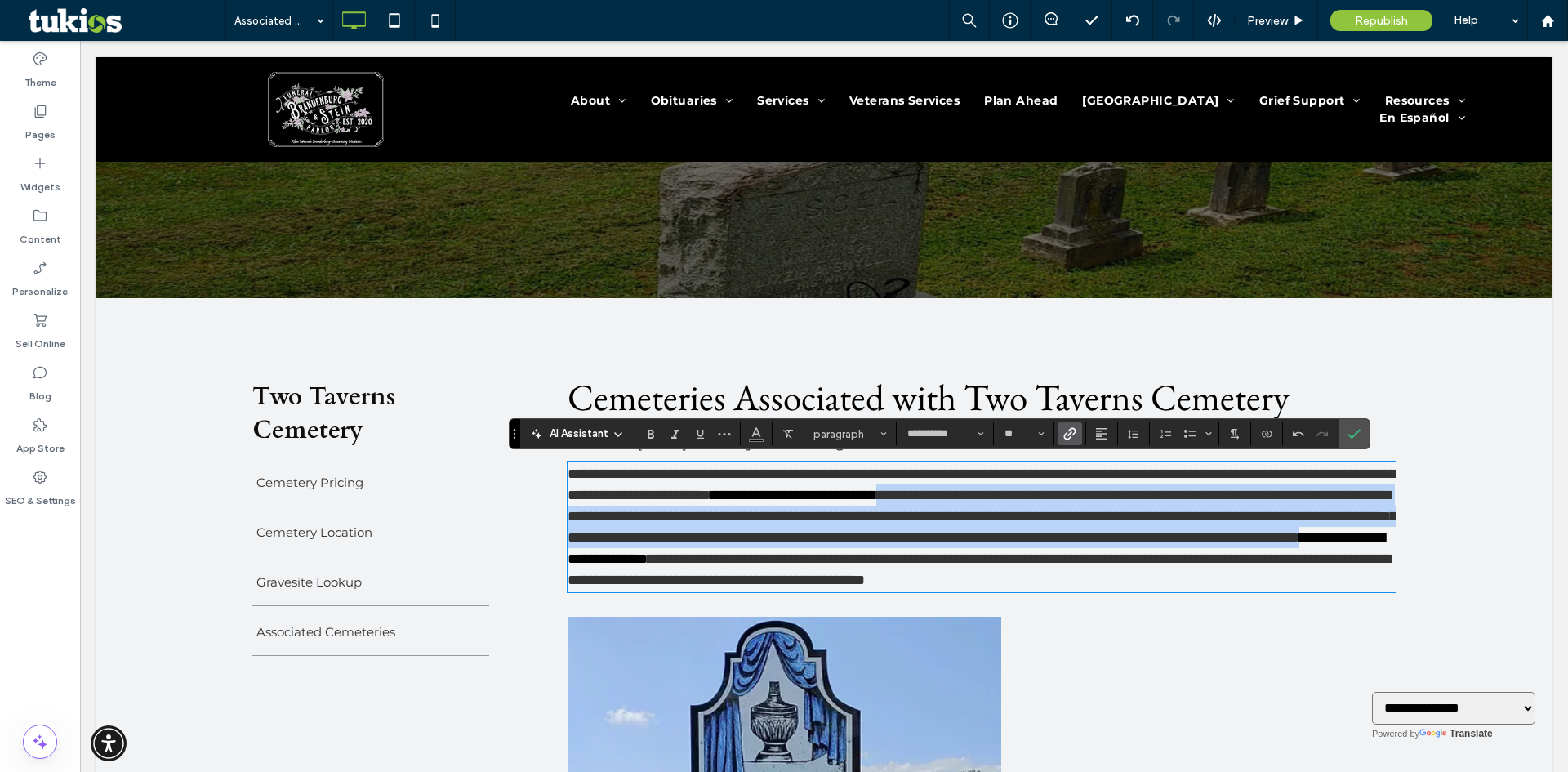 click on "**********" at bounding box center (982, 516) 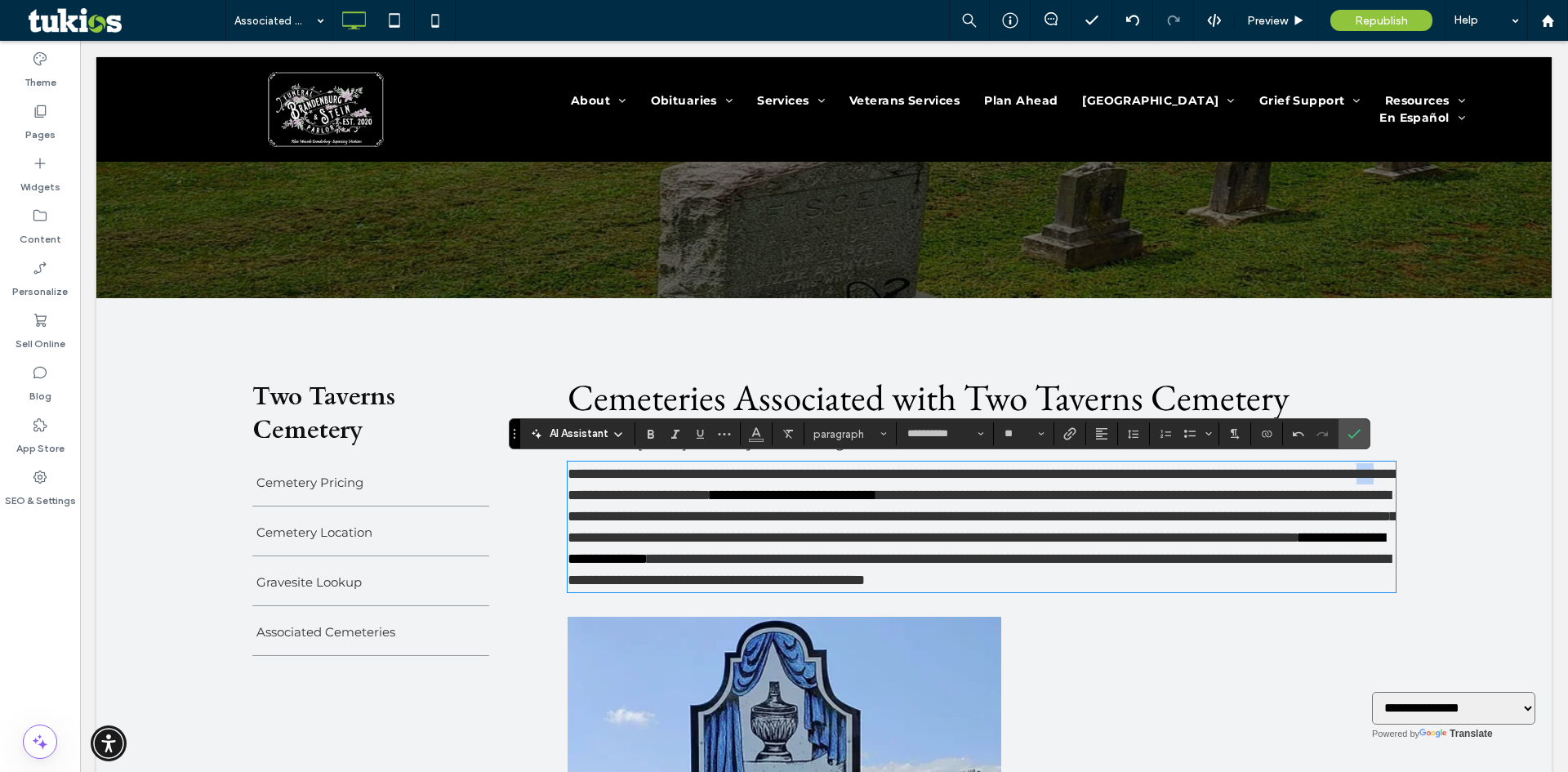 drag, startPoint x: 806, startPoint y: 491, endPoint x: 789, endPoint y: 491, distance: 17 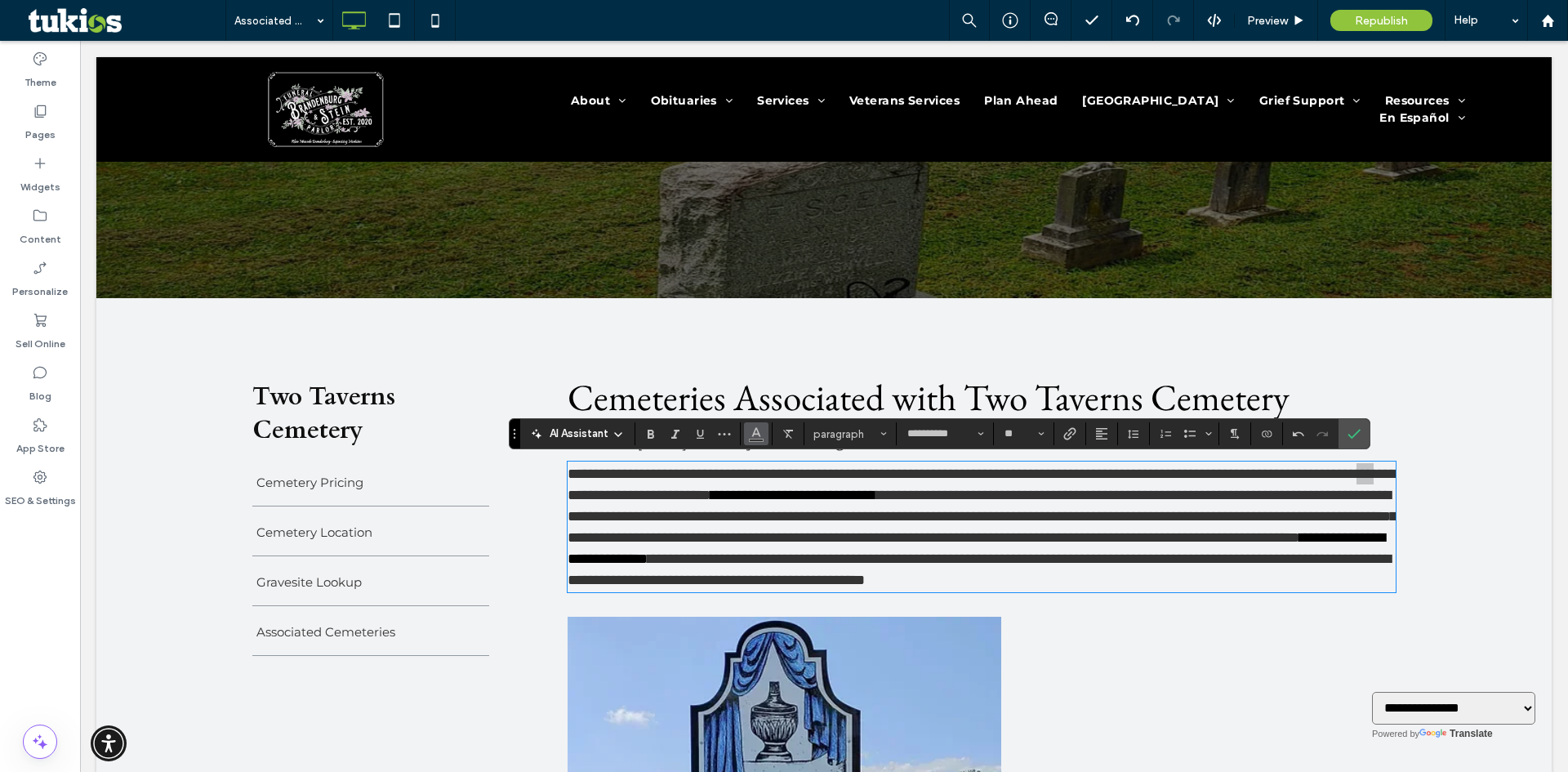click at bounding box center [756, 432] 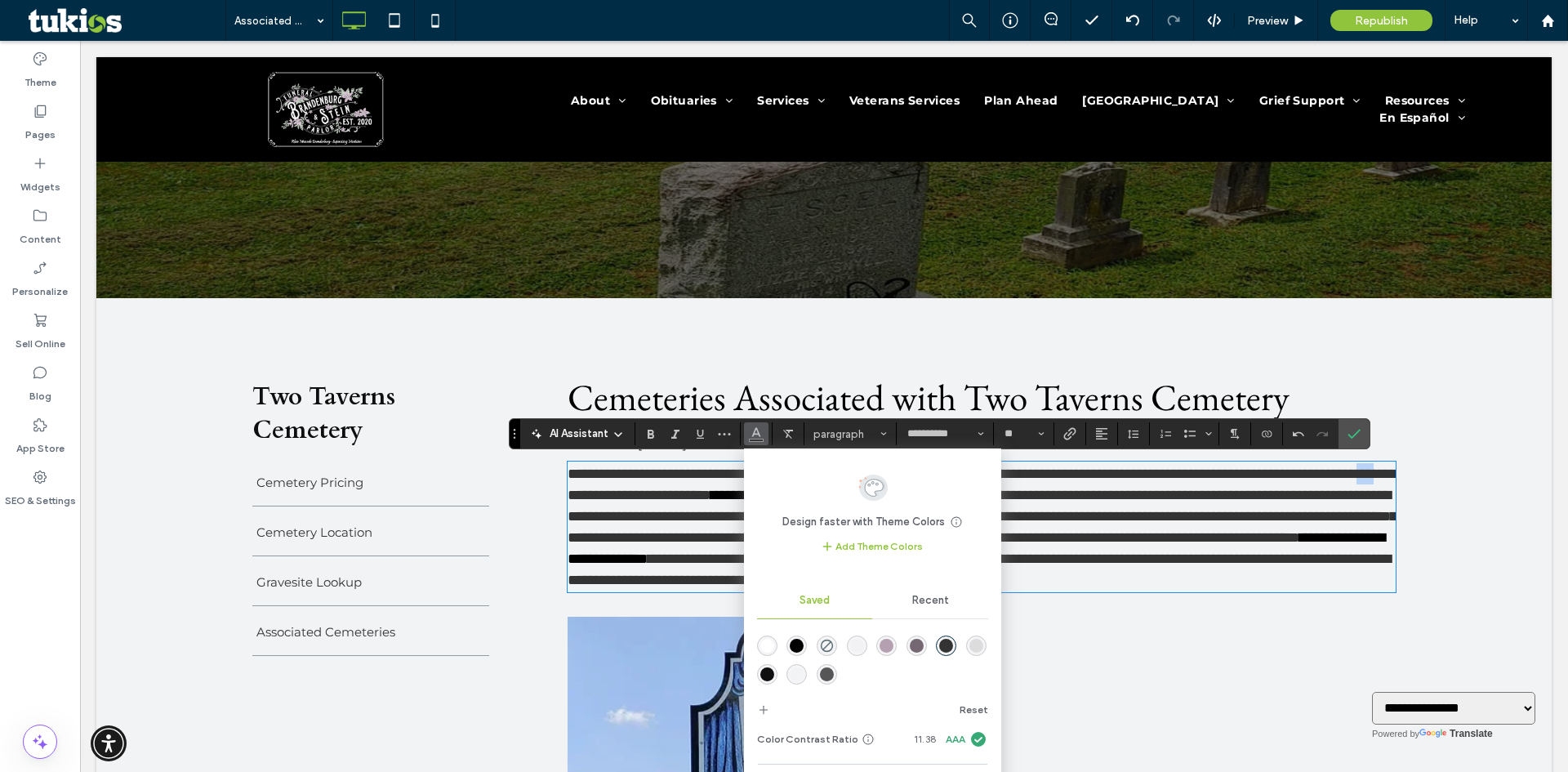 click on "**********" at bounding box center [982, 516] 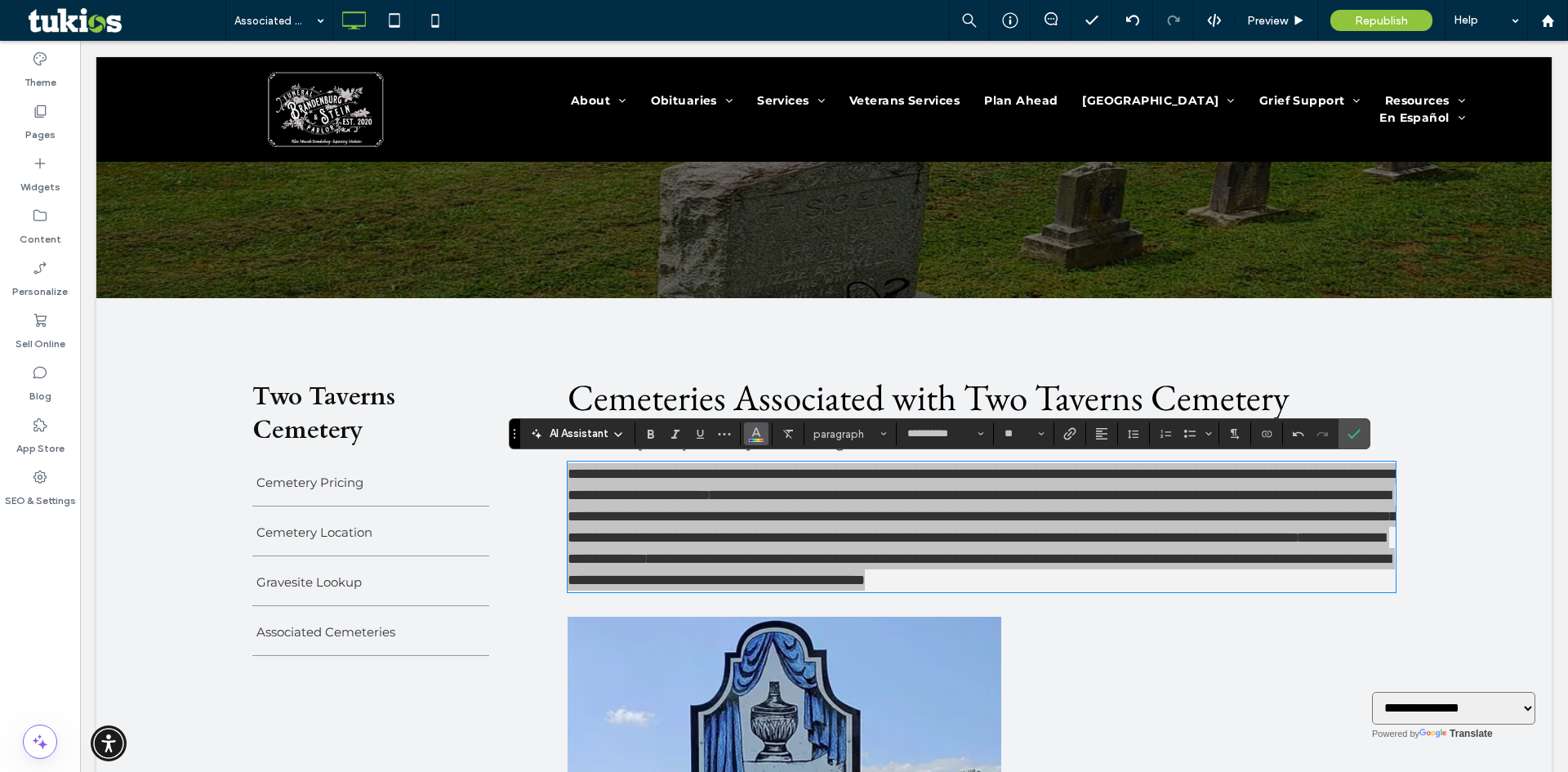 click at bounding box center [756, 434] 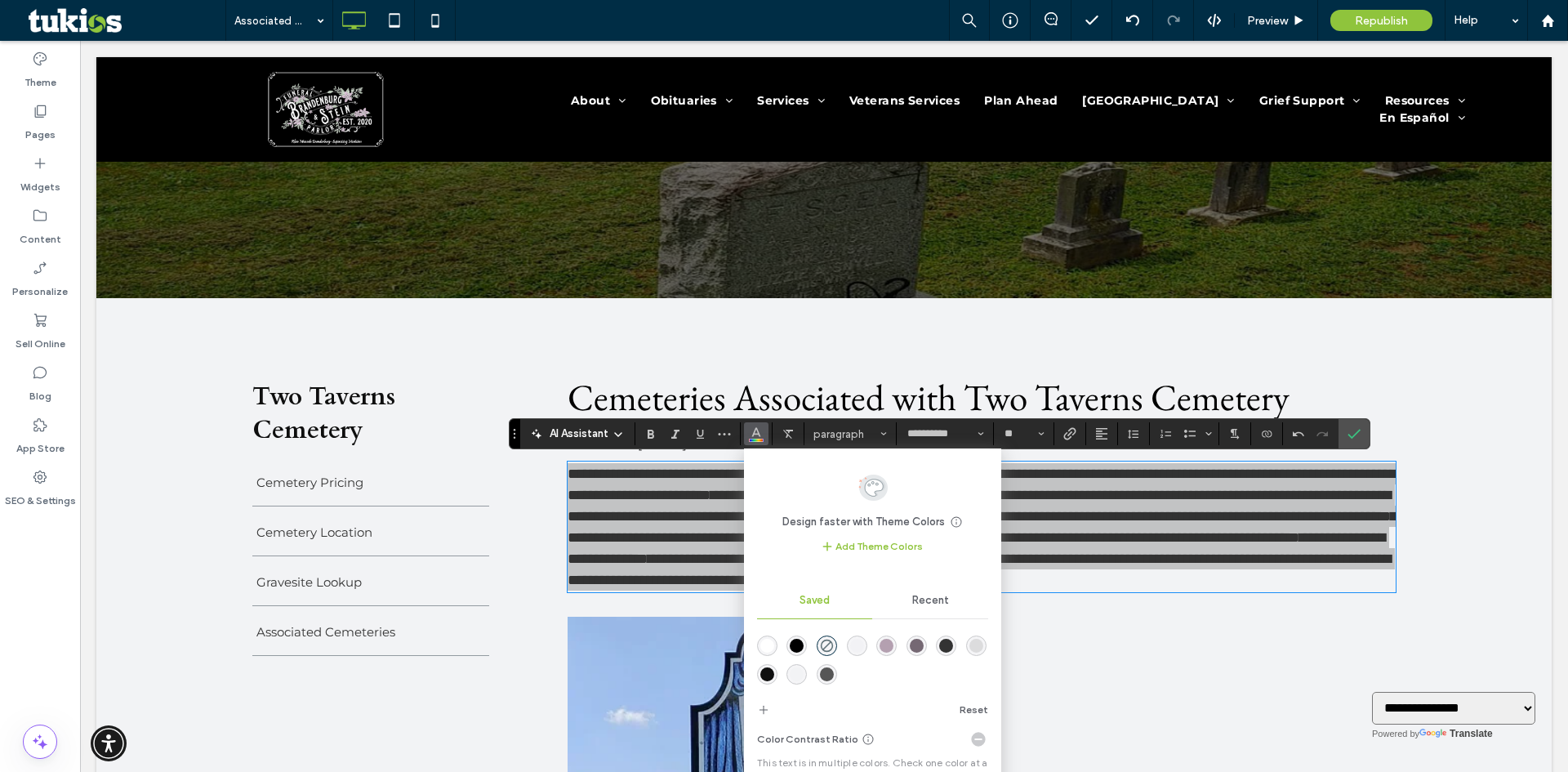 click at bounding box center [946, 645] 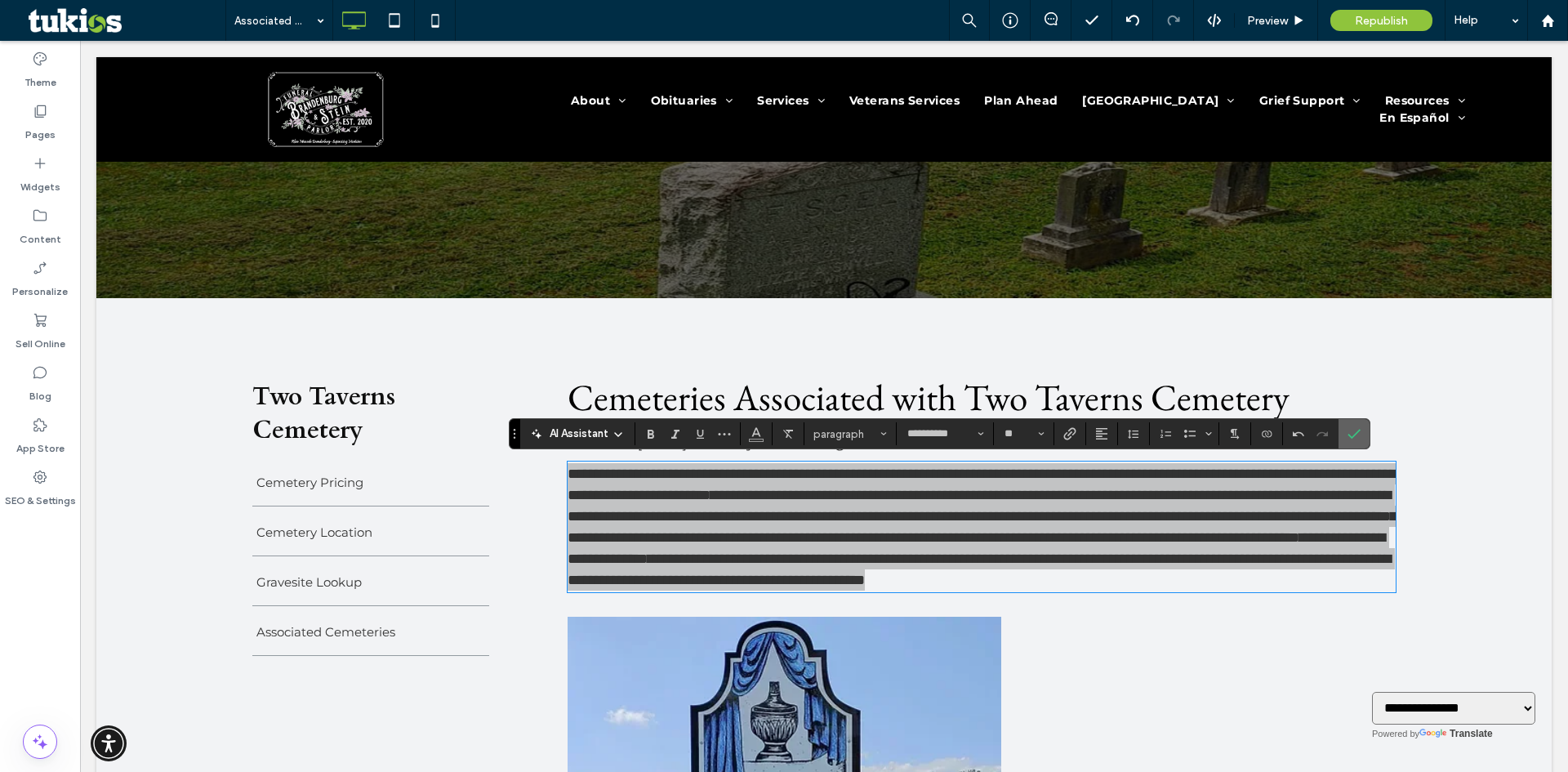 click 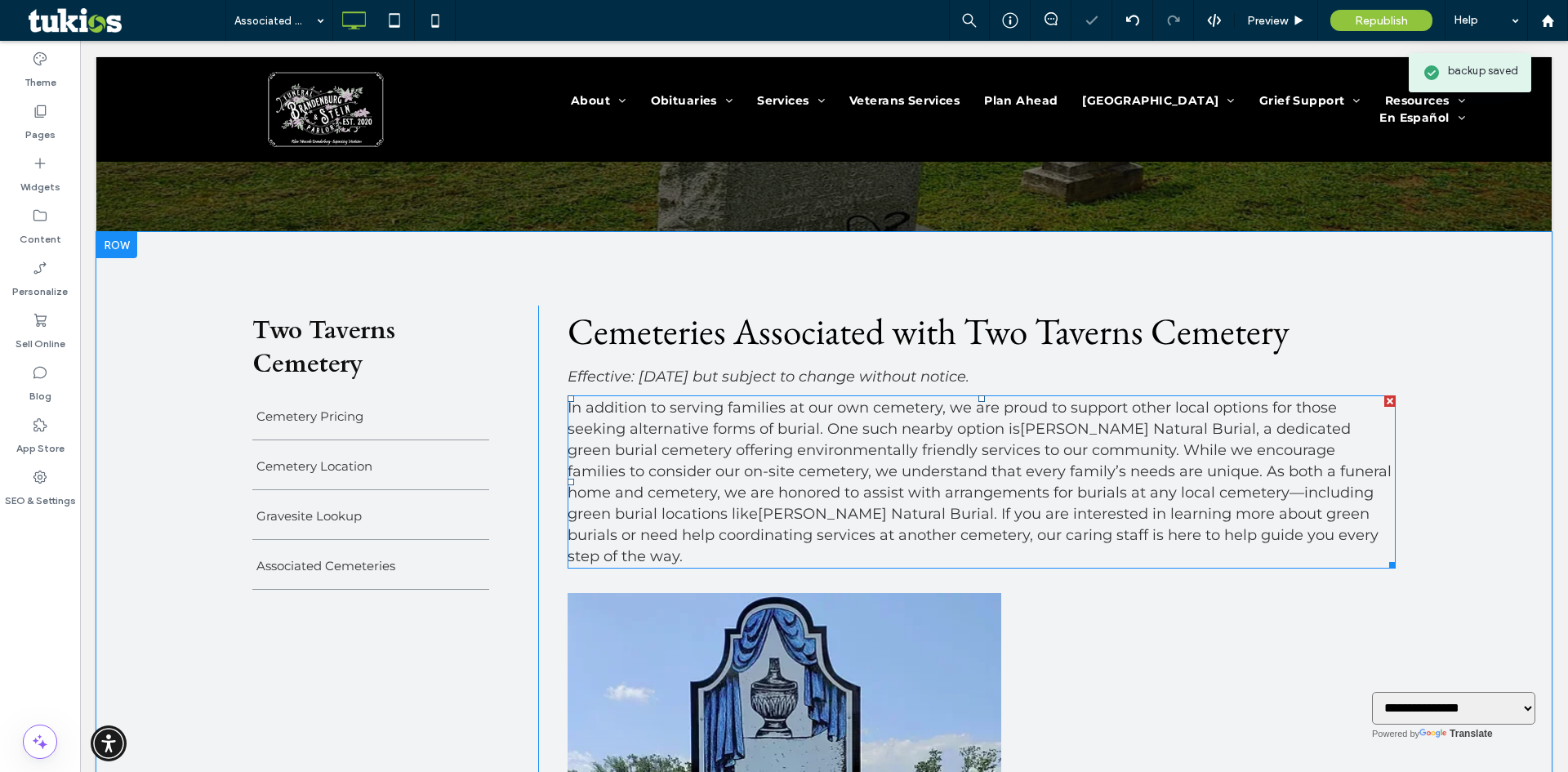 scroll, scrollTop: 490, scrollLeft: 0, axis: vertical 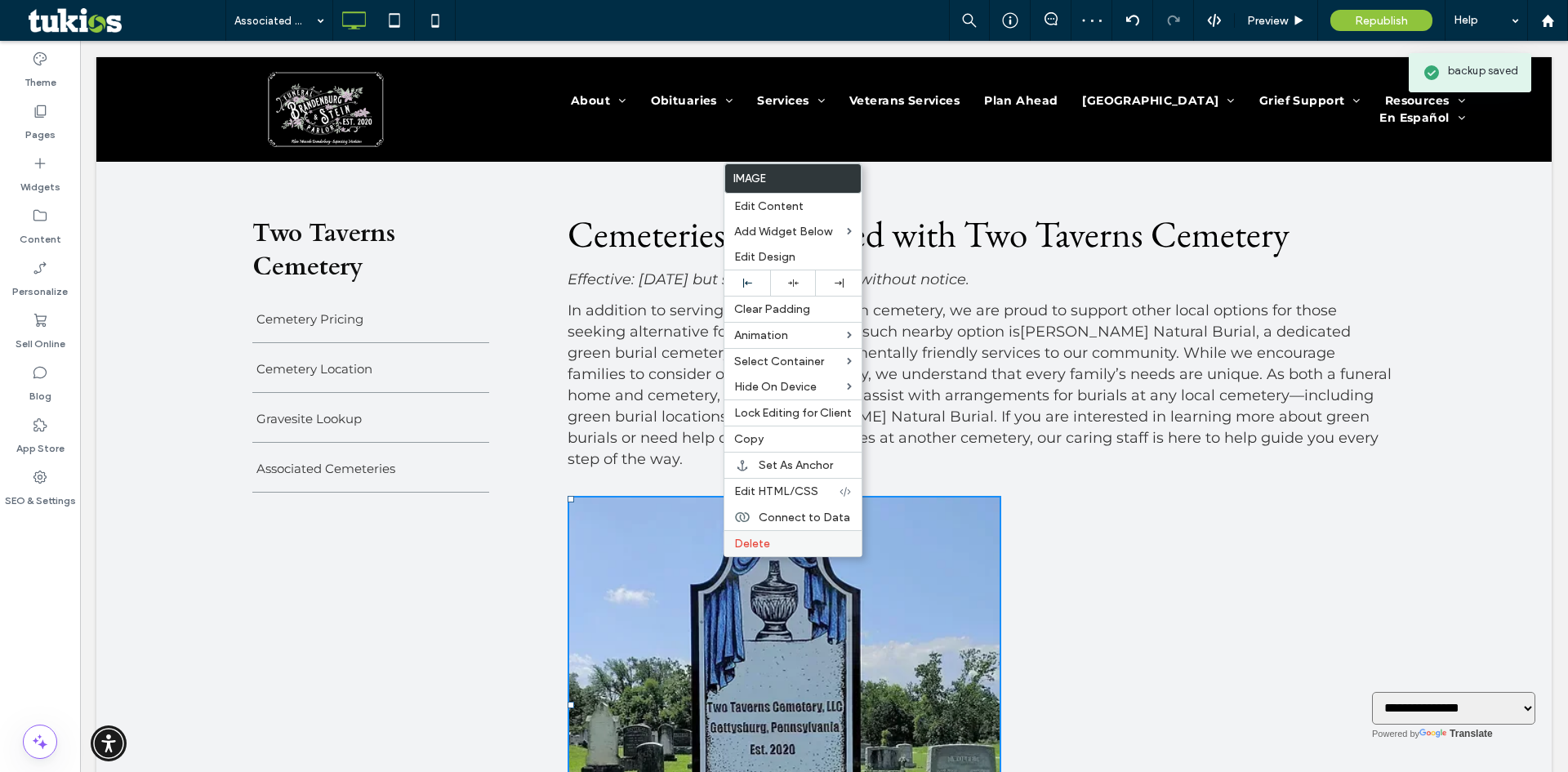 click on "Delete" at bounding box center (752, 543) 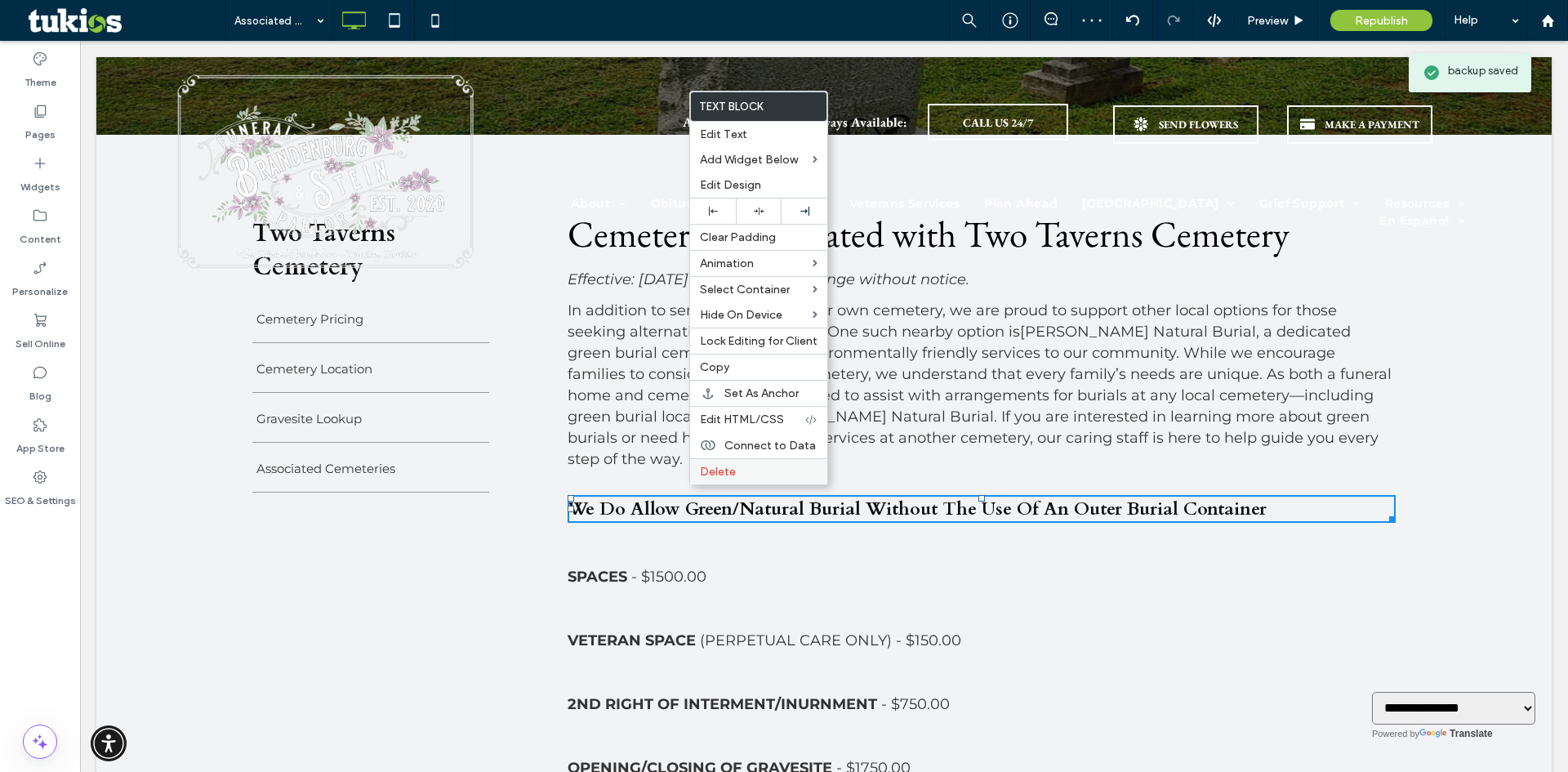 click on "Delete" at bounding box center (718, 471) 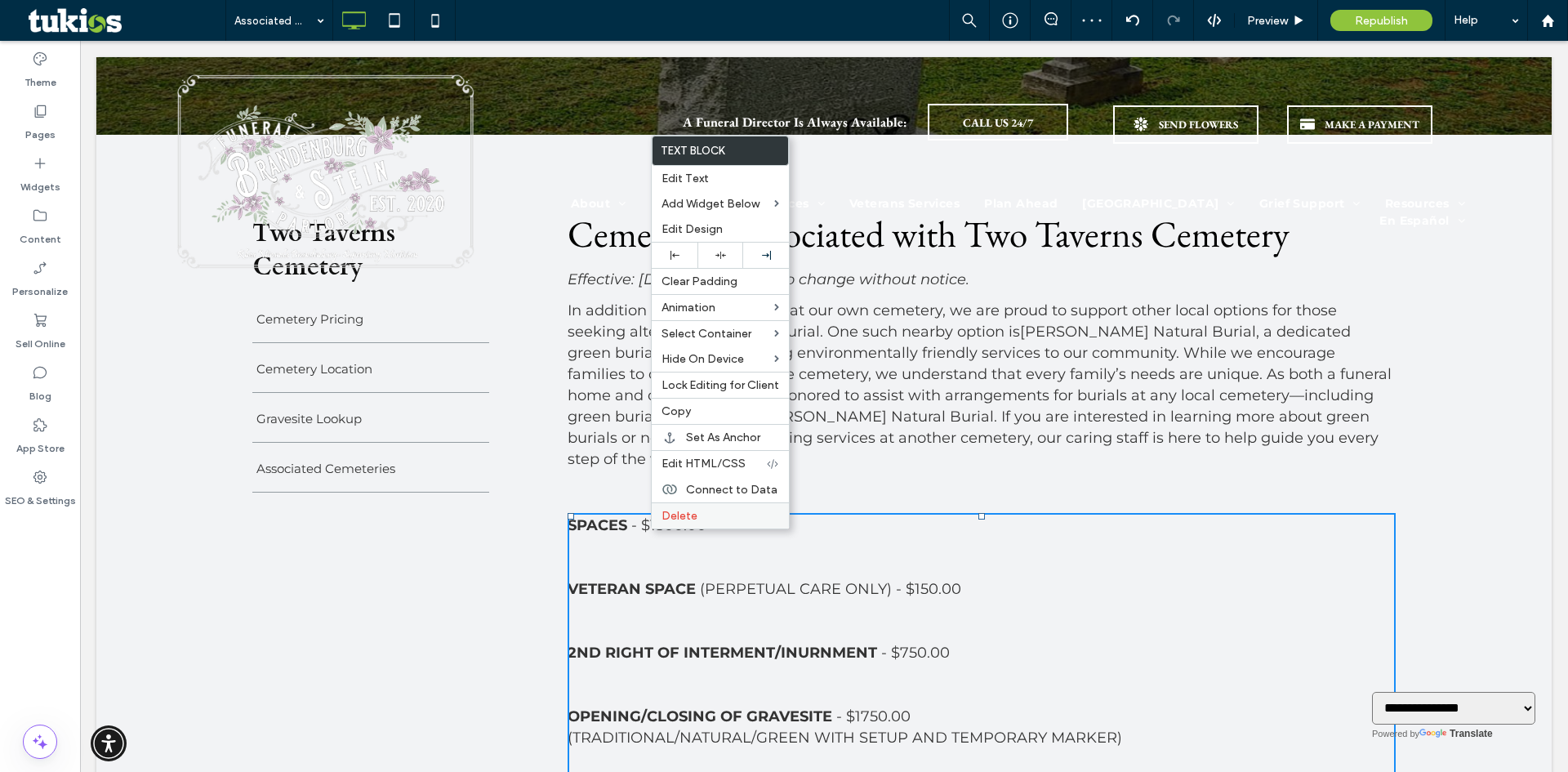 click on "Delete" at bounding box center [679, 515] 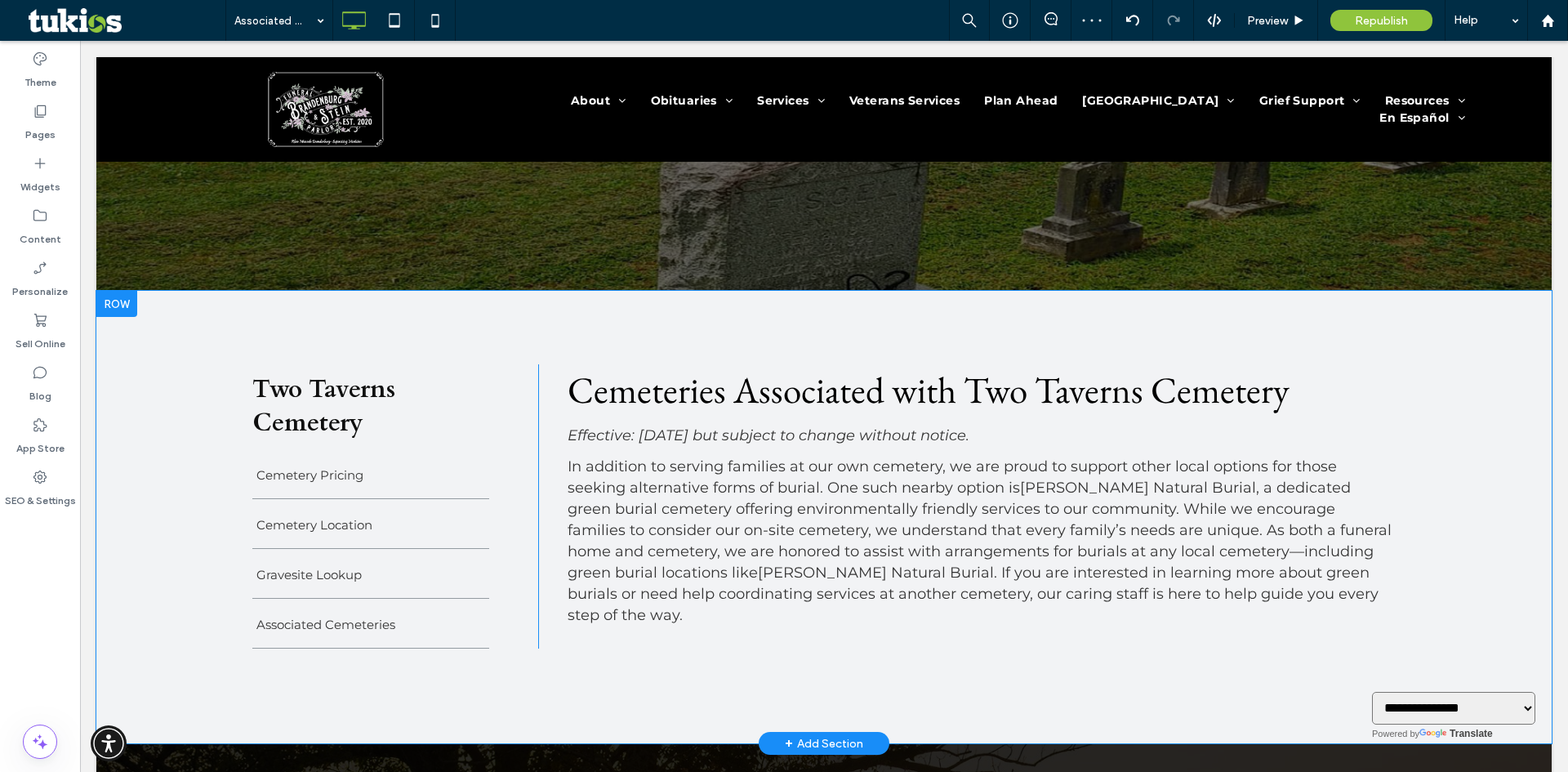 scroll, scrollTop: 327, scrollLeft: 0, axis: vertical 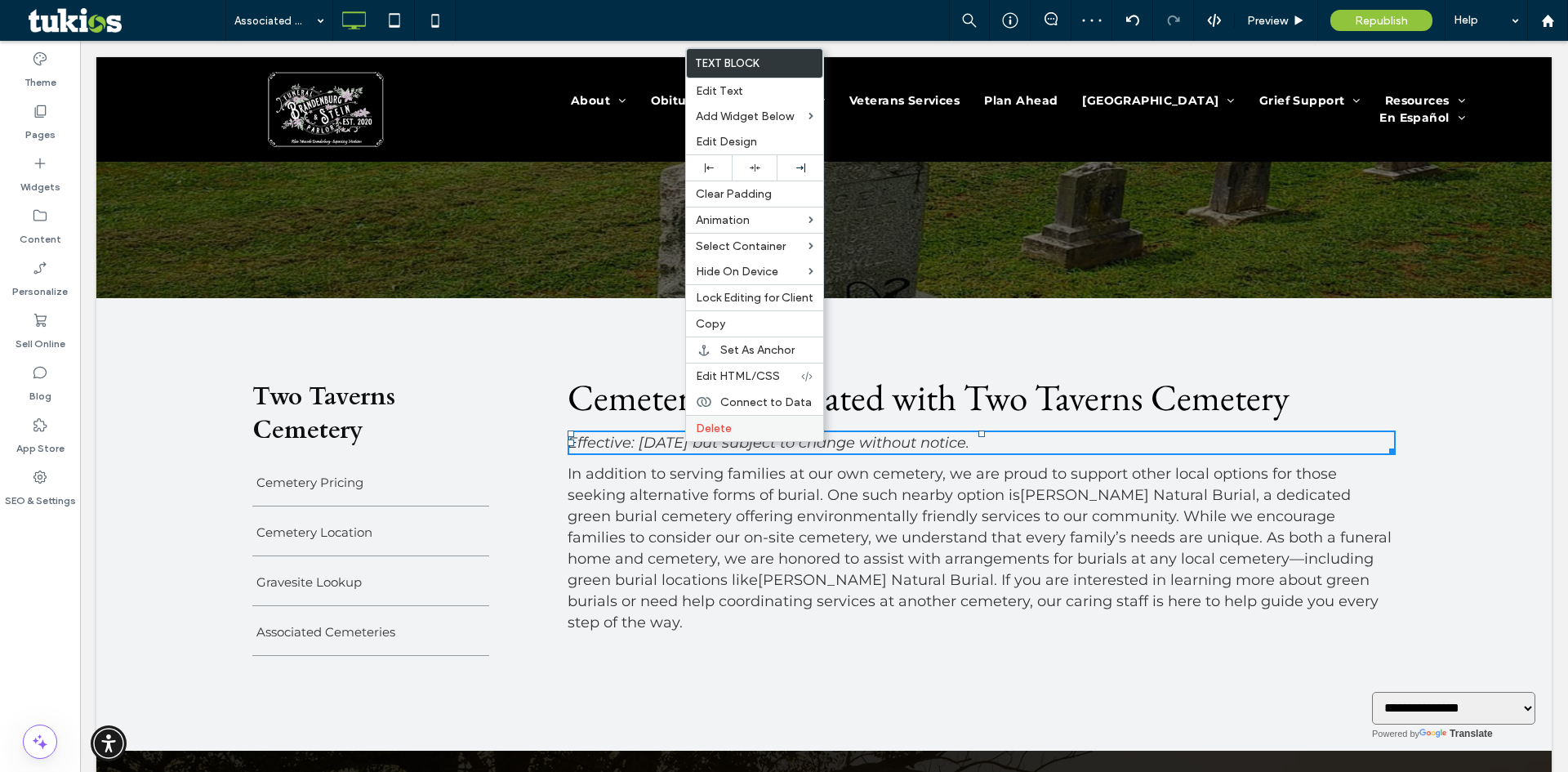 click on "Delete" at bounding box center (714, 428) 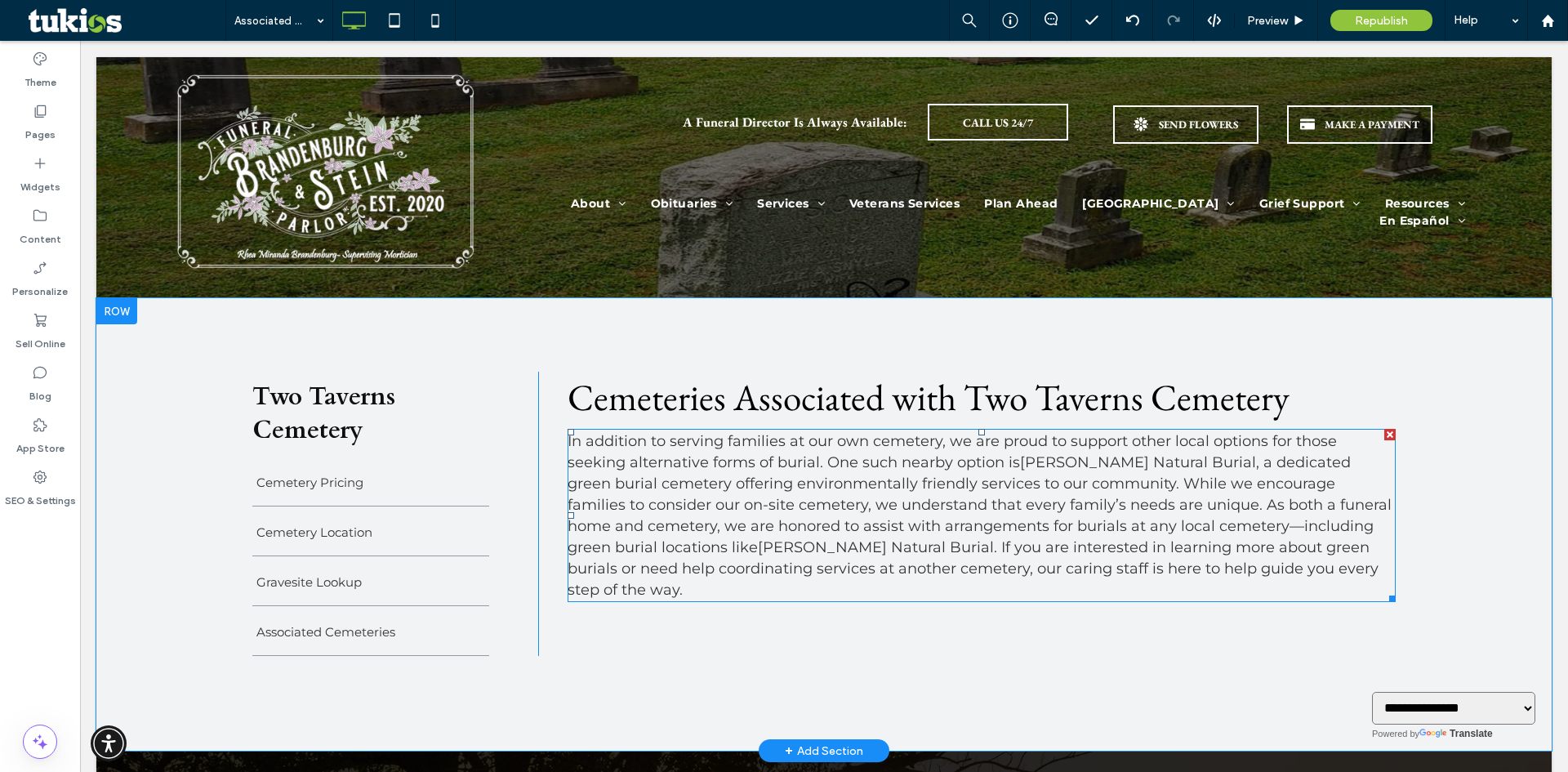 click on ", a dedicated green burial cemetery offering environmentally friendly services to our community. While we encourage families to consider our on-site cemetery, we understand that every family’s needs are unique. As both a funeral home and cemetery, we are honored to assist with arrangements for burials at any local cemetery—including green burial locations like" at bounding box center (979, 505) 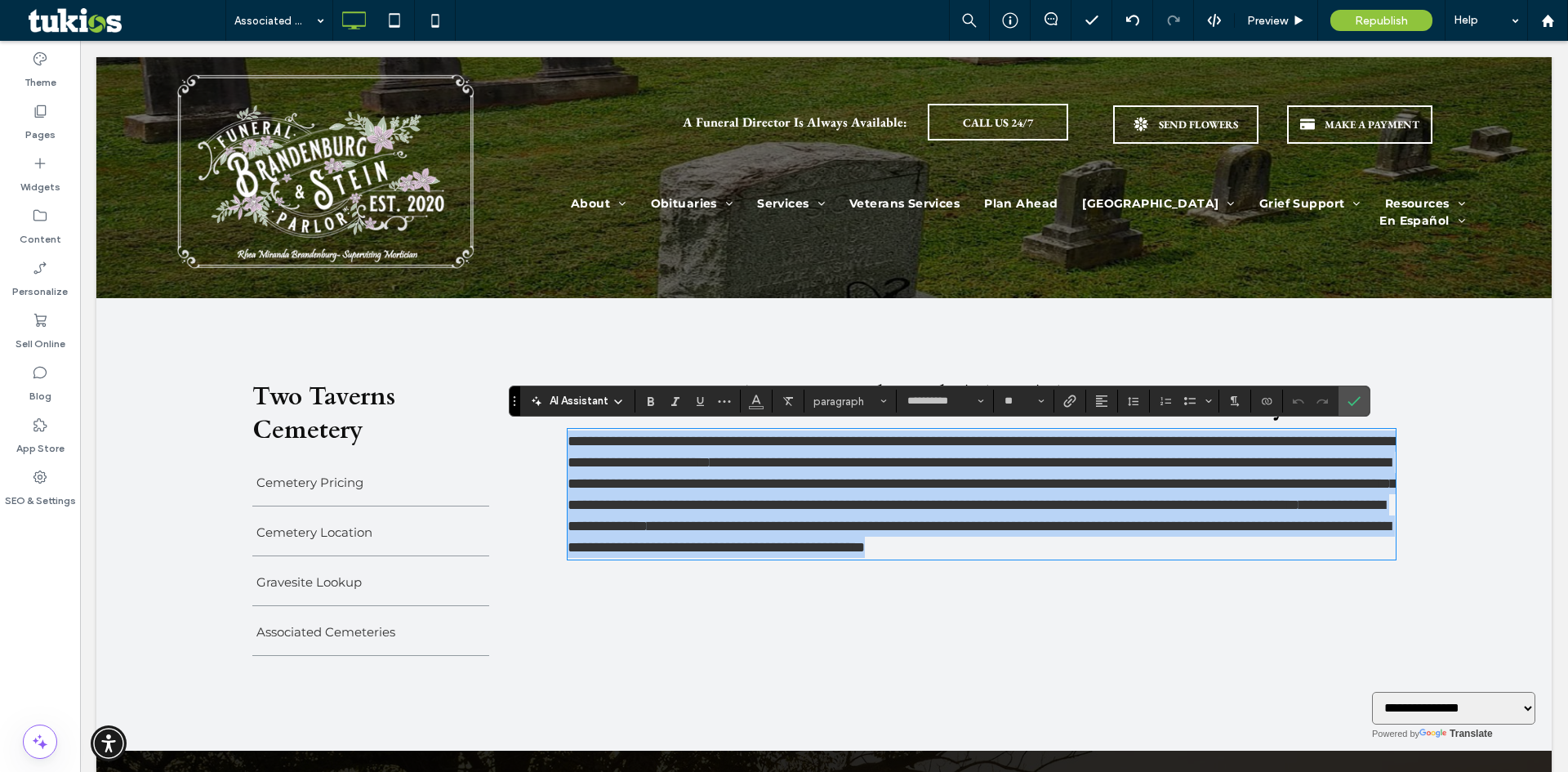 click on "**********" at bounding box center (982, 484) 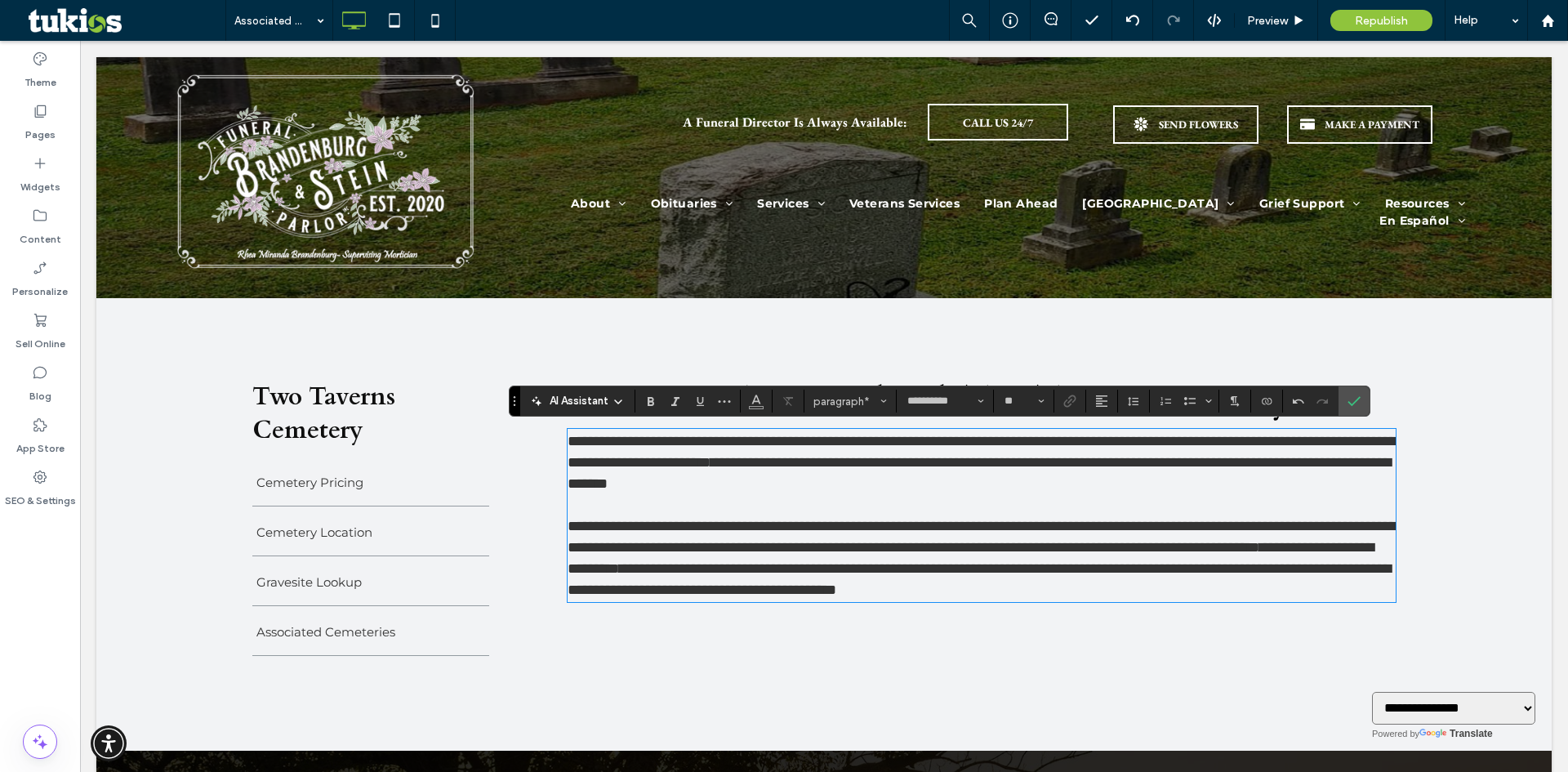 click on "**********" at bounding box center [979, 579] 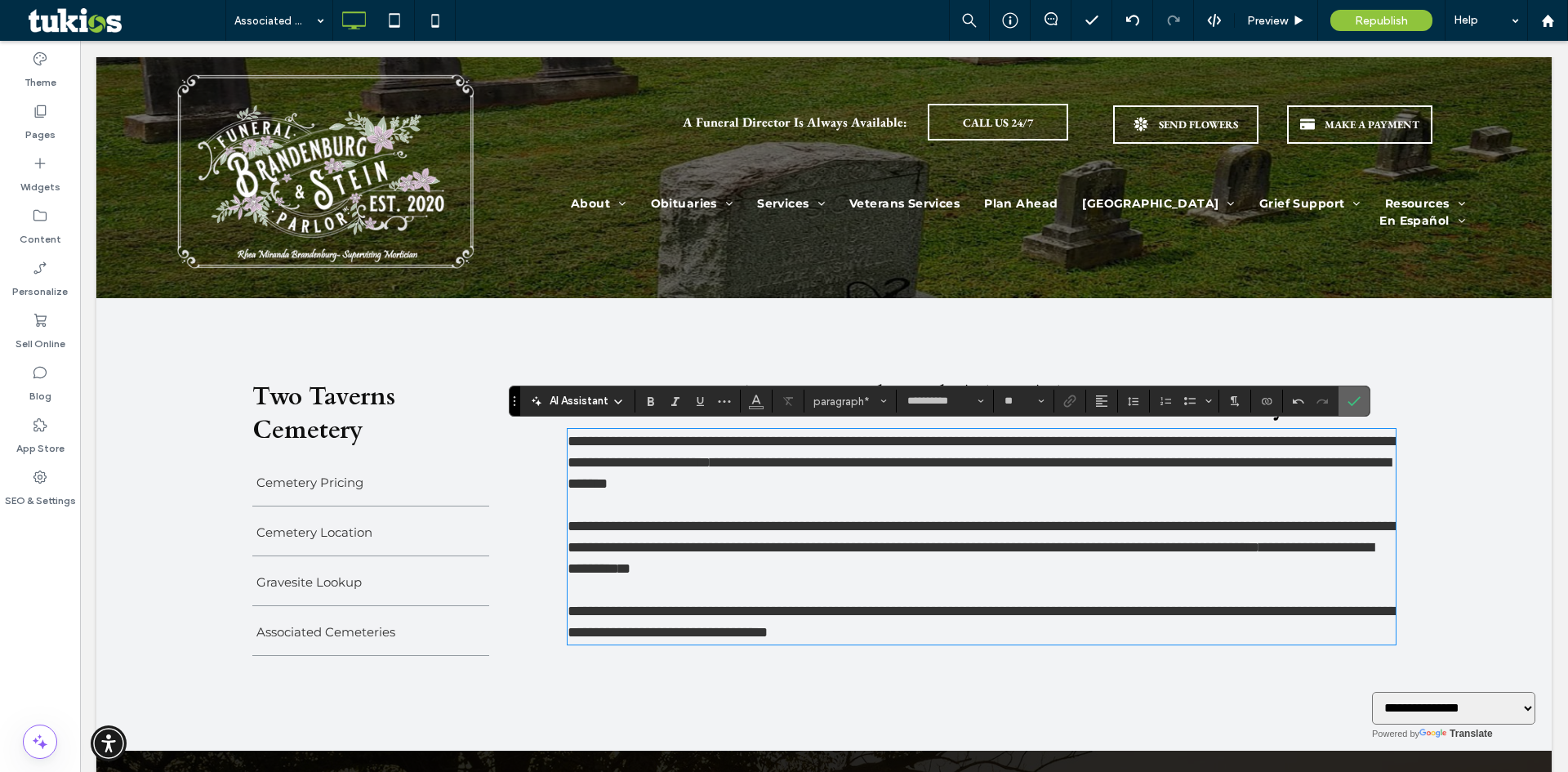 click at bounding box center (1351, 401) 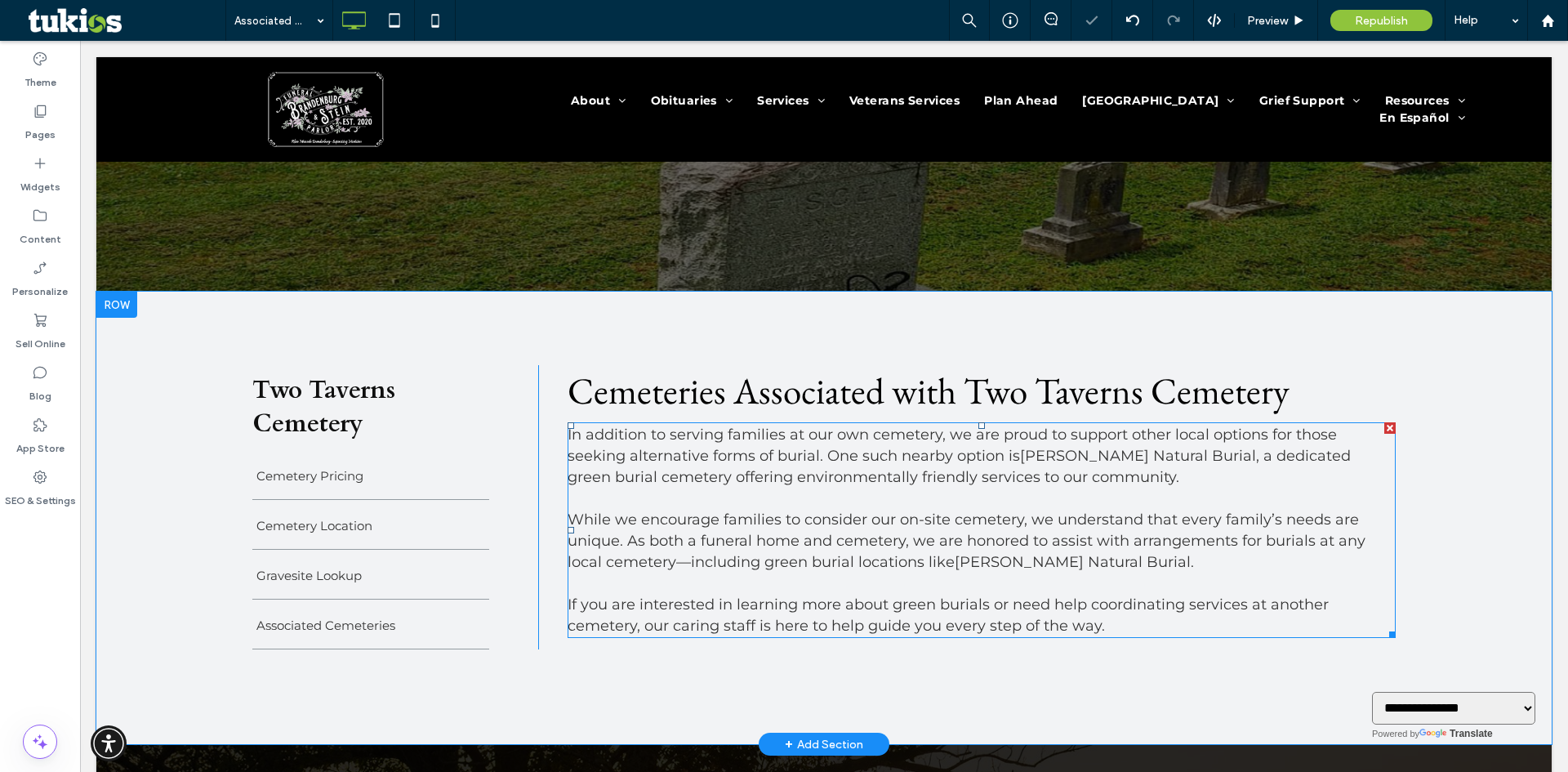 scroll, scrollTop: 327, scrollLeft: 0, axis: vertical 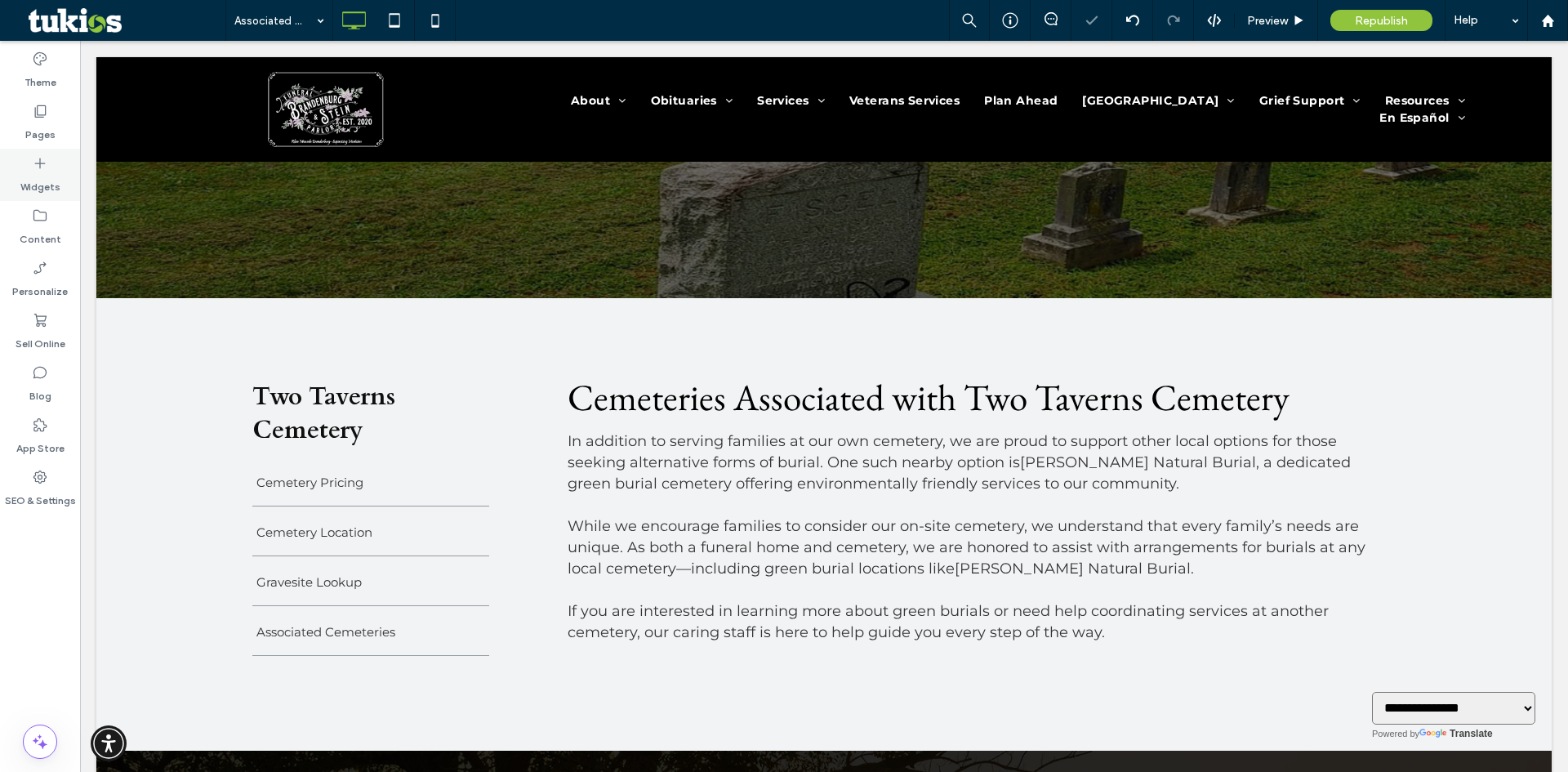 click on "Widgets" at bounding box center [40, 175] 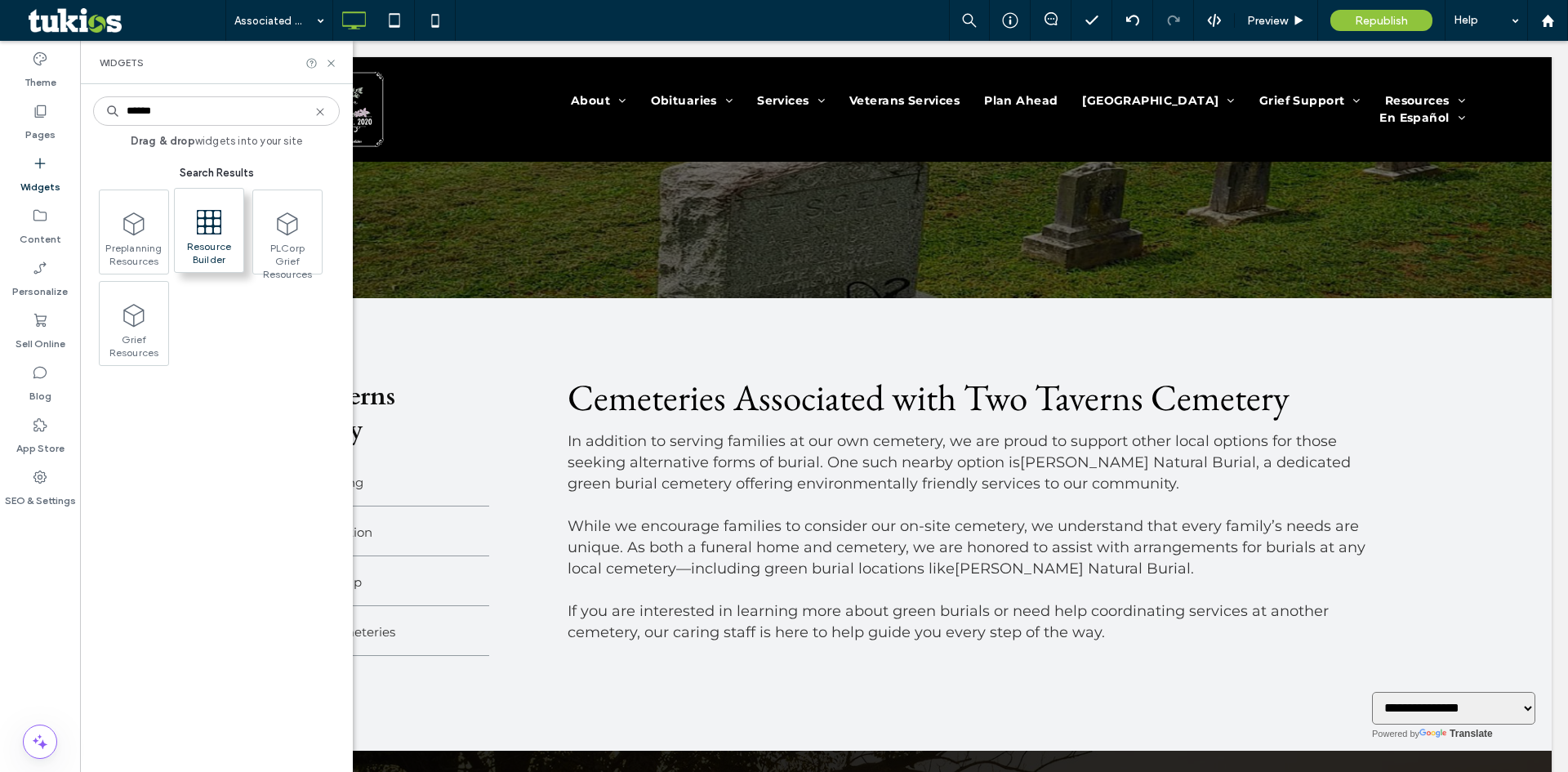 type on "******" 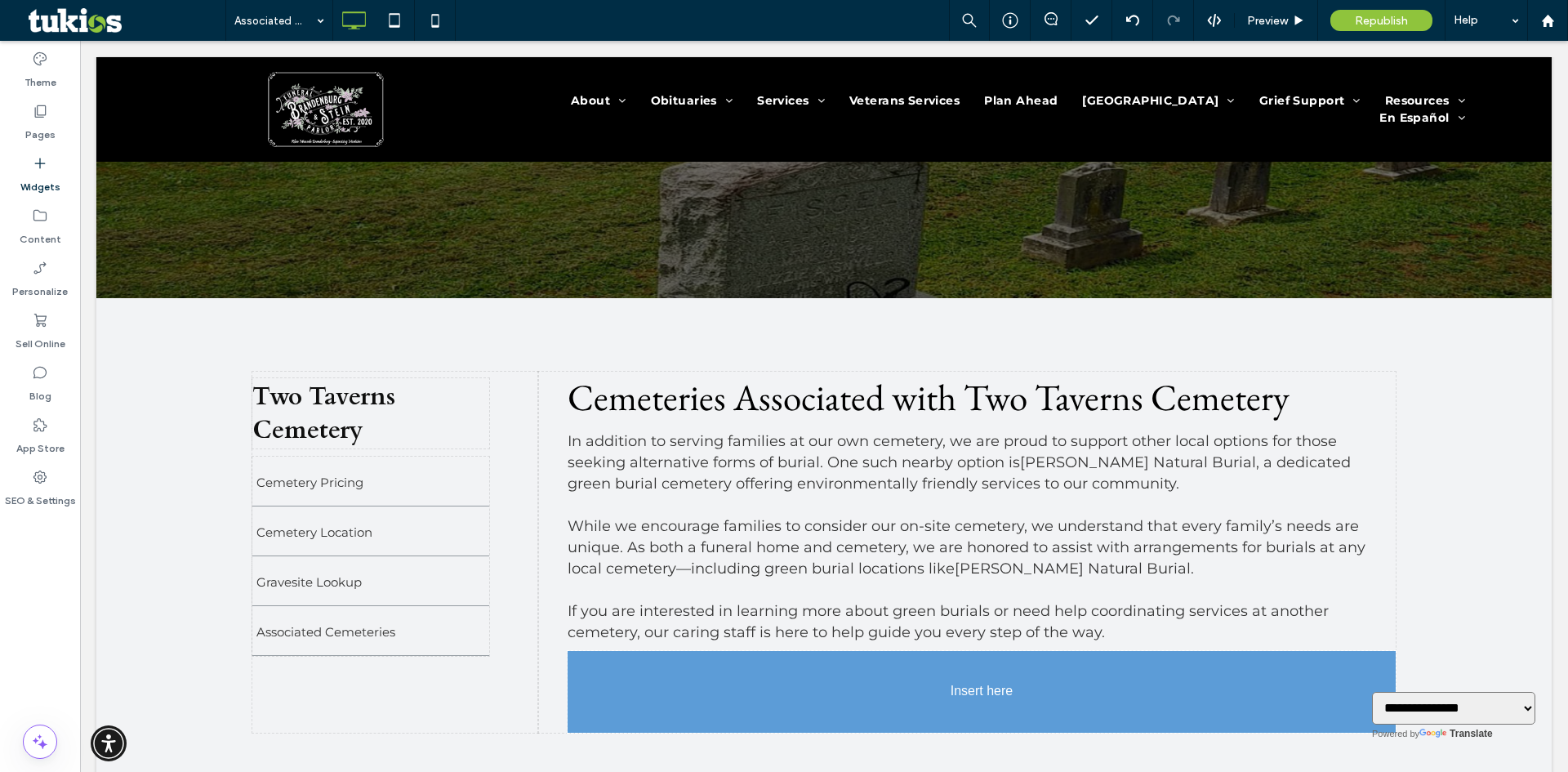 scroll, scrollTop: 417, scrollLeft: 0, axis: vertical 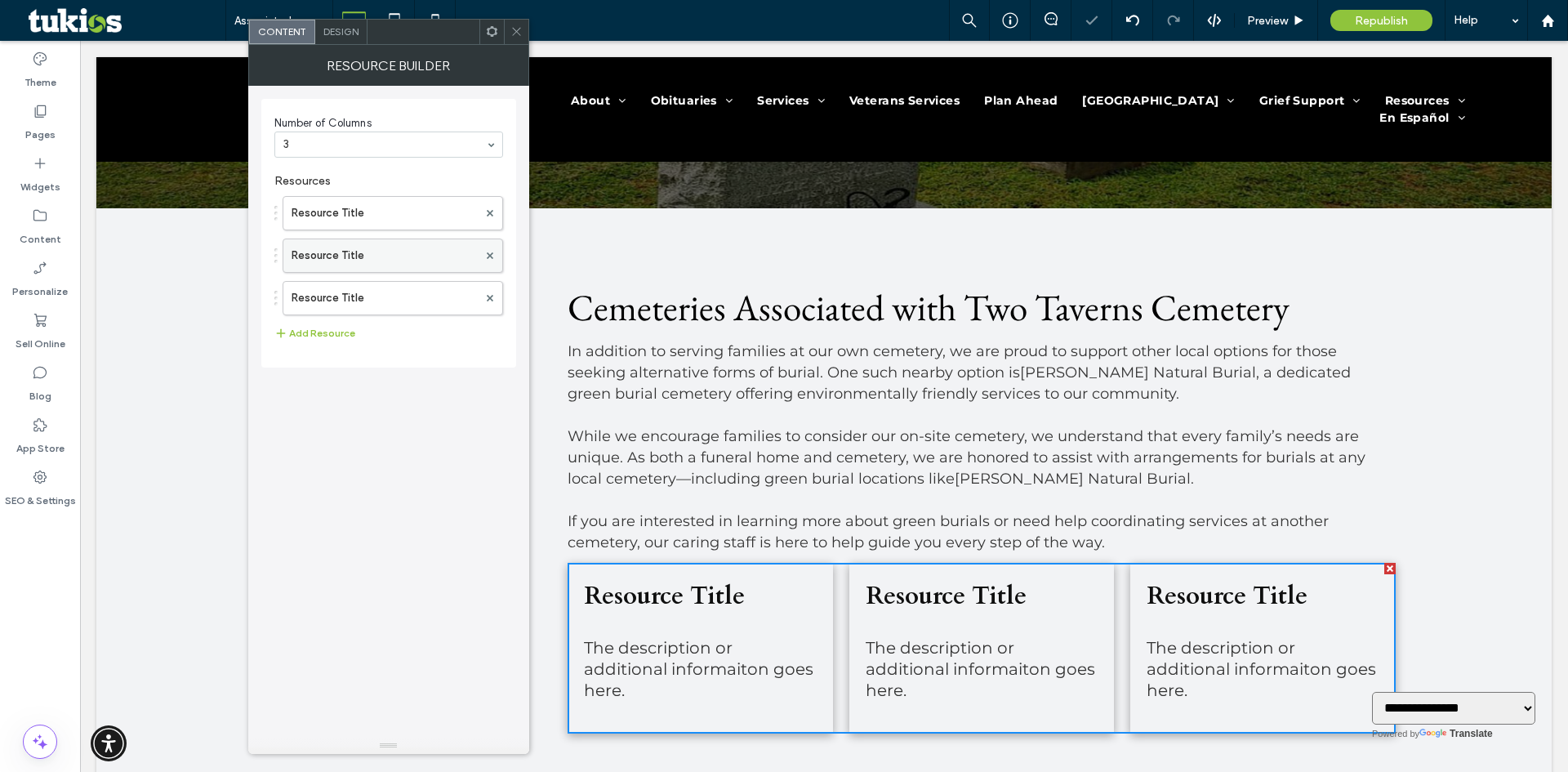 click at bounding box center (490, 256) 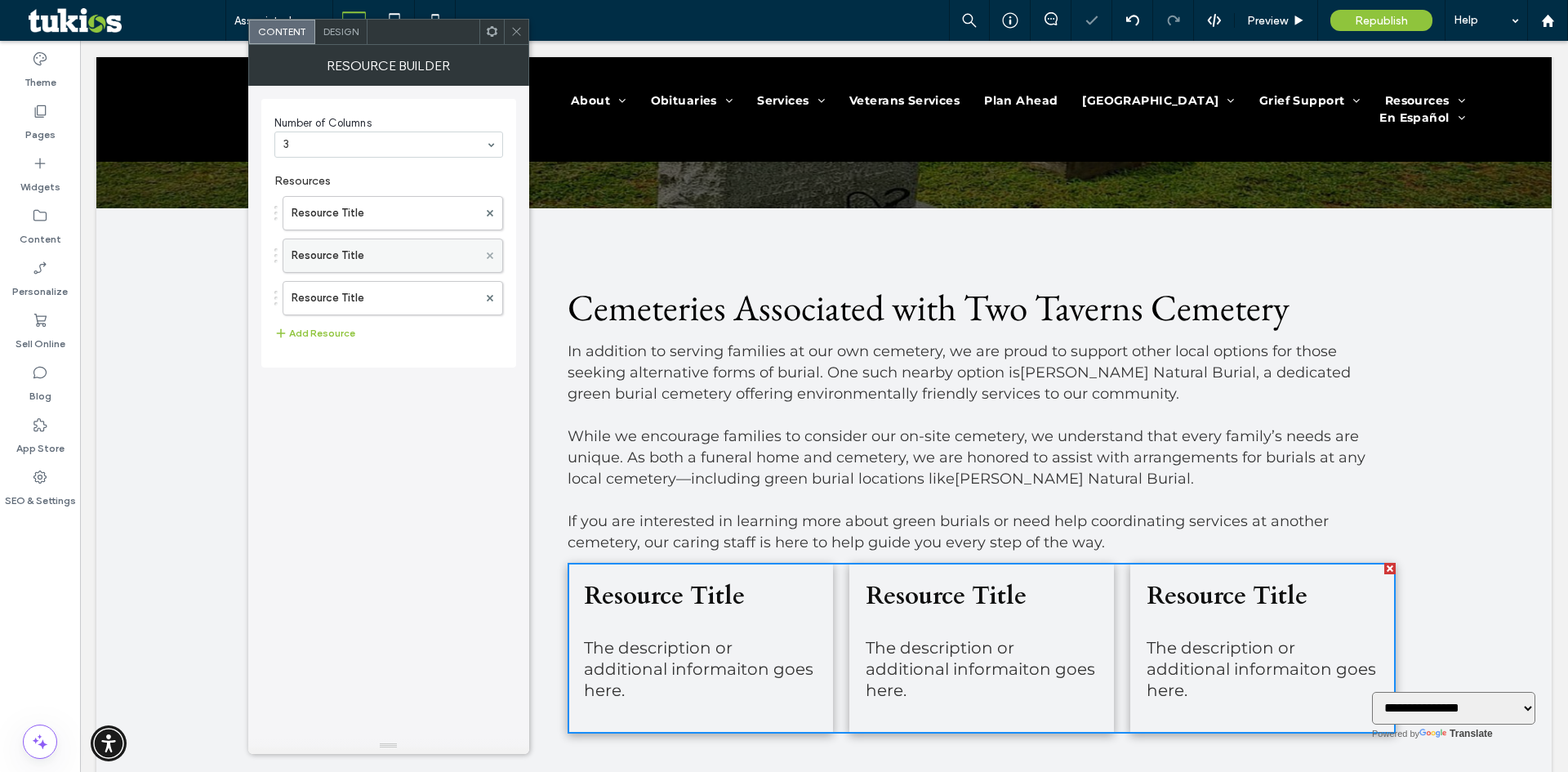 click 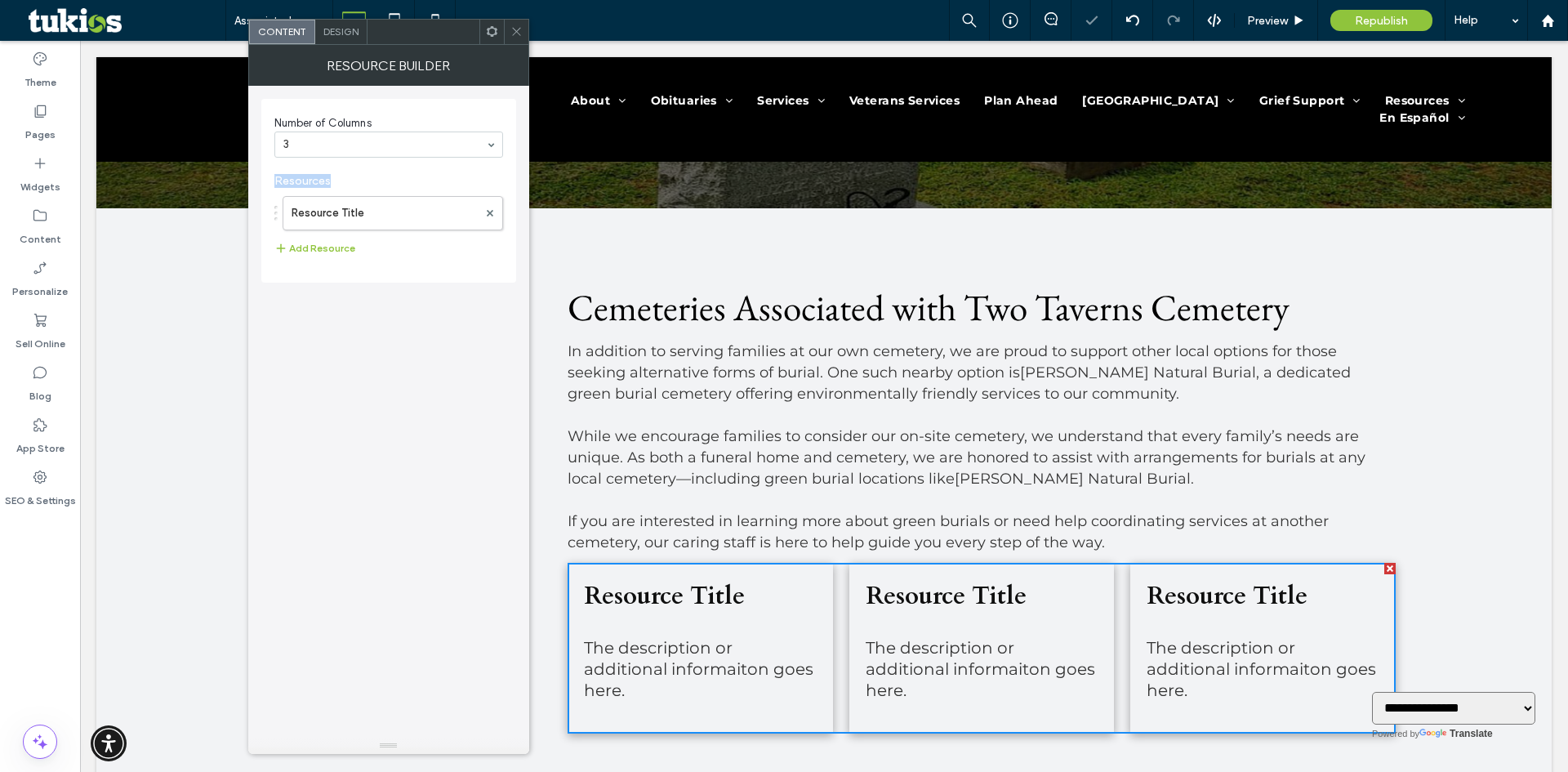 click on "Resource Title Add Resource" at bounding box center [389, 227] 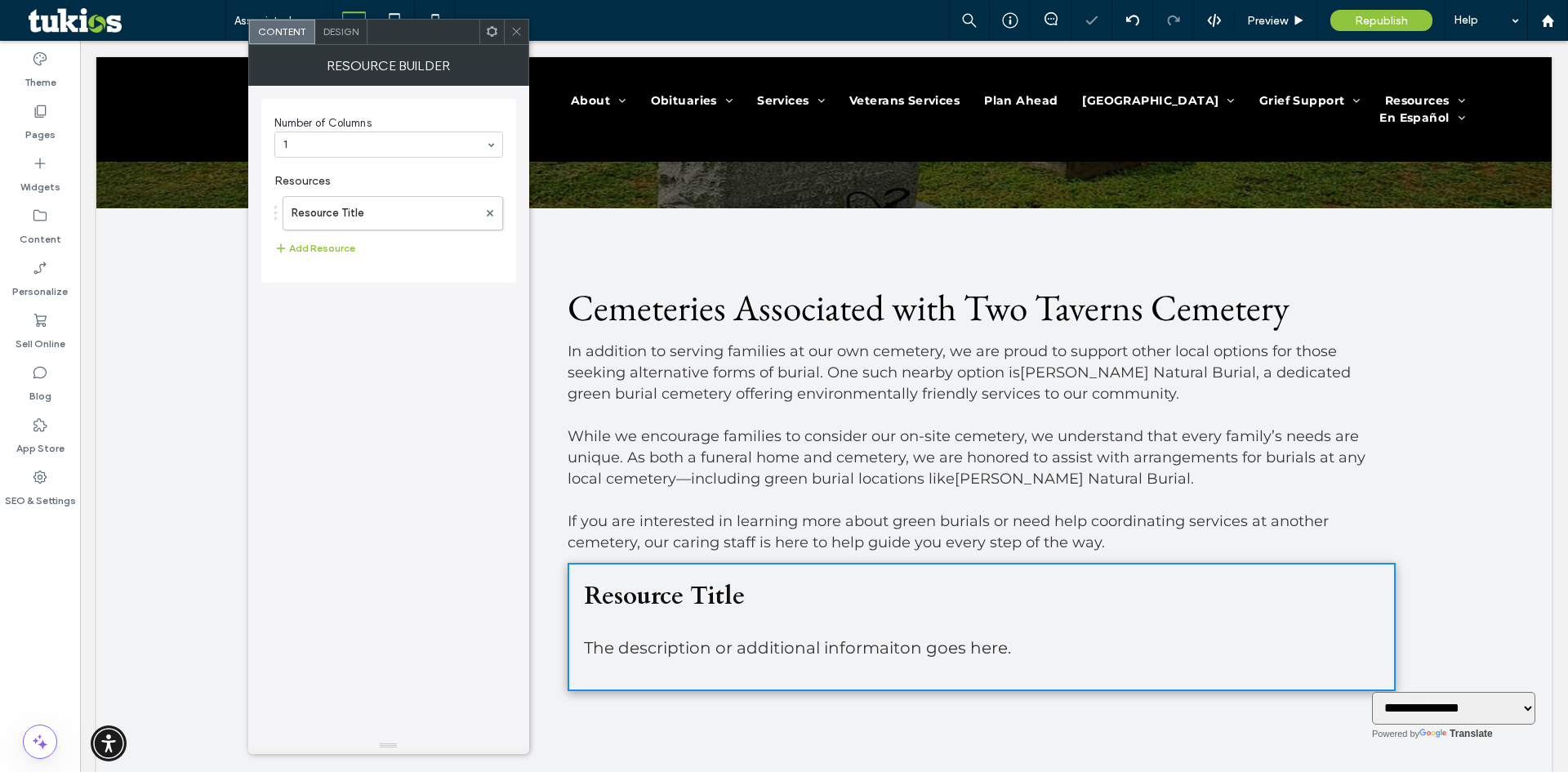 click on "Design" at bounding box center [341, 31] 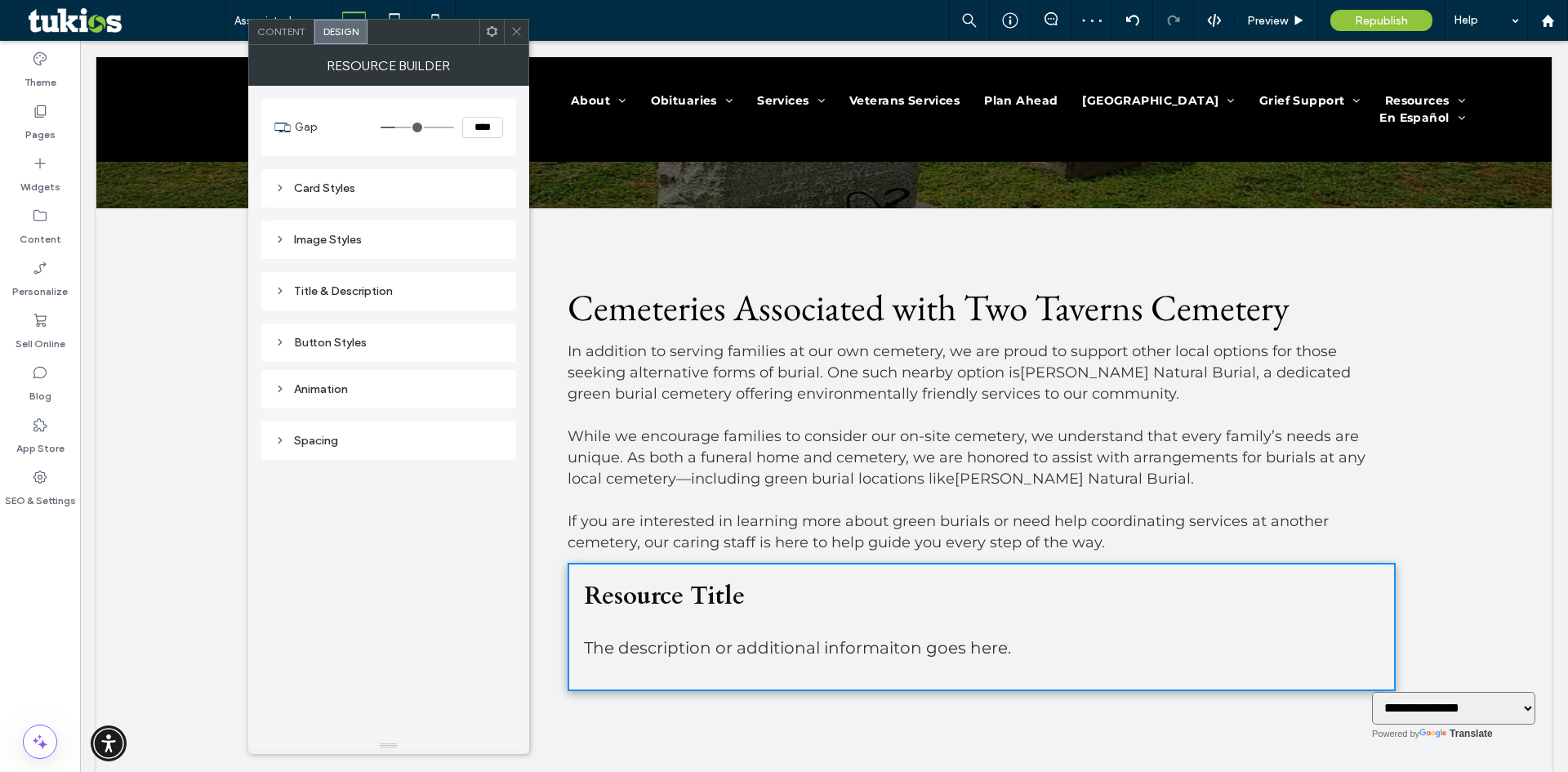 click on "Content" at bounding box center (281, 31) 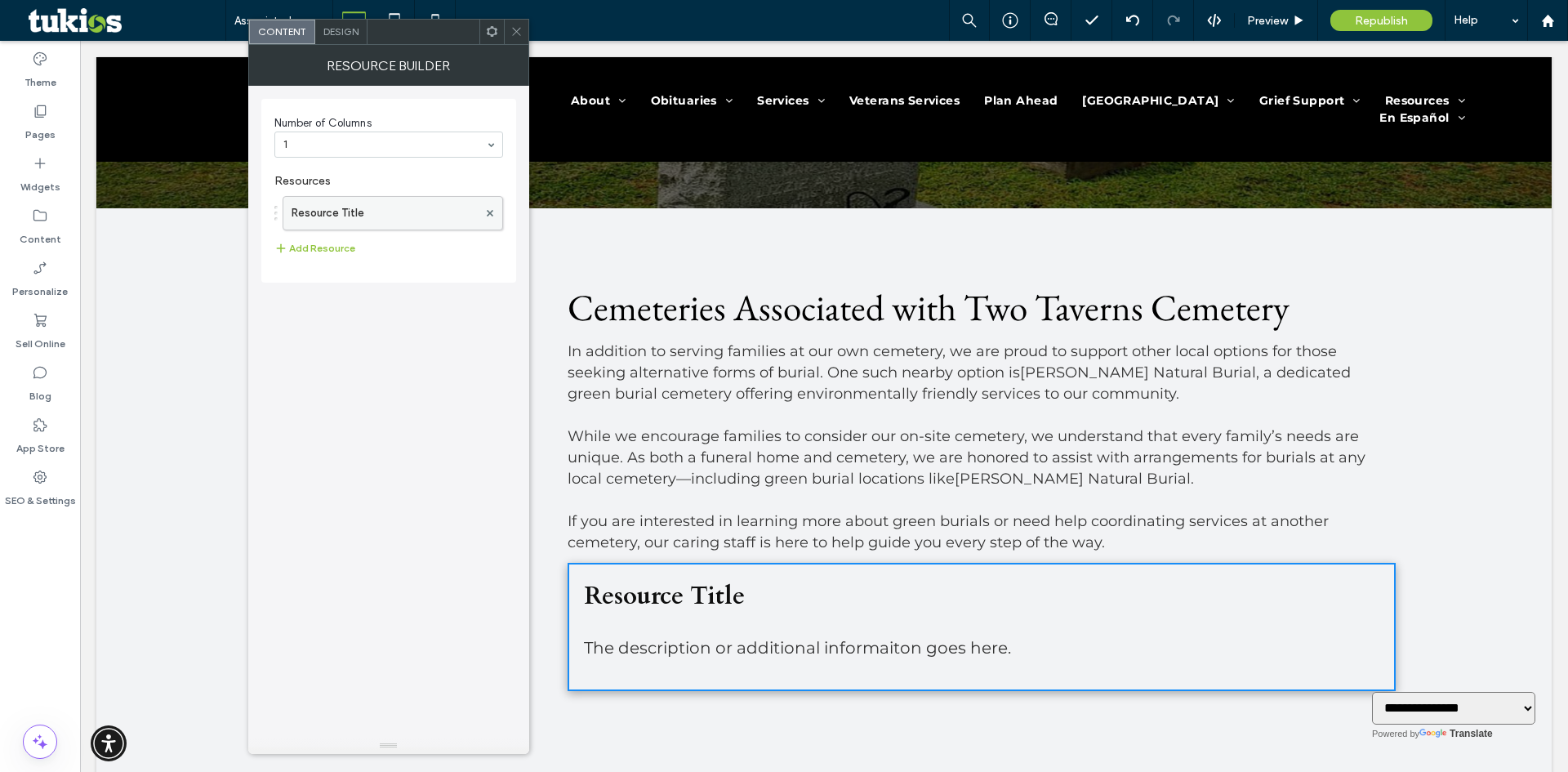 click on "Resource Title" at bounding box center [385, 213] 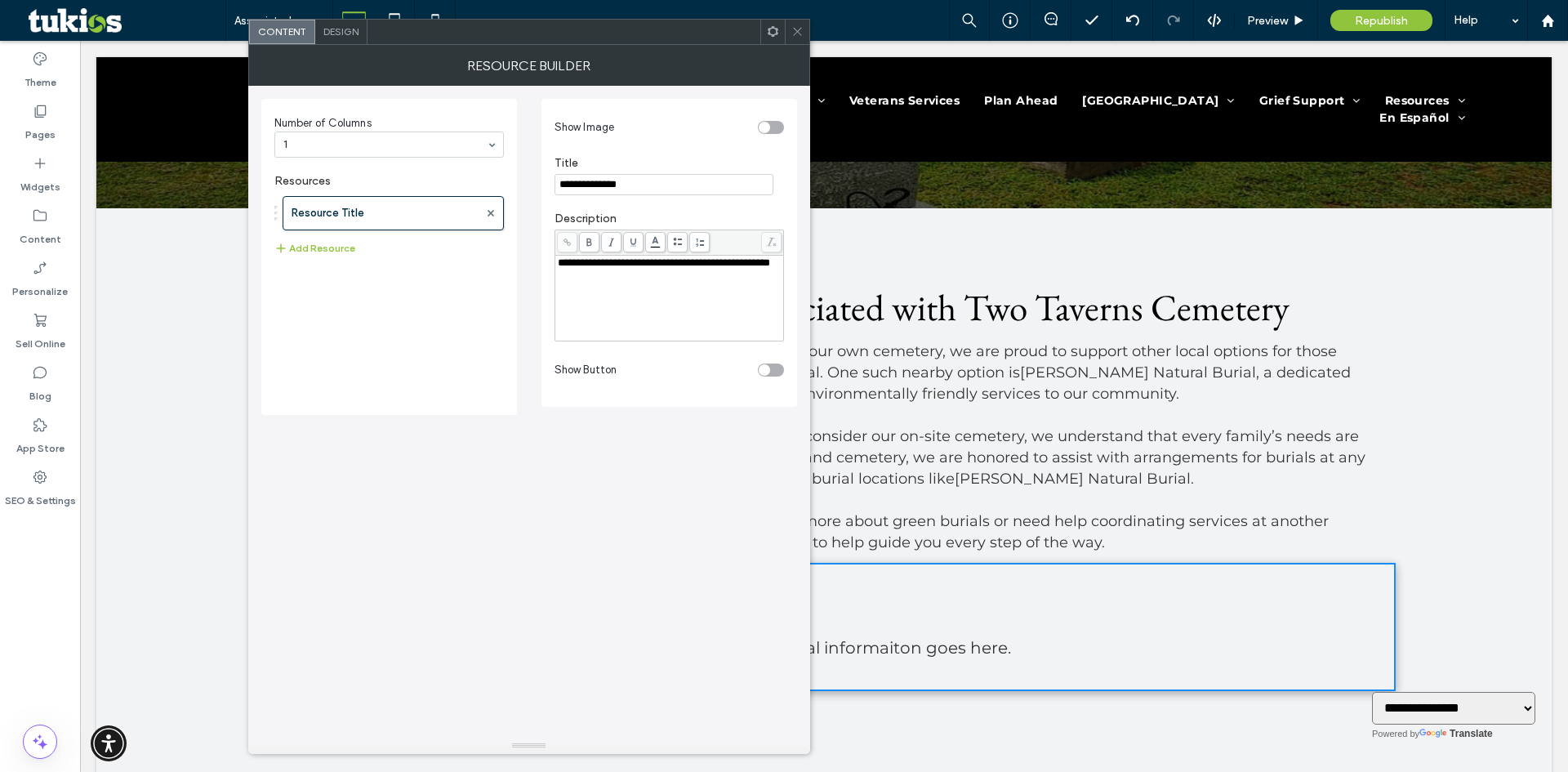 click at bounding box center (764, 127) 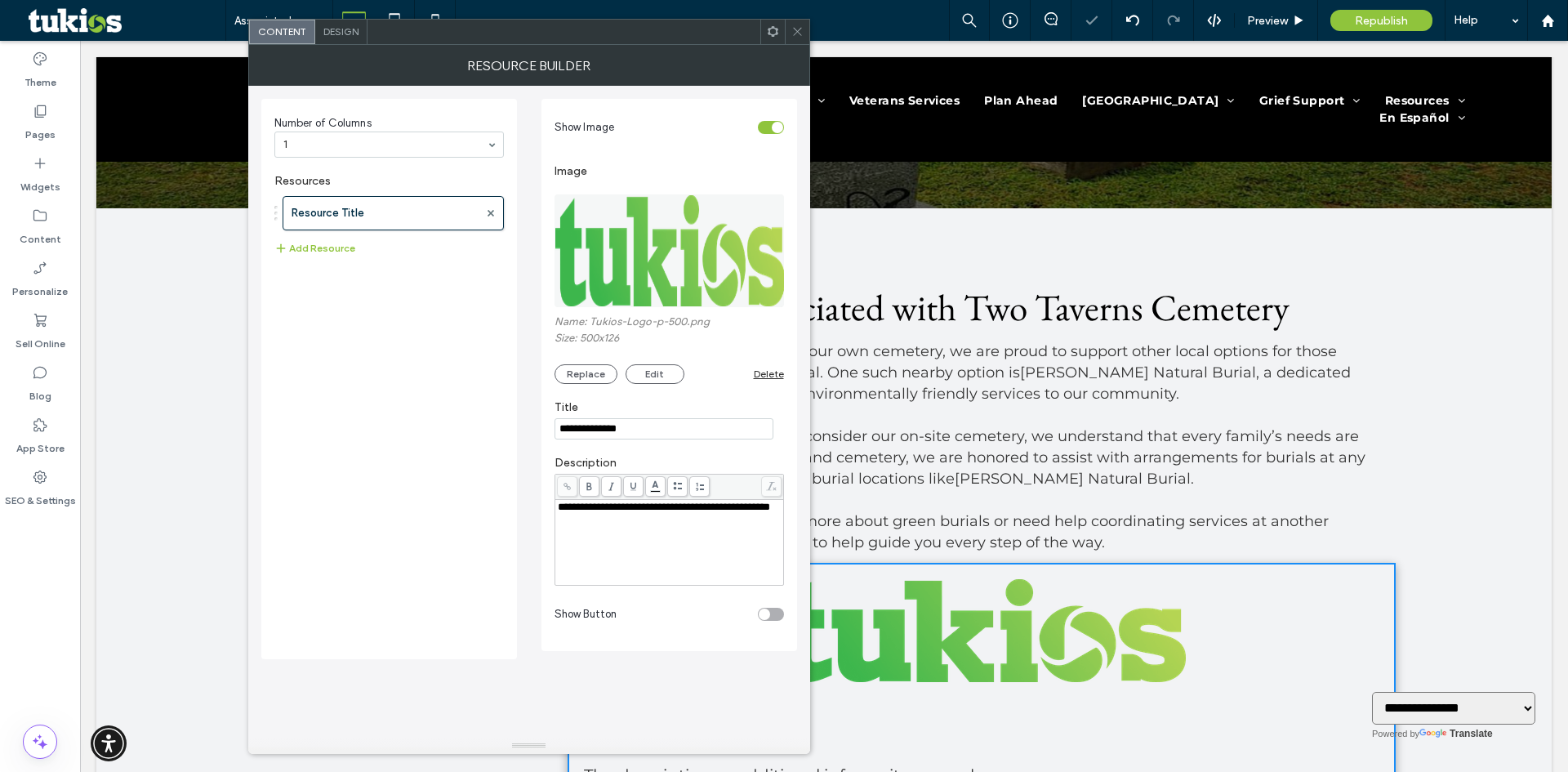 click at bounding box center (670, 251) 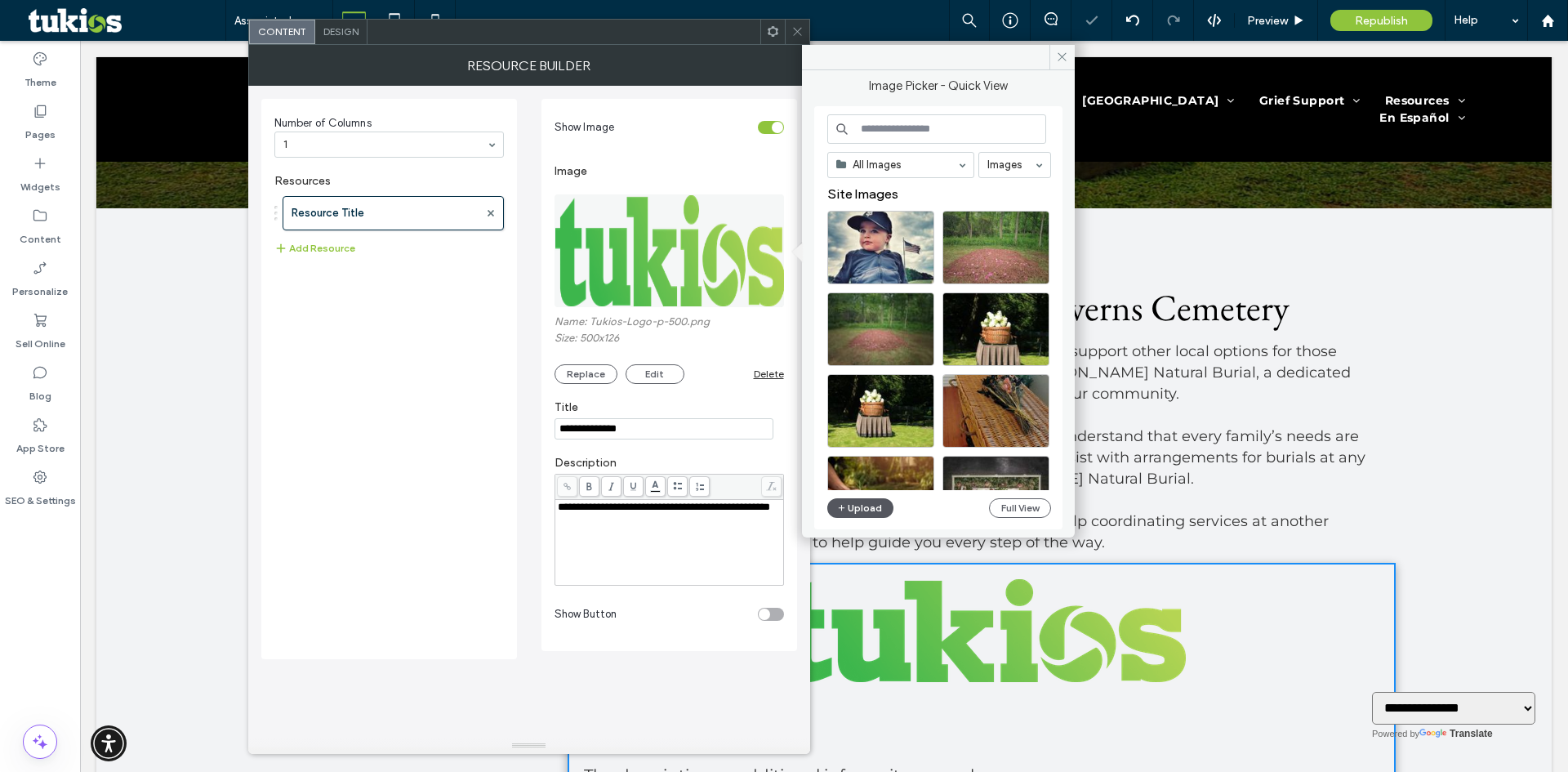 click on "Upload" at bounding box center [861, 508] 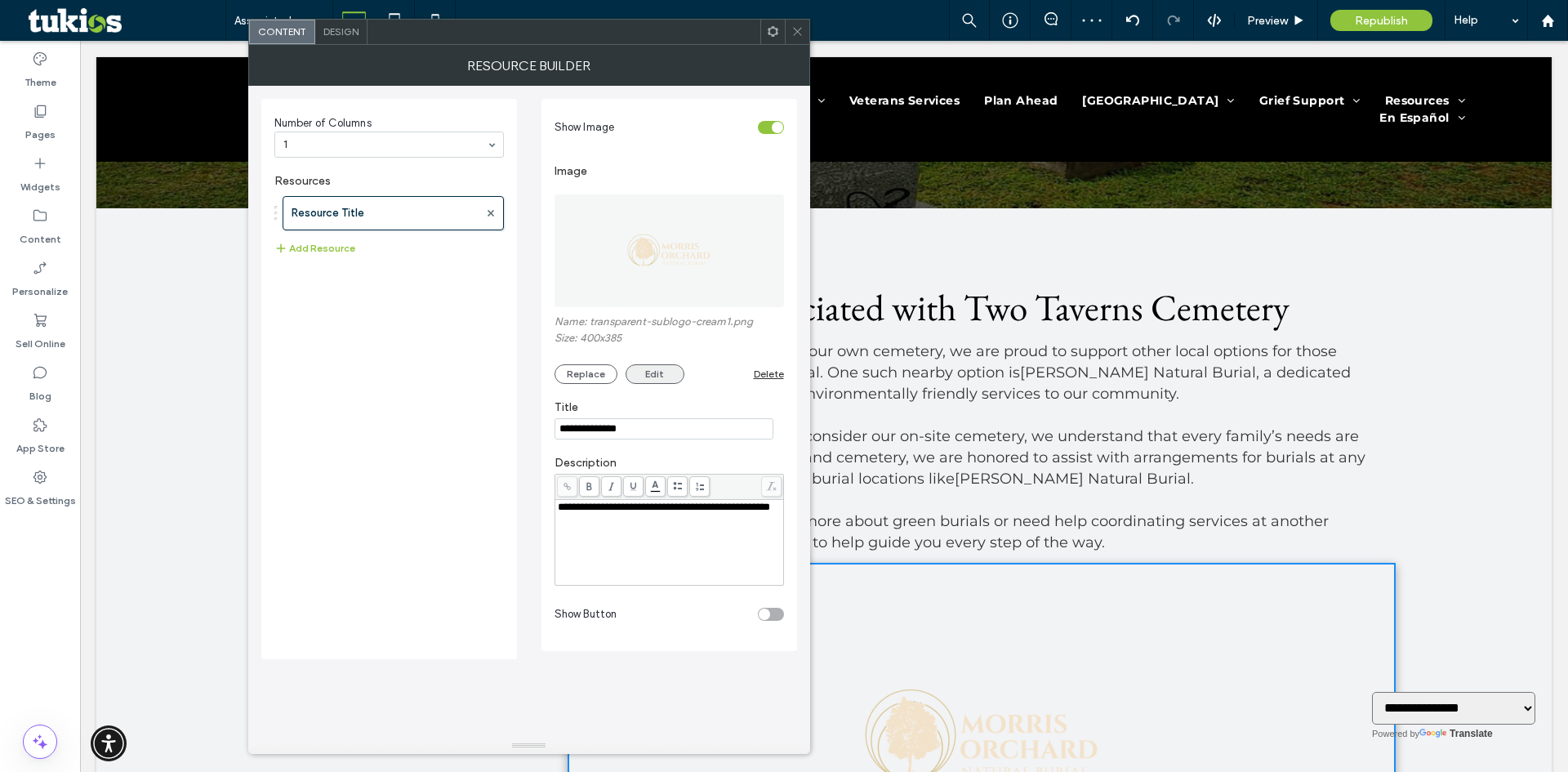 click on "Edit" at bounding box center (655, 374) 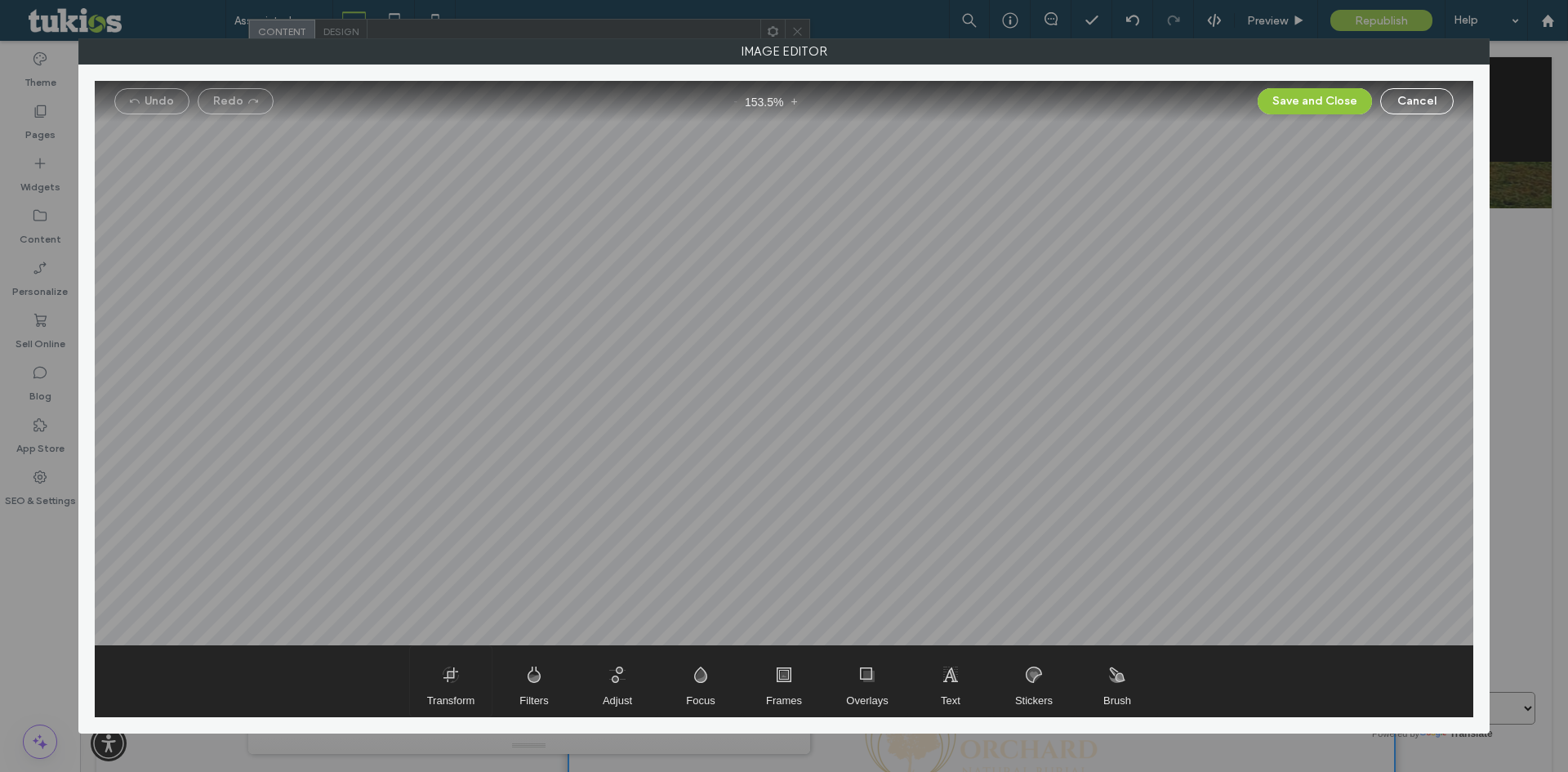 click at bounding box center (451, 681) 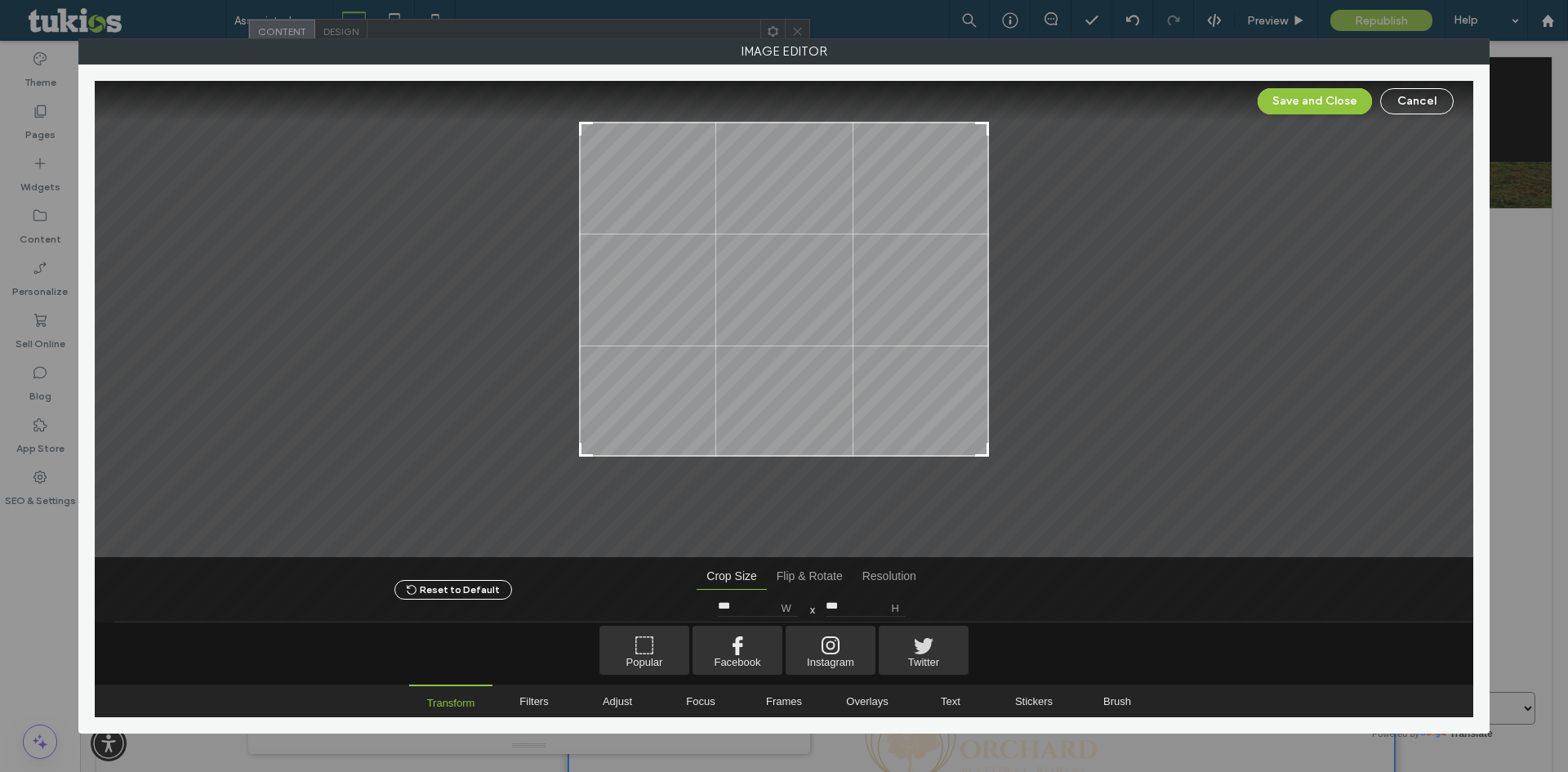 type on "***" 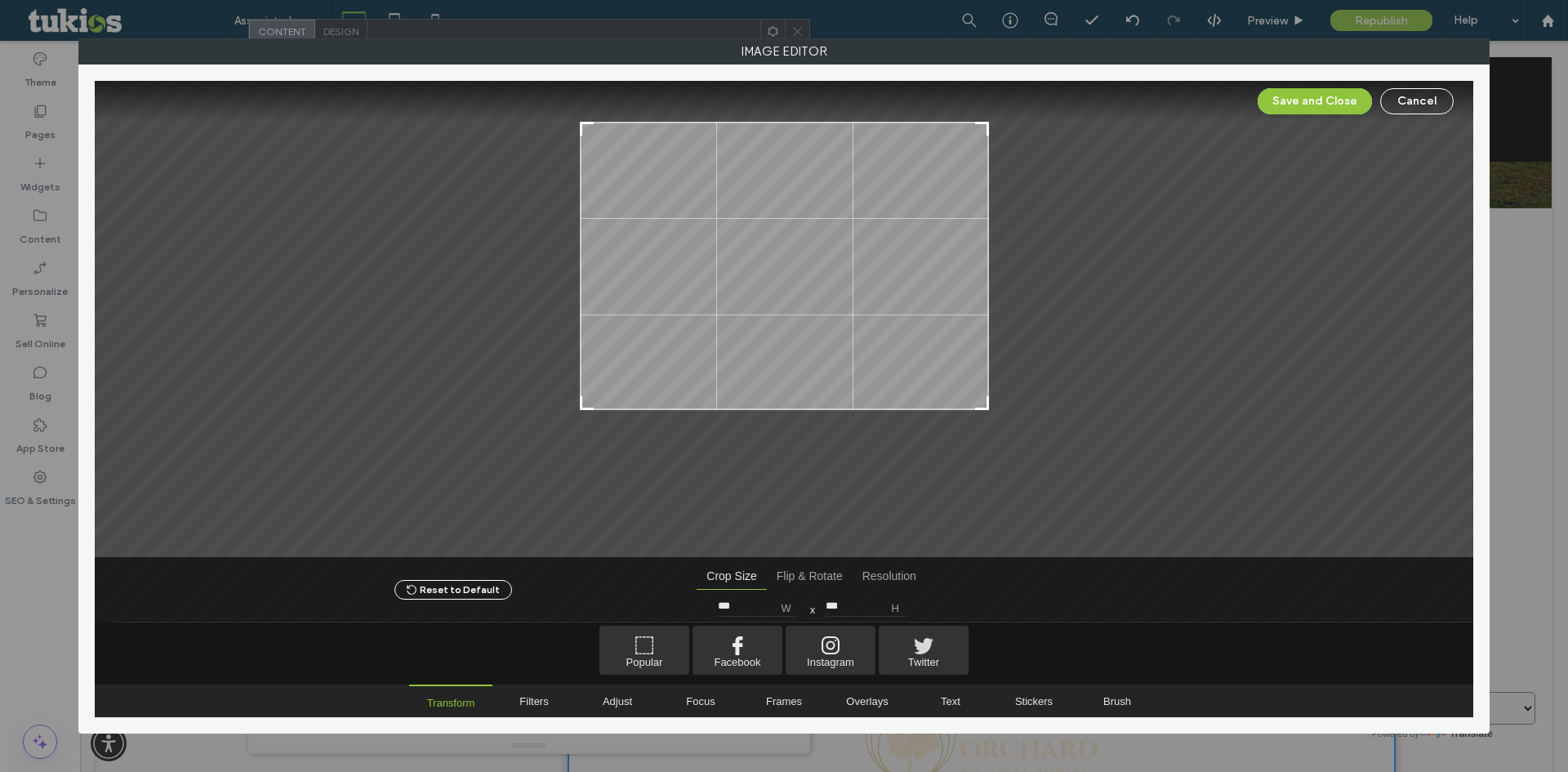type on "***" 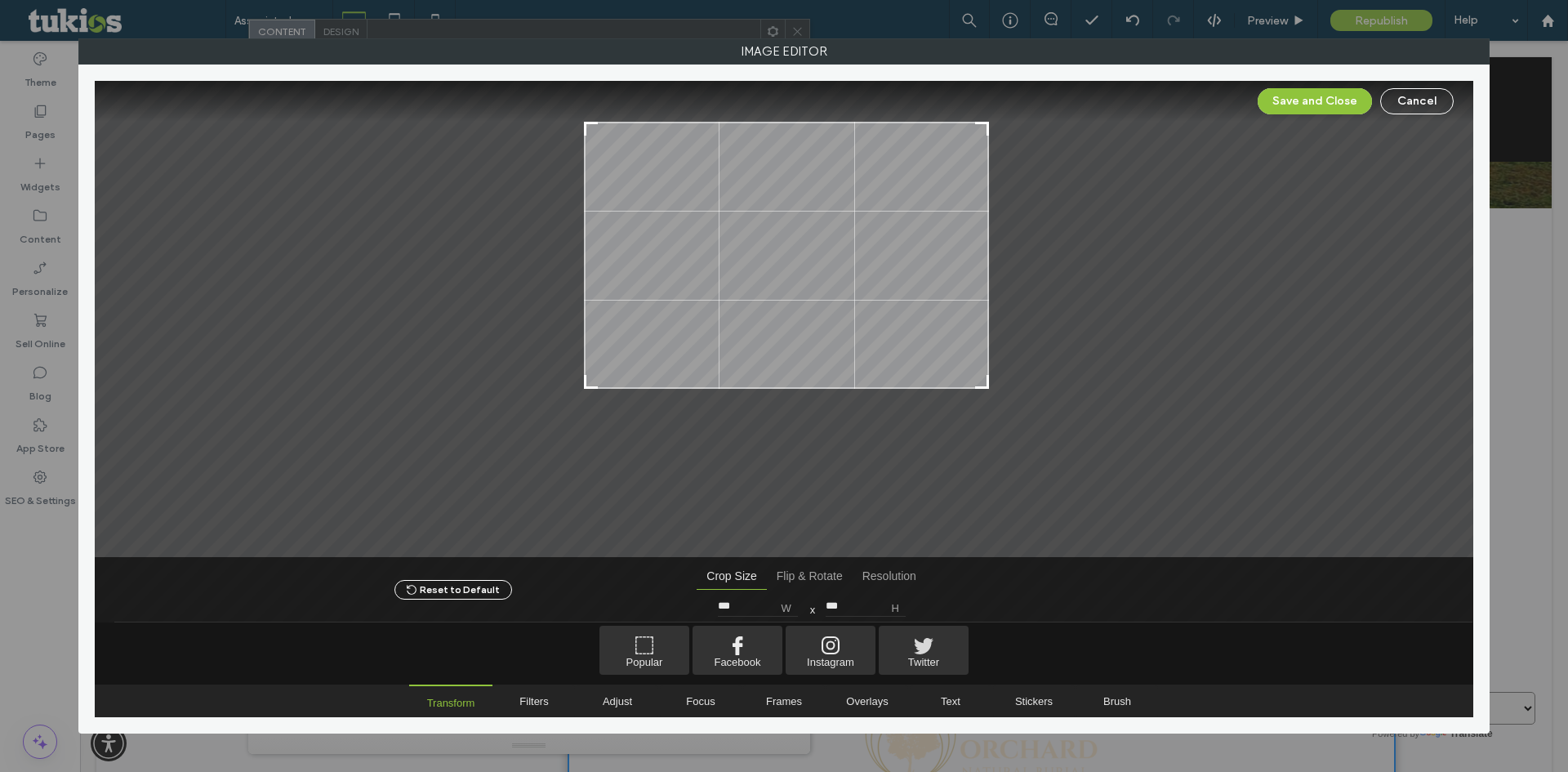 type on "***" 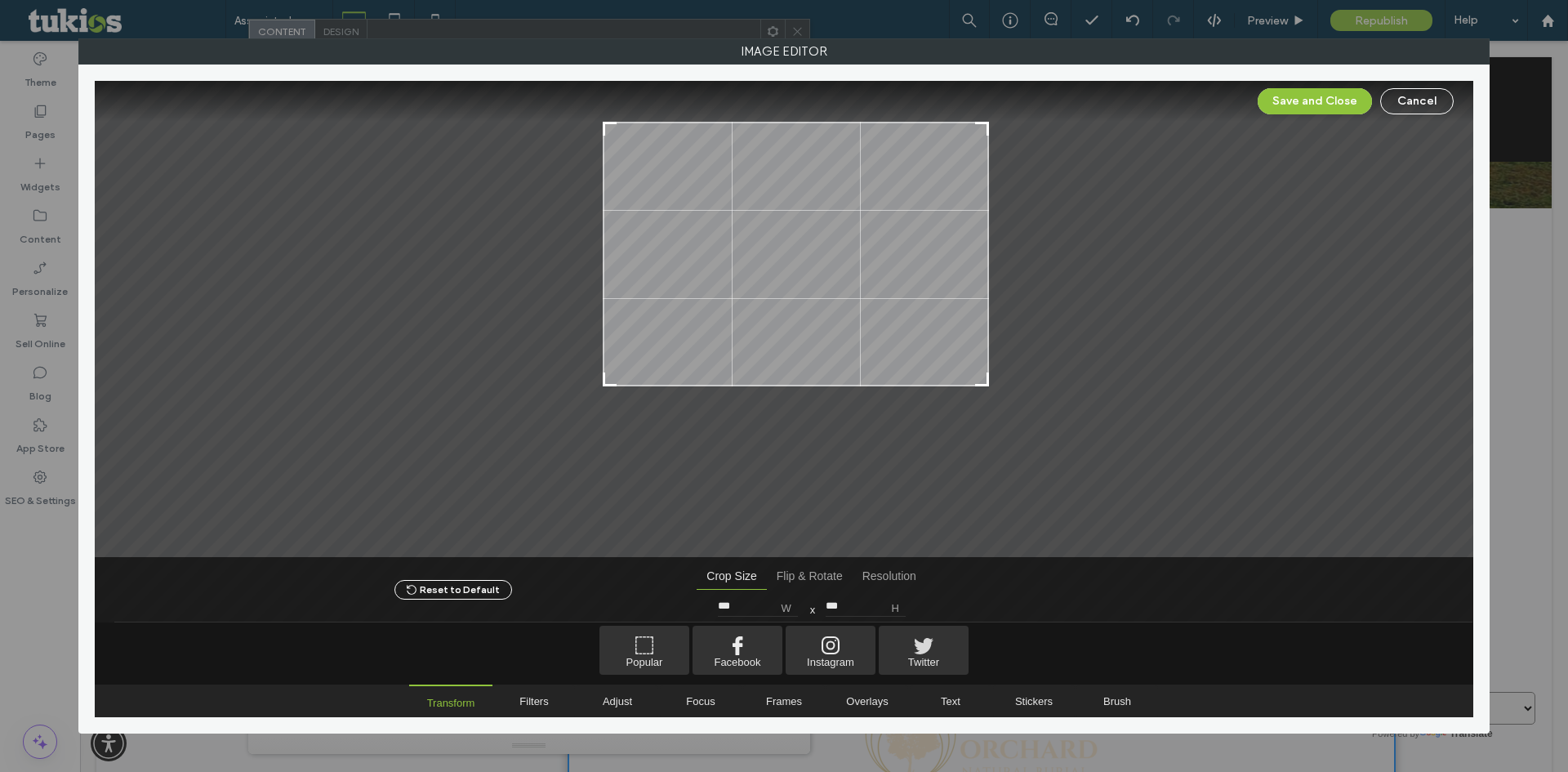 type on "***" 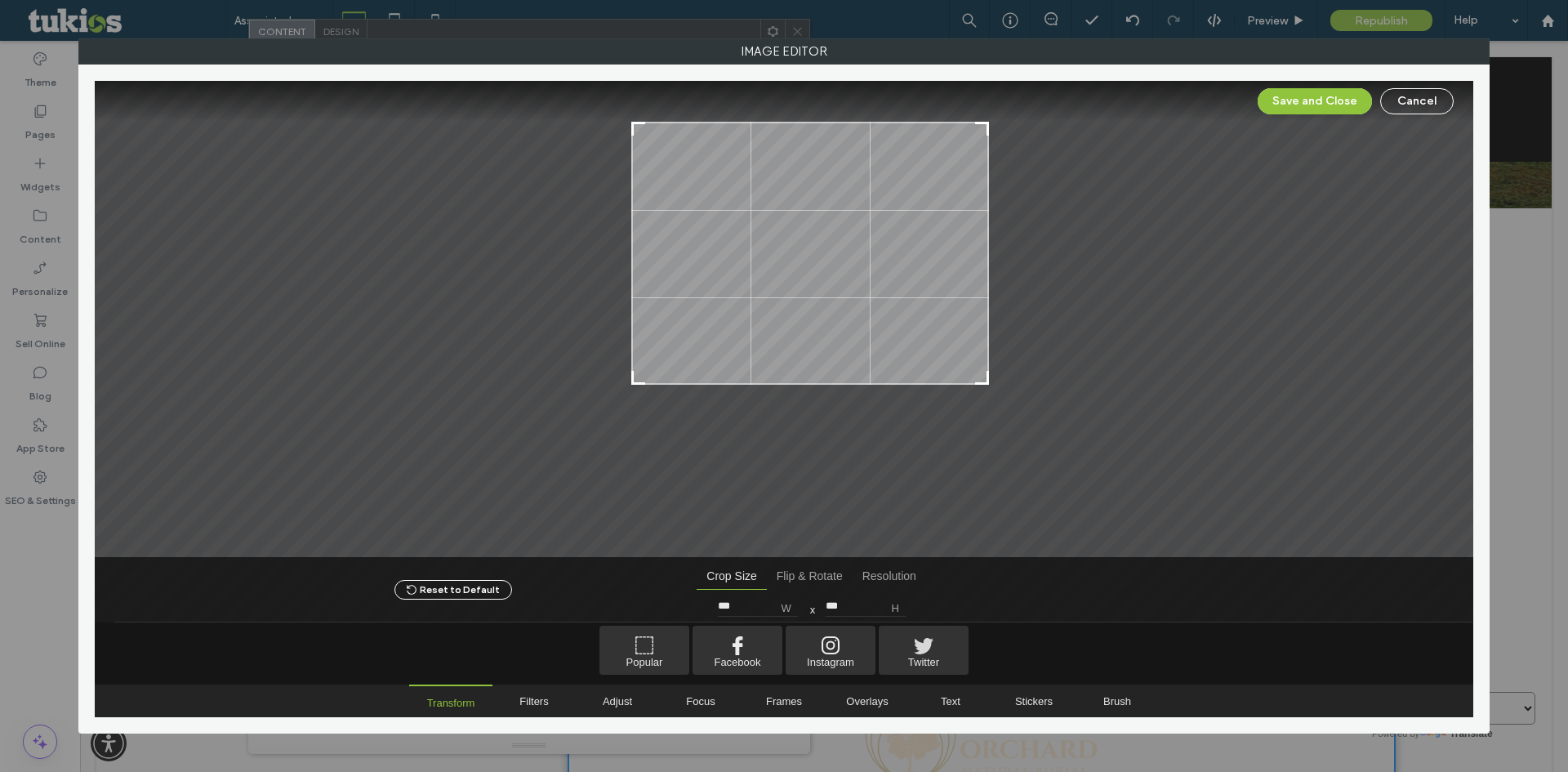 type on "***" 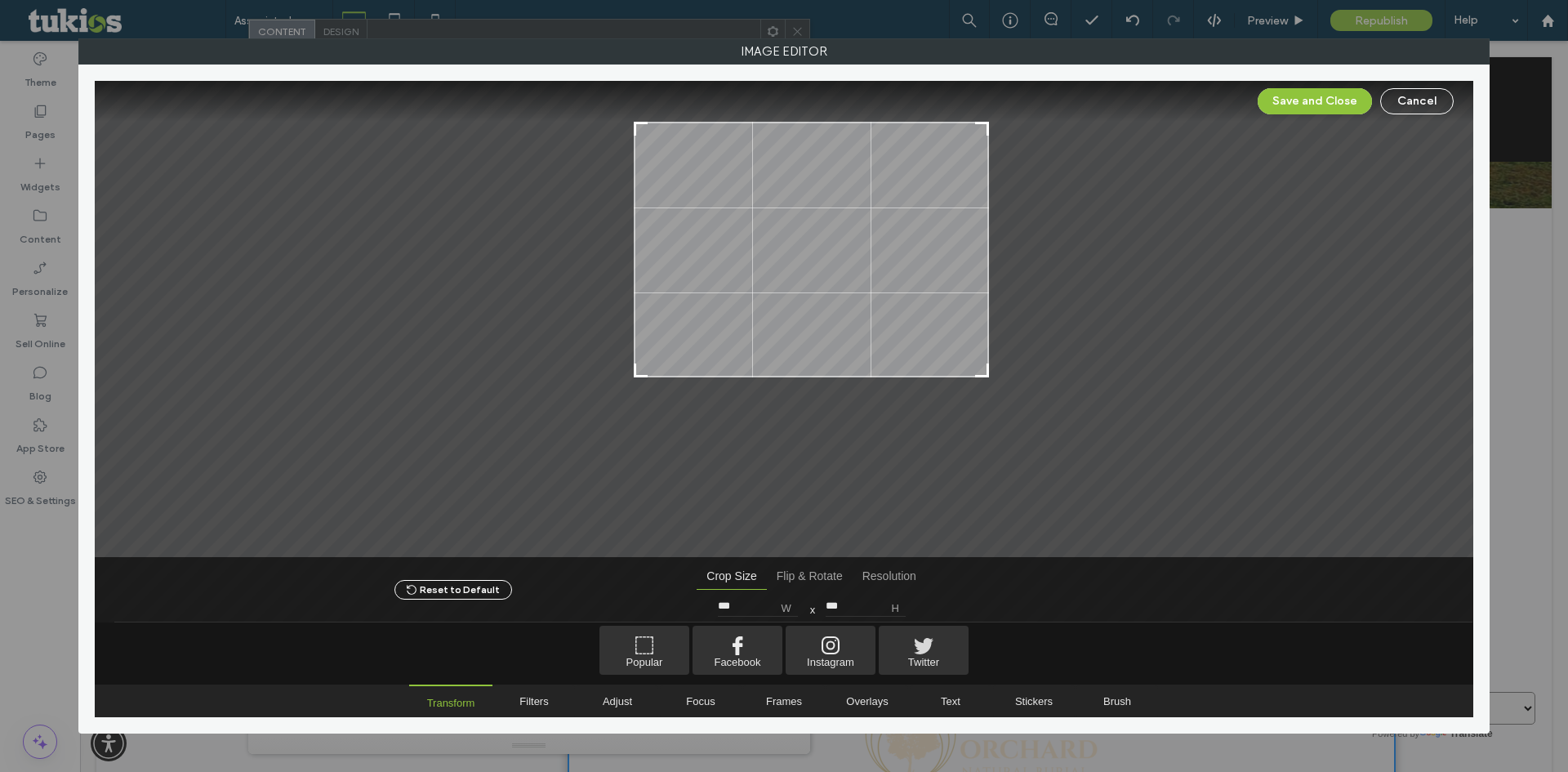 drag, startPoint x: 584, startPoint y: 508, endPoint x: 633, endPoint y: 369, distance: 147.38385 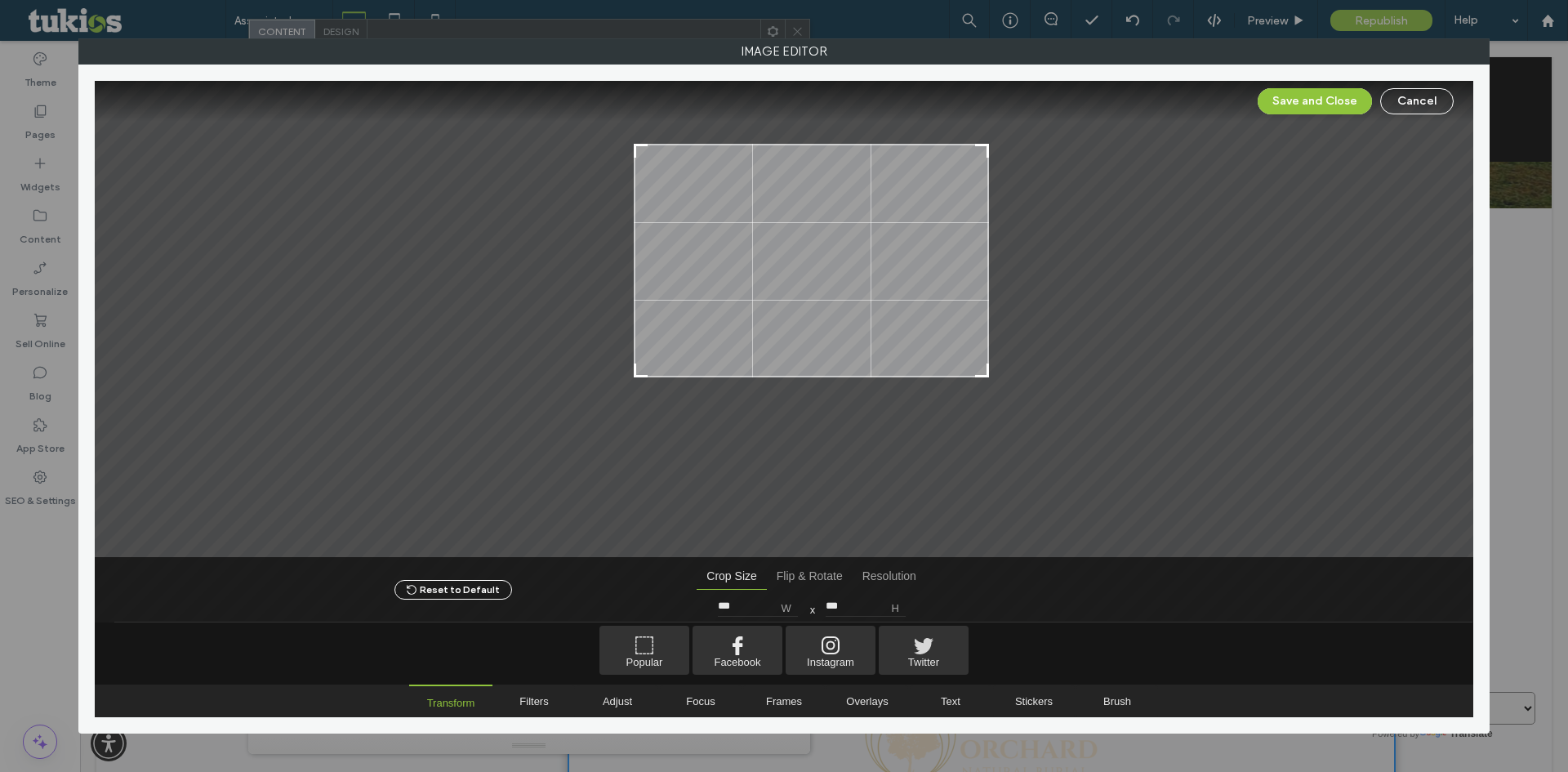 type on "***" 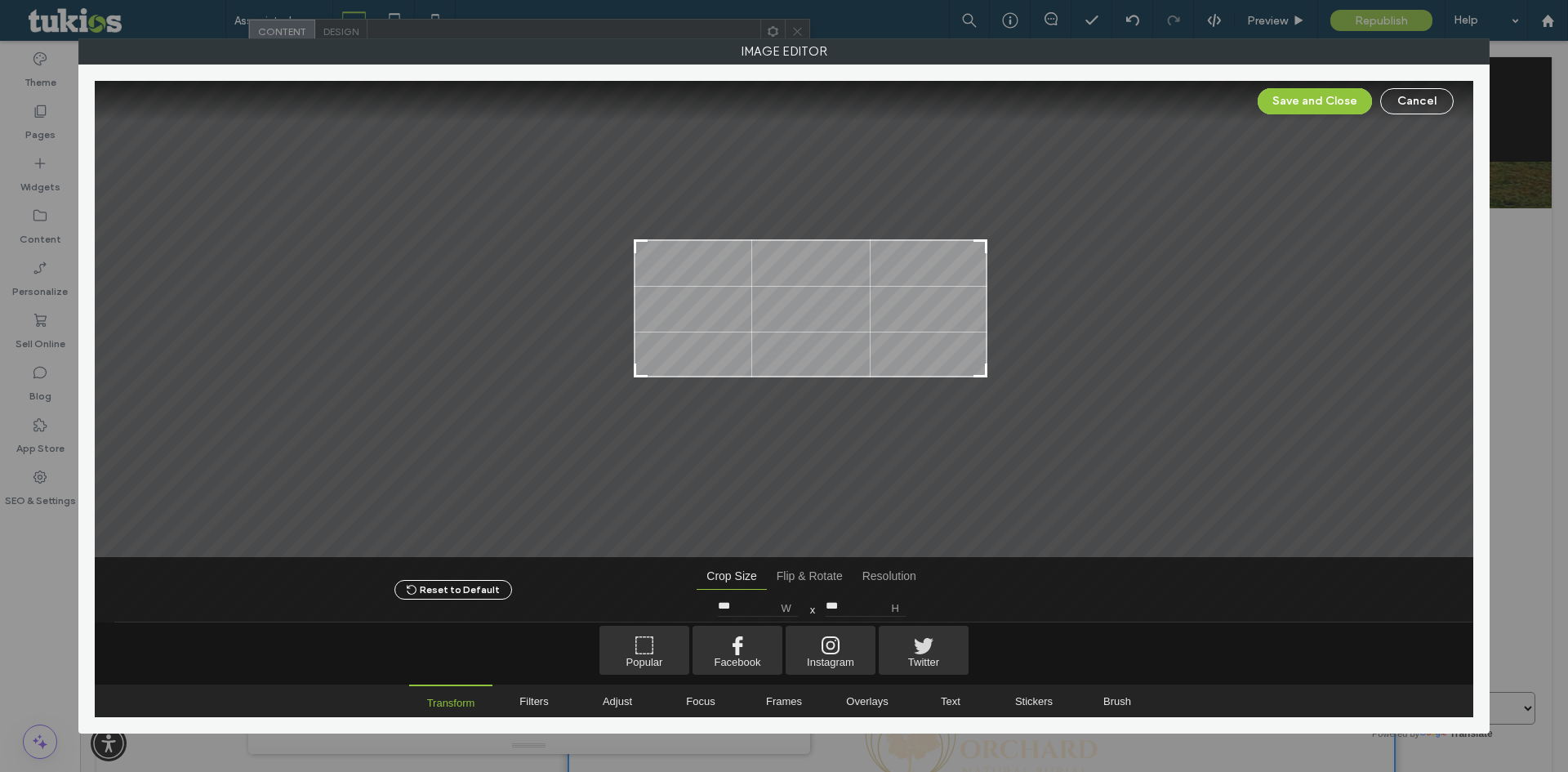 type on "***" 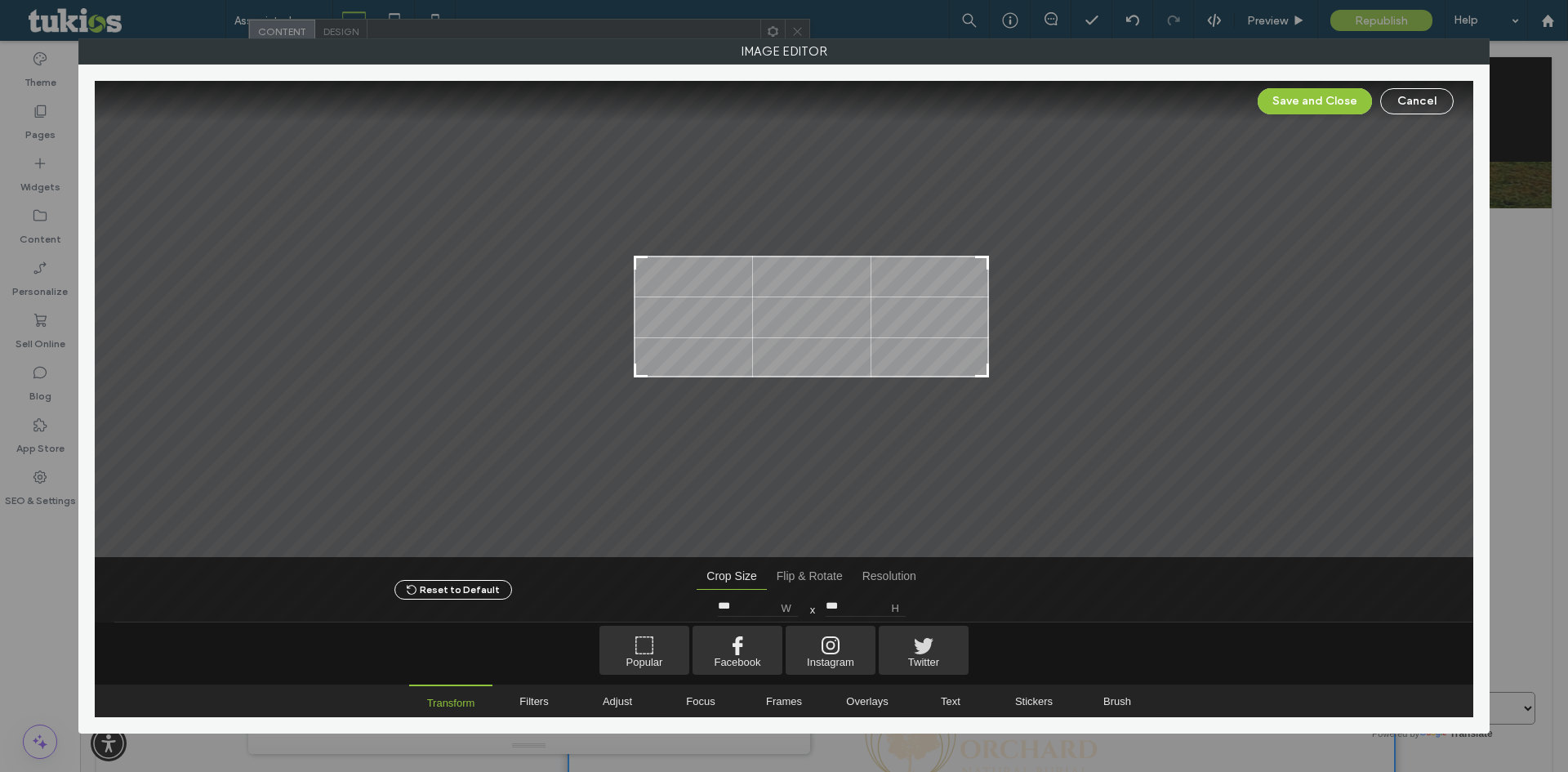 type on "***" 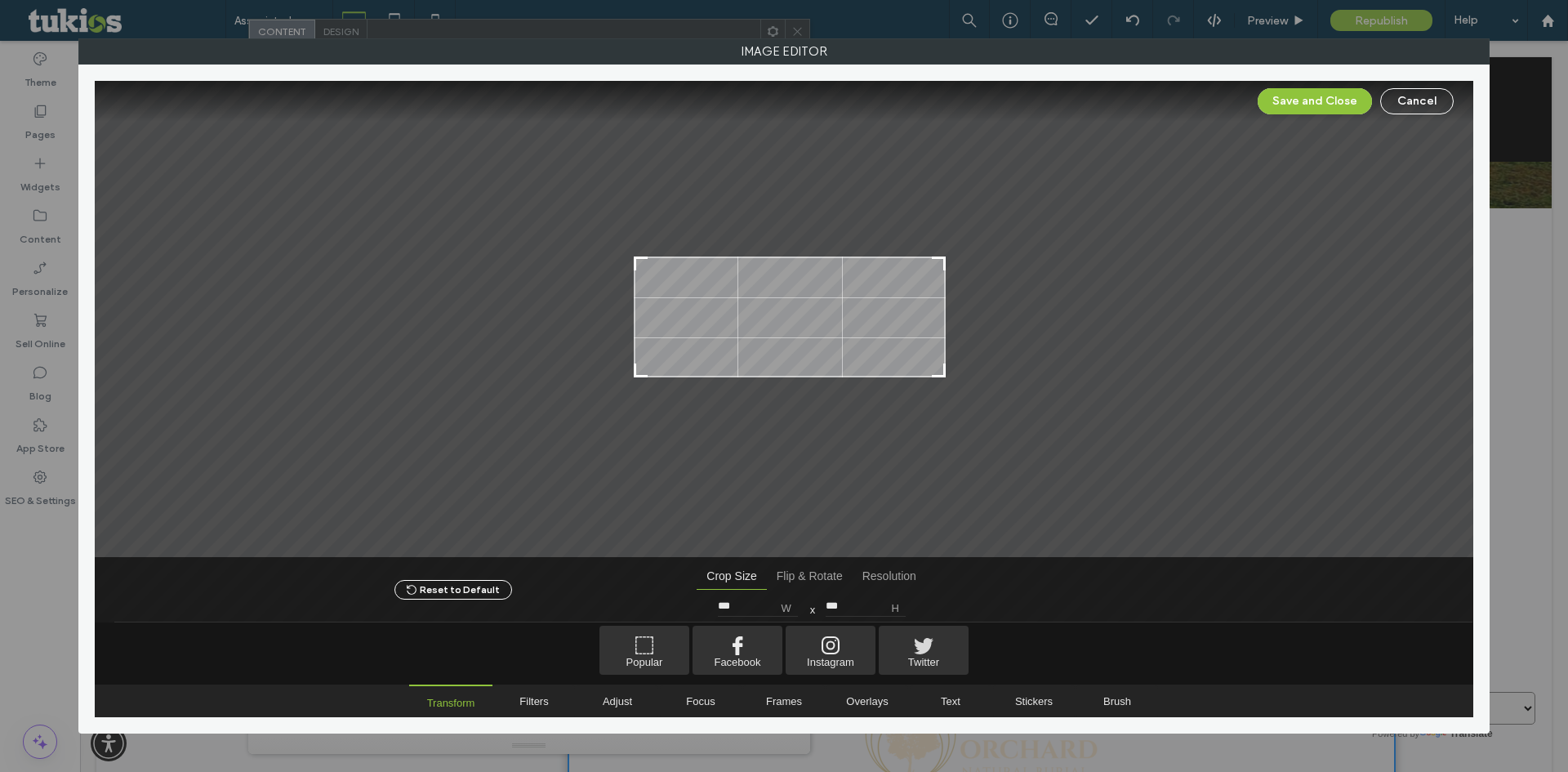 type on "***" 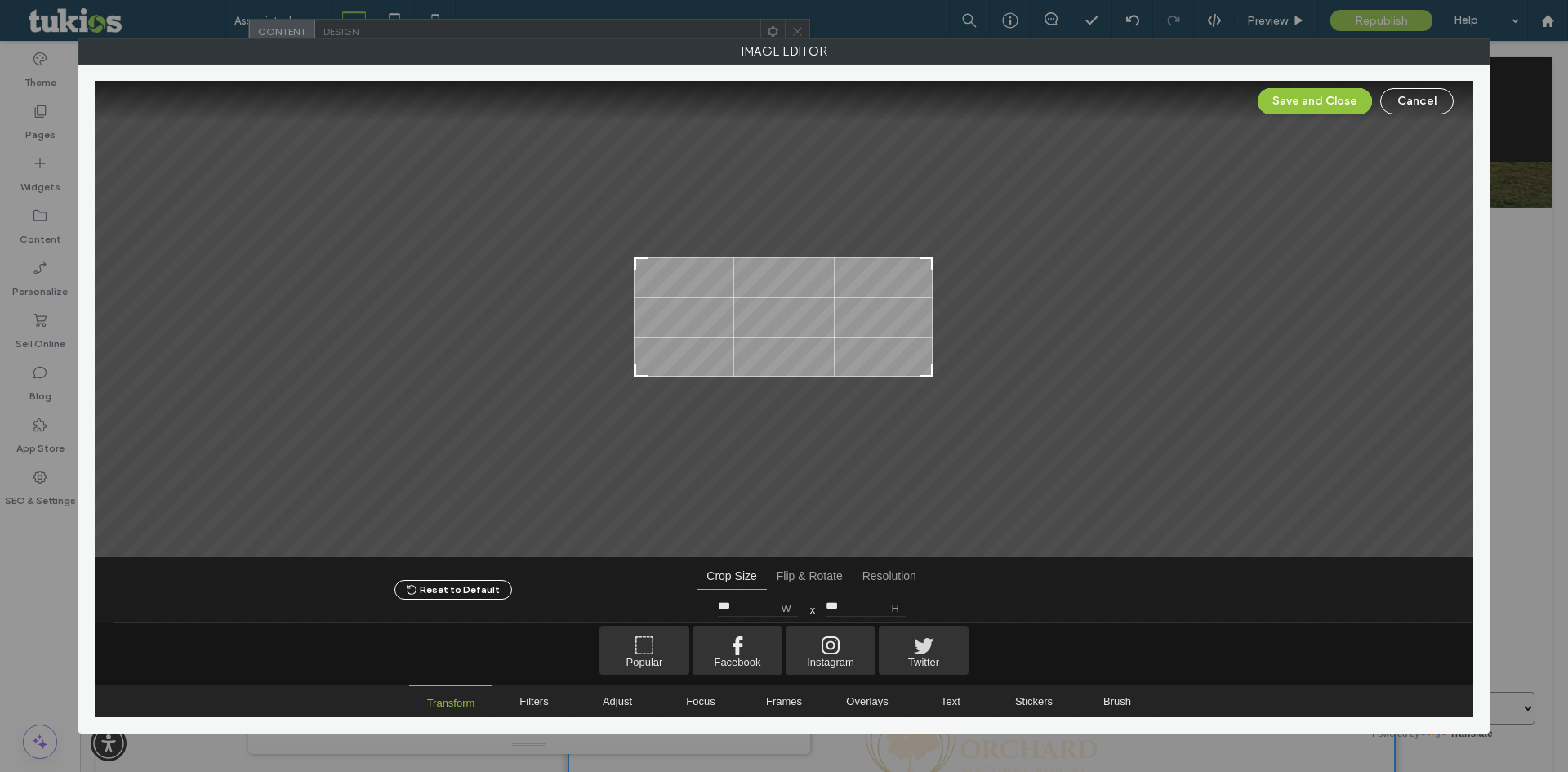 drag, startPoint x: 986, startPoint y: 123, endPoint x: 932, endPoint y: 257, distance: 144.47145 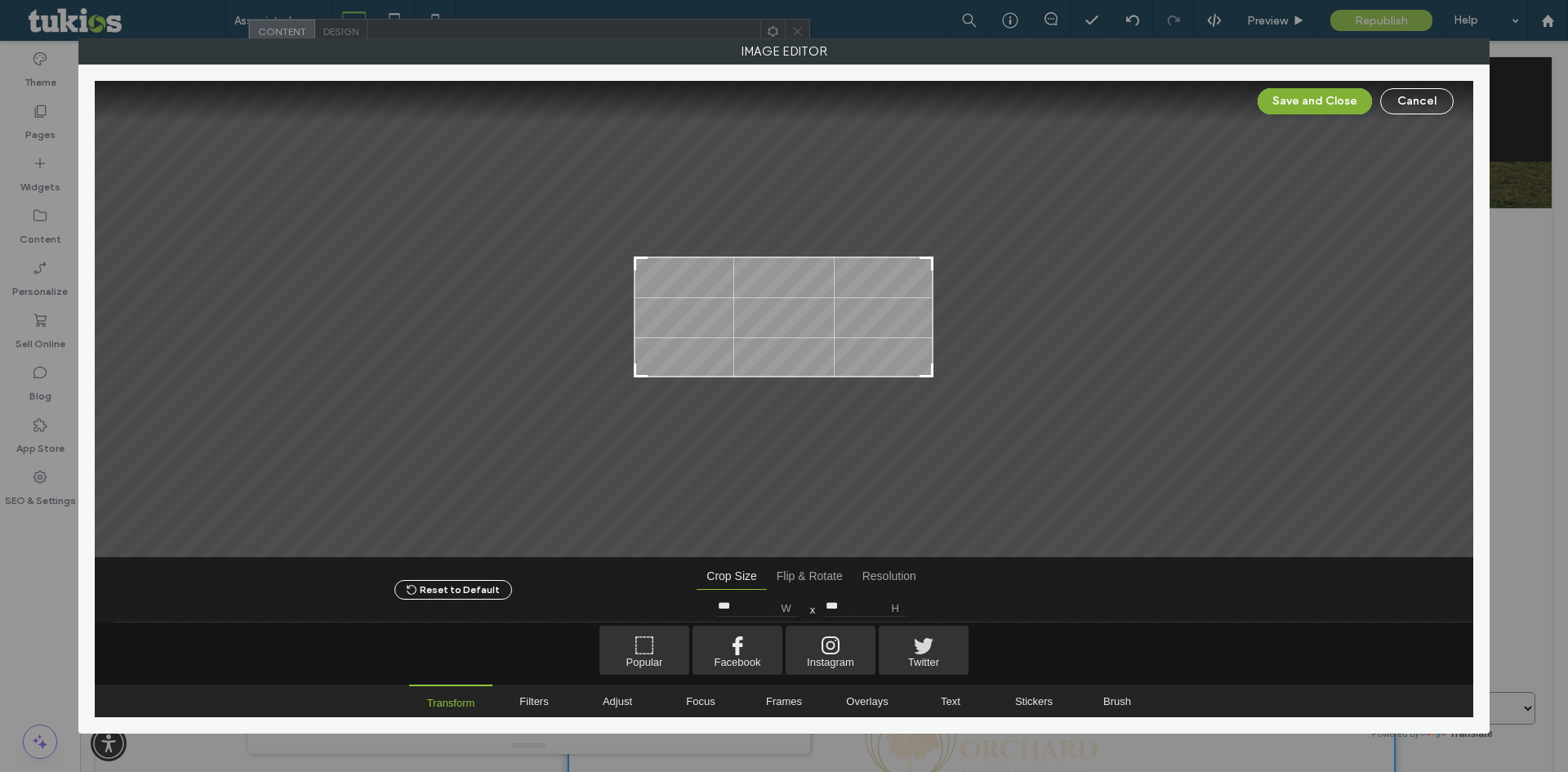 click on "Save and Close" at bounding box center (1315, 101) 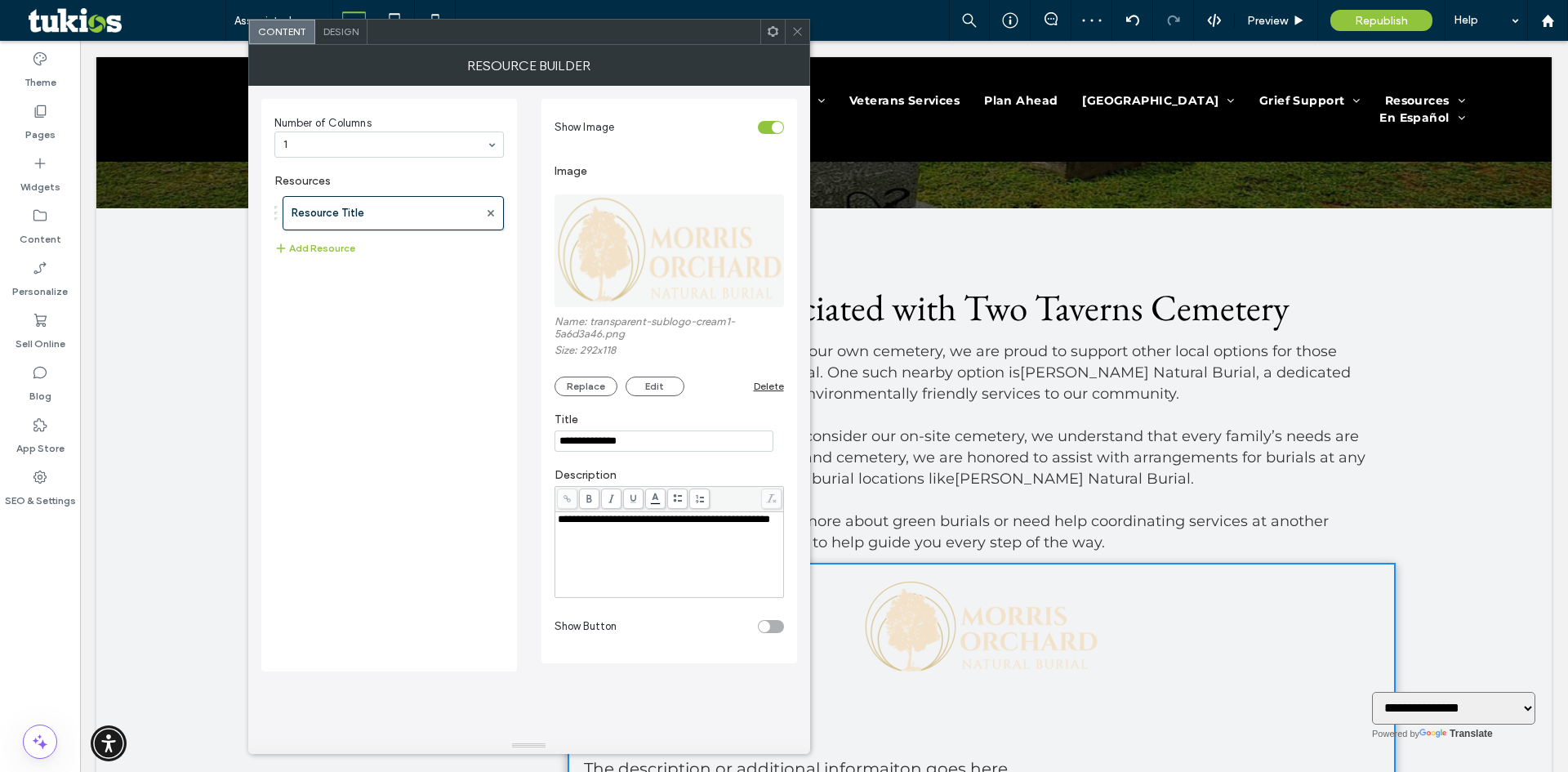 click at bounding box center [797, 32] 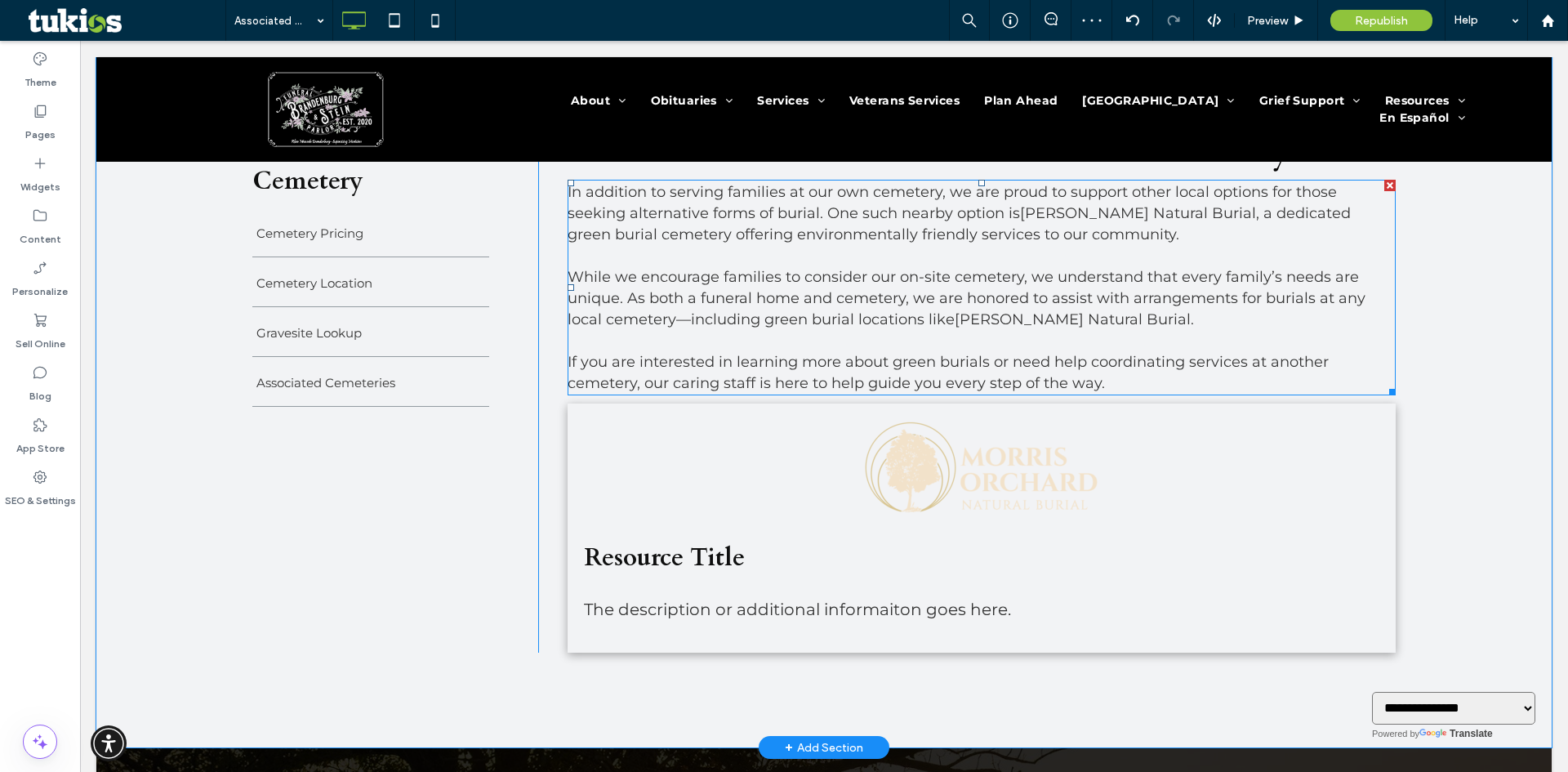scroll, scrollTop: 580, scrollLeft: 0, axis: vertical 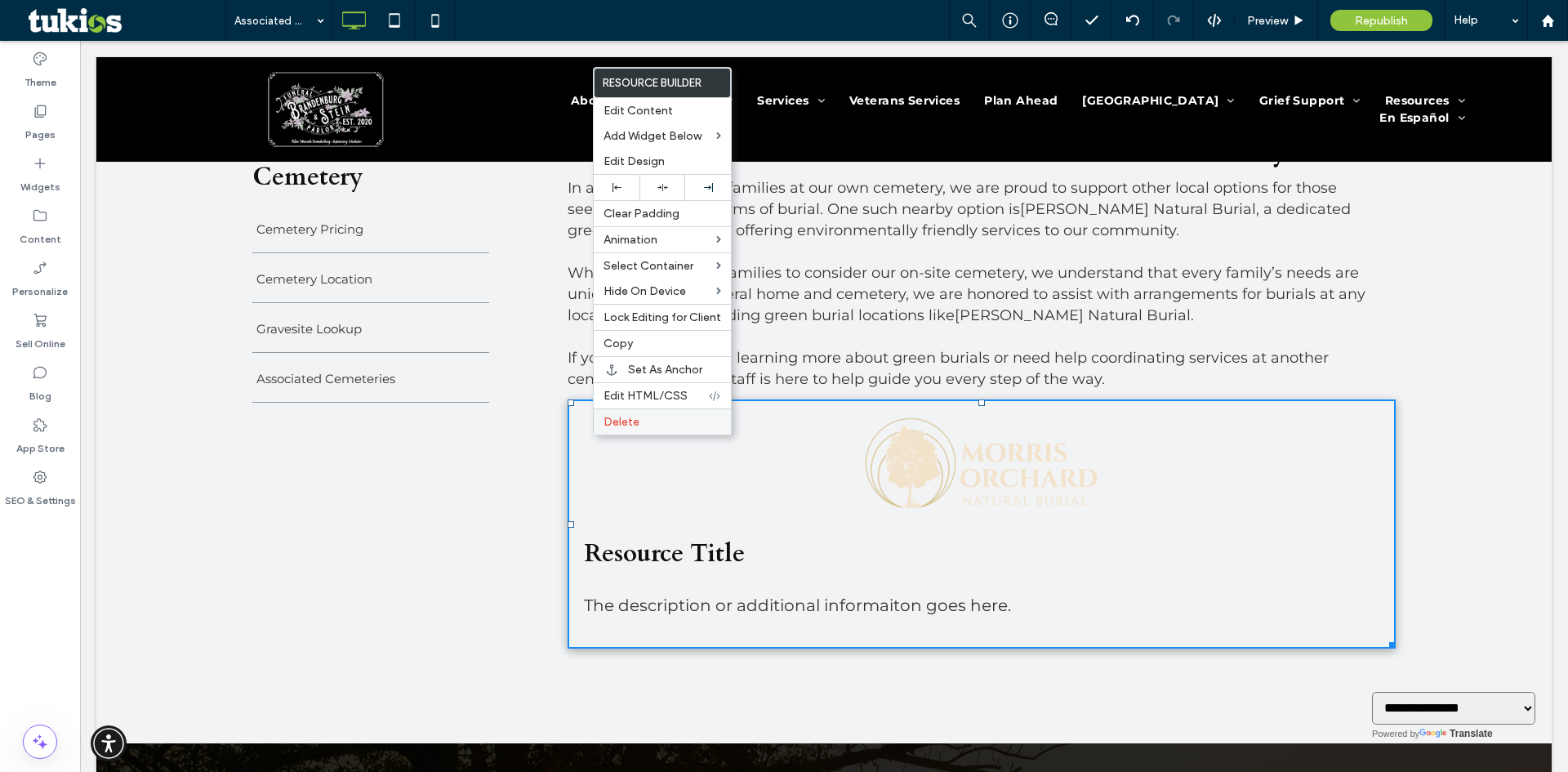click on "Delete" at bounding box center [662, 422] 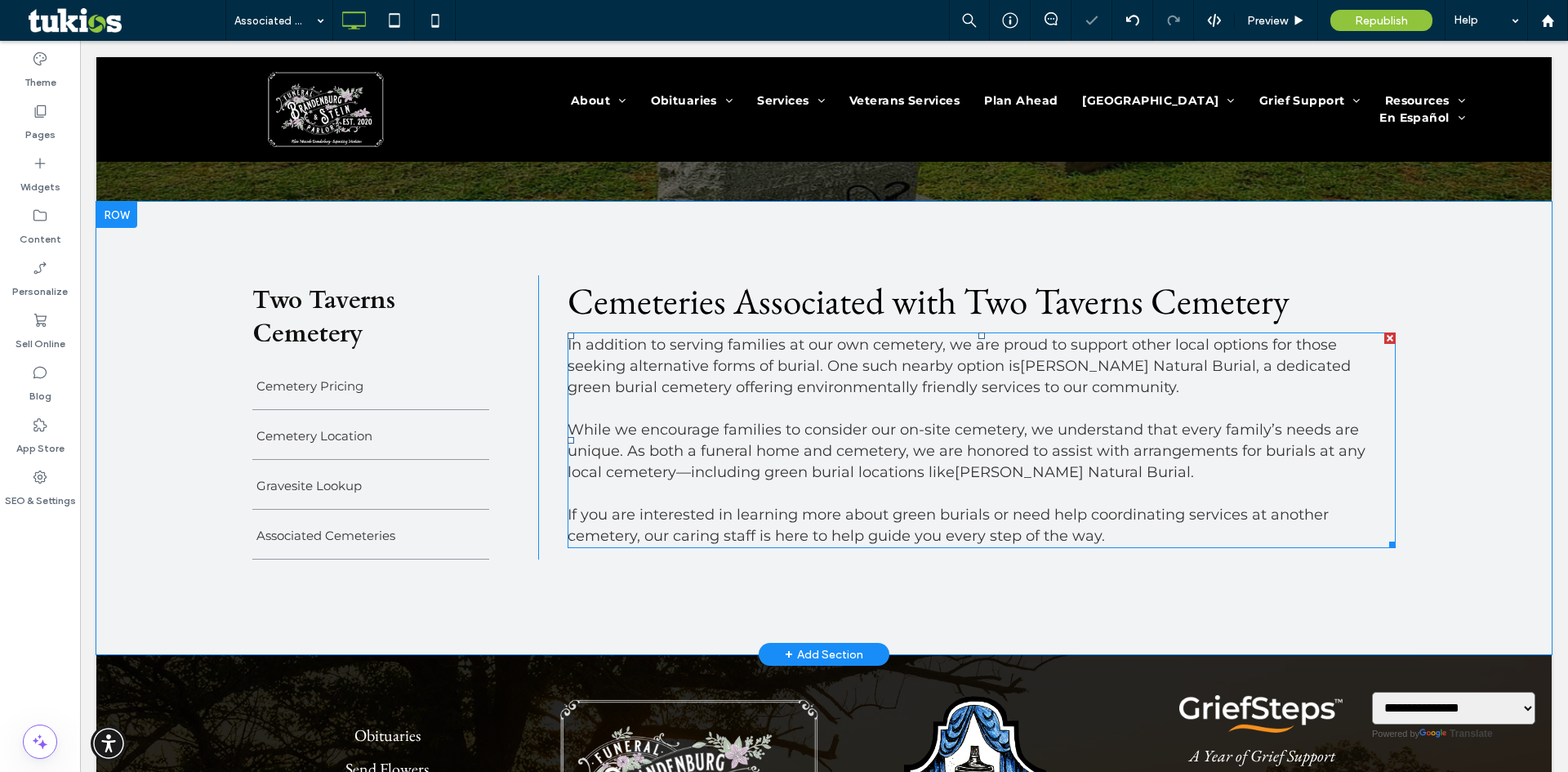 scroll, scrollTop: 417, scrollLeft: 0, axis: vertical 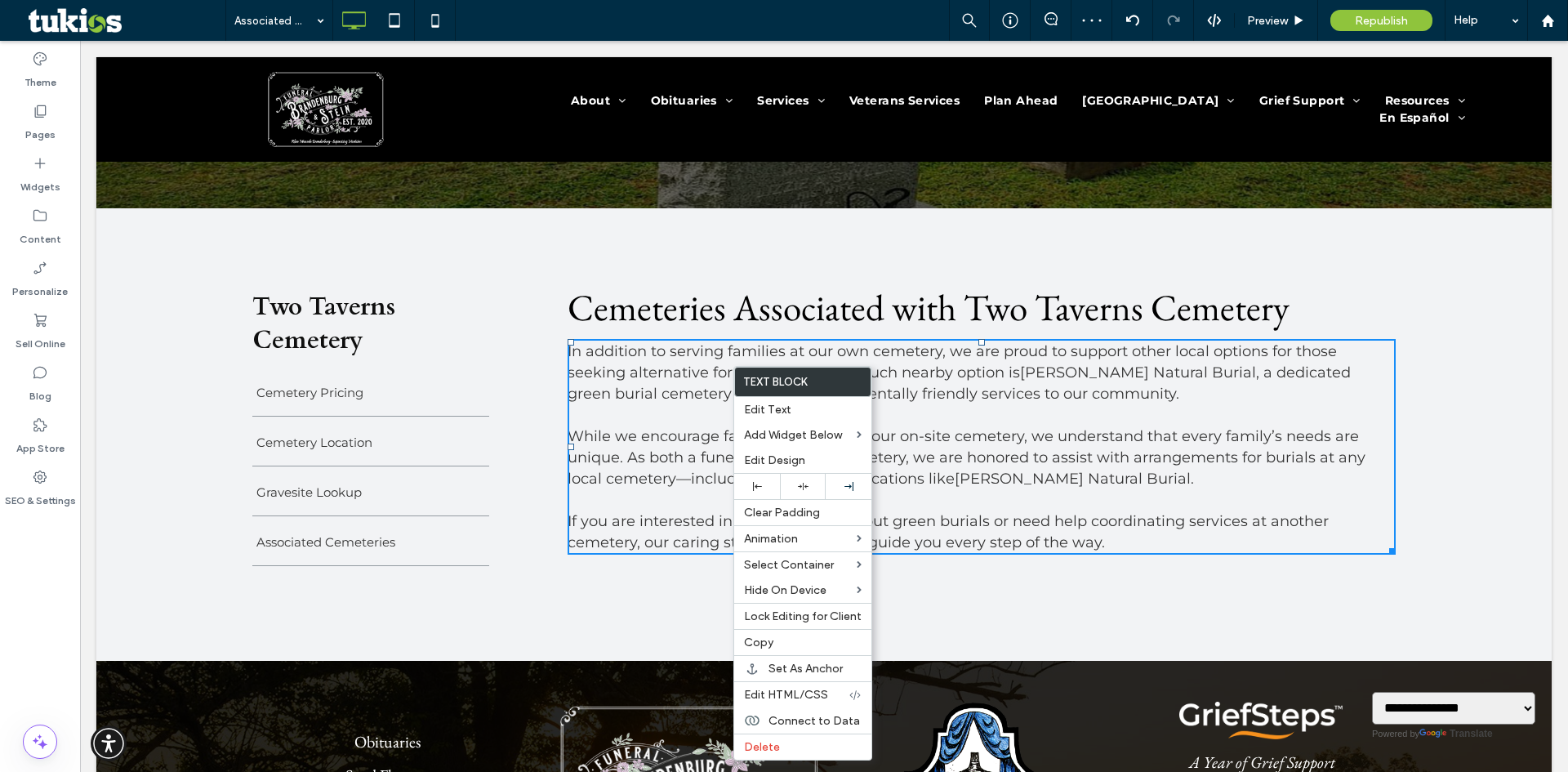 click on "In addition to serving families at our own cemetery, we are proud to support other local options for those seeking alternative forms of burial. One such nearby option is" at bounding box center [952, 362] 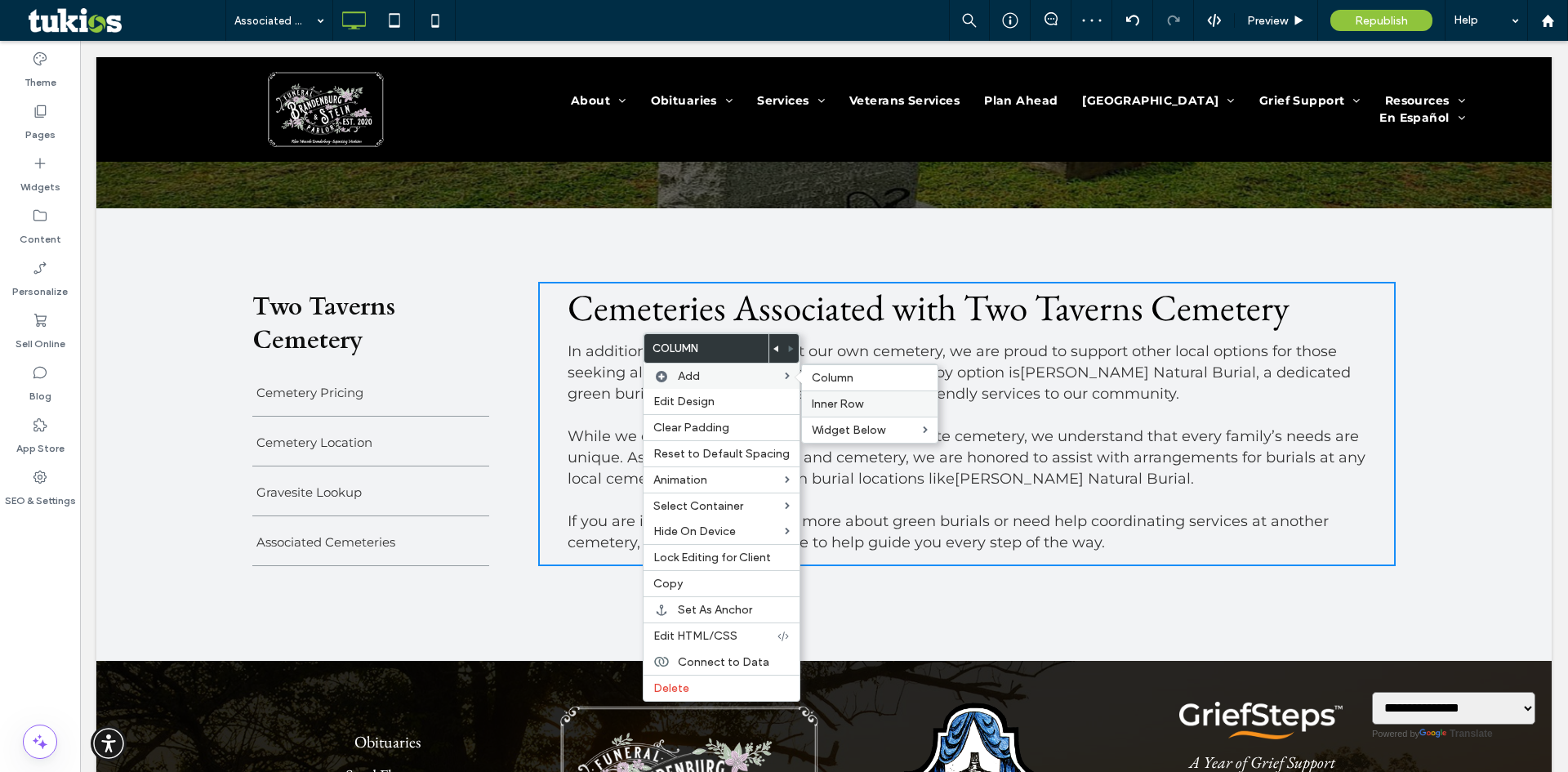 click on "Inner Row" at bounding box center (837, 404) 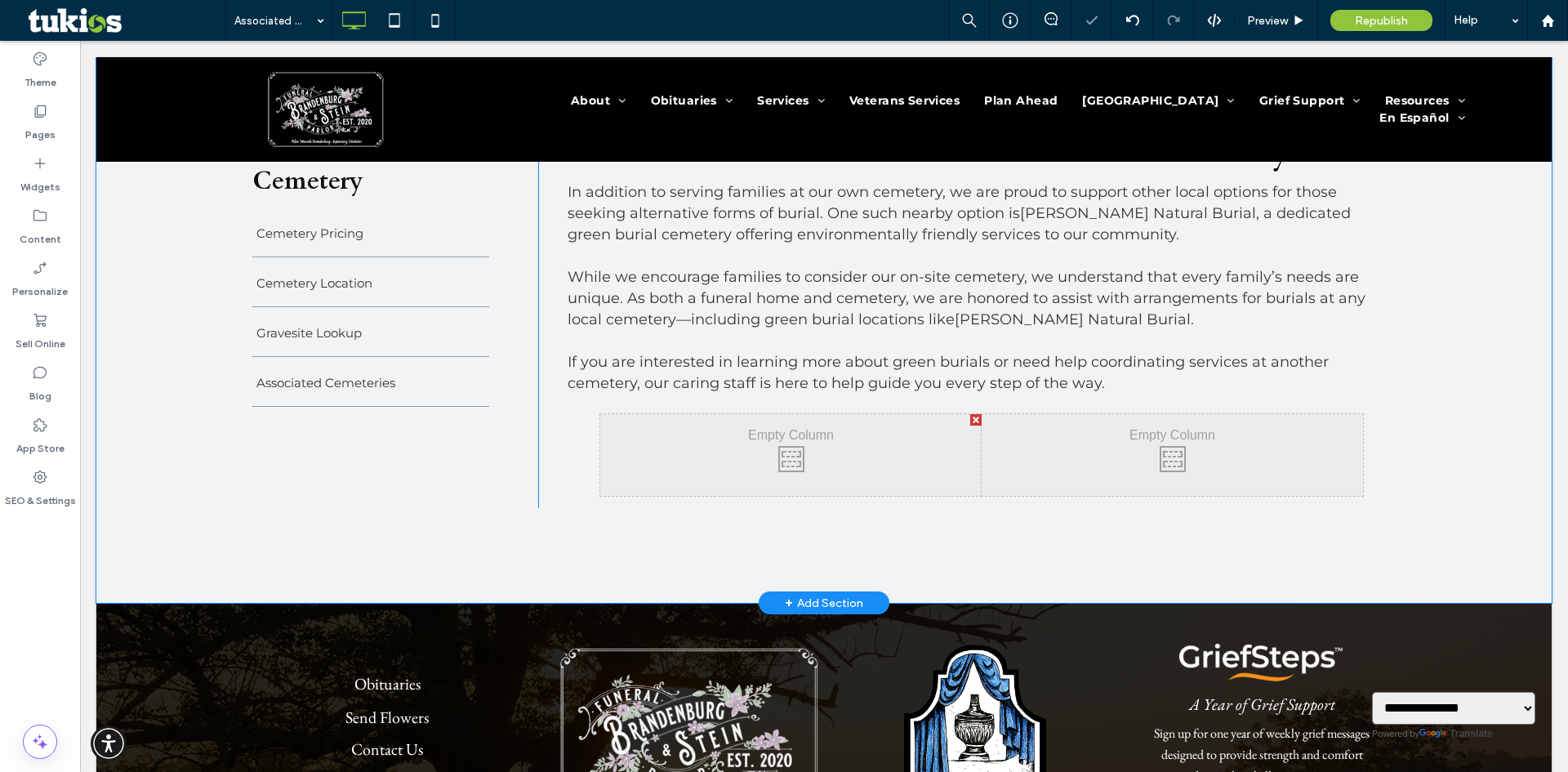 scroll, scrollTop: 580, scrollLeft: 0, axis: vertical 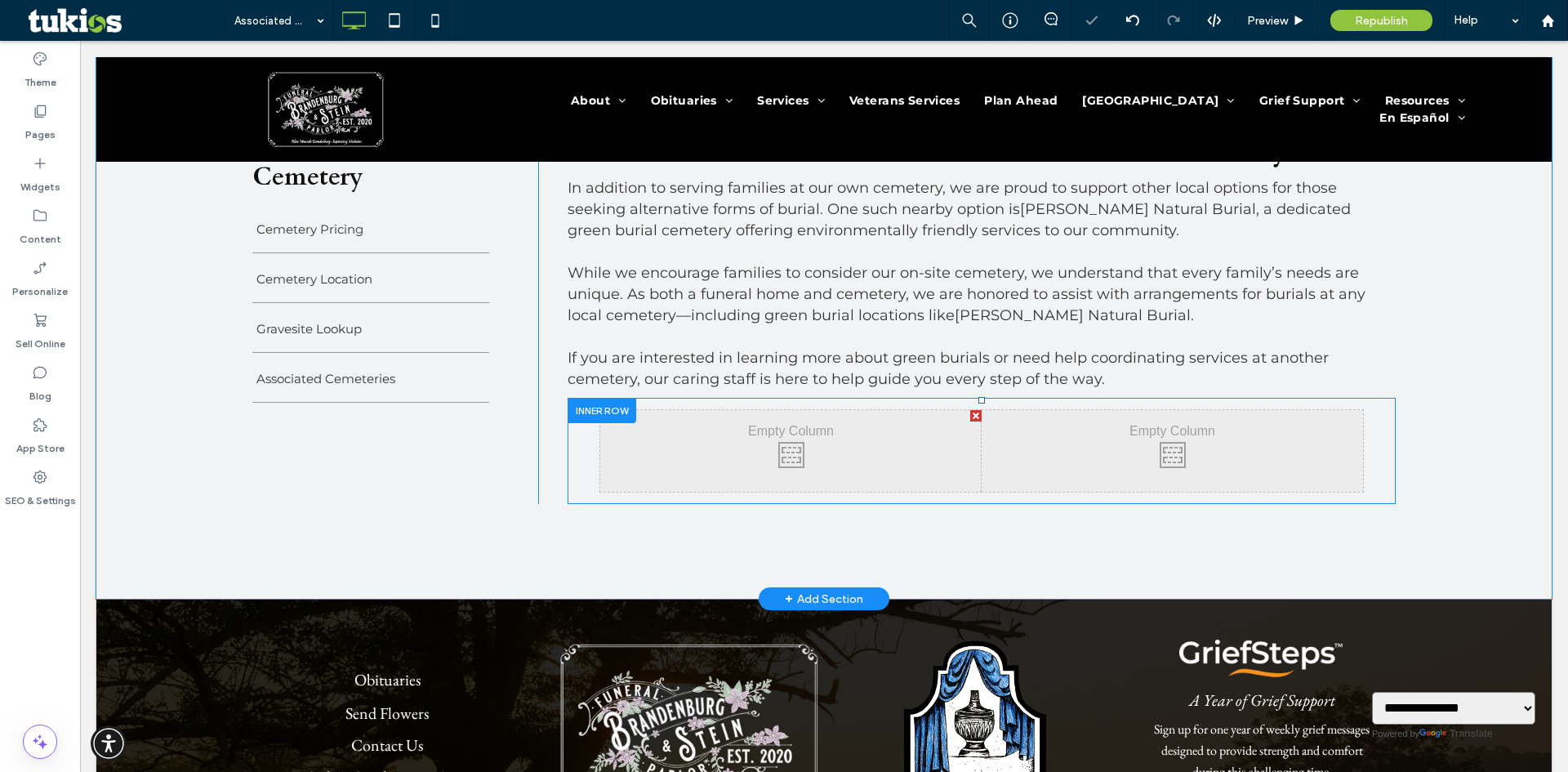 click on "Click To Paste     Click To Paste
Click To Paste     Click To Paste" at bounding box center [982, 451] 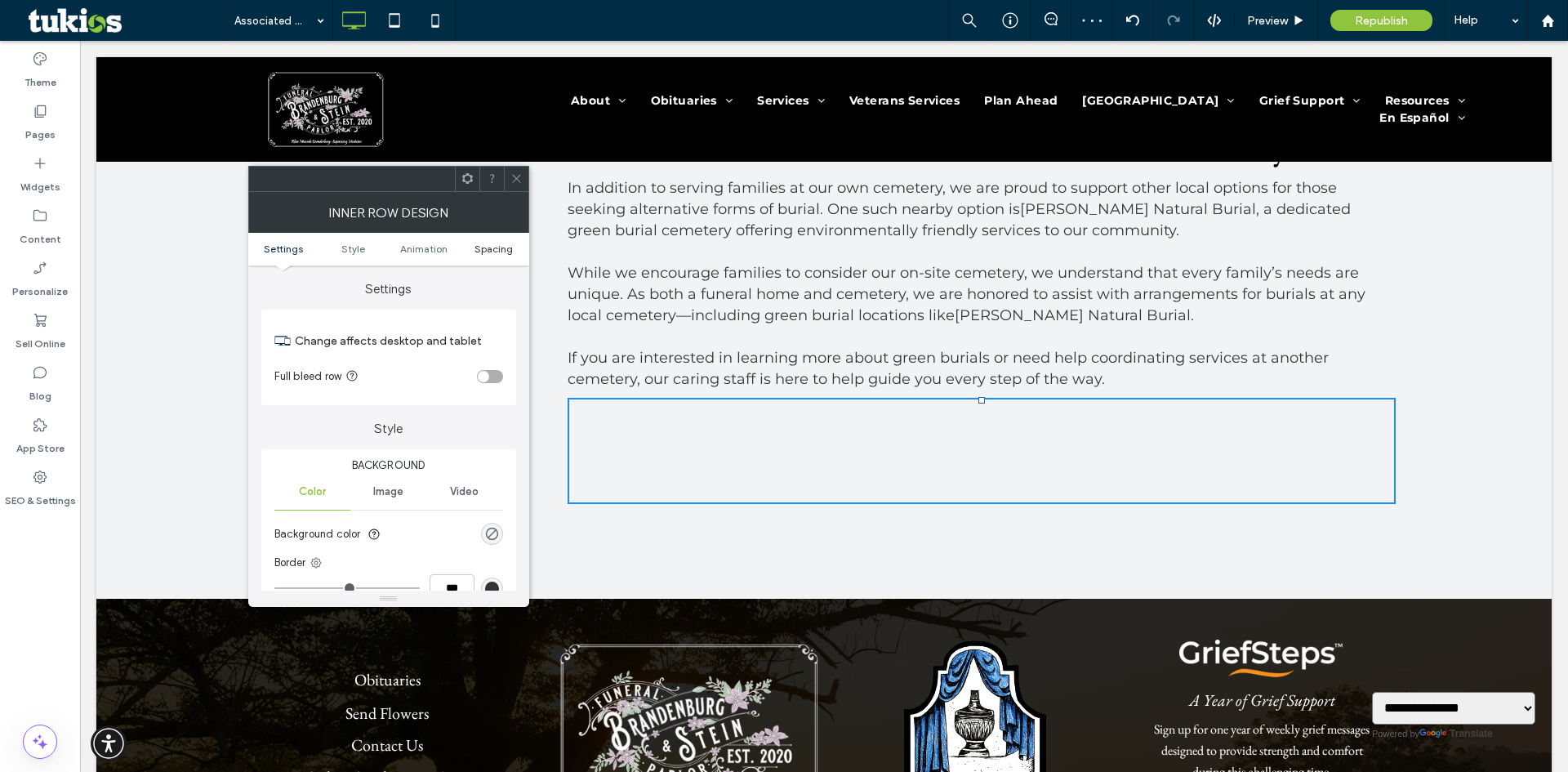 click on "Spacing" at bounding box center [493, 248] 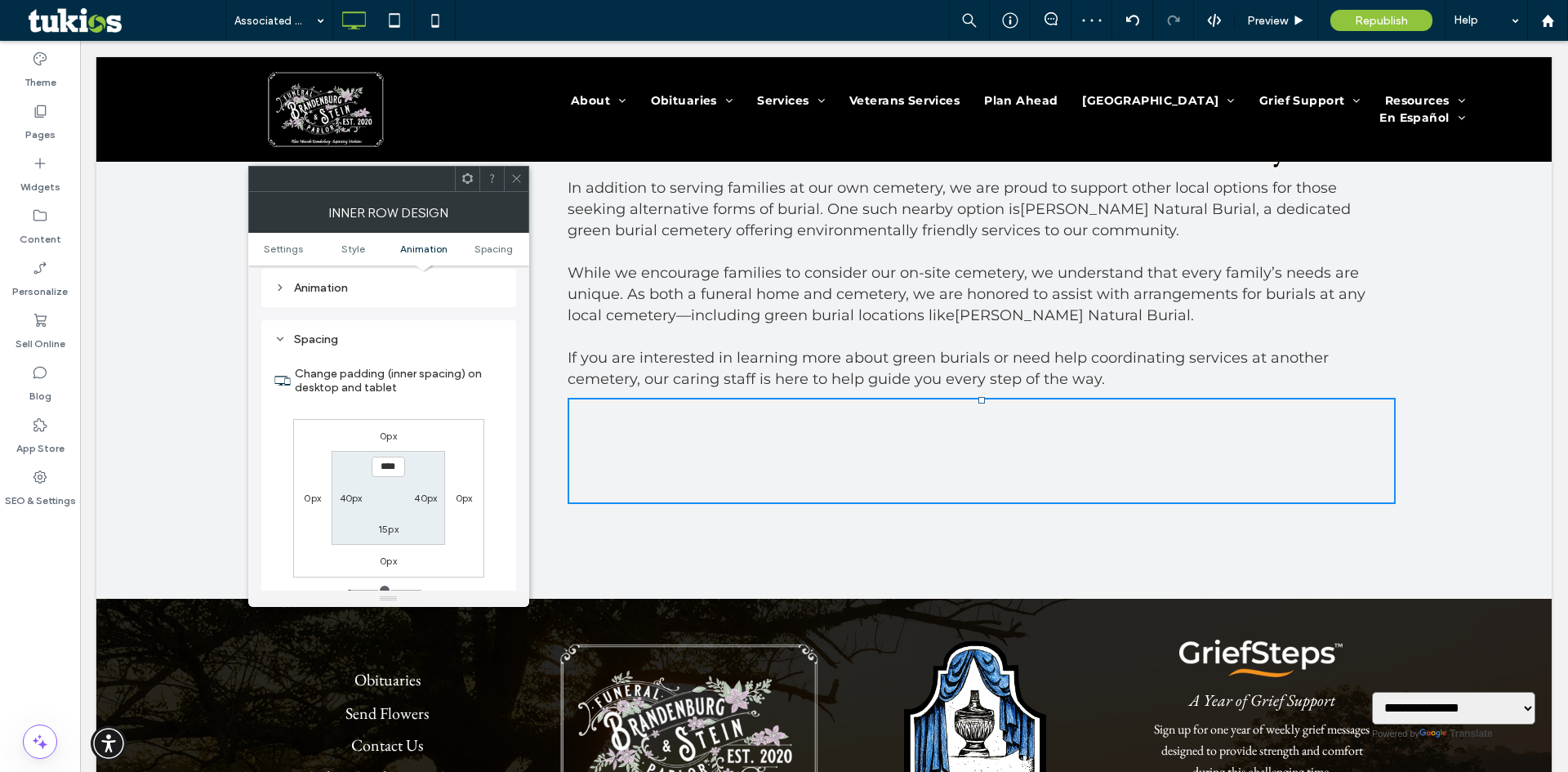 scroll, scrollTop: 523, scrollLeft: 0, axis: vertical 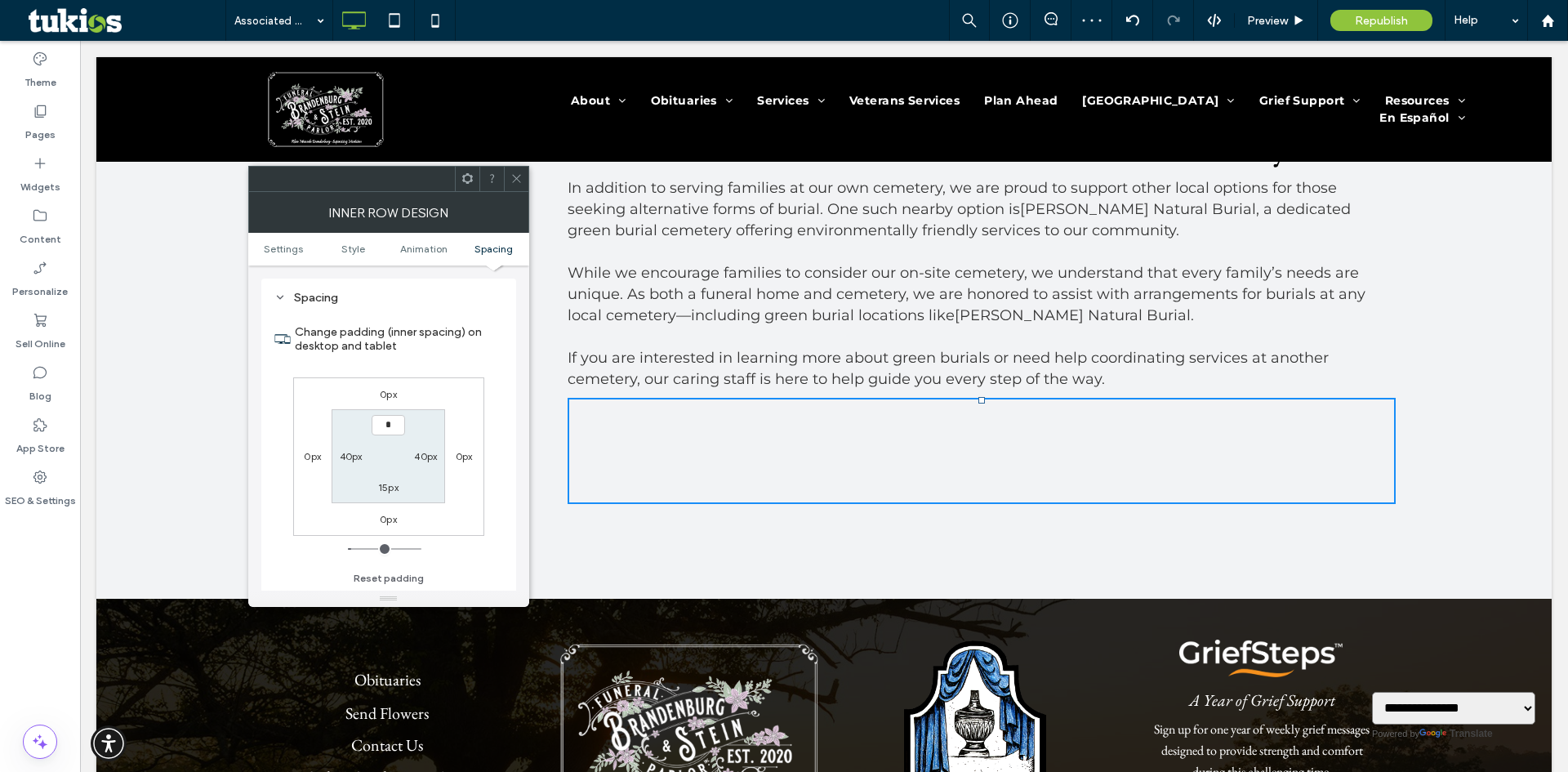 type on "***" 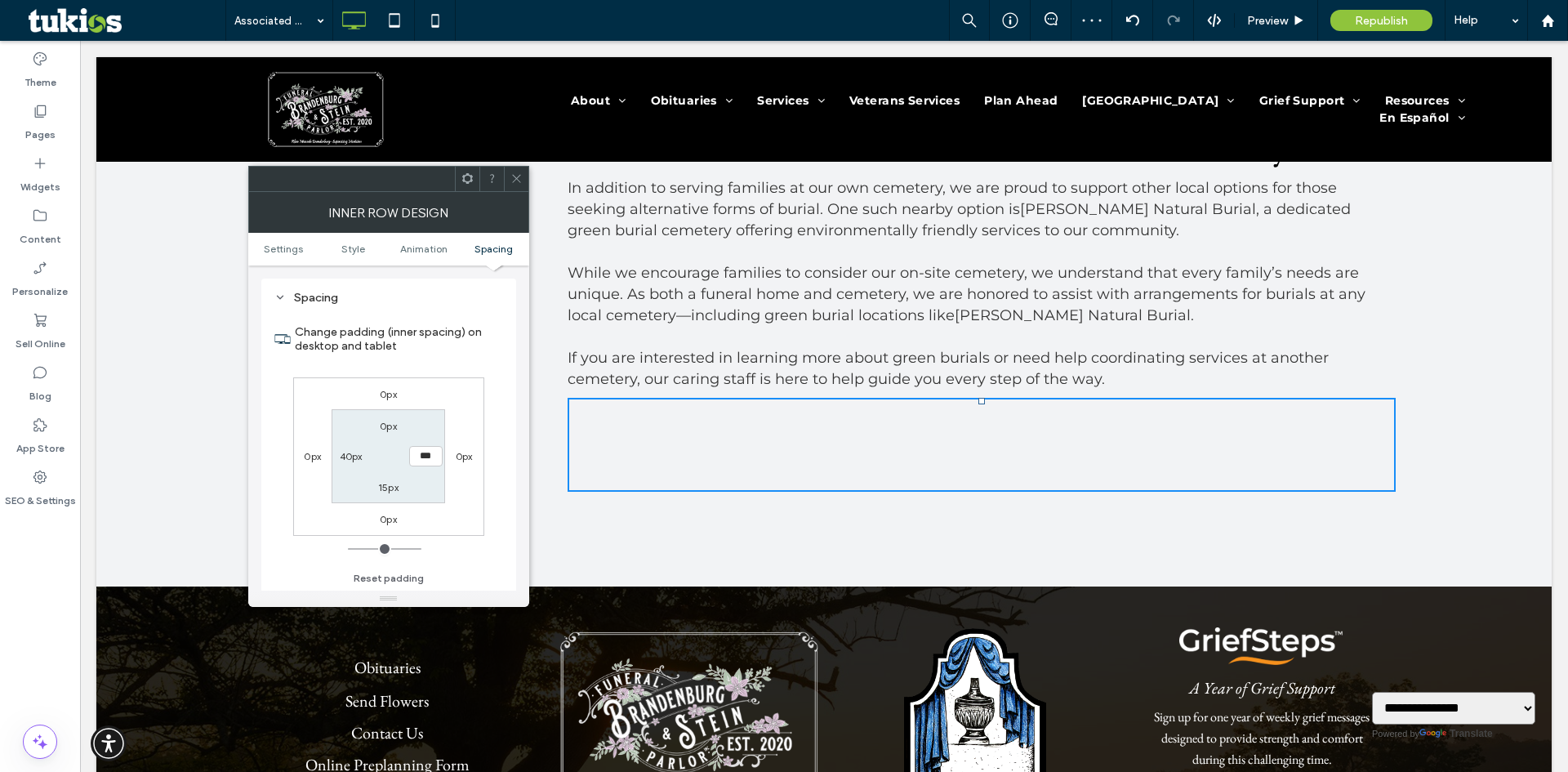 type on "**" 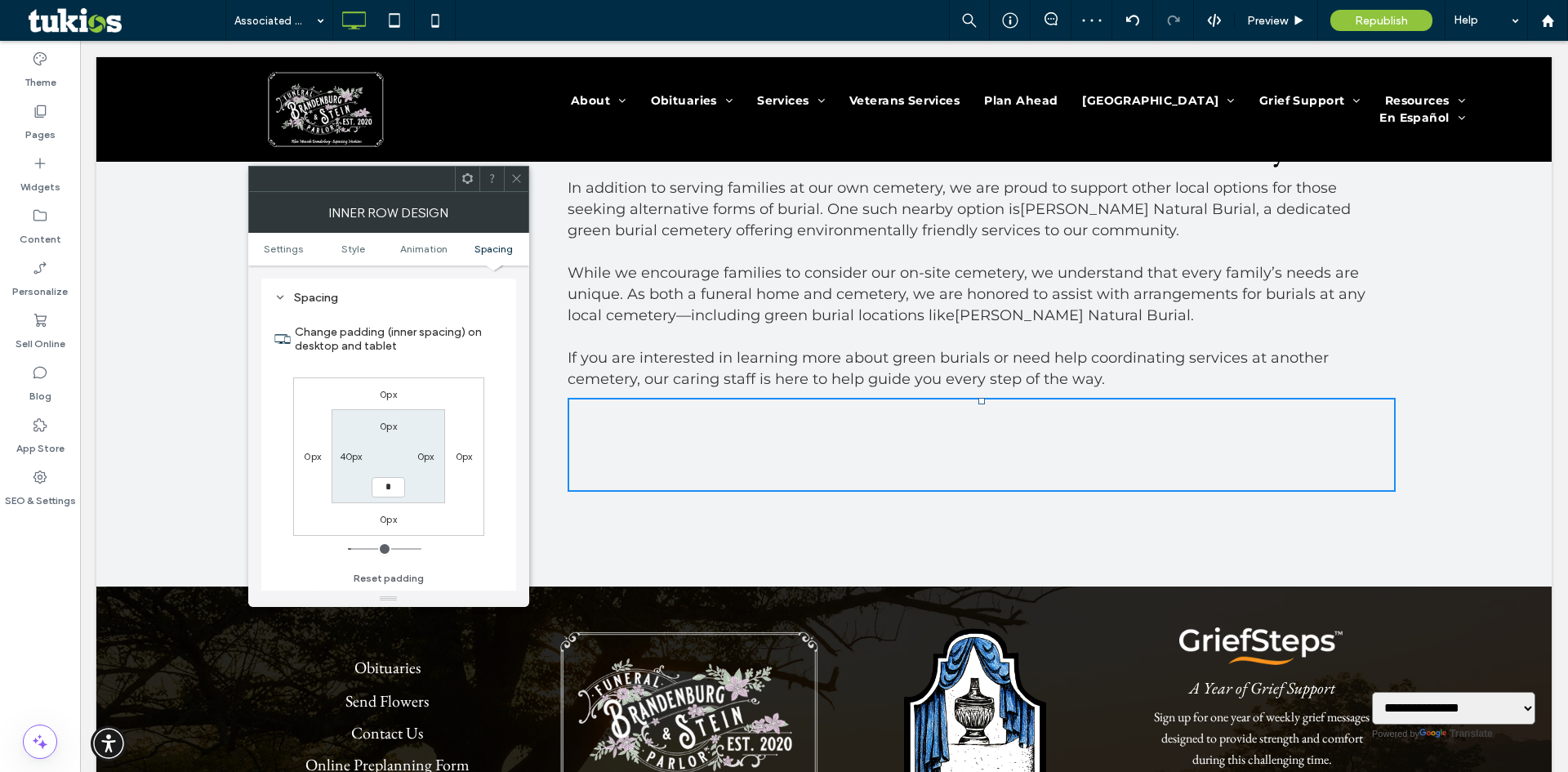 type on "*" 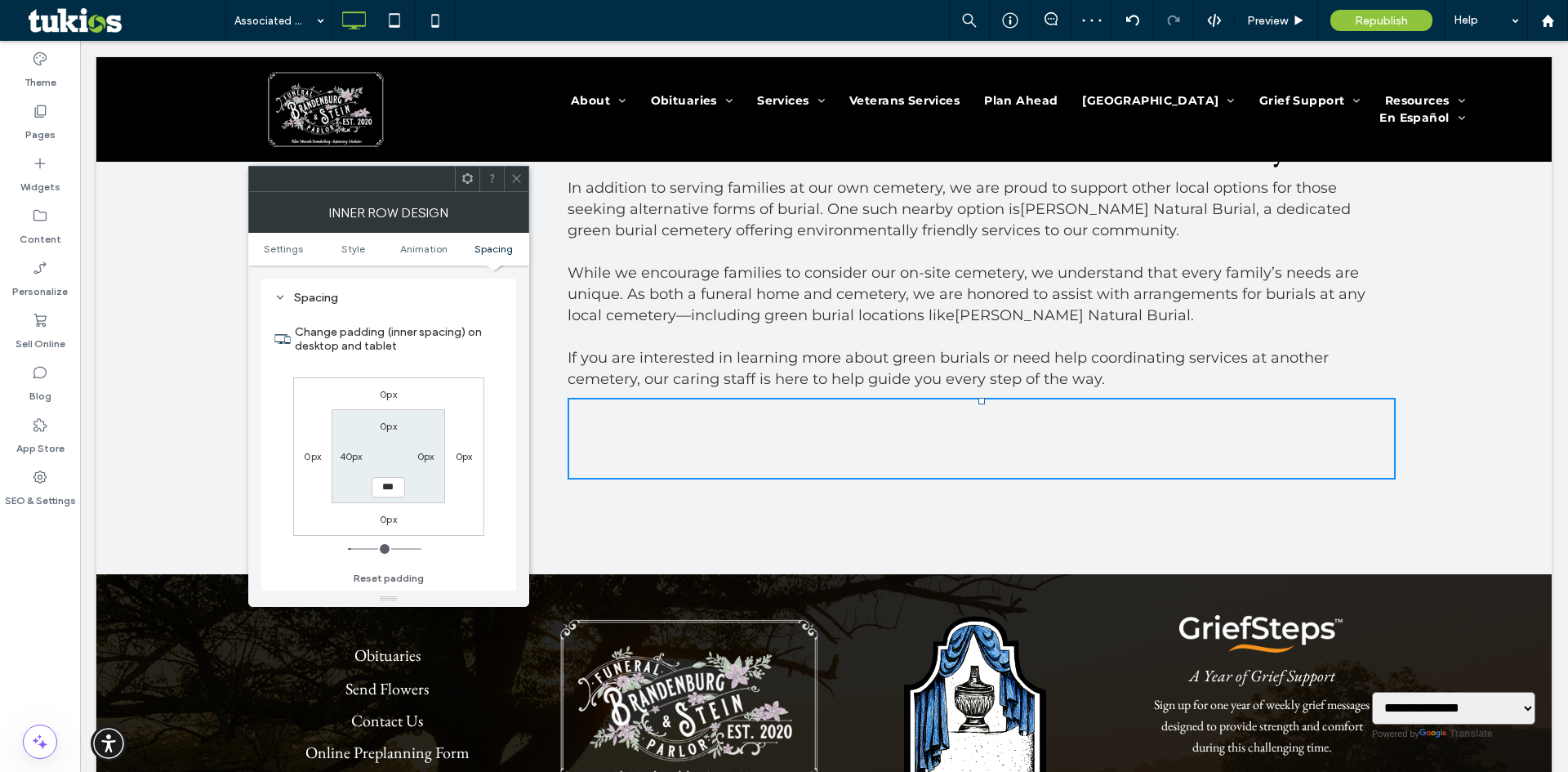 type on "**" 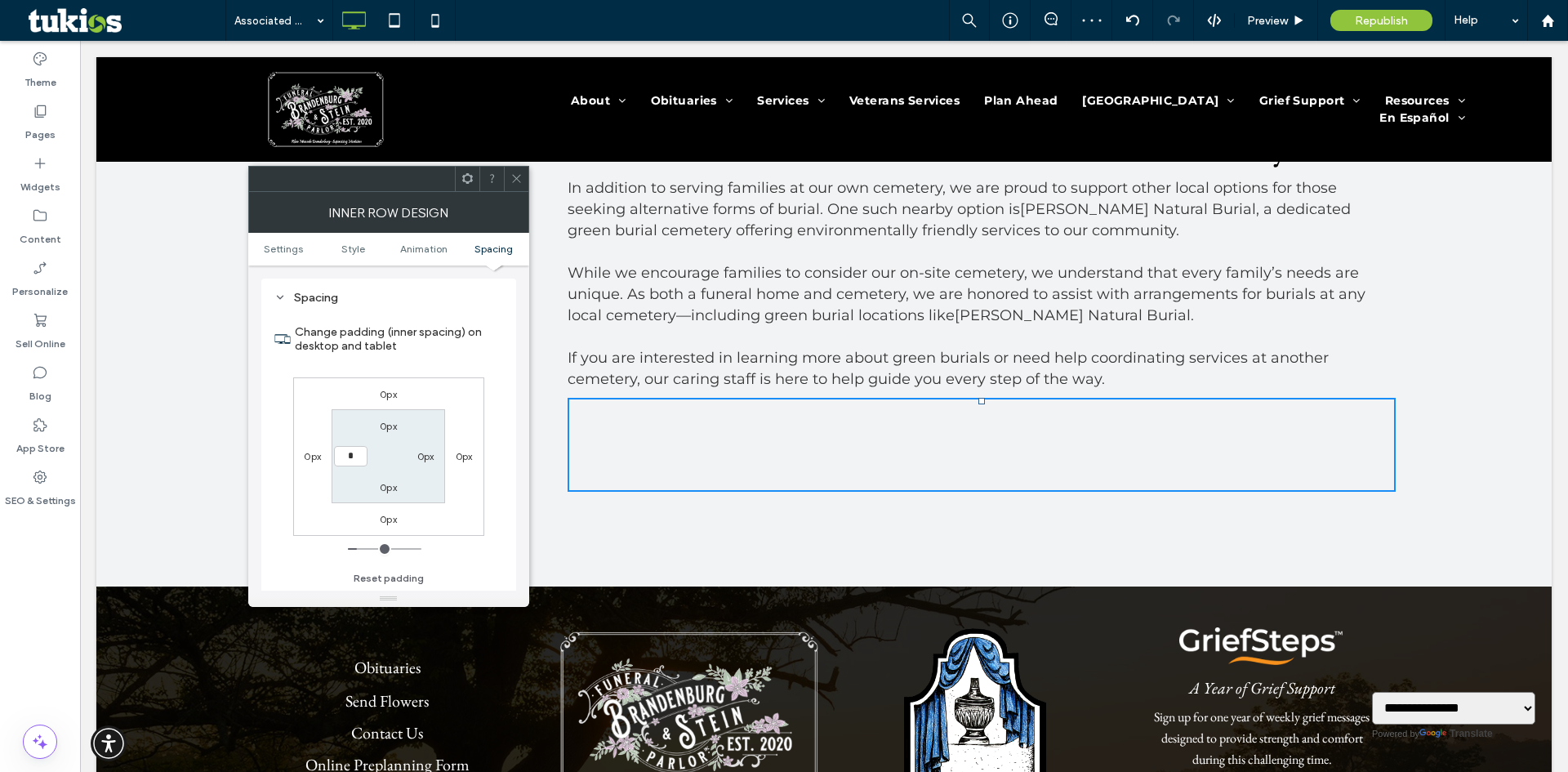type on "*" 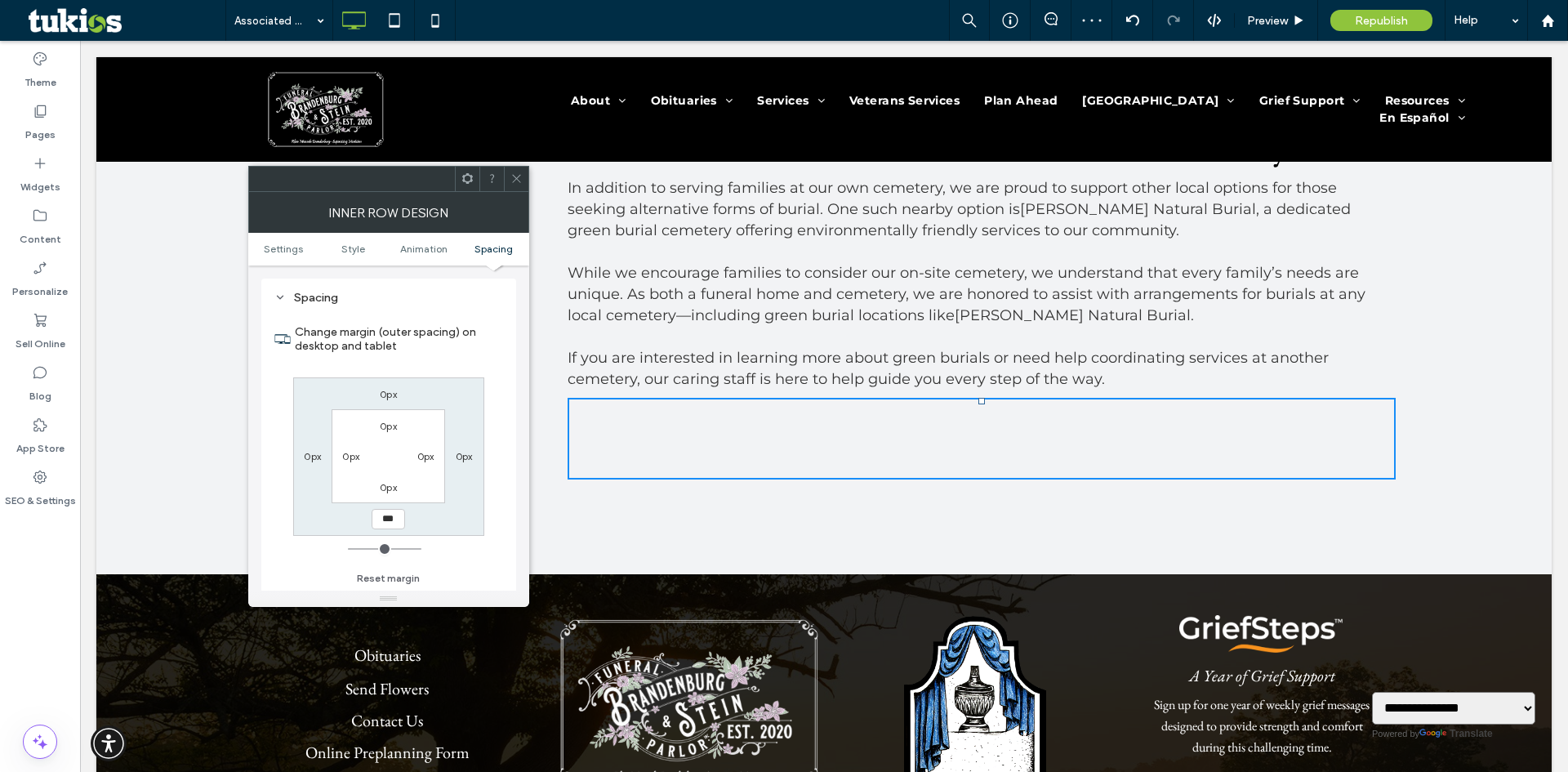 click at bounding box center [516, 179] 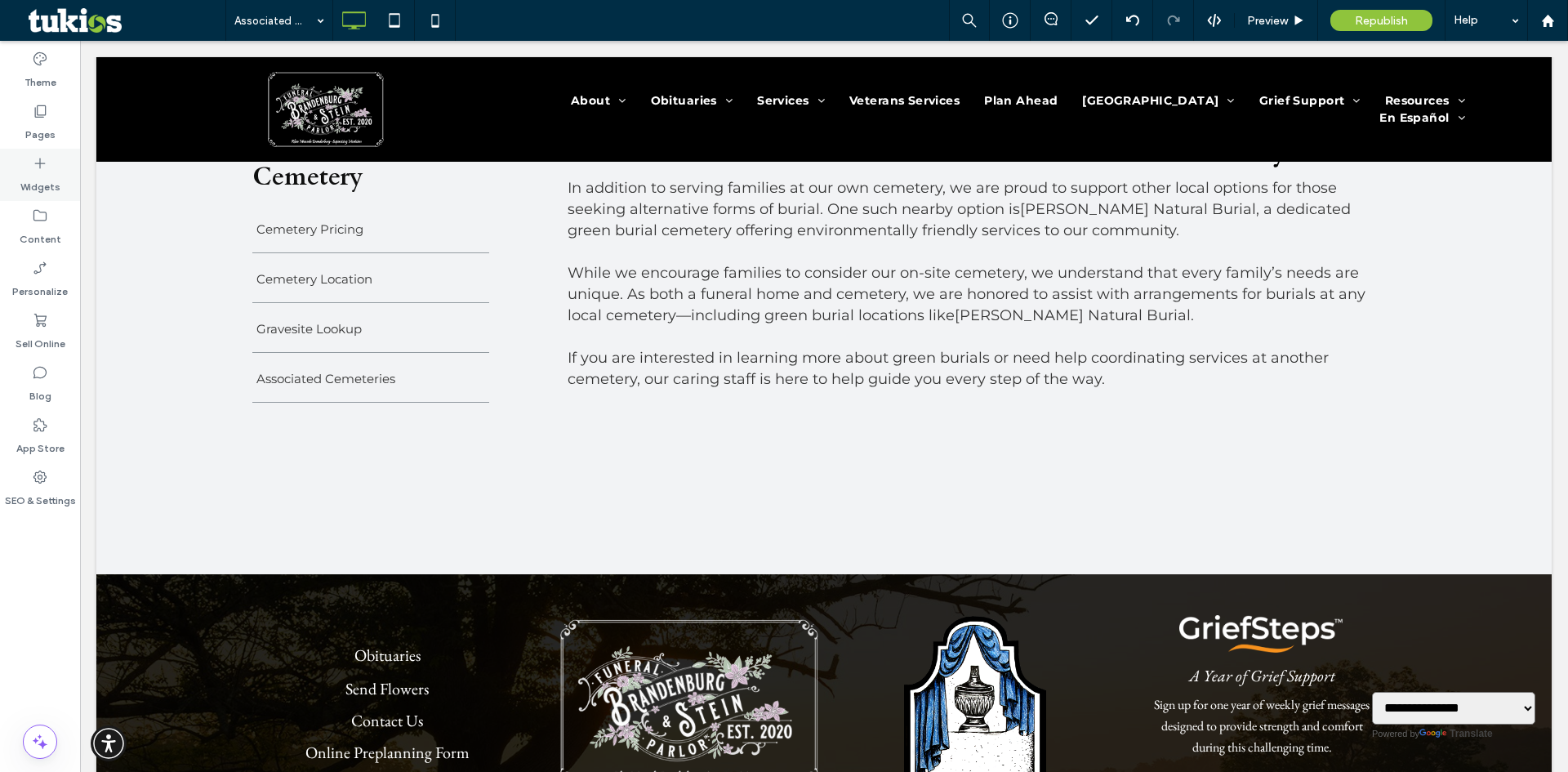 click on "Widgets" at bounding box center [40, 183] 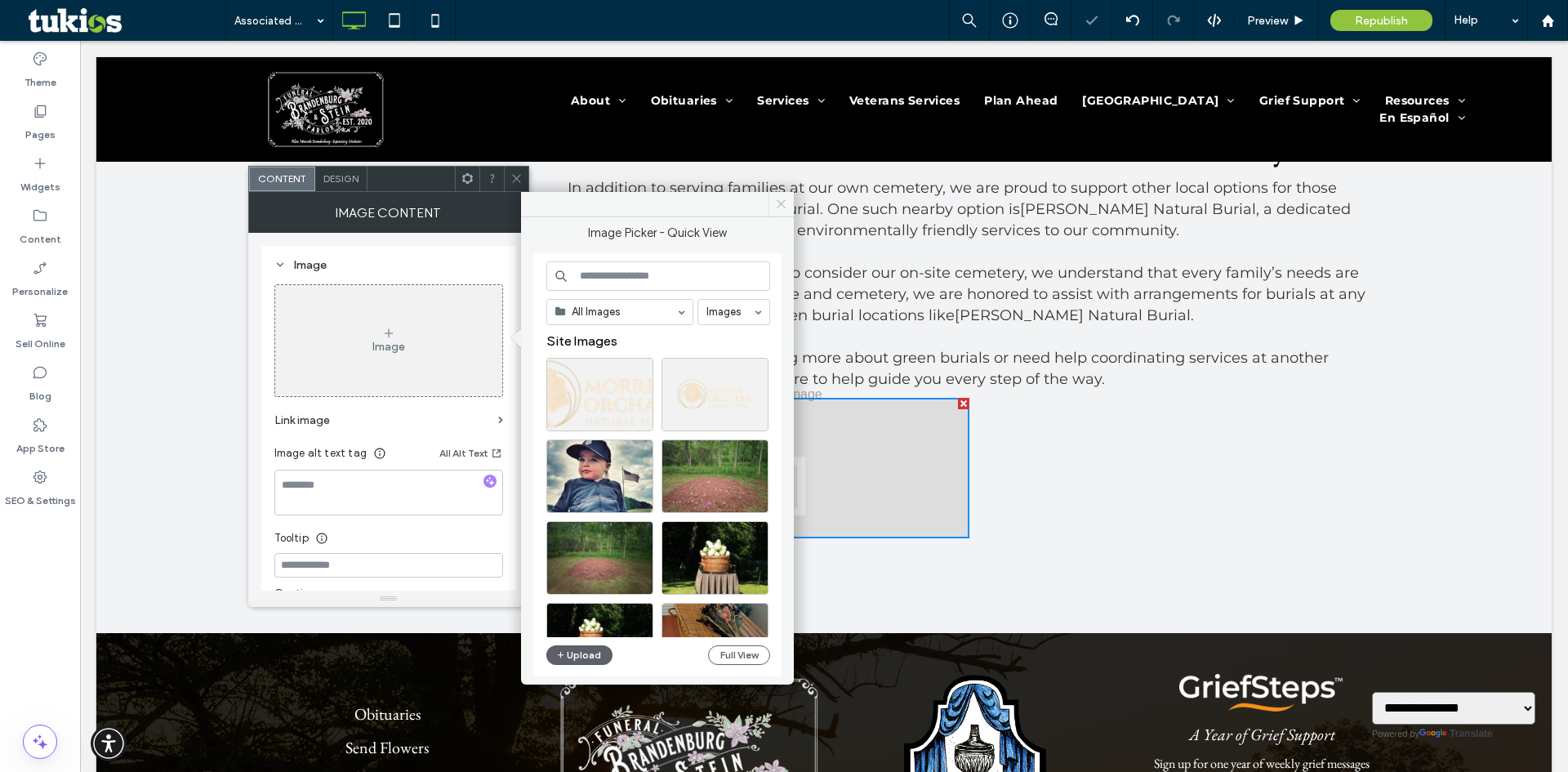drag, startPoint x: 691, startPoint y: 166, endPoint x: 771, endPoint y: 207, distance: 89.89438 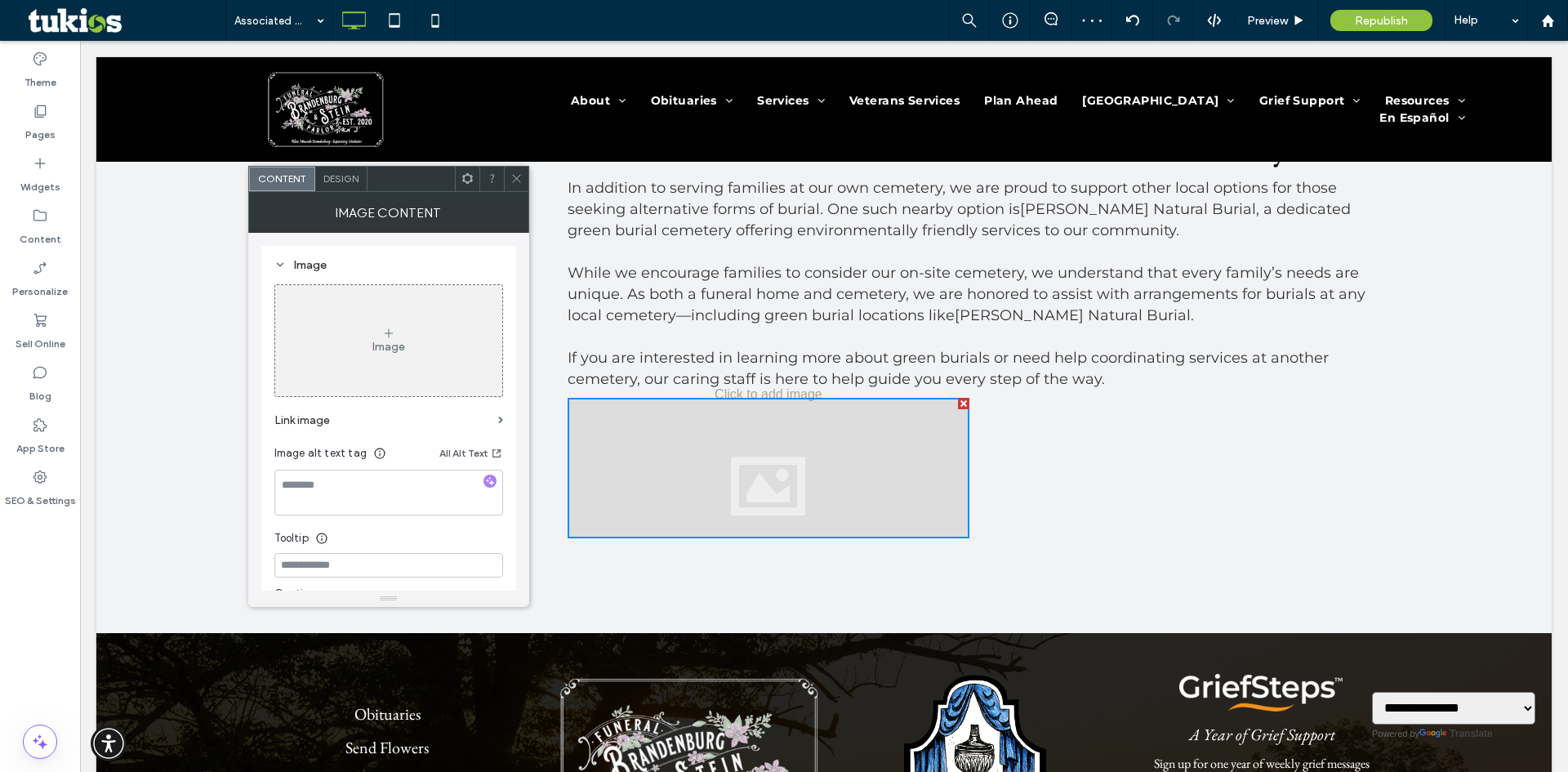 click on "Image" at bounding box center [389, 341] 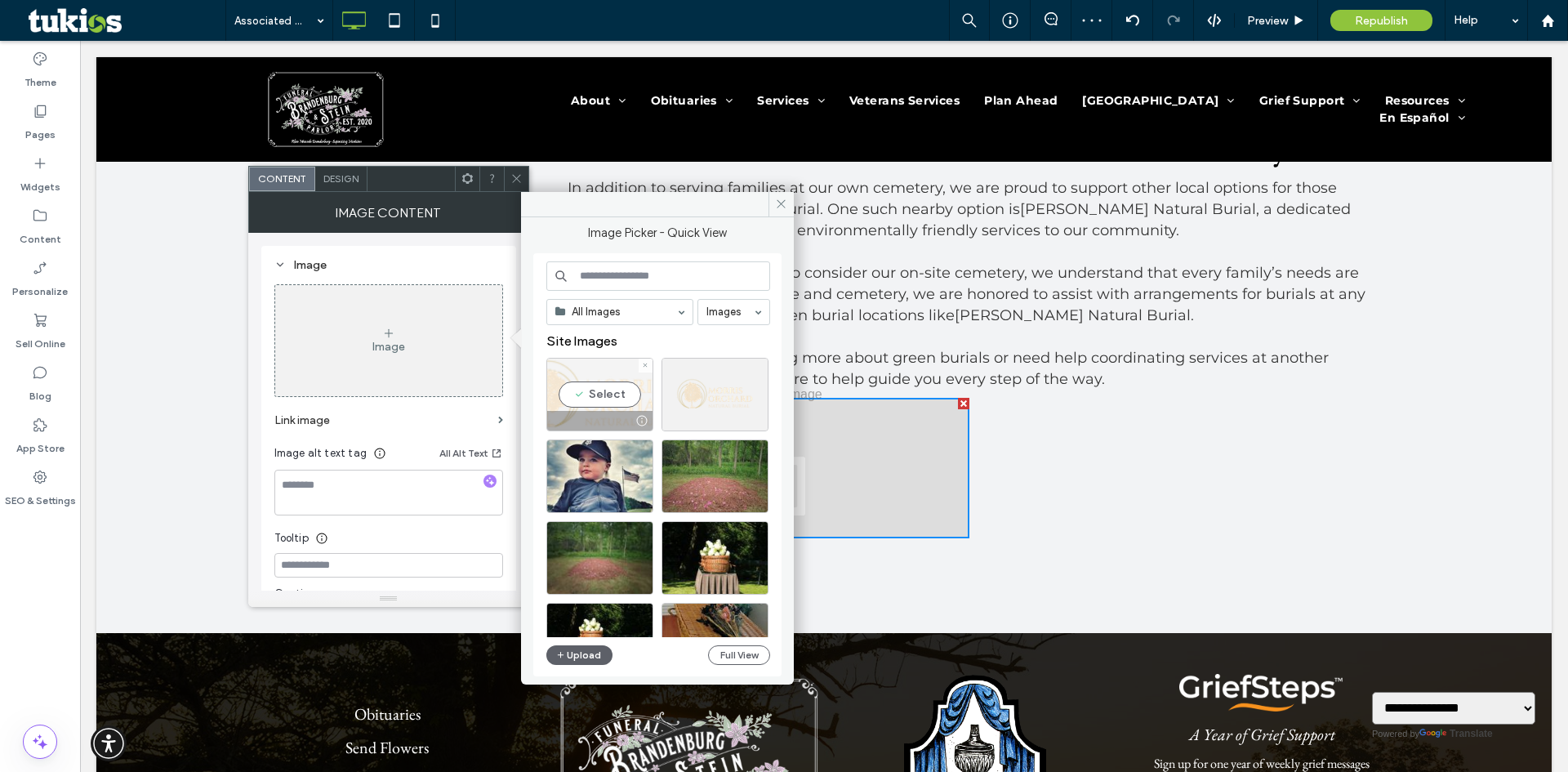 click on "Select" at bounding box center (599, 395) 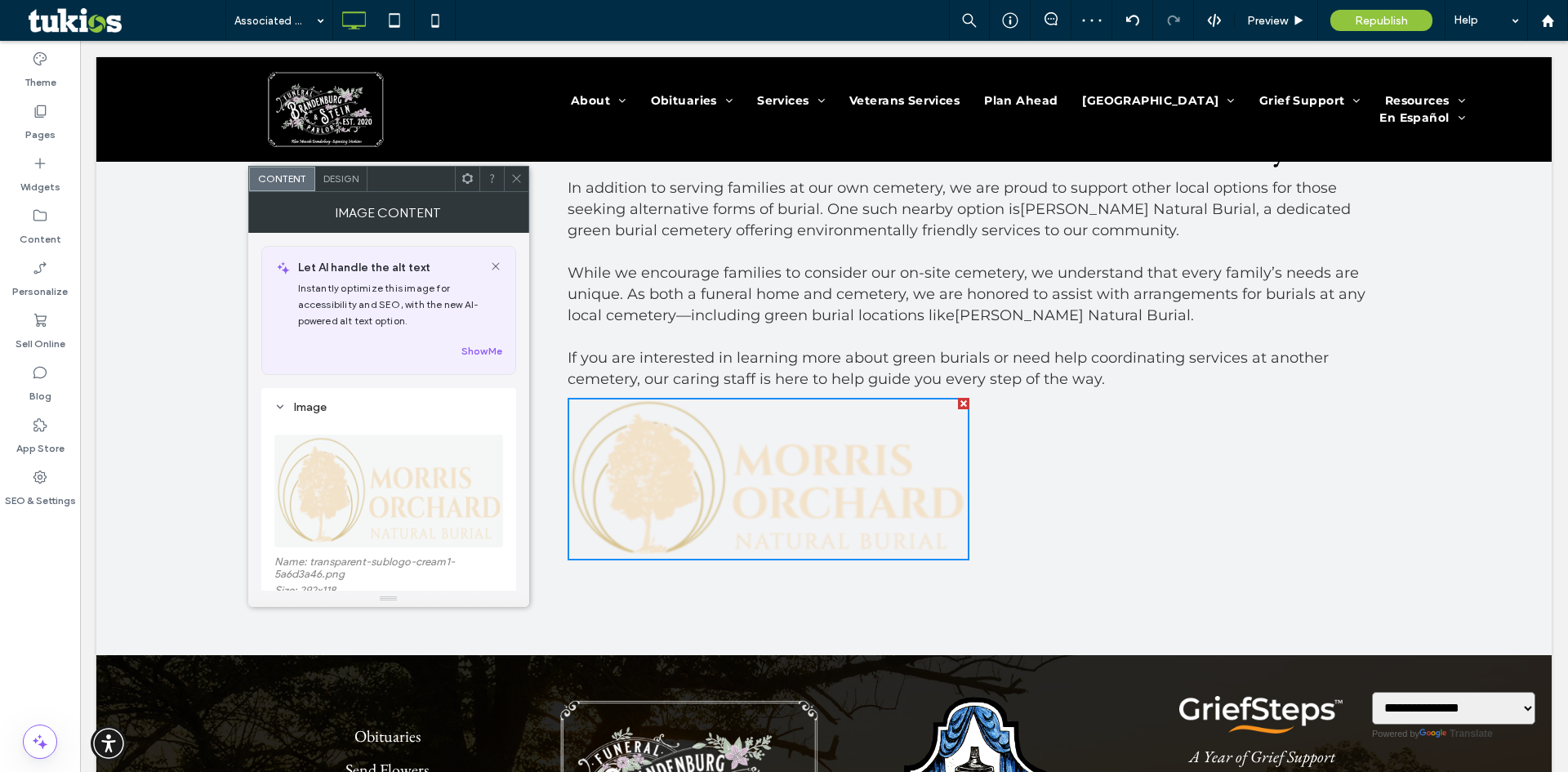 click at bounding box center [516, 179] 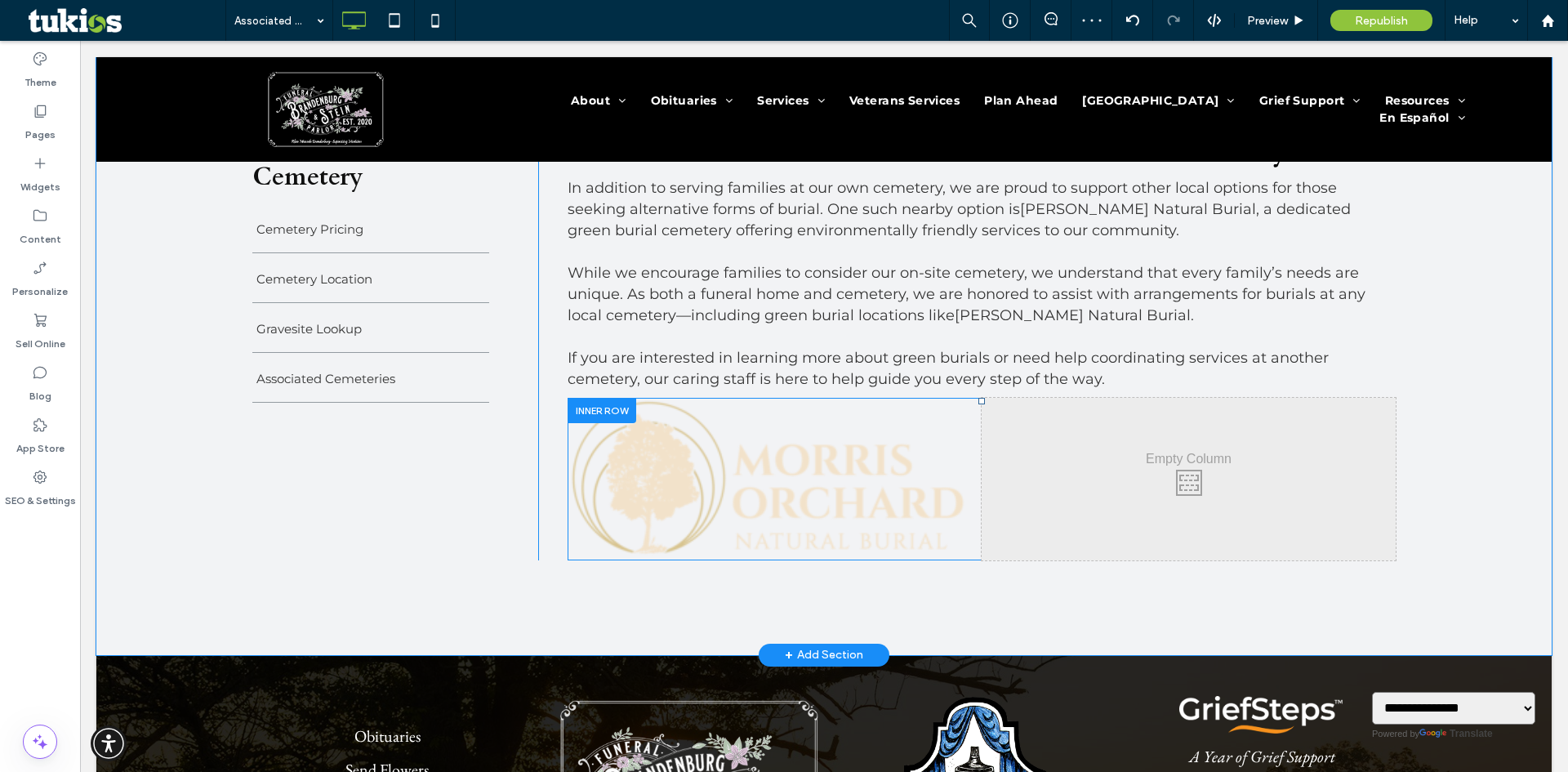 click on "Click To Paste     Click To Paste" at bounding box center (774, 479) 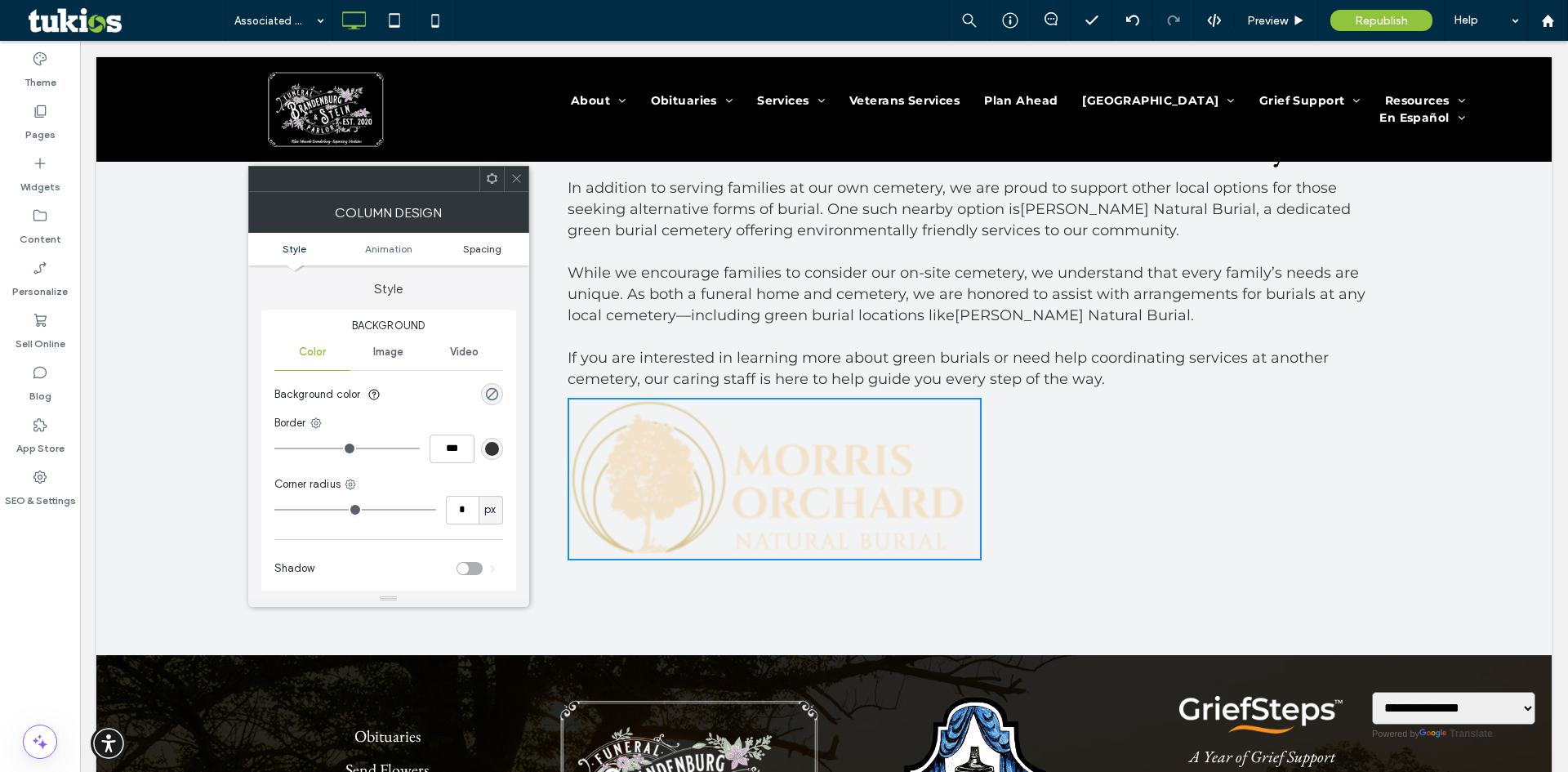 click on "Spacing" at bounding box center (482, 248) 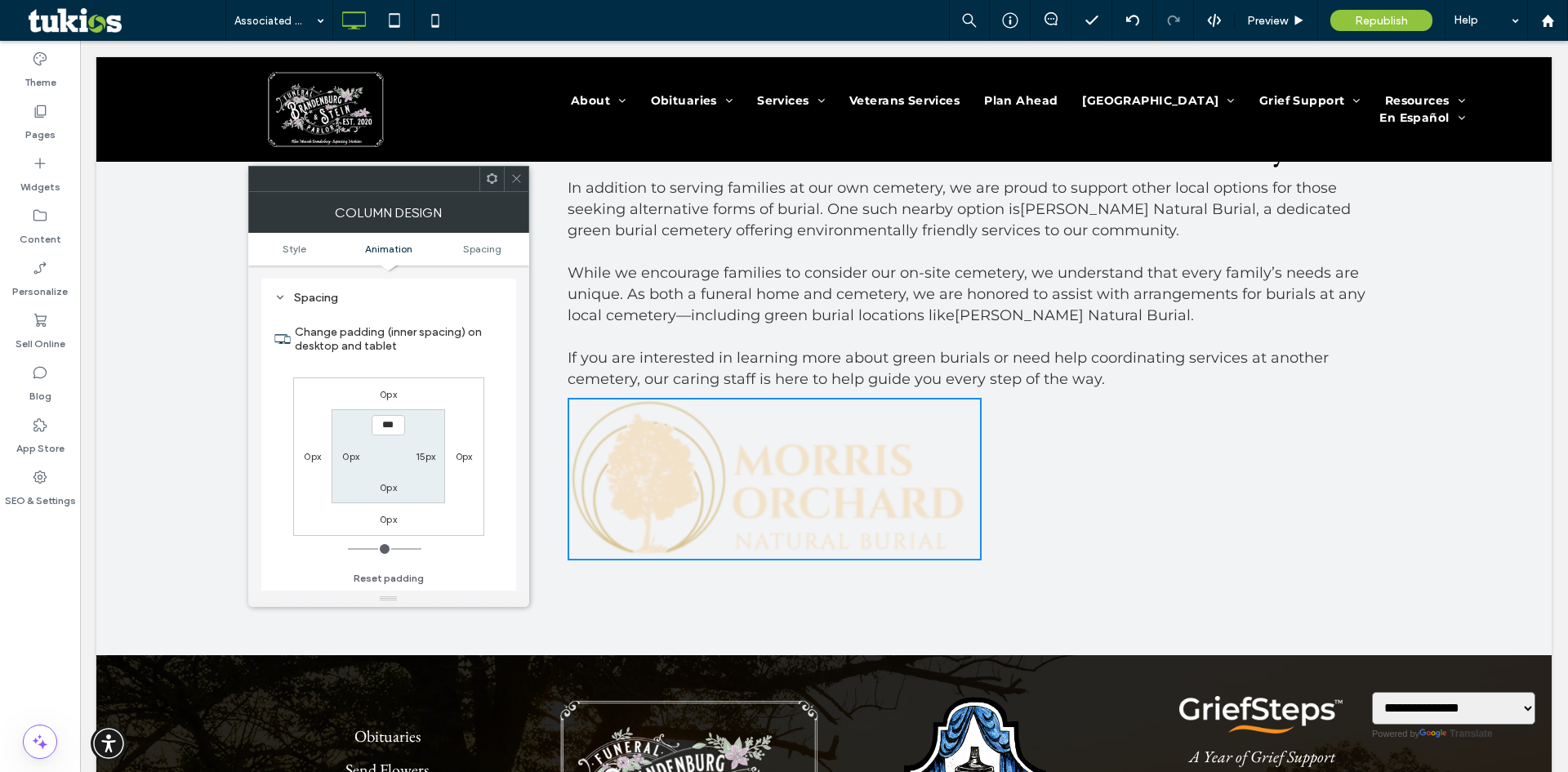 scroll, scrollTop: 56, scrollLeft: 0, axis: vertical 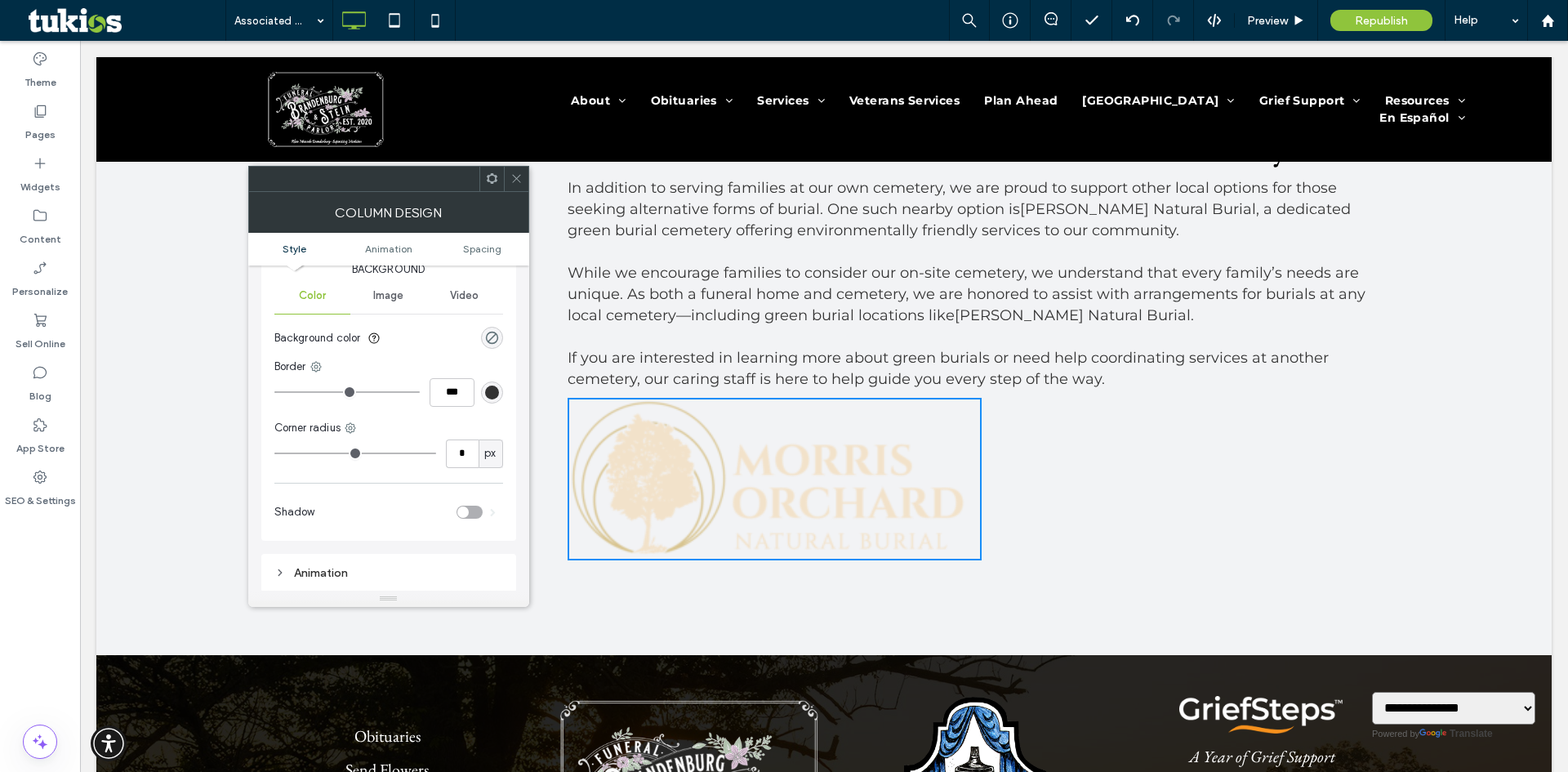 click on "Background color" at bounding box center (389, 338) 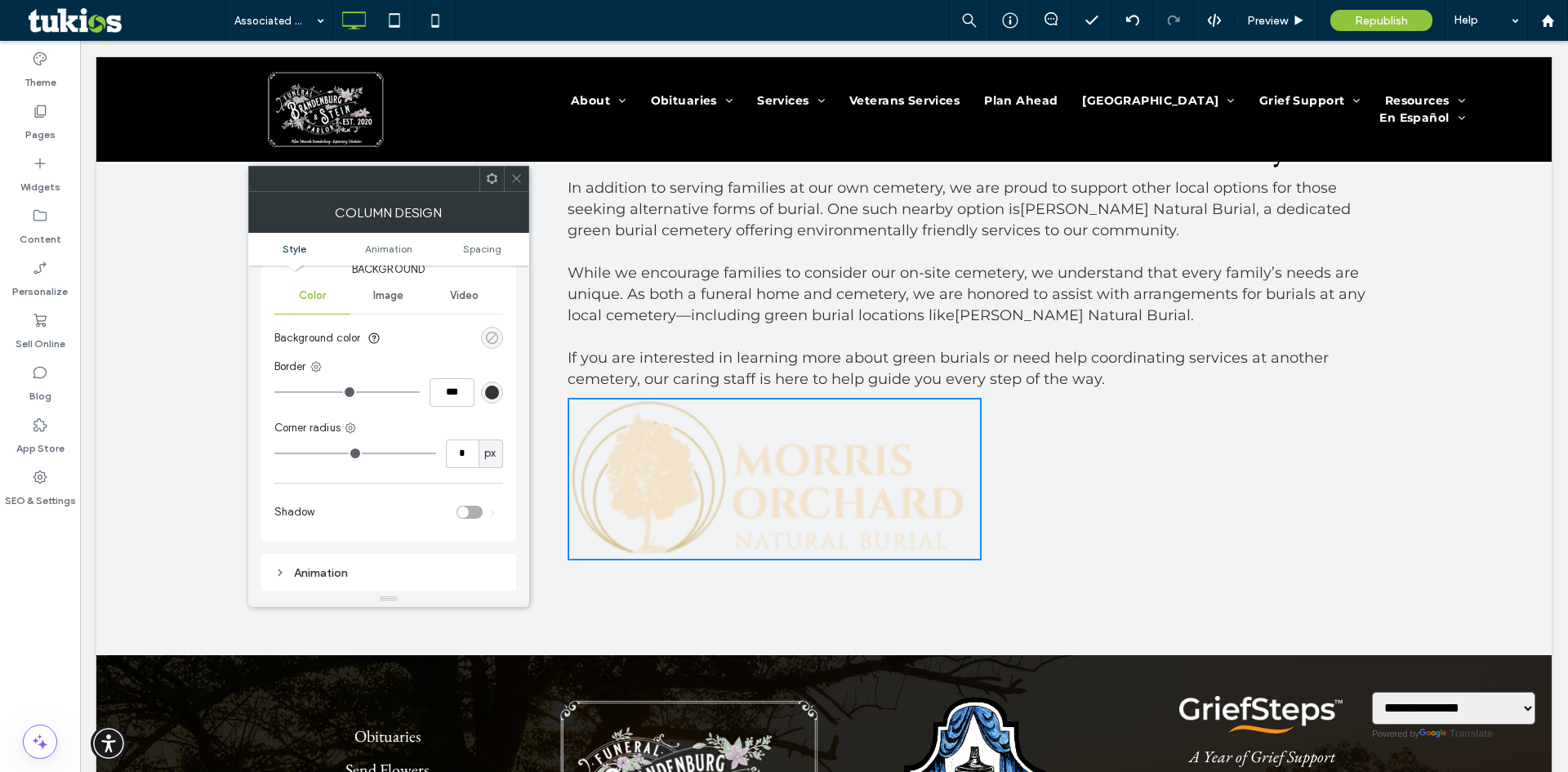 click 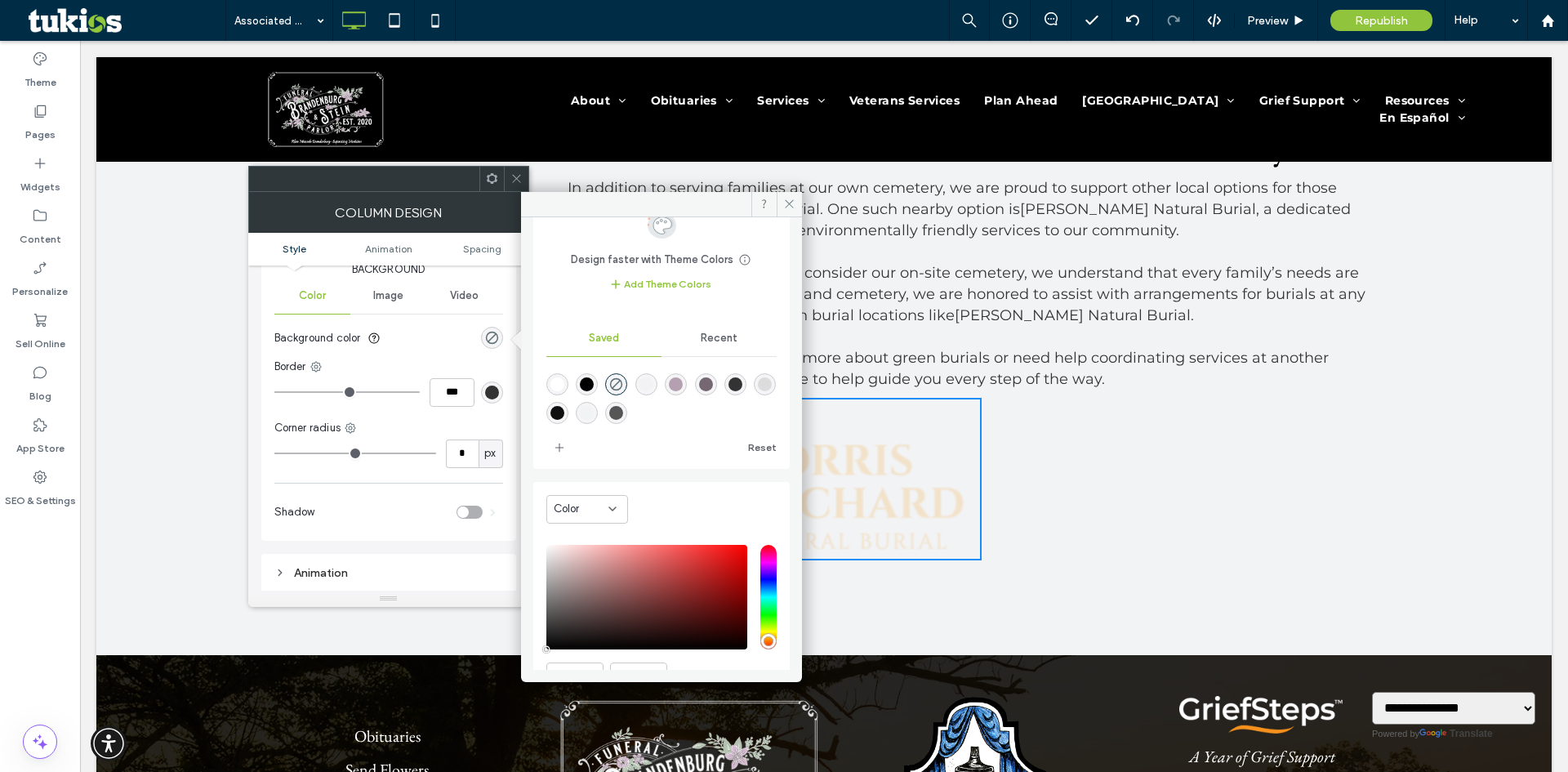 scroll, scrollTop: 136, scrollLeft: 0, axis: vertical 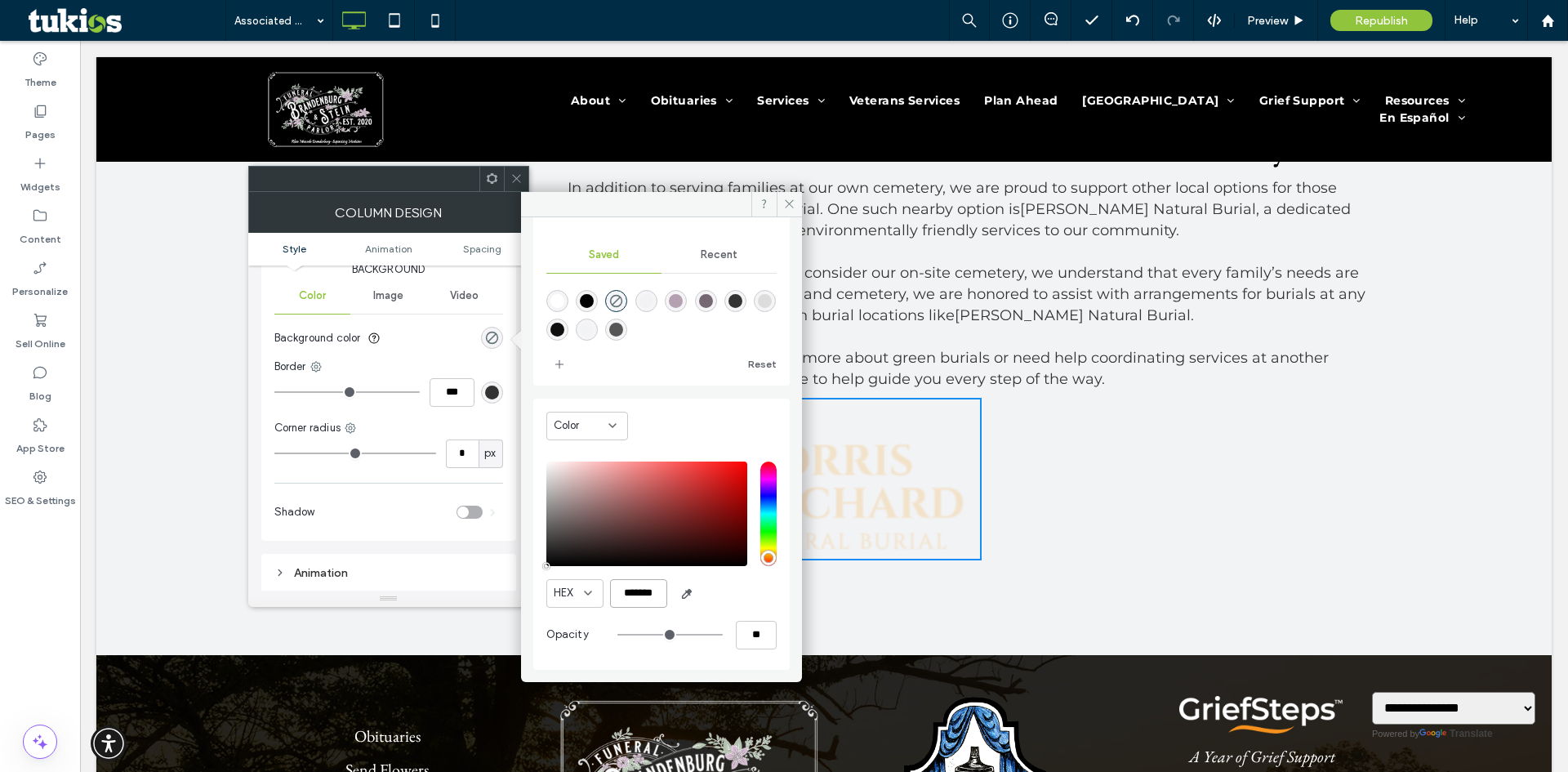 click on "*******" at bounding box center [639, 593] 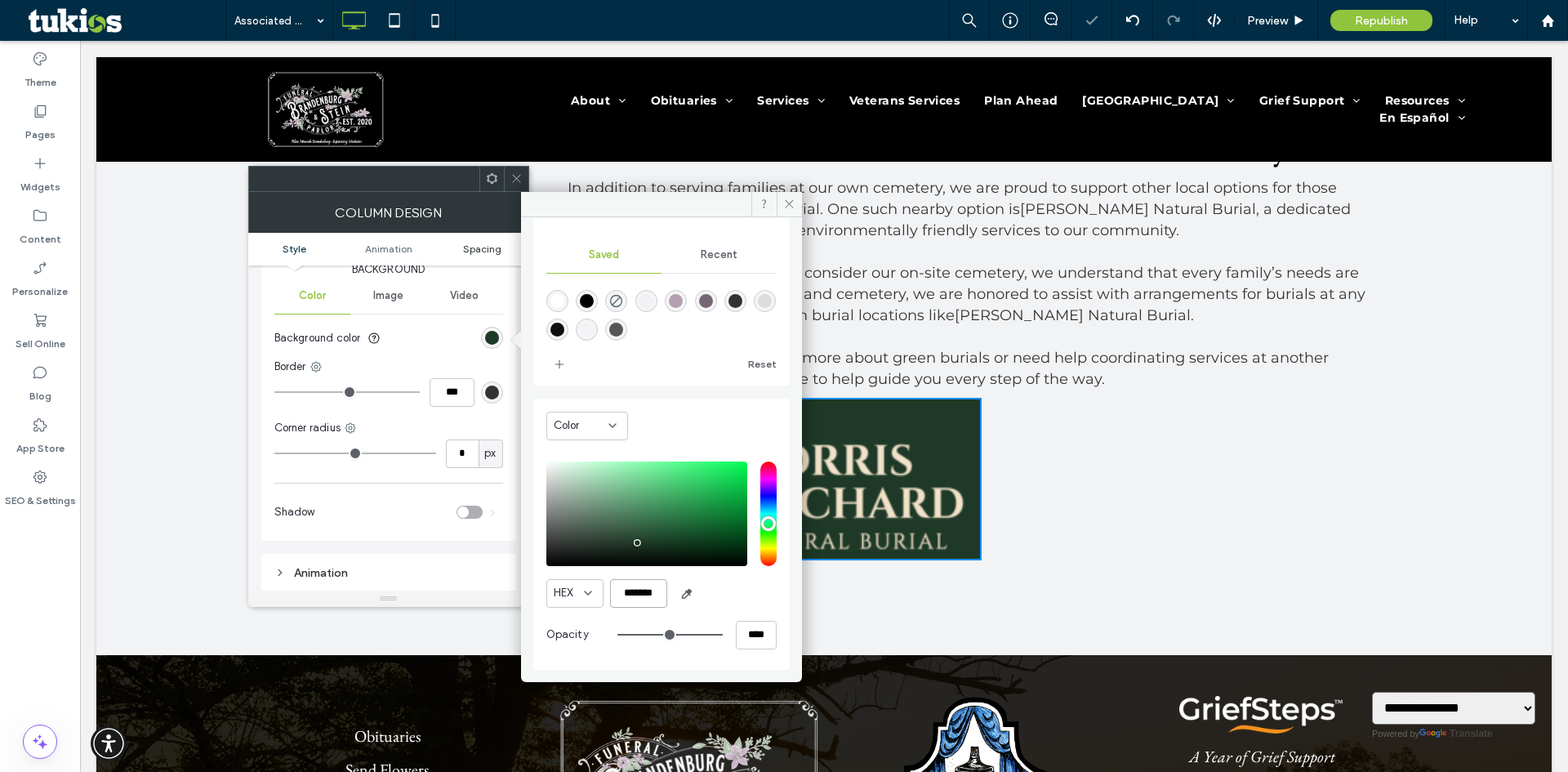 type on "*******" 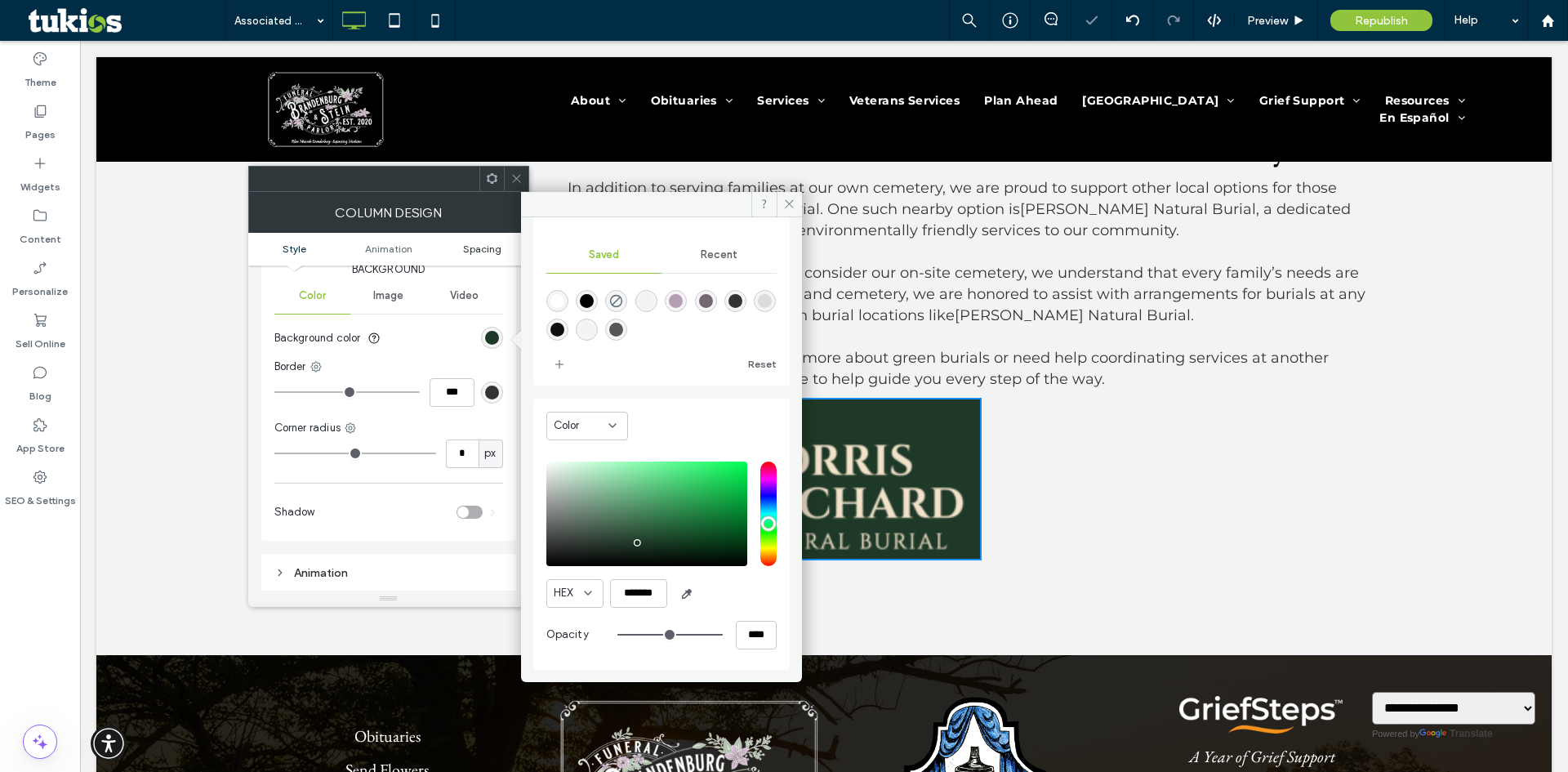 click on "Spacing" at bounding box center [482, 248] 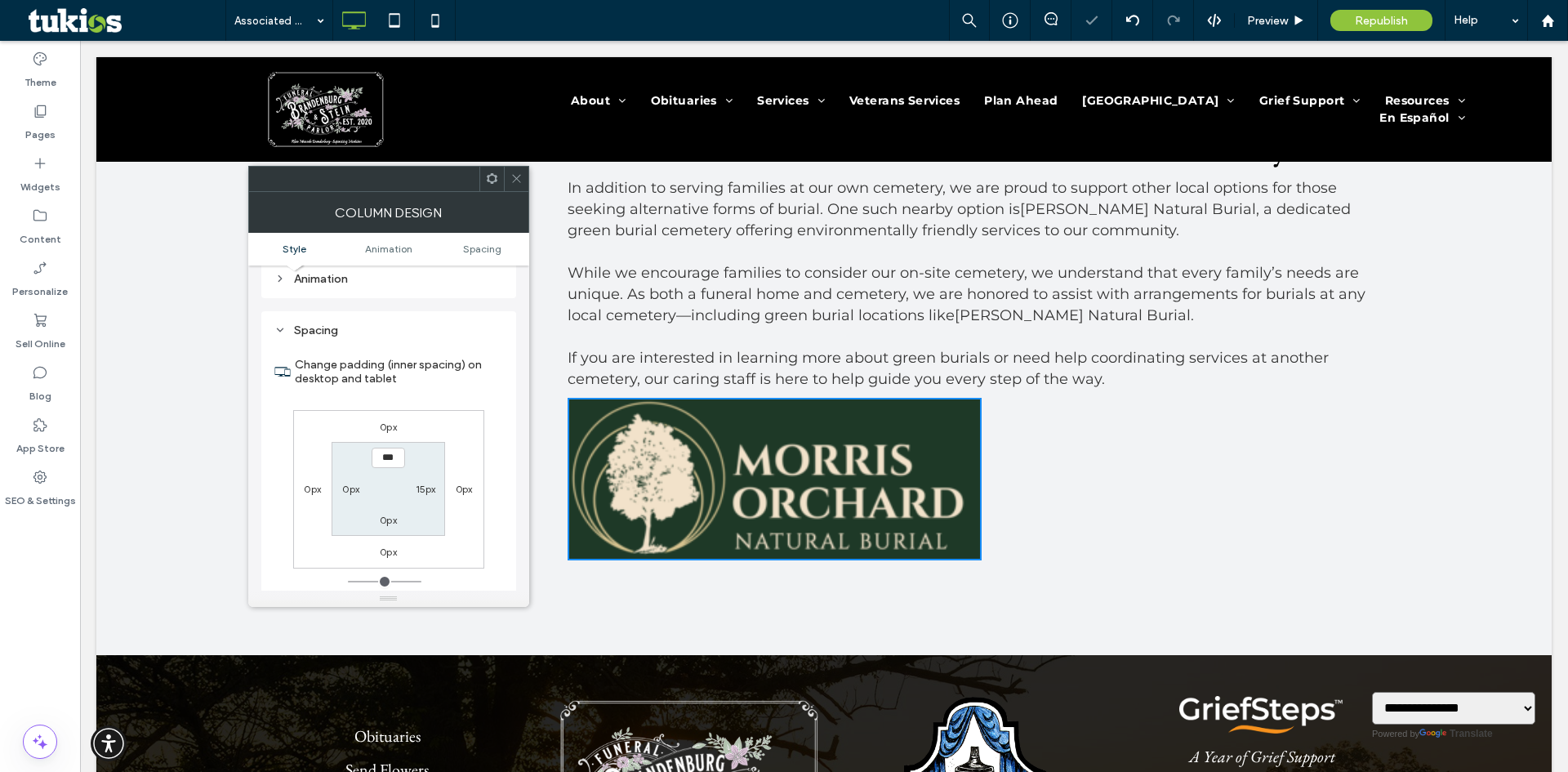 scroll, scrollTop: 383, scrollLeft: 0, axis: vertical 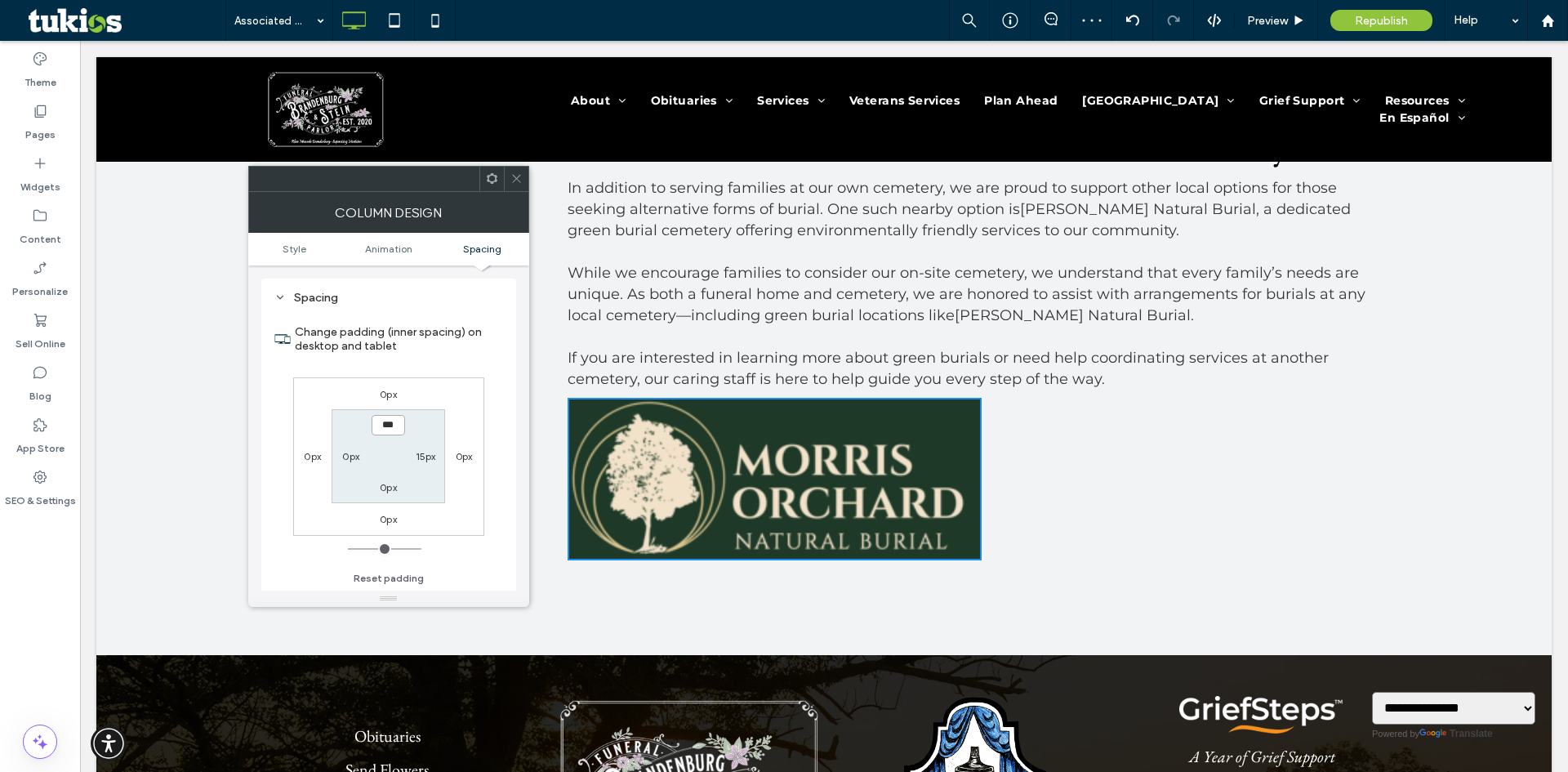 click on "***" at bounding box center [388, 425] 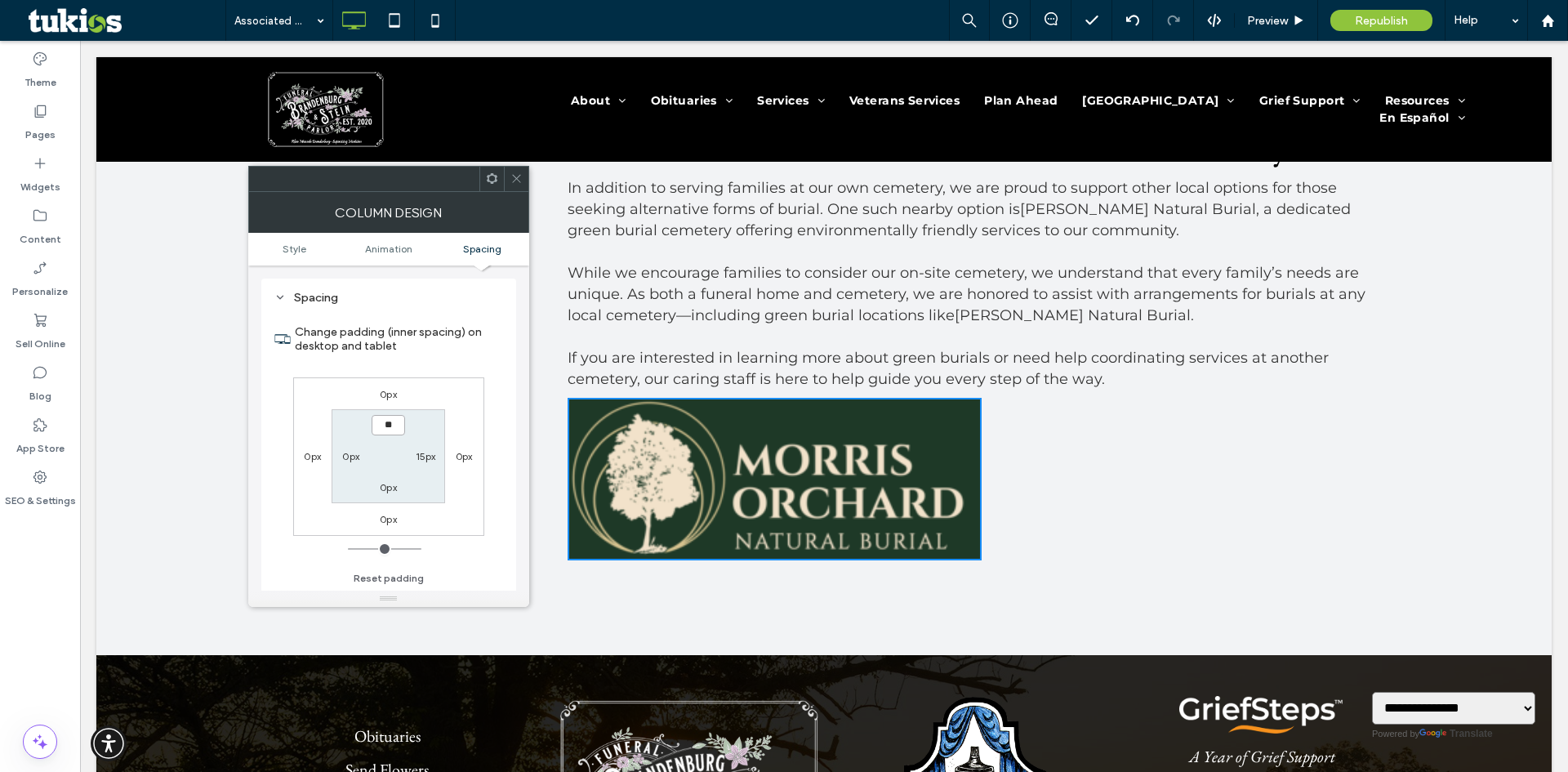 type on "****" 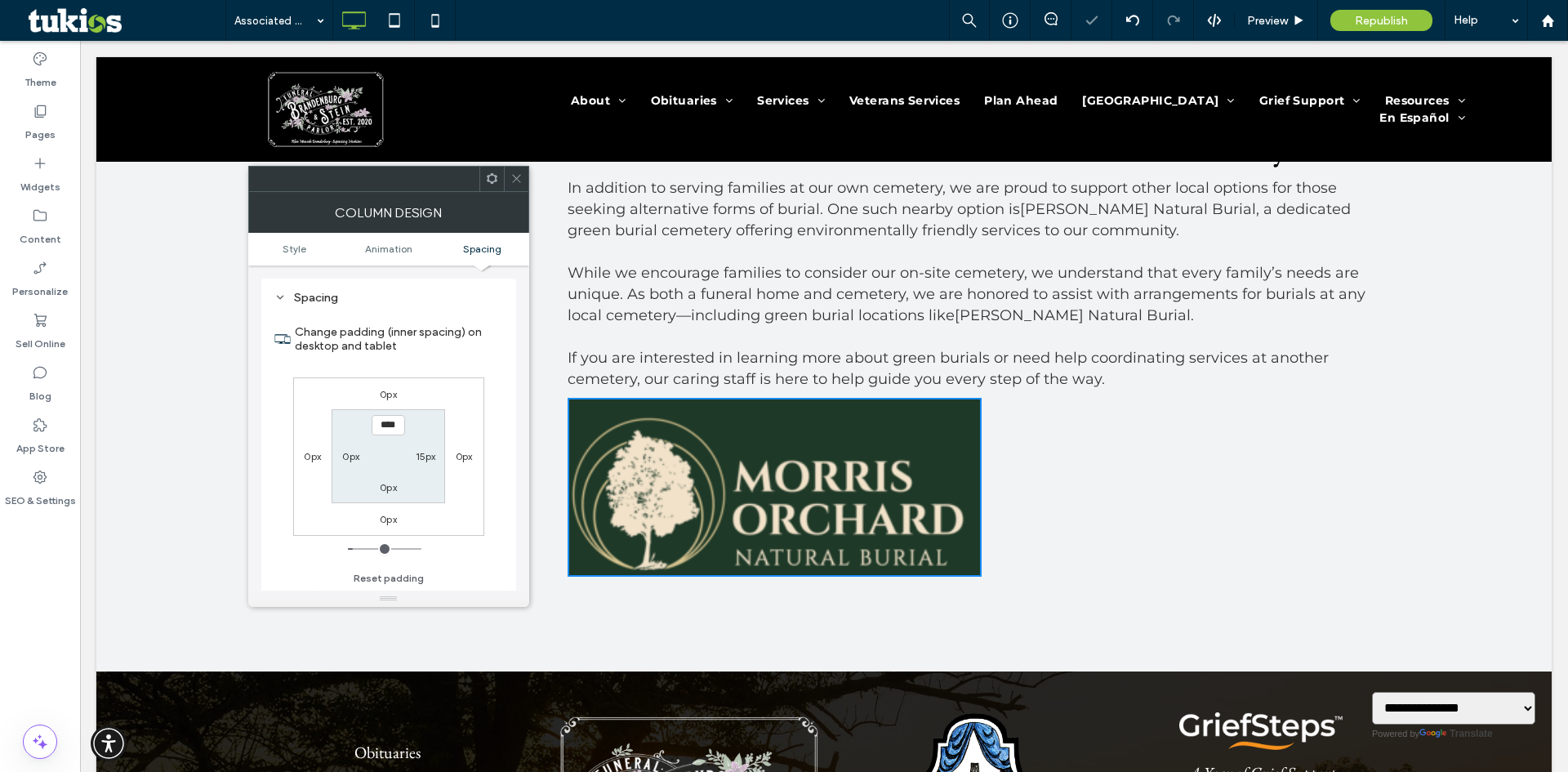 type on "**" 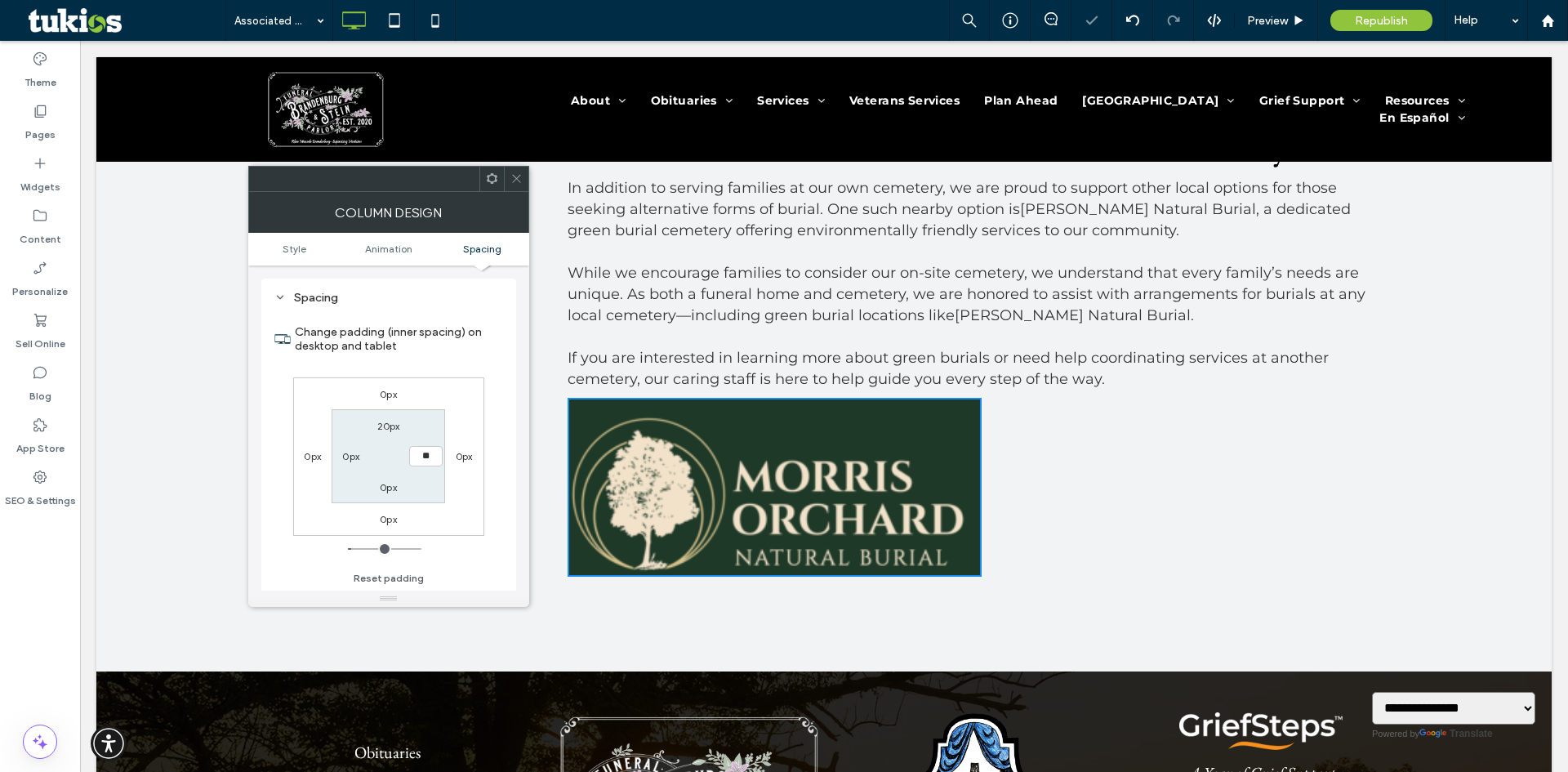 type on "**" 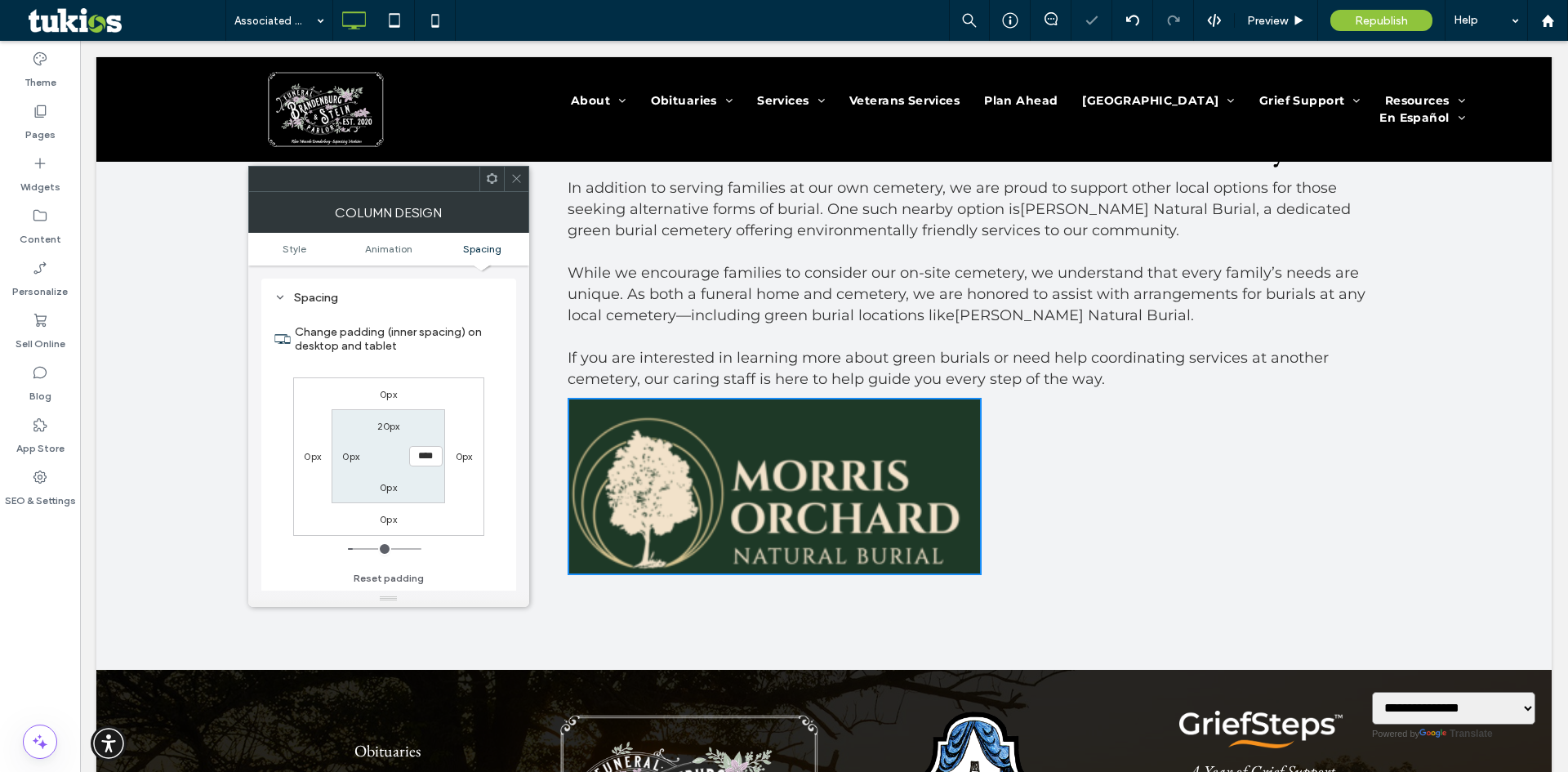 type on "*" 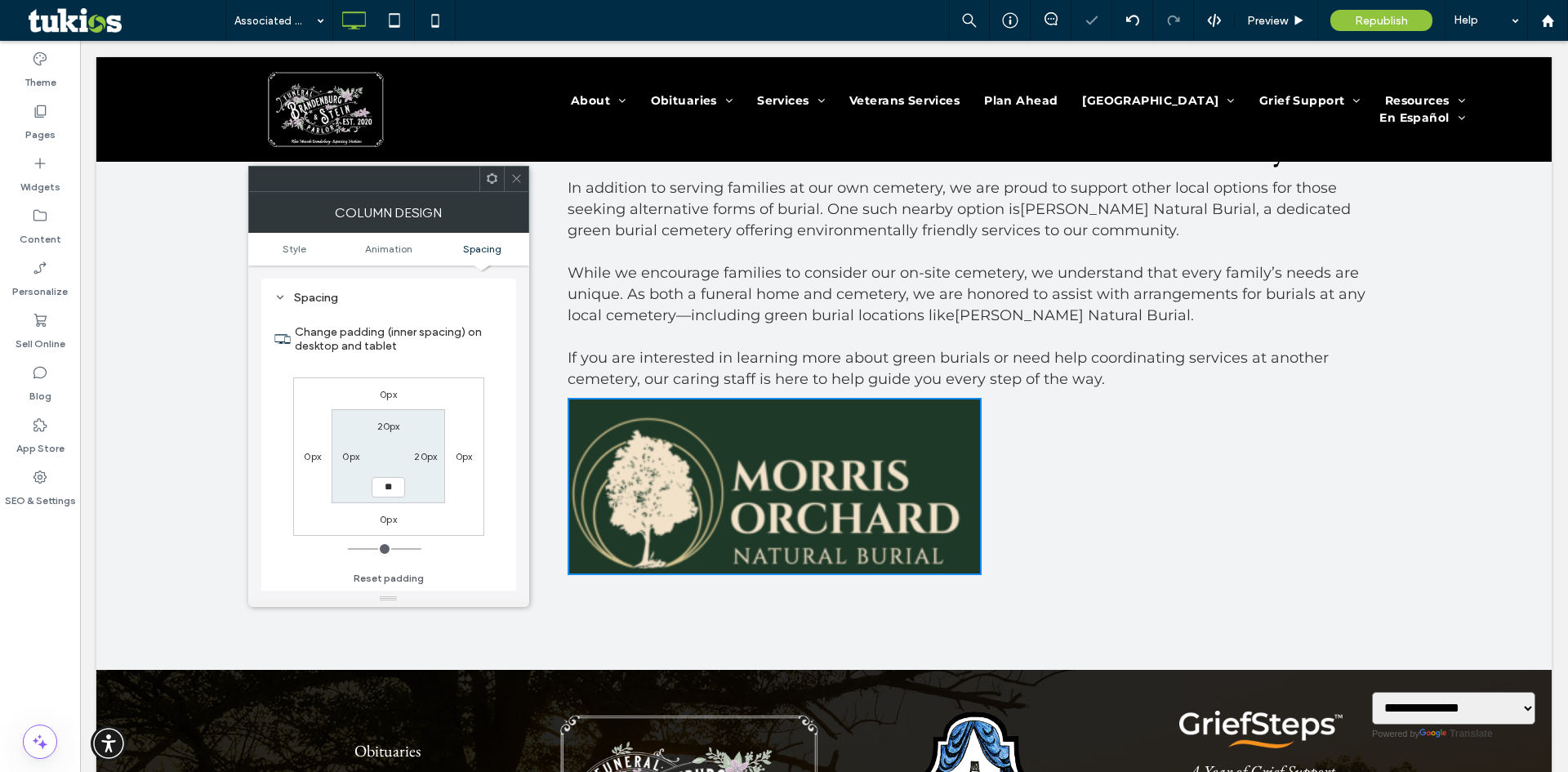 type on "**" 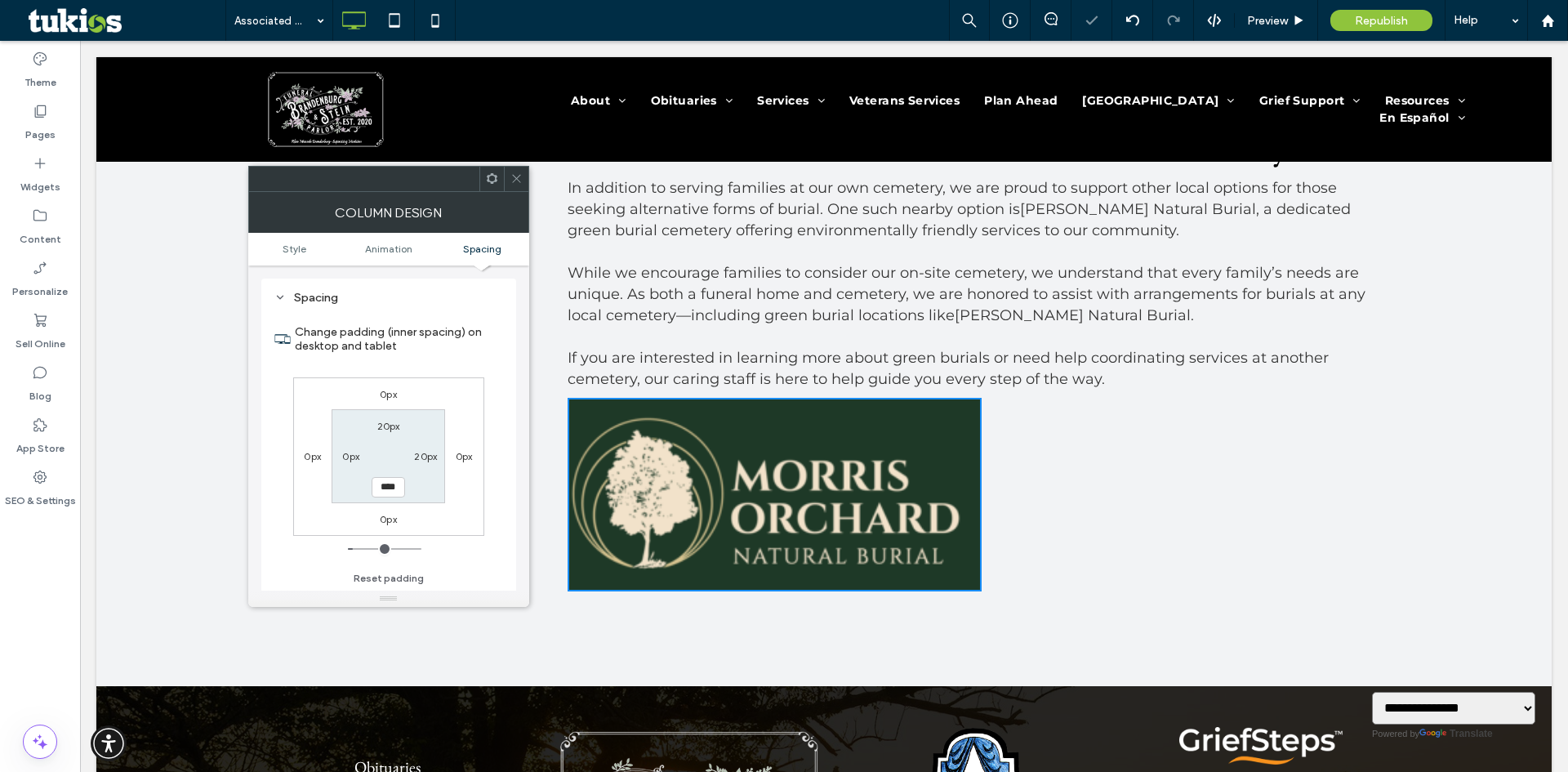 type on "*" 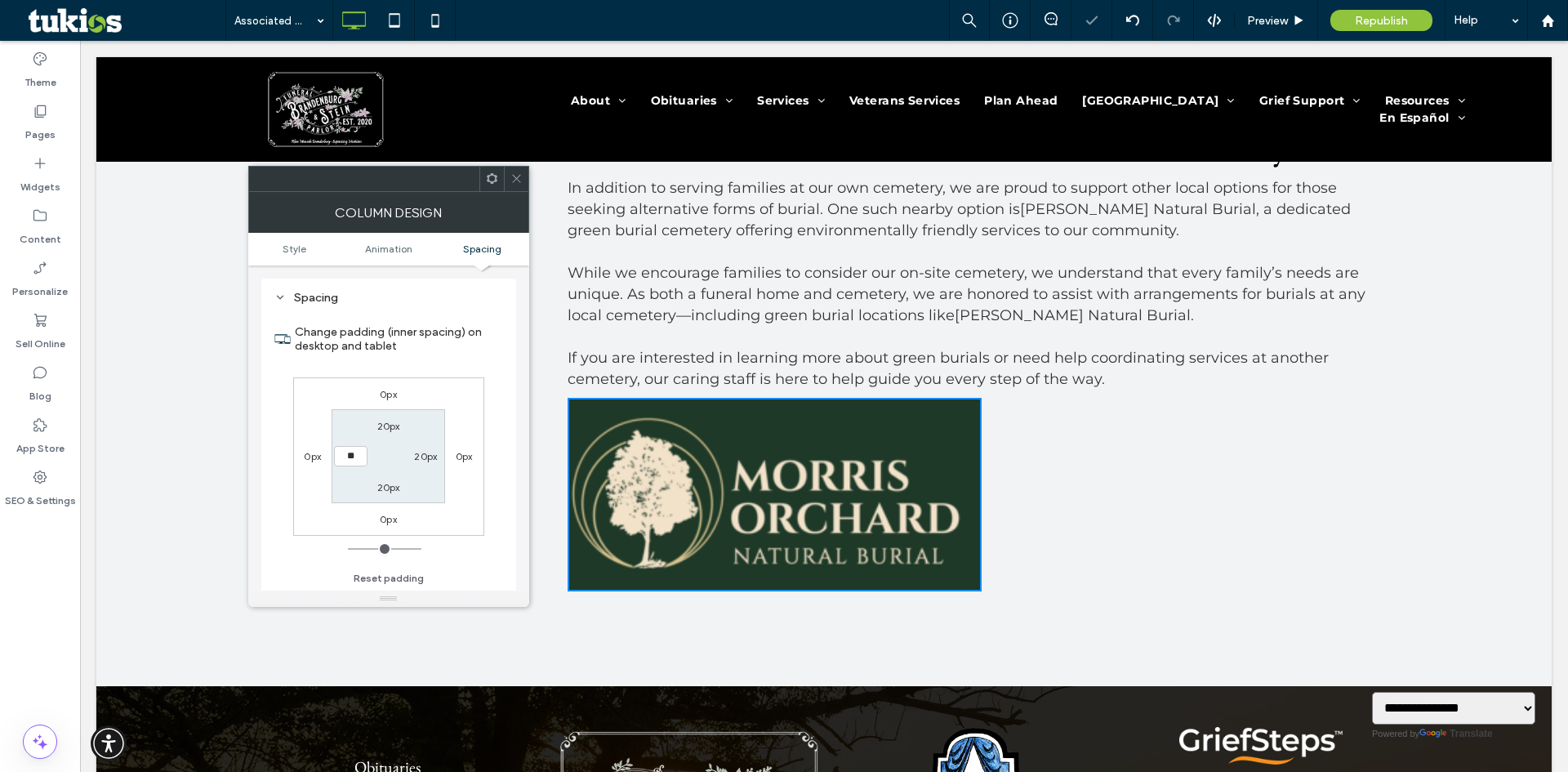 type on "**" 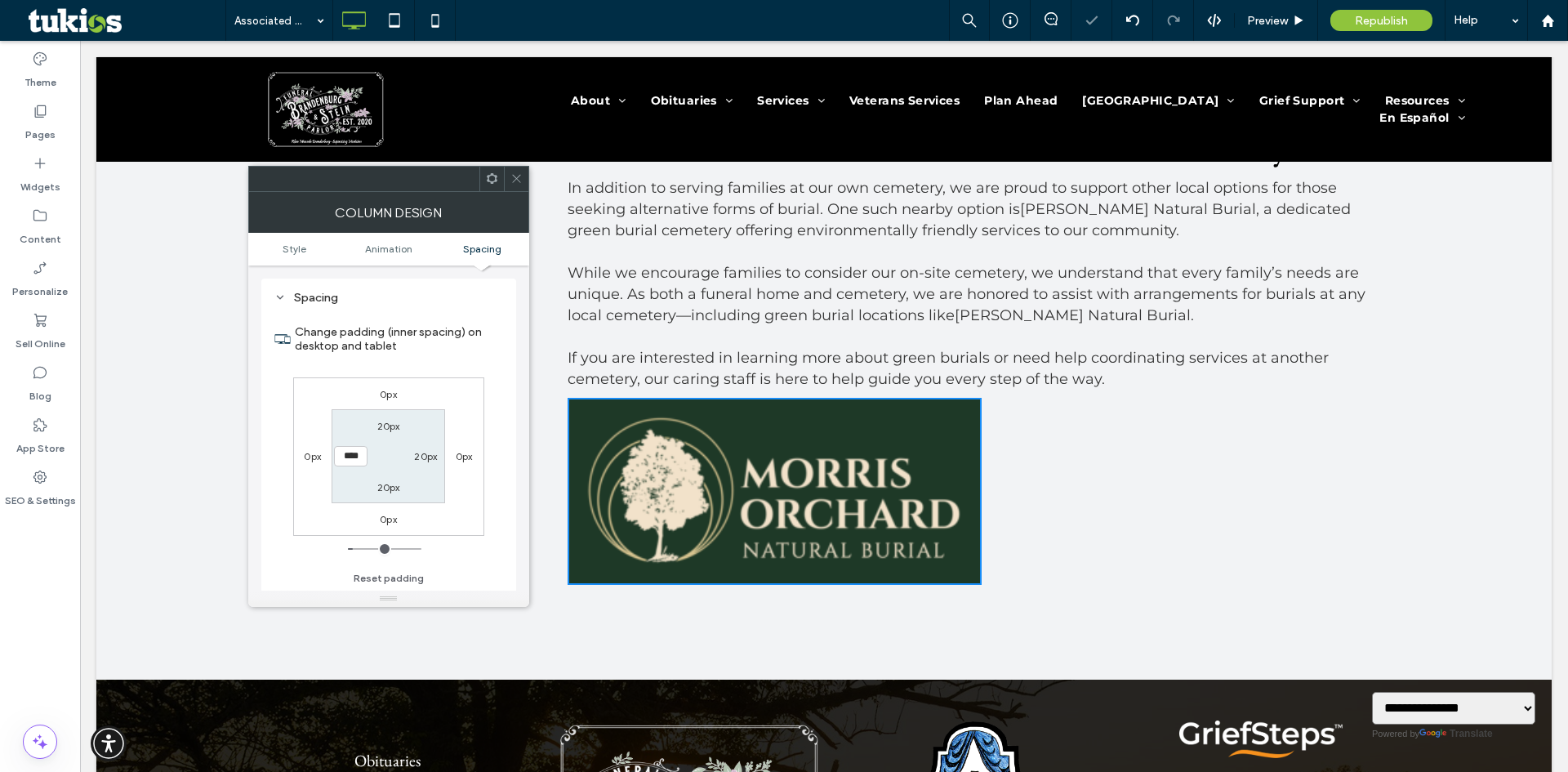 click at bounding box center [516, 179] 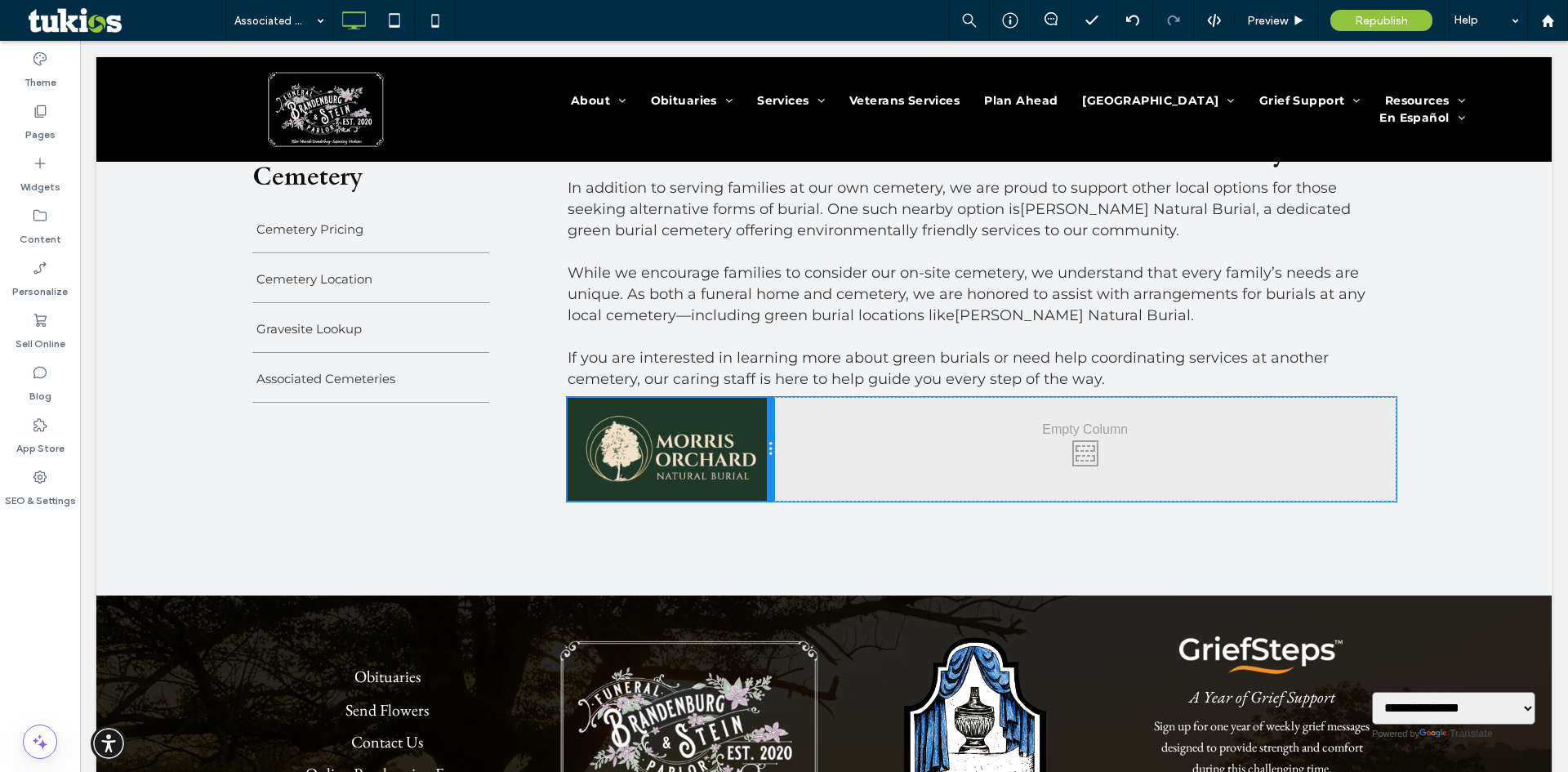 drag, startPoint x: 973, startPoint y: 490, endPoint x: 826, endPoint y: 560, distance: 162.81585 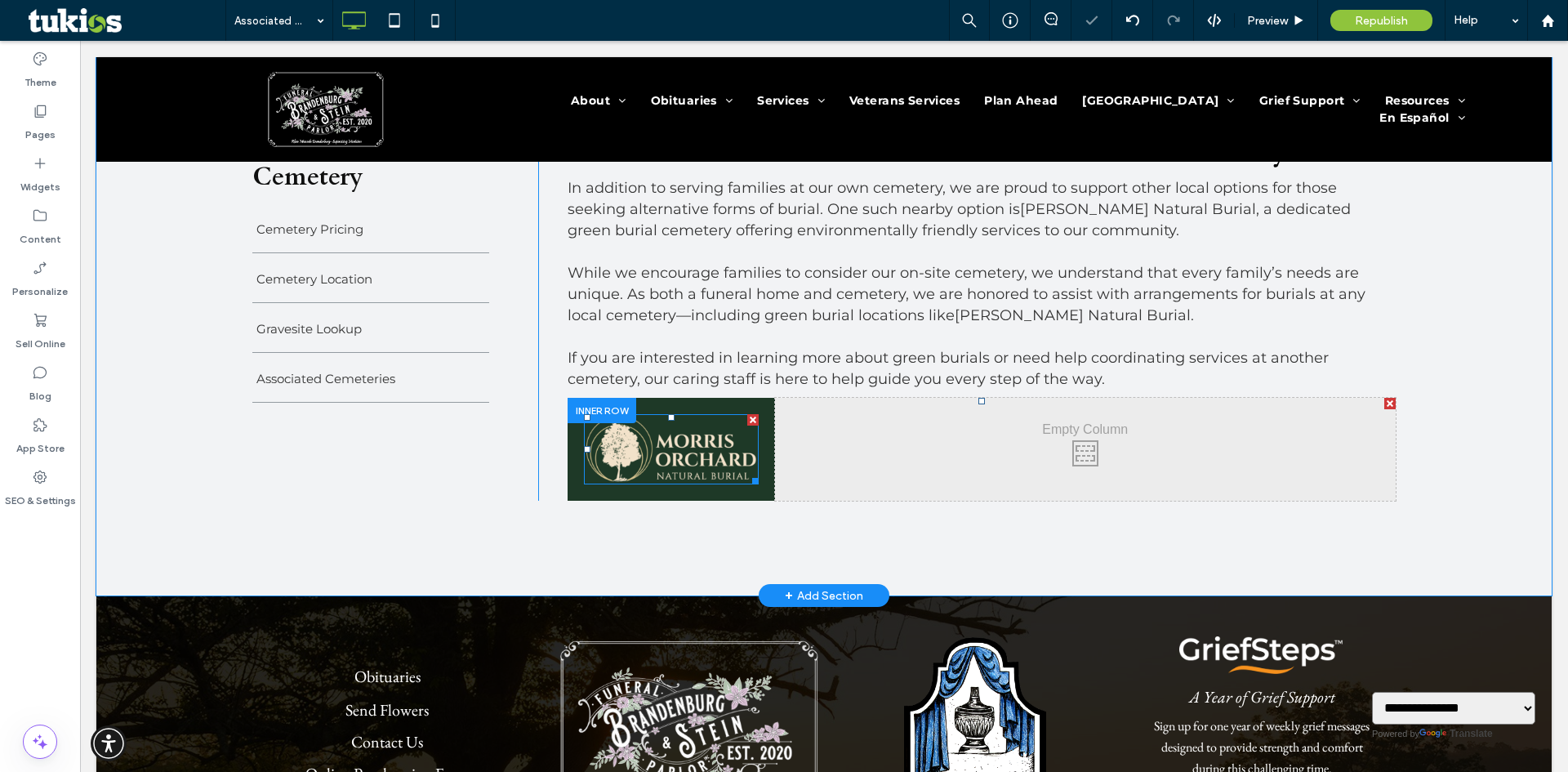 click at bounding box center (671, 449) 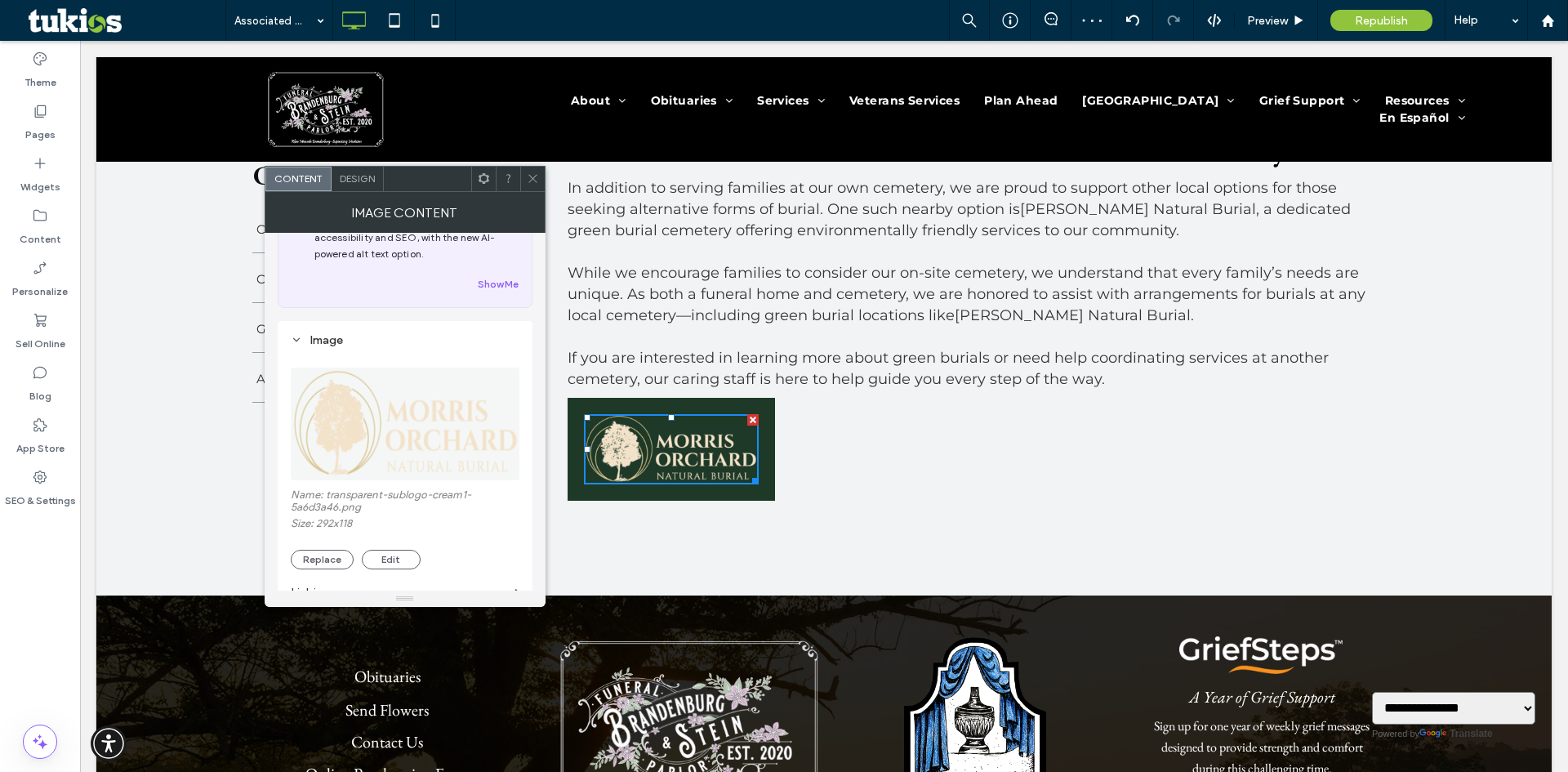 scroll, scrollTop: 163, scrollLeft: 0, axis: vertical 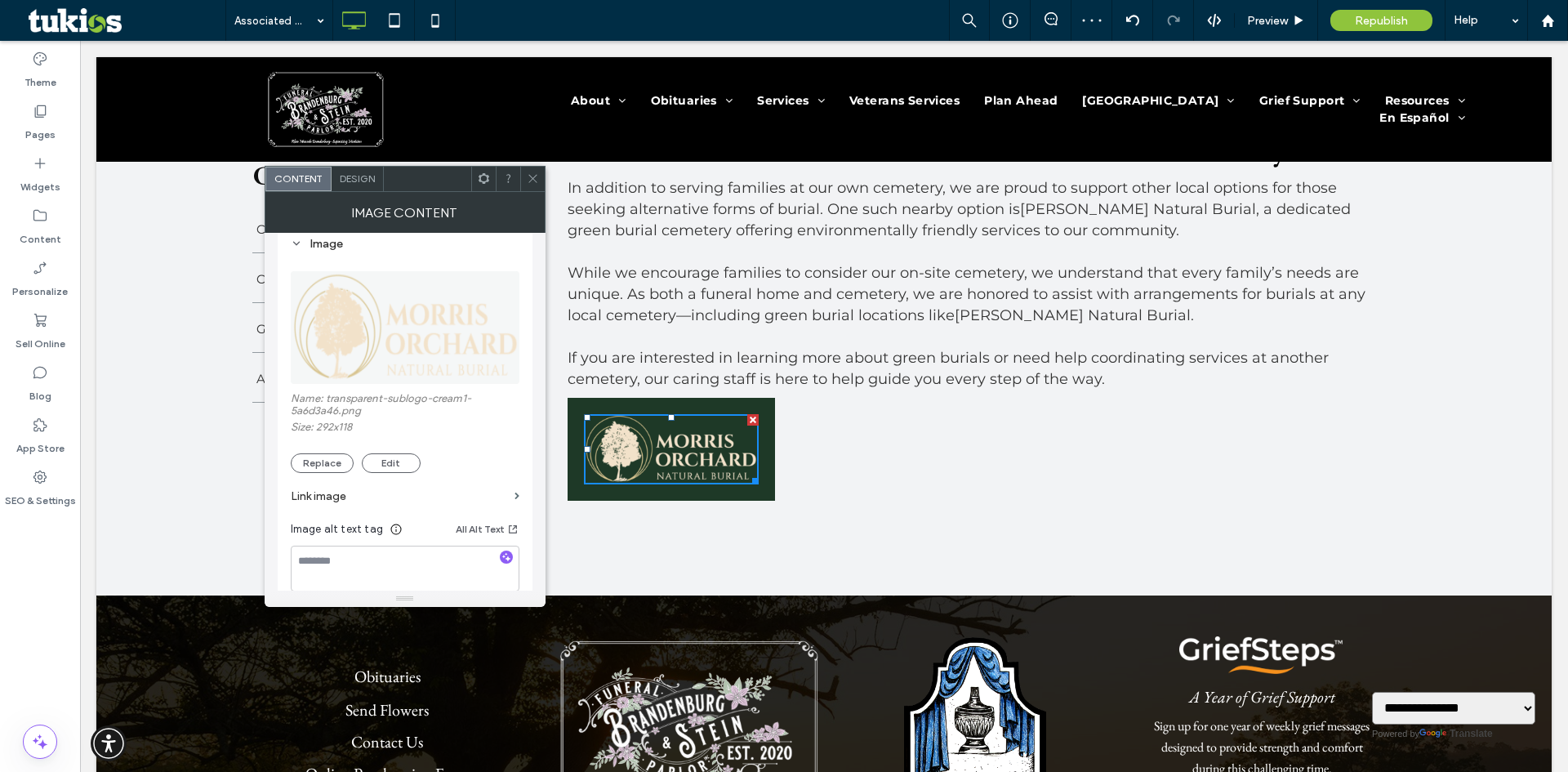 click on "Link image" at bounding box center (399, 496) 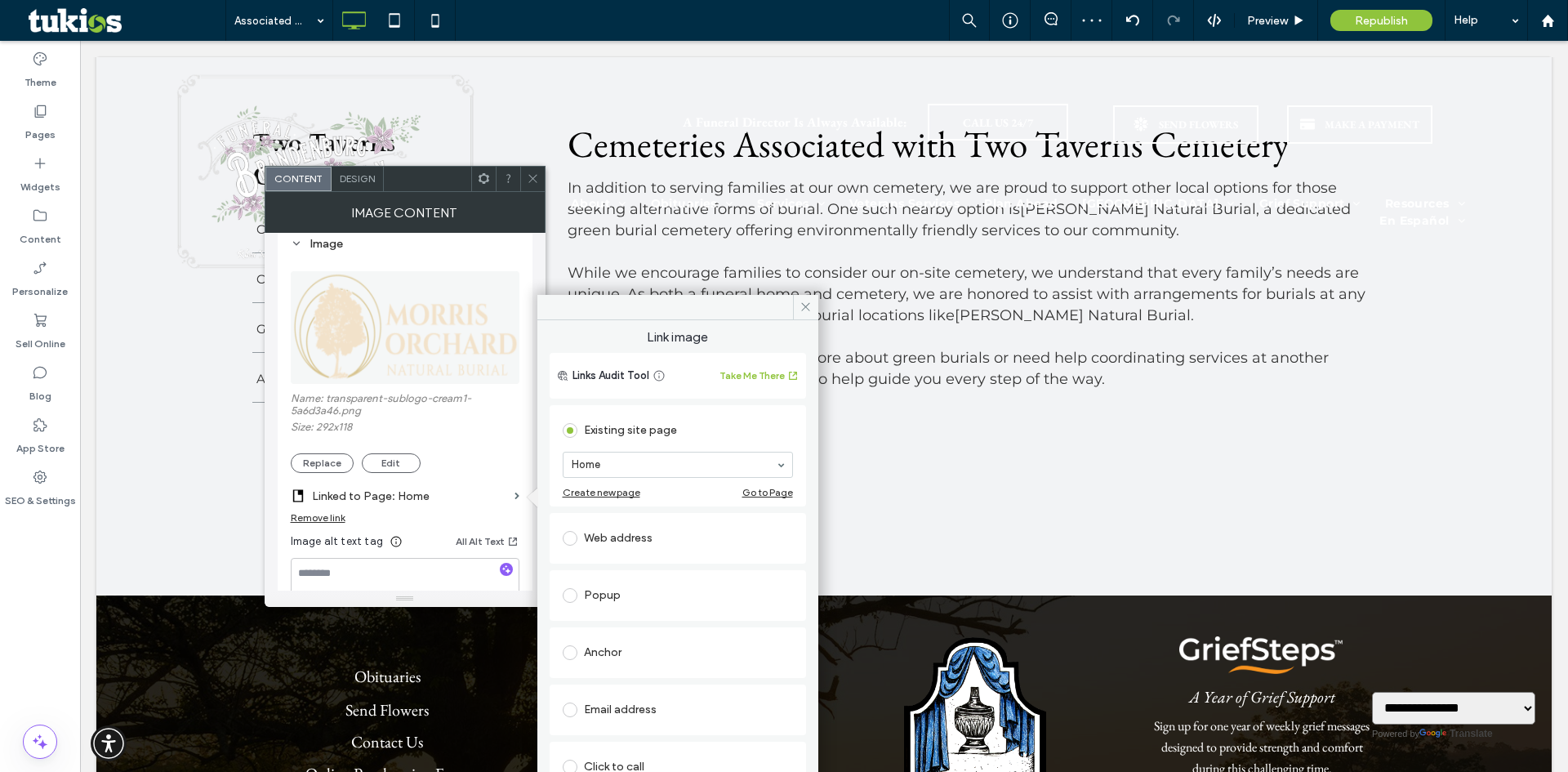 click on "Web address" at bounding box center [678, 538] 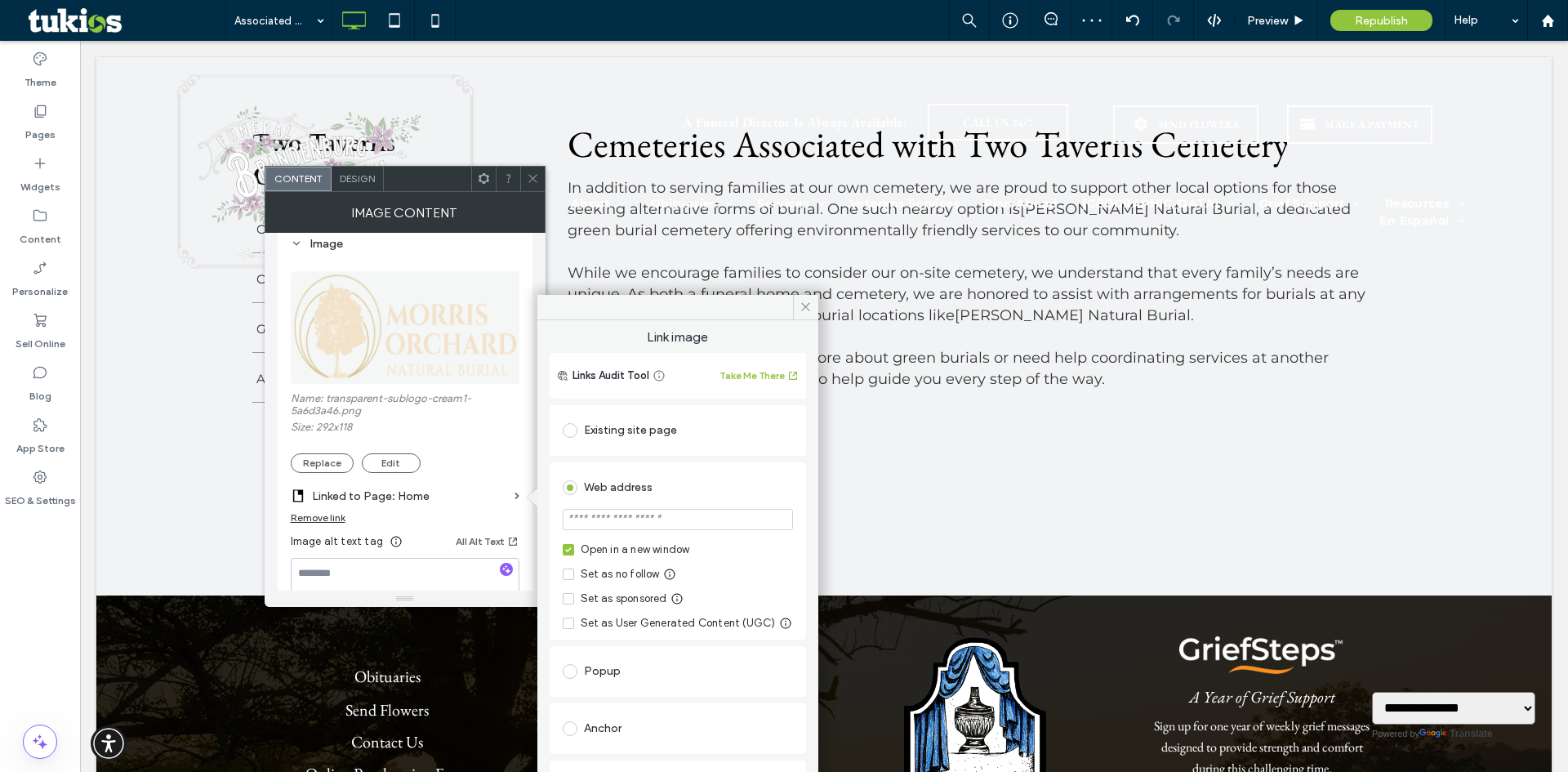click at bounding box center (678, 520) 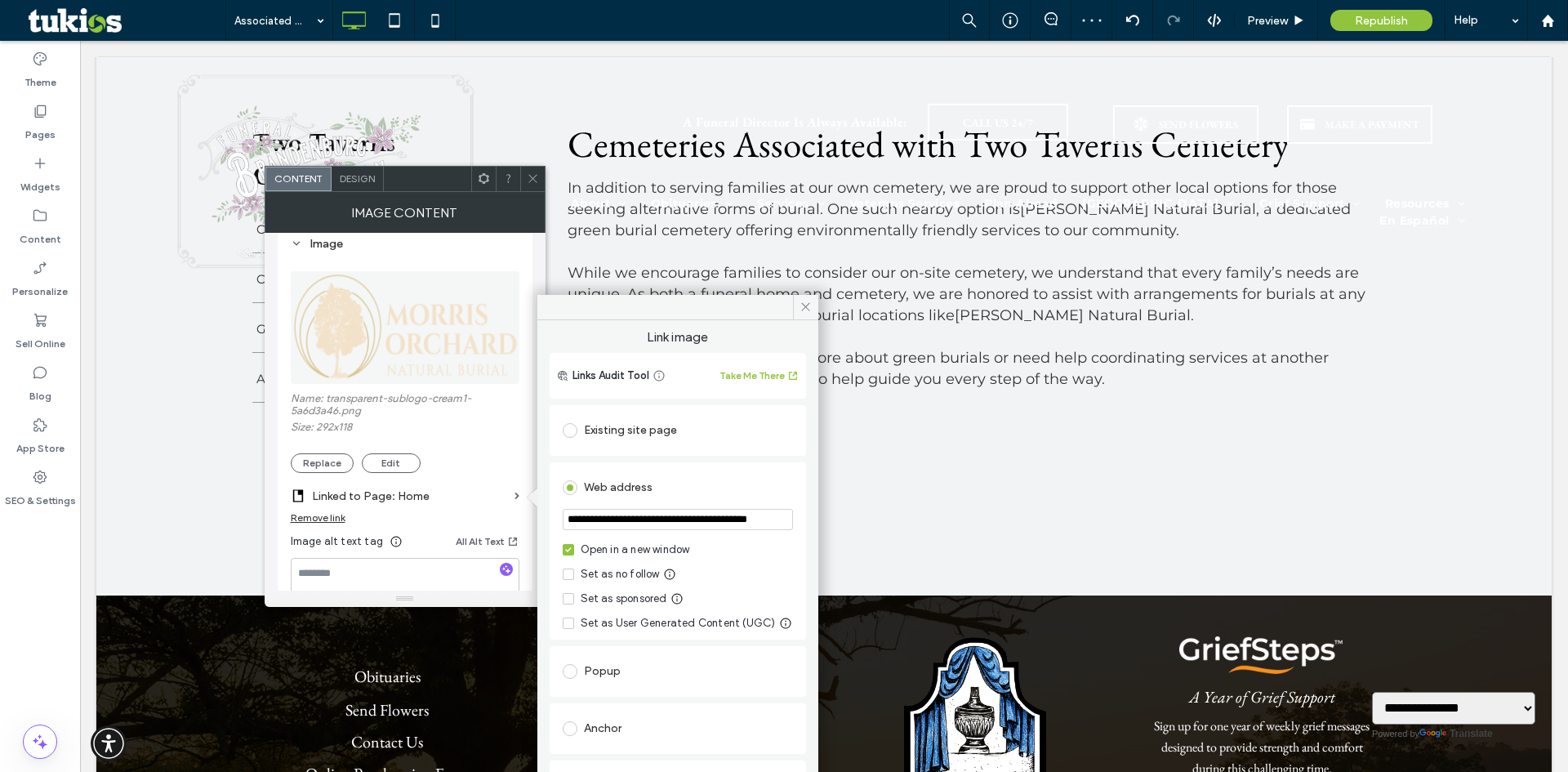 scroll, scrollTop: 0, scrollLeft: 35, axis: horizontal 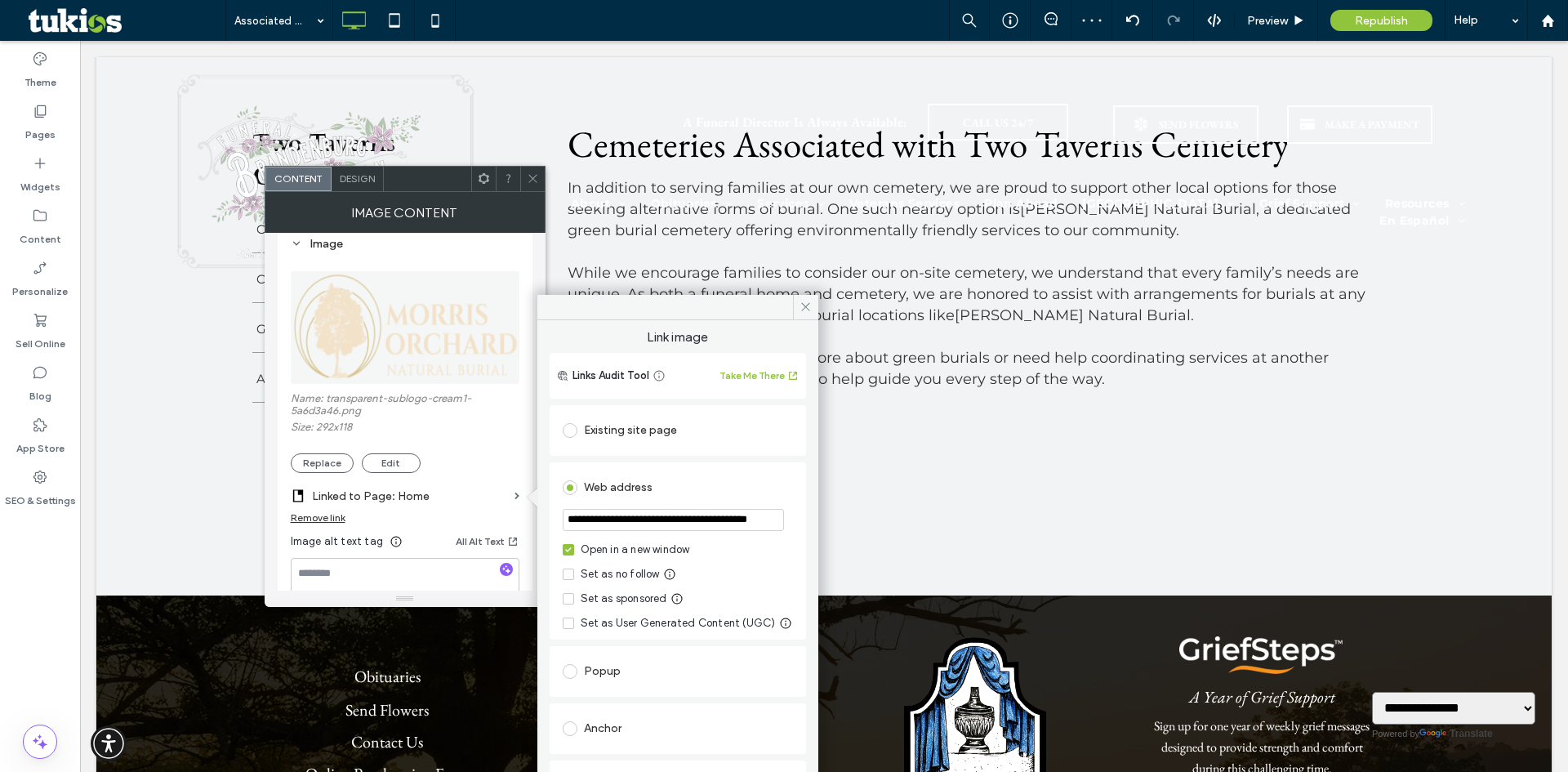 type on "**********" 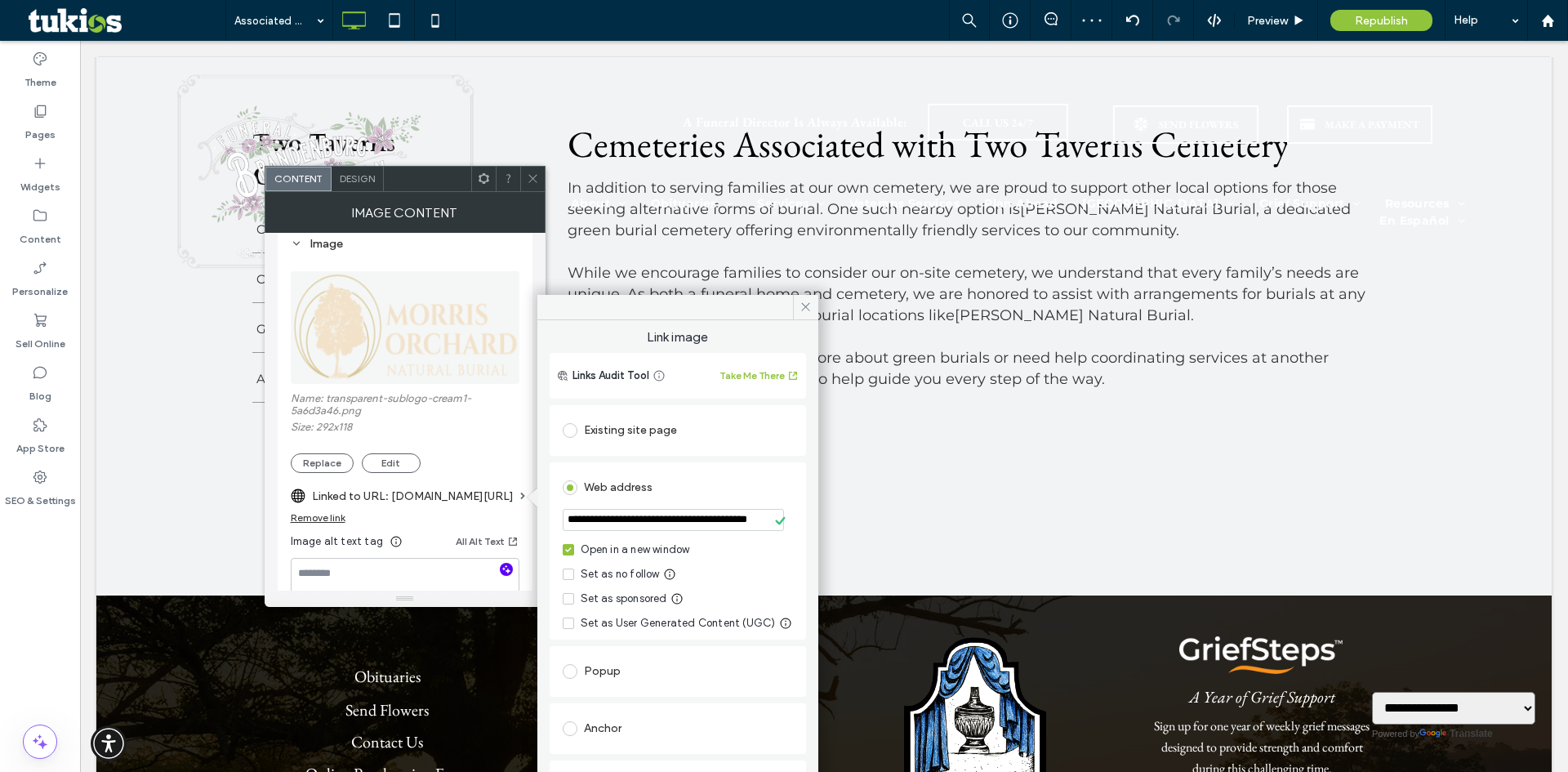 click 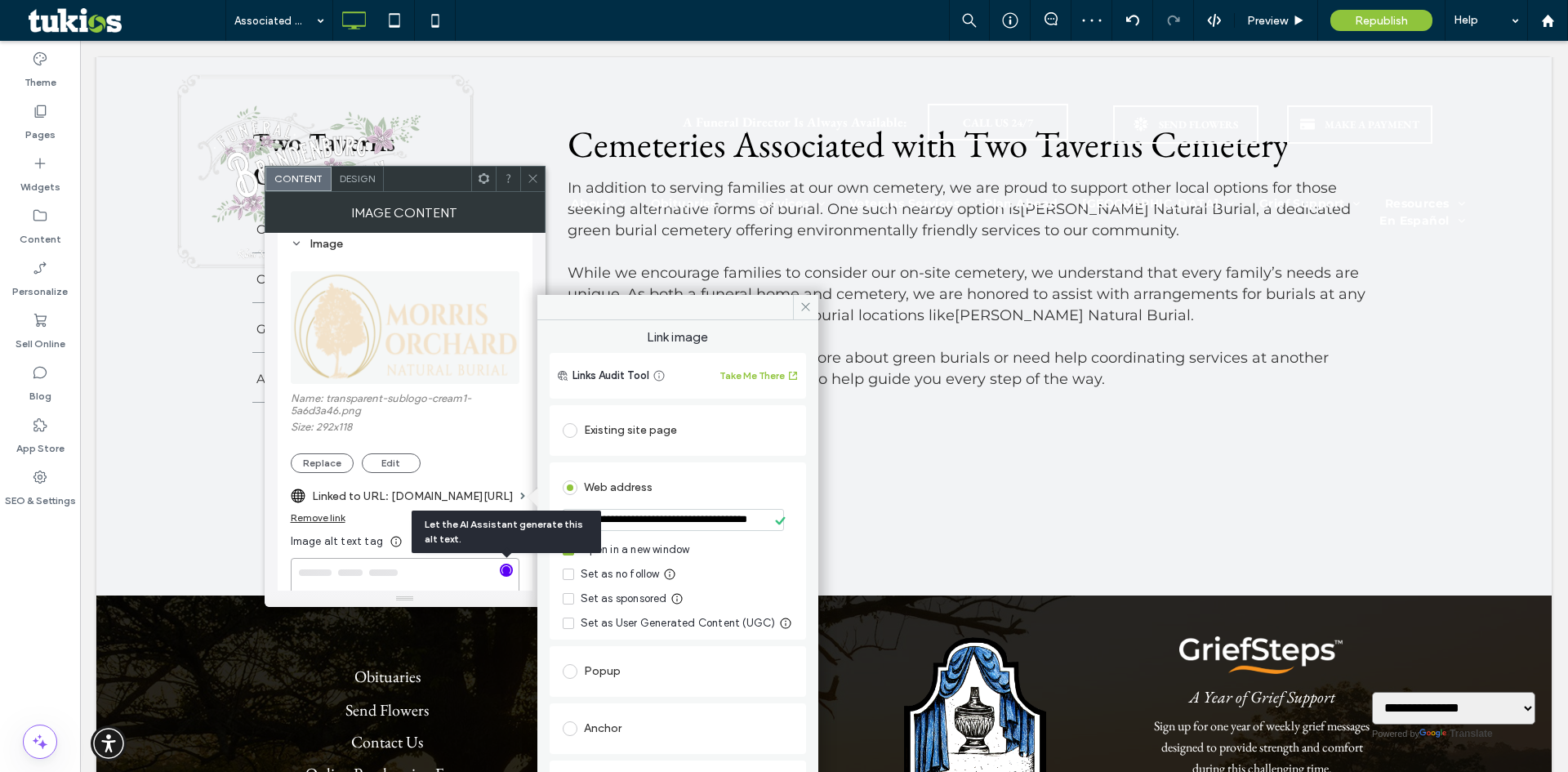 type on "**********" 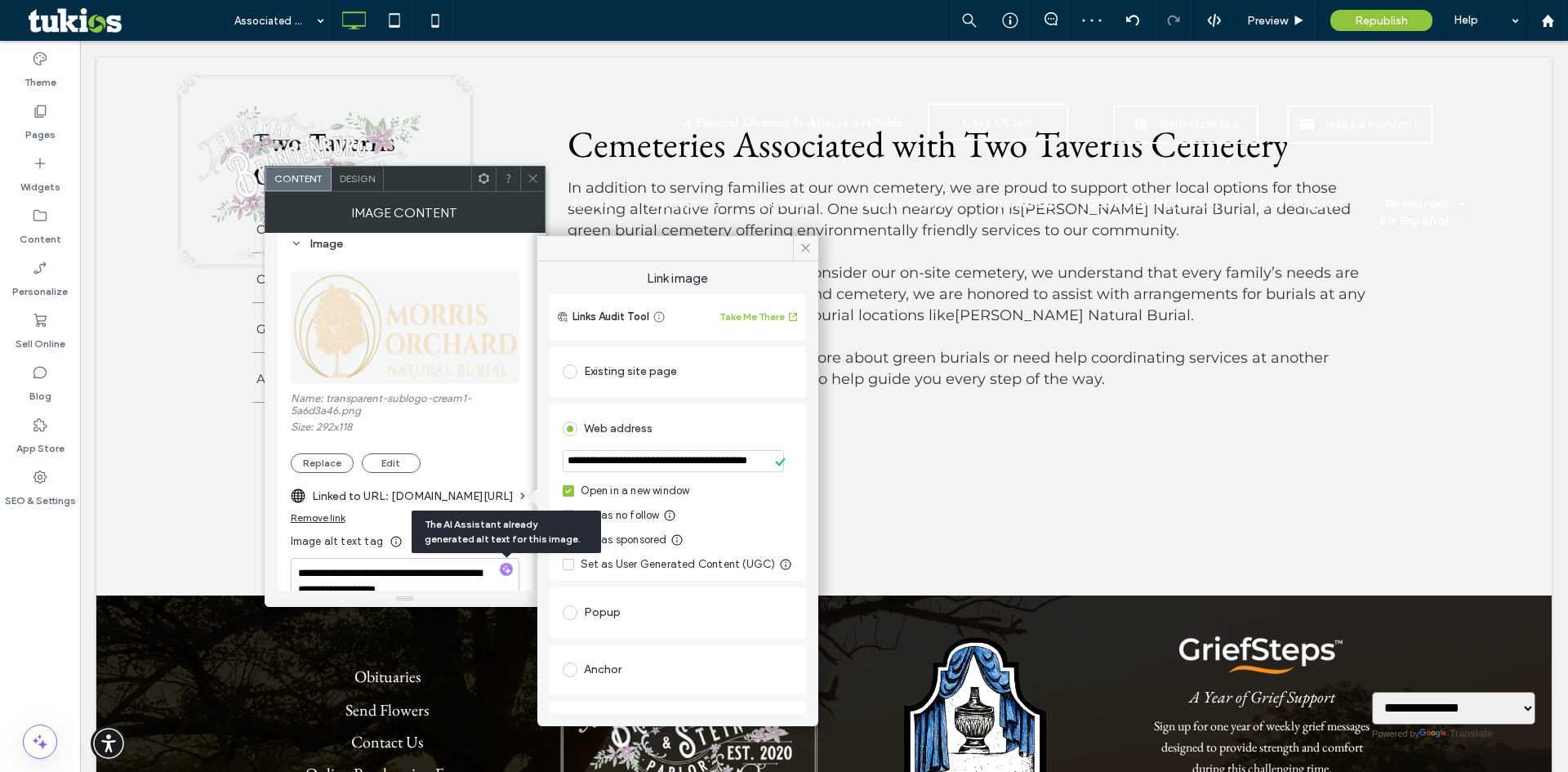 click on "Design" at bounding box center (358, 179) 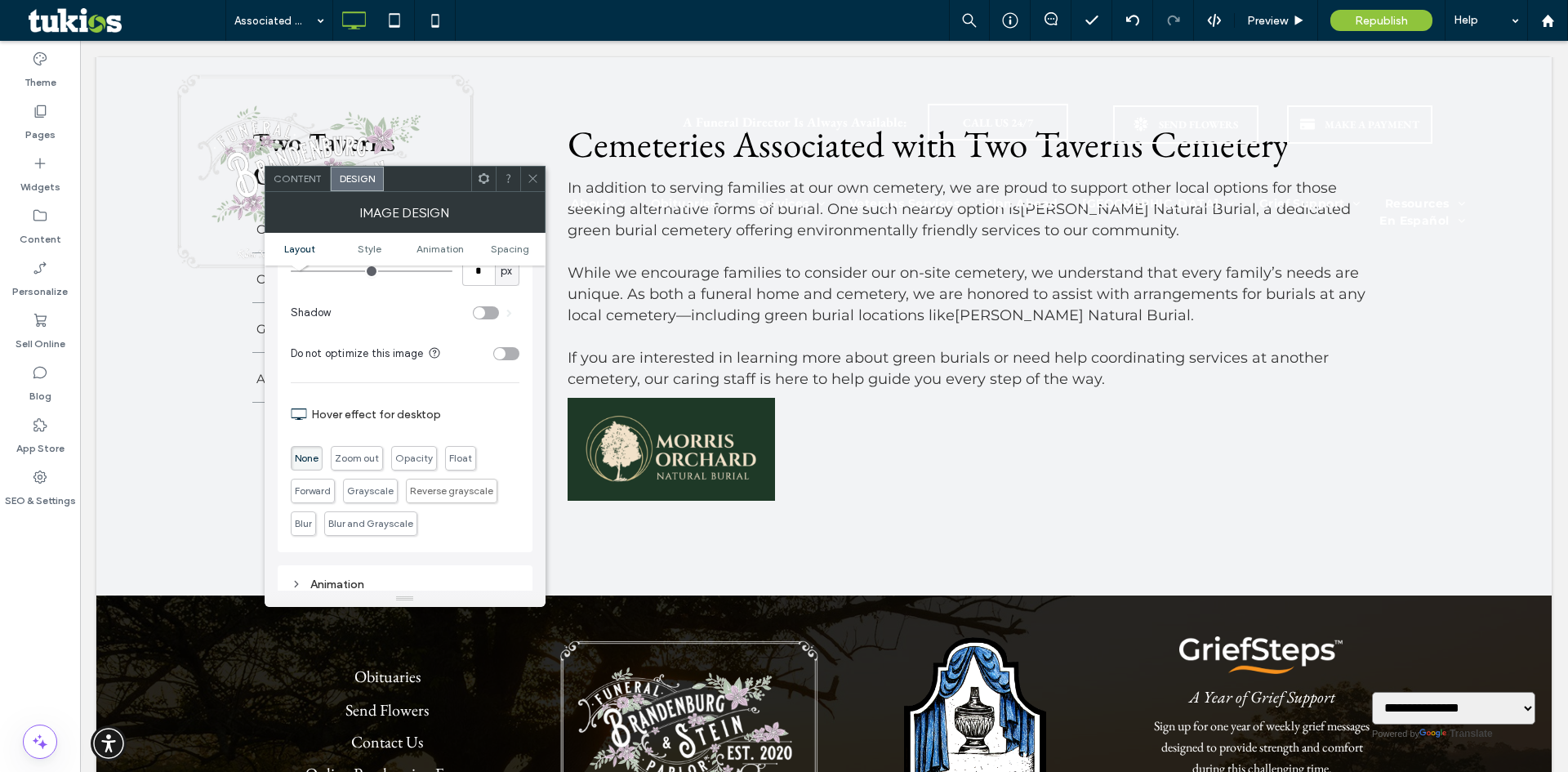 scroll, scrollTop: 490, scrollLeft: 0, axis: vertical 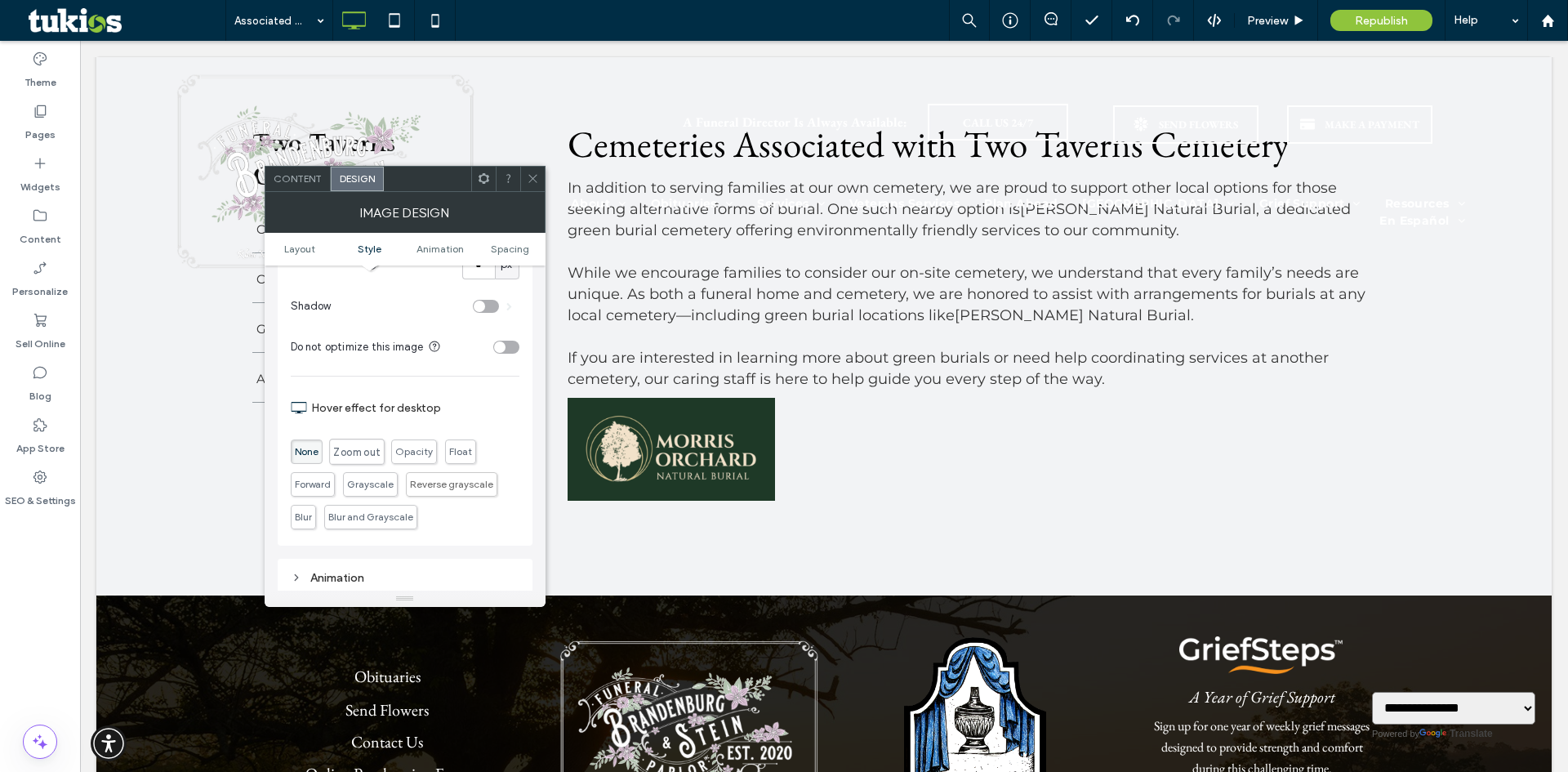 click on "Zoom out" at bounding box center [357, 452] 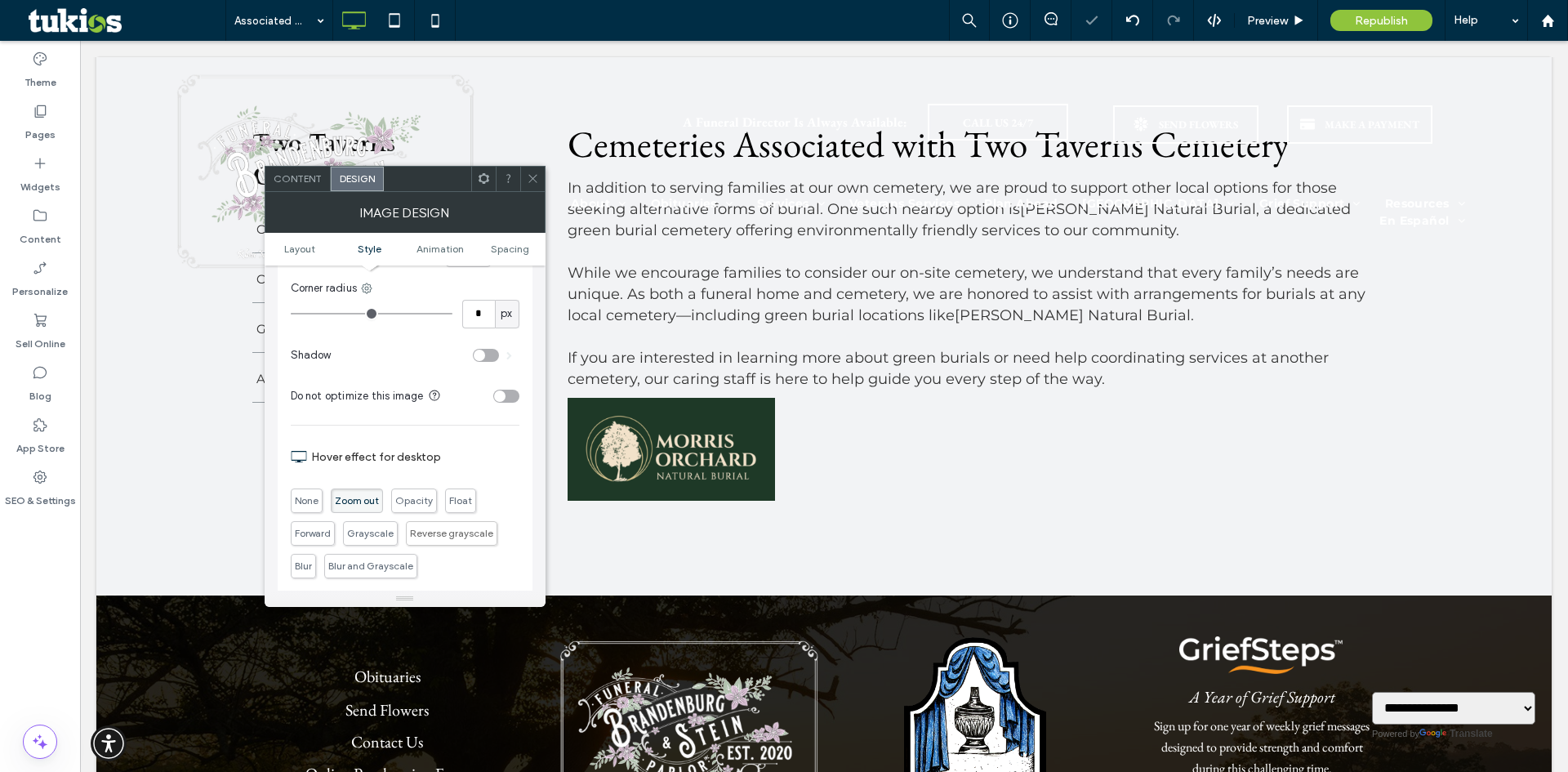 scroll, scrollTop: 327, scrollLeft: 0, axis: vertical 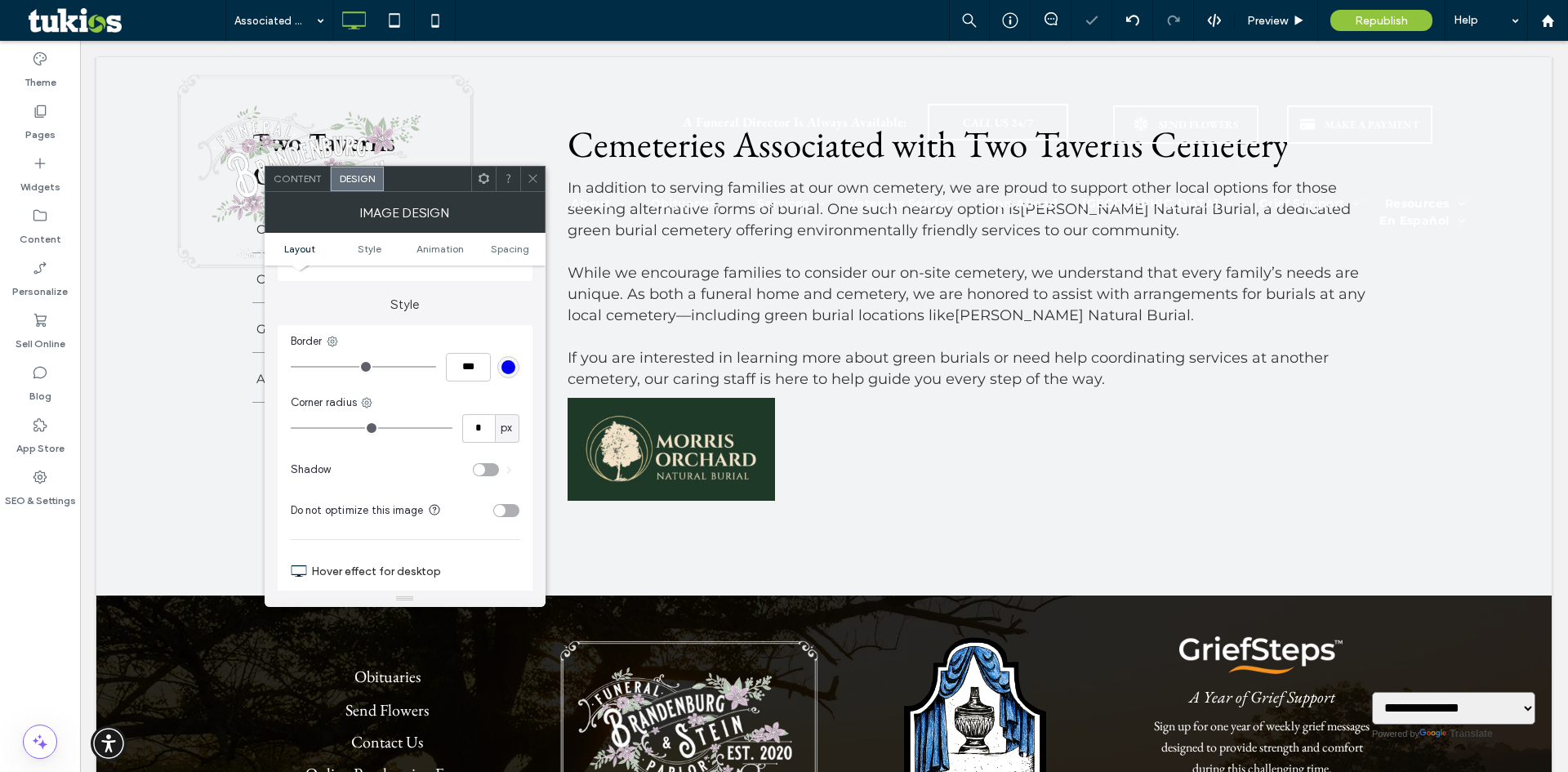 click on "Content" at bounding box center (297, 178) 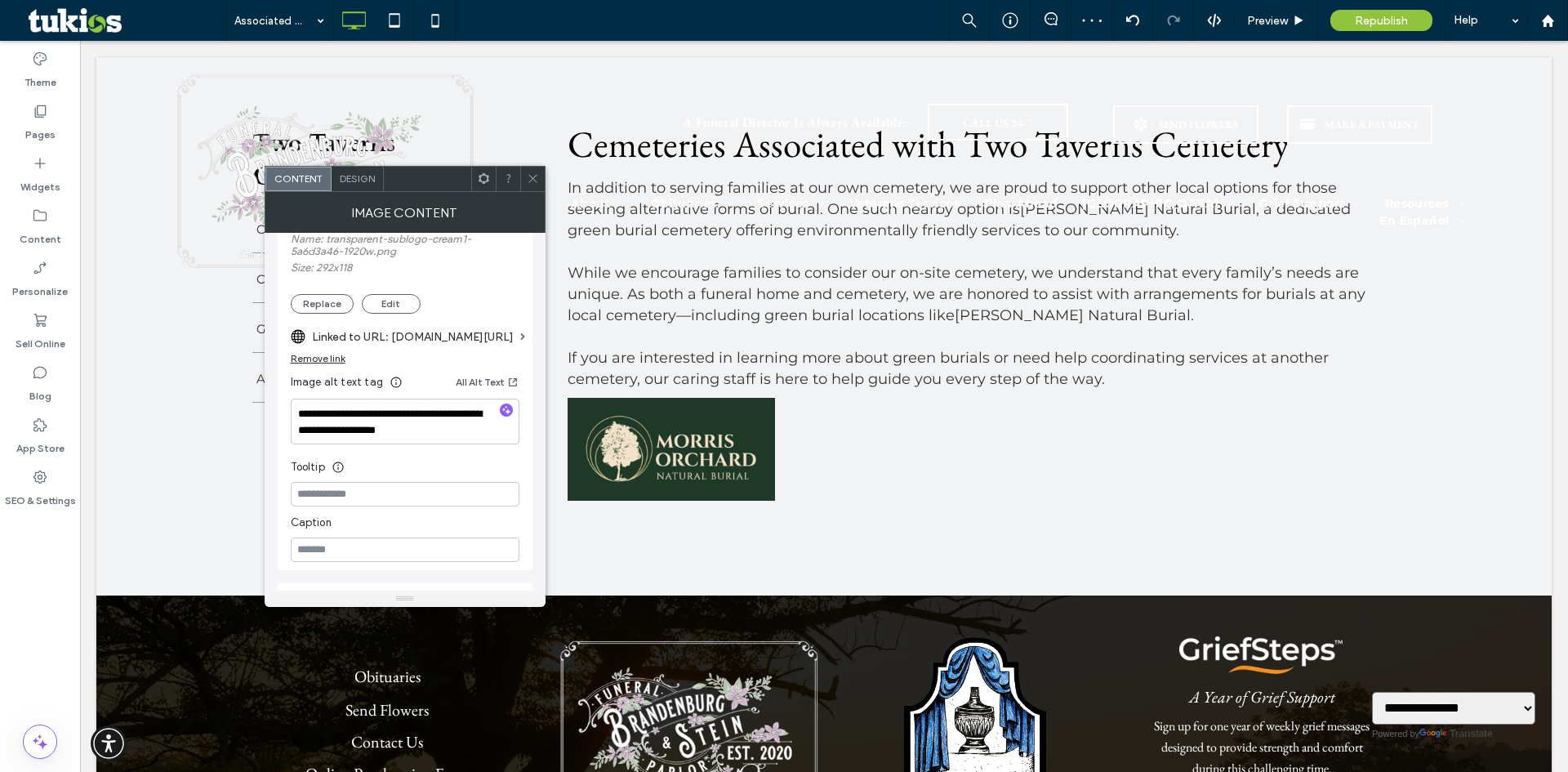 scroll, scrollTop: 327, scrollLeft: 0, axis: vertical 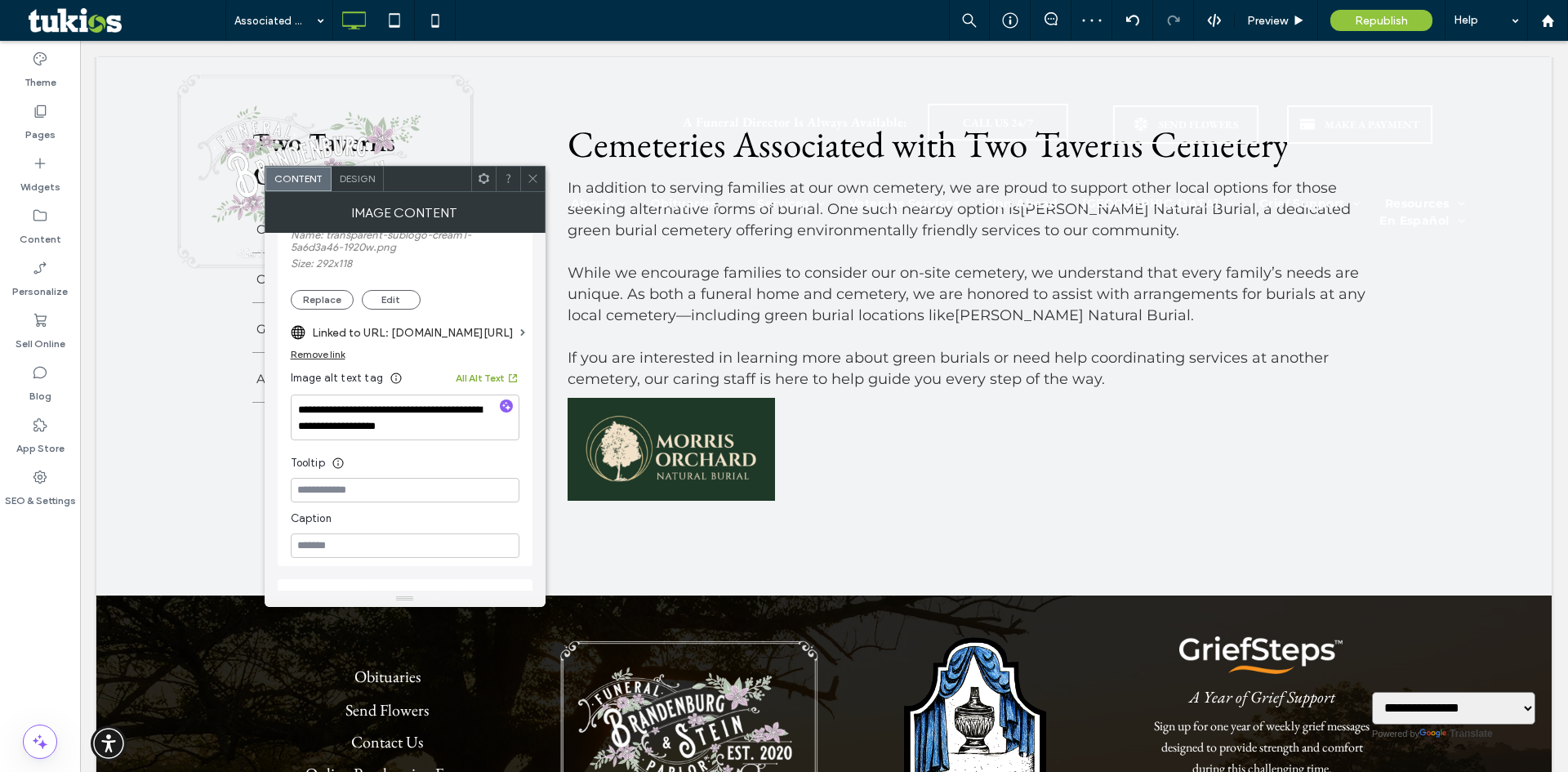 click on "All Alt Text" at bounding box center [488, 378] 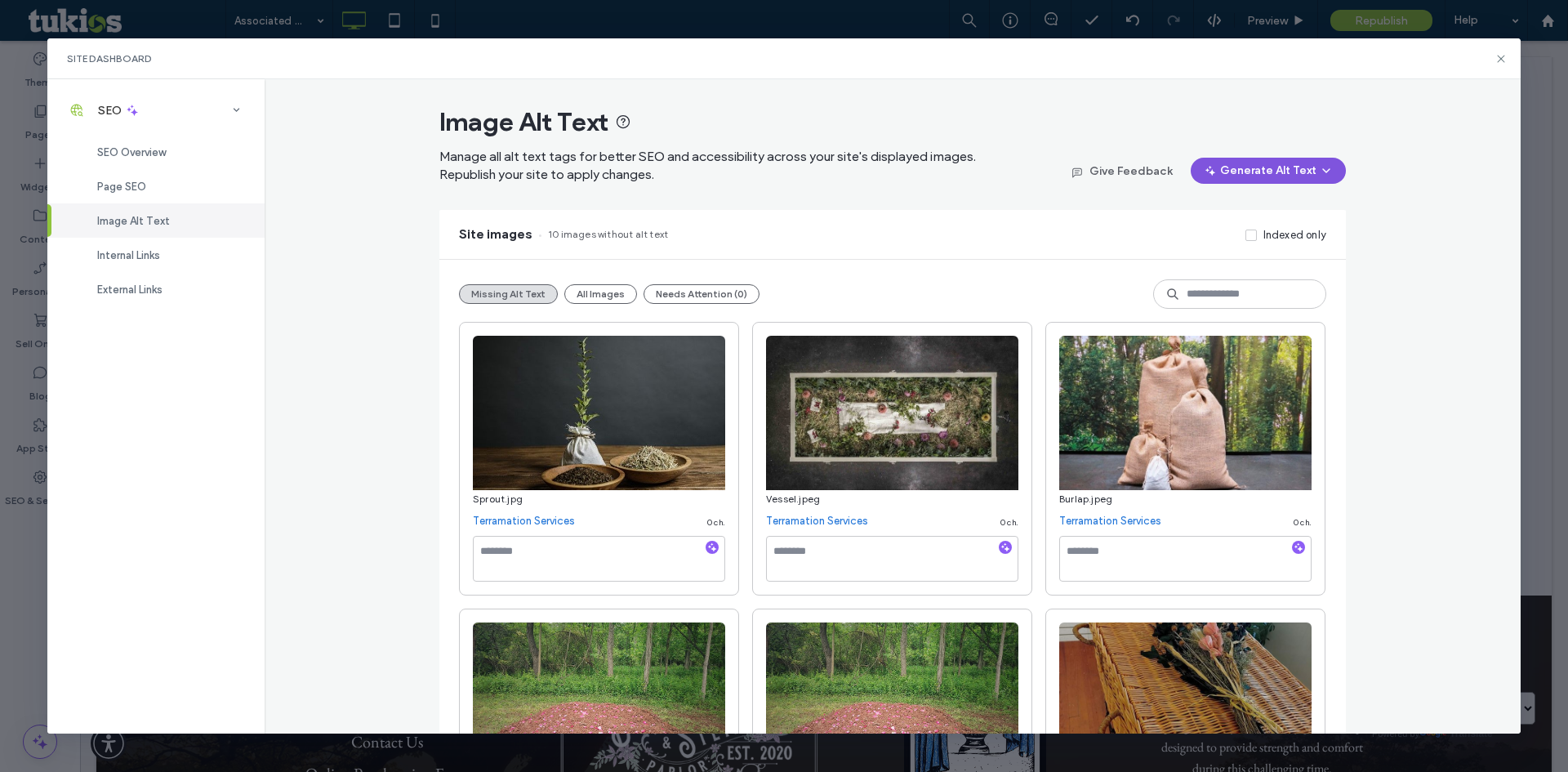 click on "Generate Alt Text" at bounding box center [1268, 171] 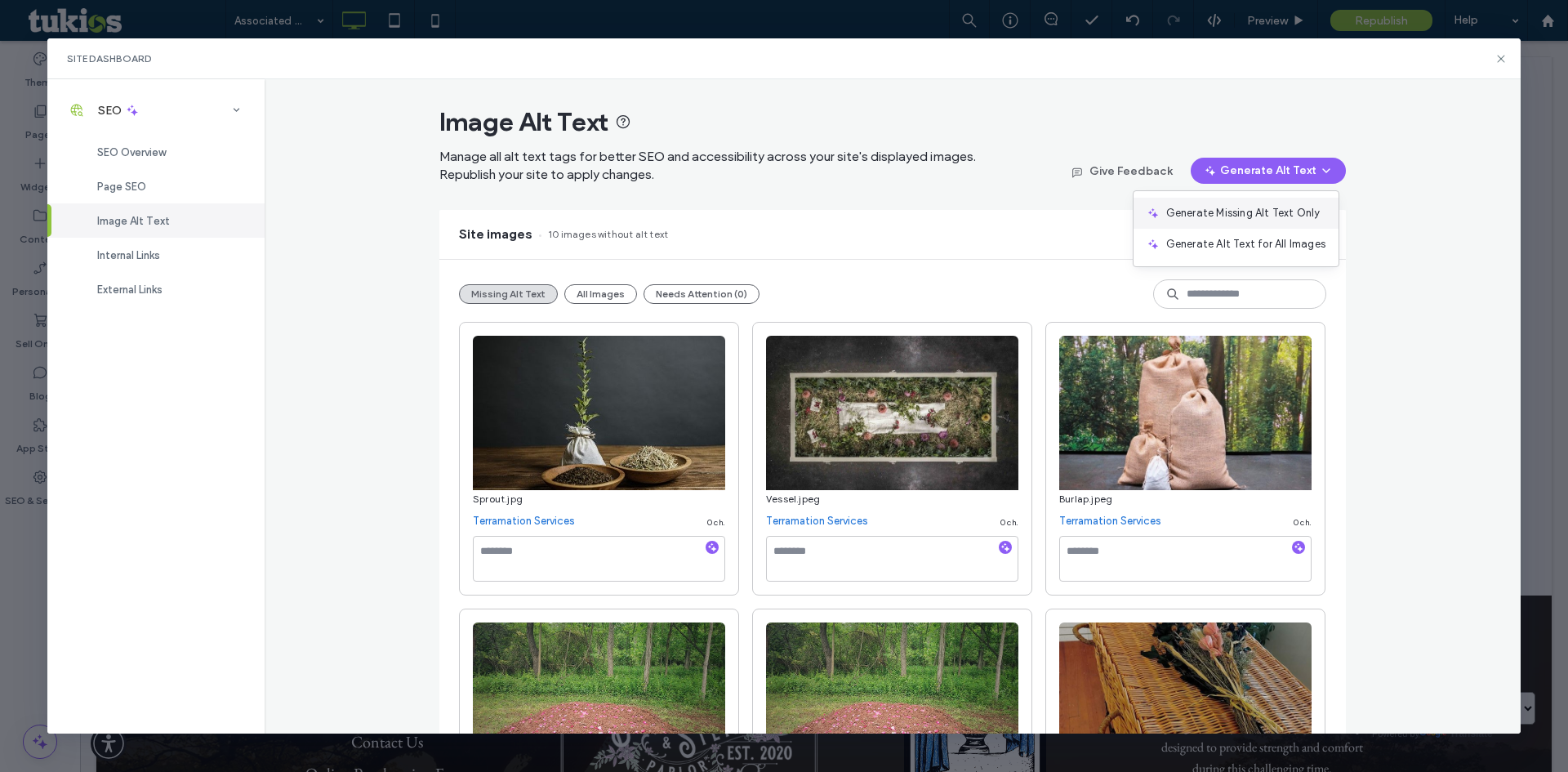 click on "Generate Missing Alt Text Only" at bounding box center (1243, 213) 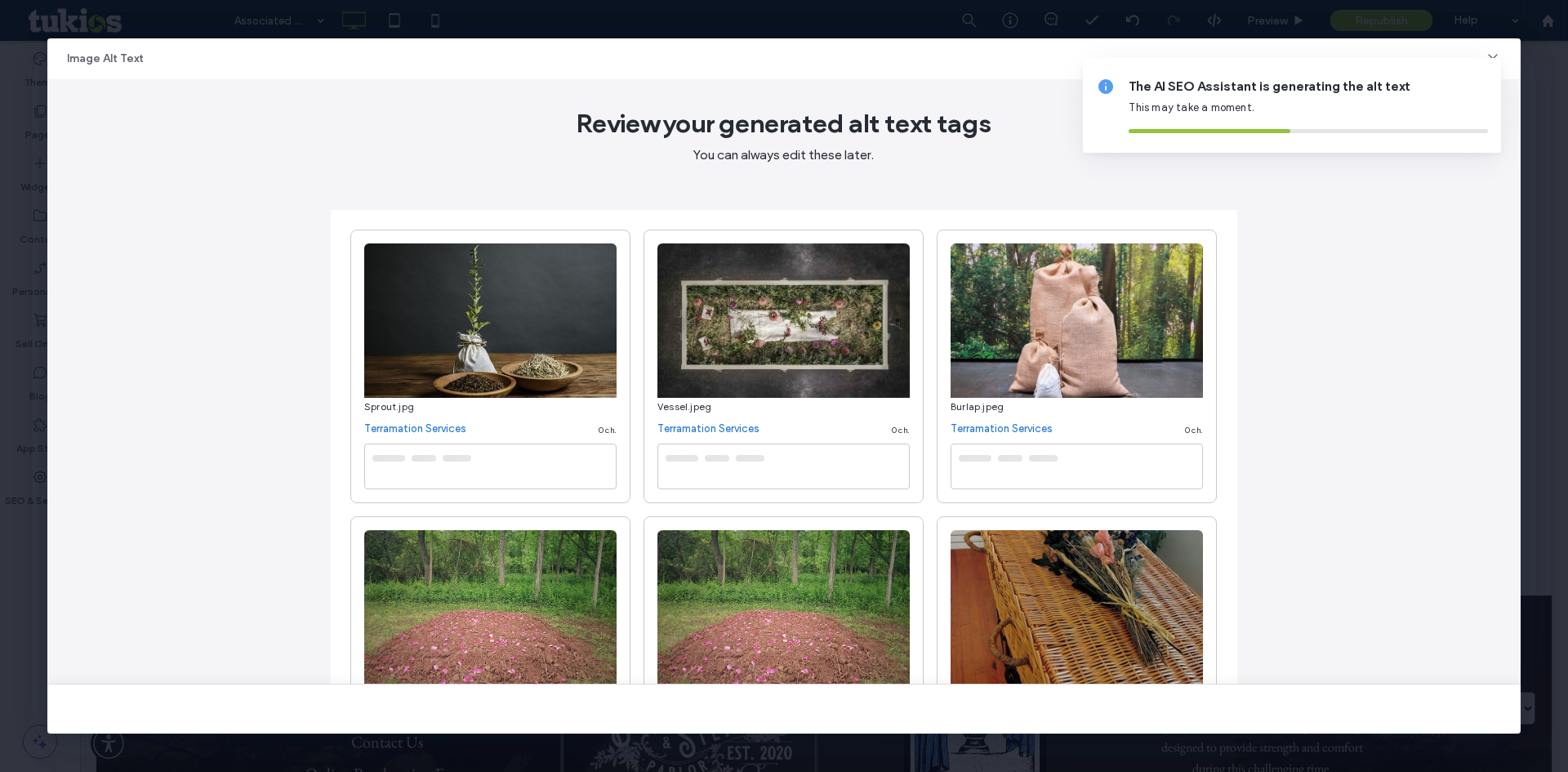 type on "**********" 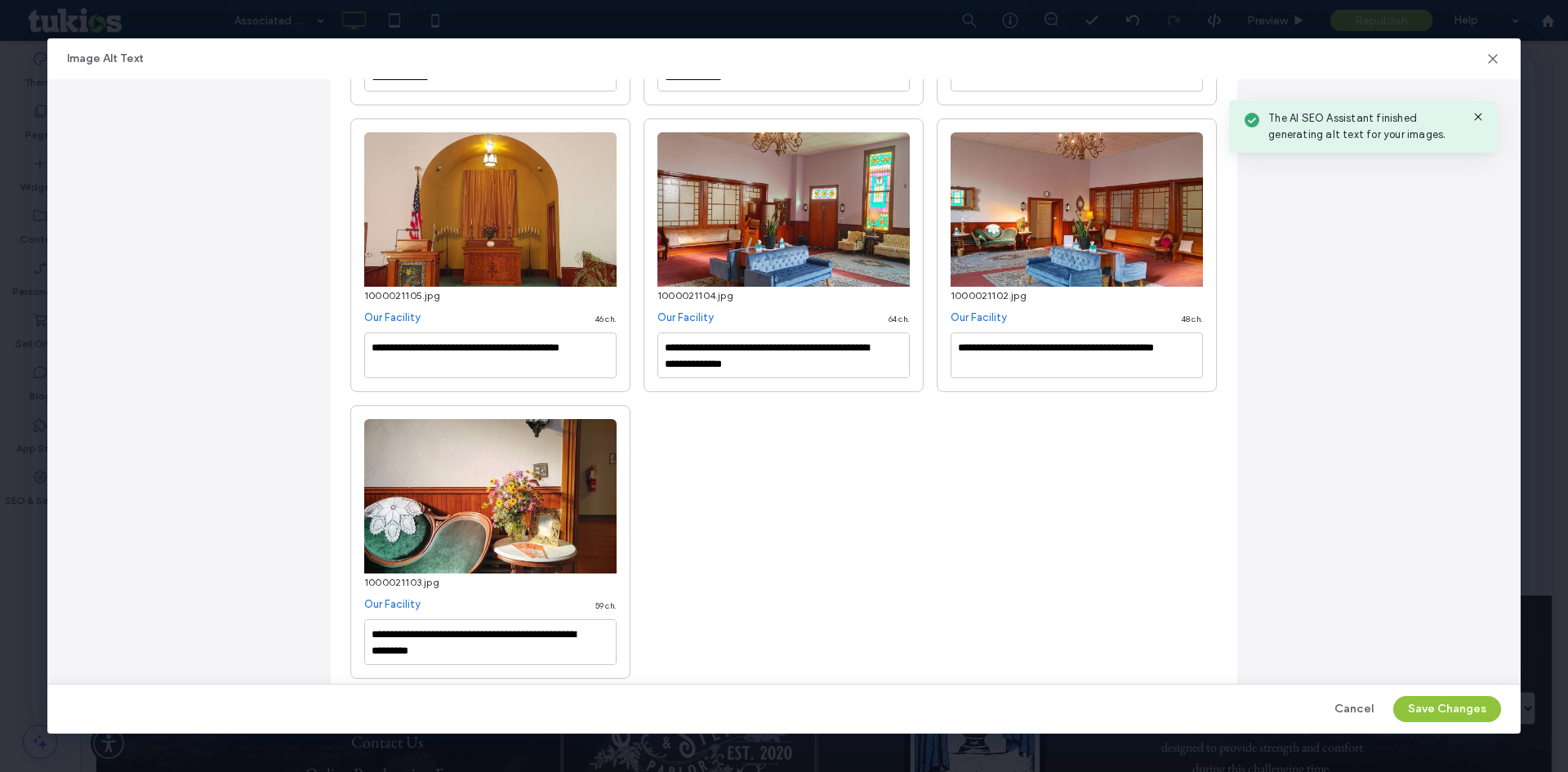 scroll, scrollTop: 719, scrollLeft: 0, axis: vertical 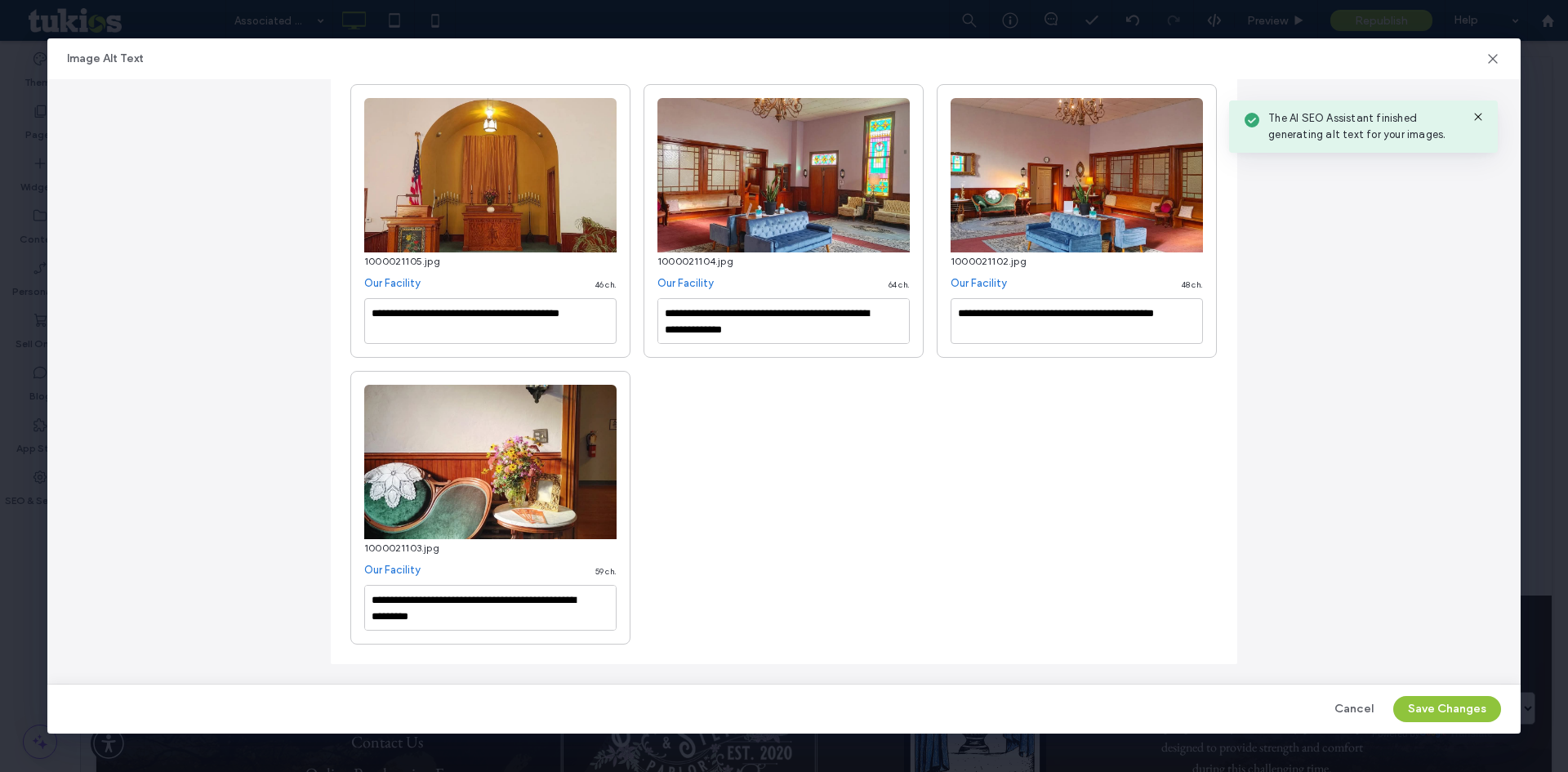 drag, startPoint x: 1428, startPoint y: 708, endPoint x: 1263, endPoint y: 649, distance: 175.23128 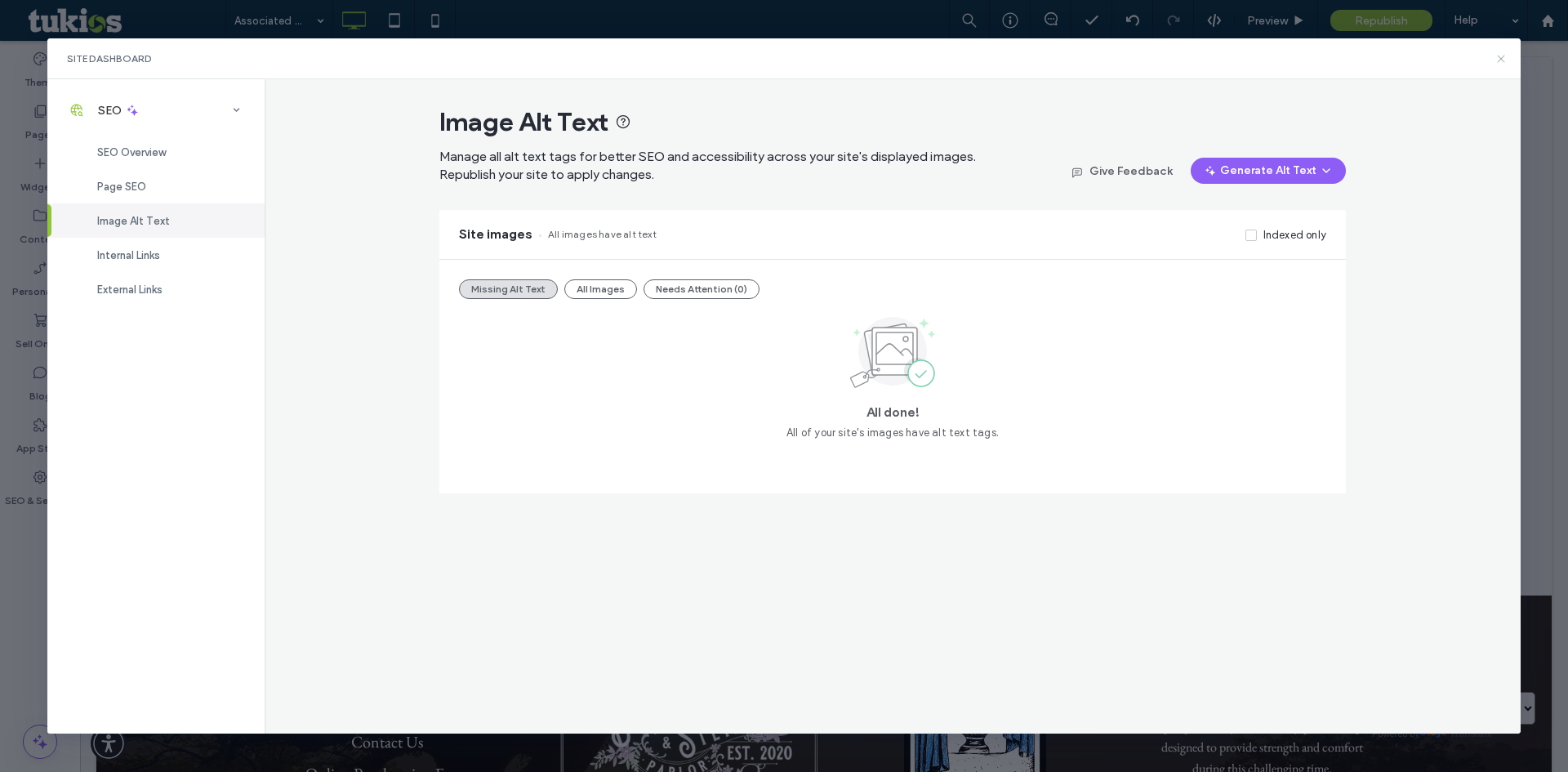 drag, startPoint x: 1497, startPoint y: 59, endPoint x: 1250, endPoint y: 142, distance: 260.5724 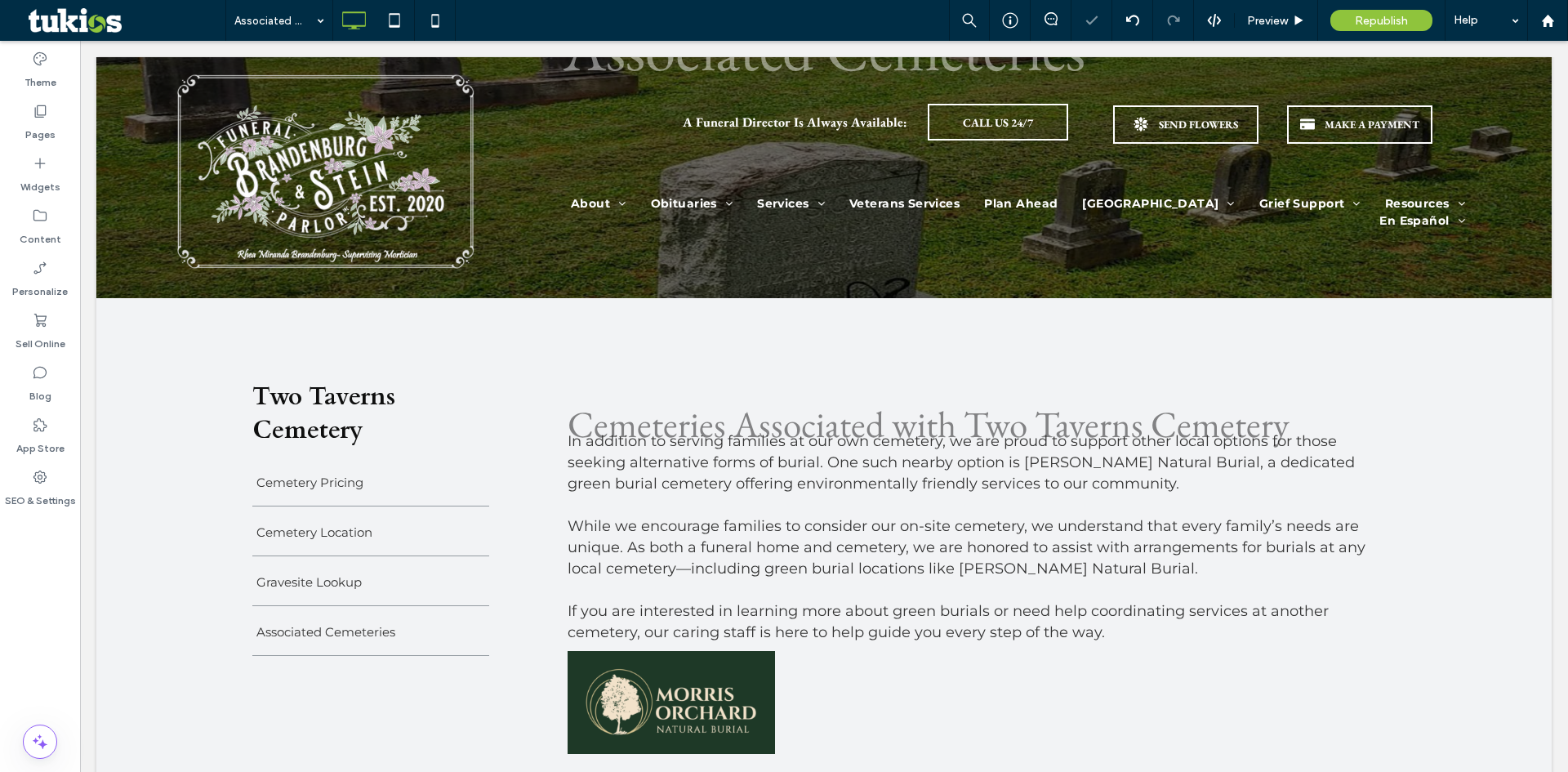 select 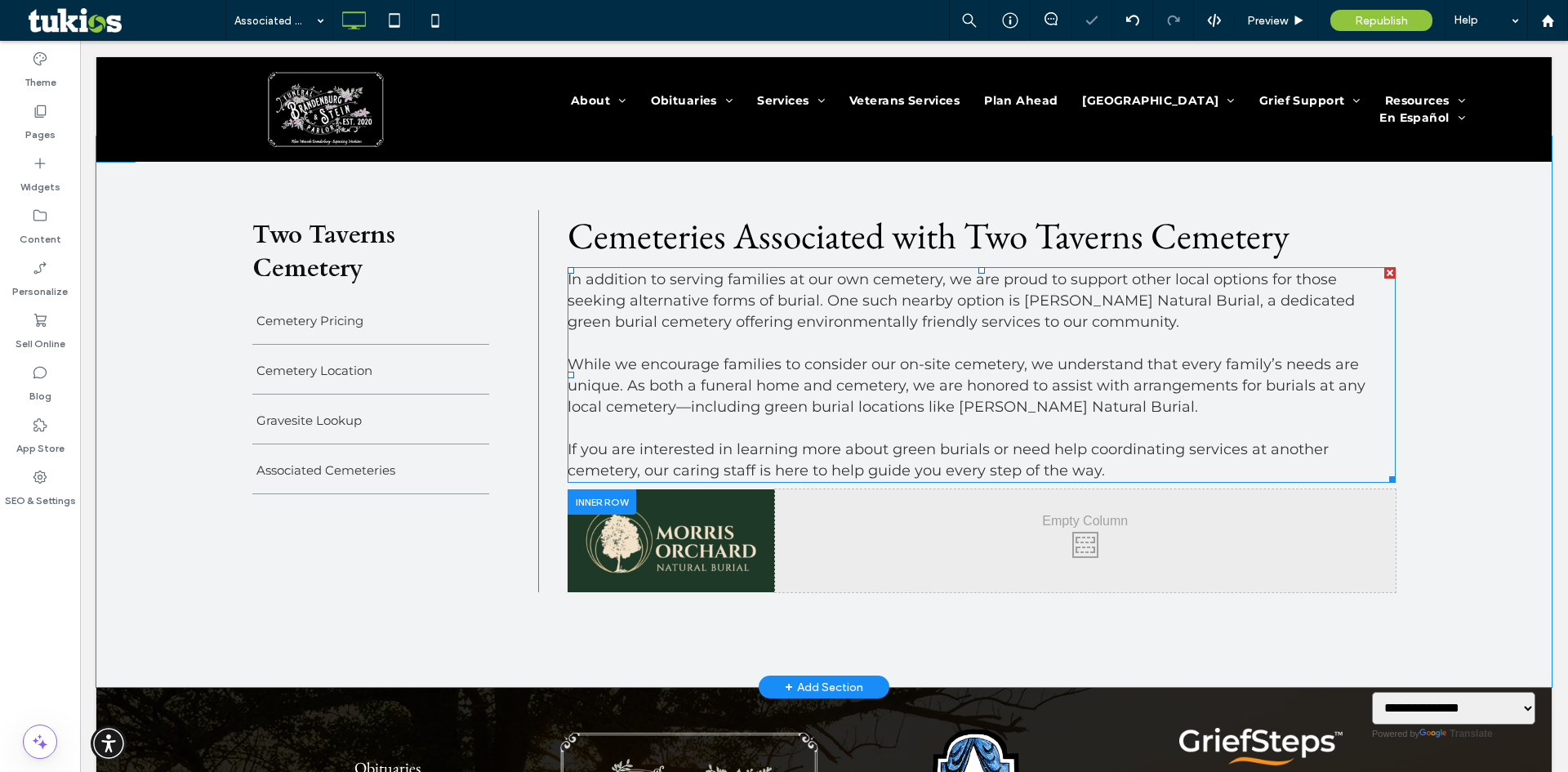 scroll, scrollTop: 490, scrollLeft: 0, axis: vertical 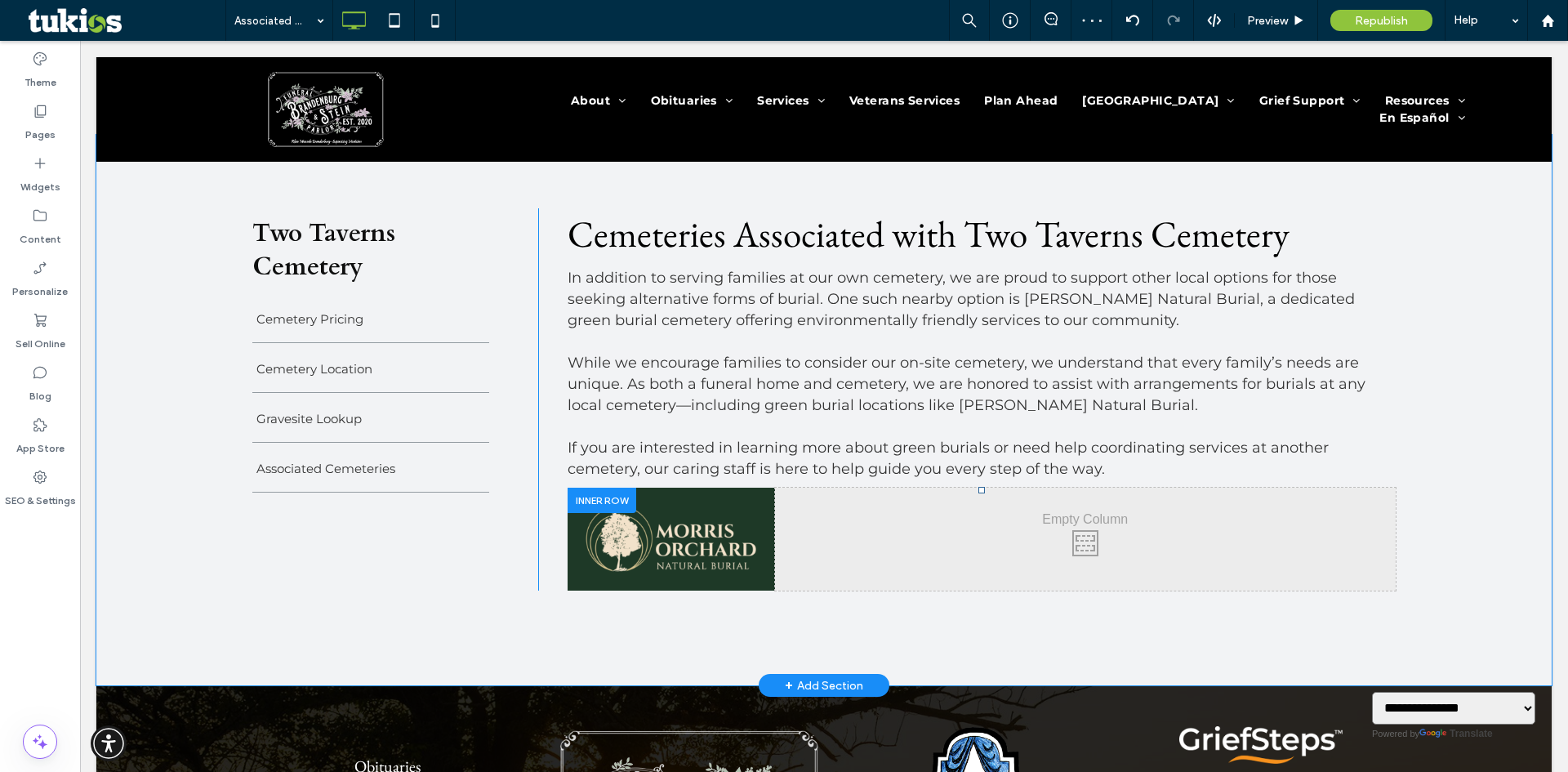 click at bounding box center [602, 500] 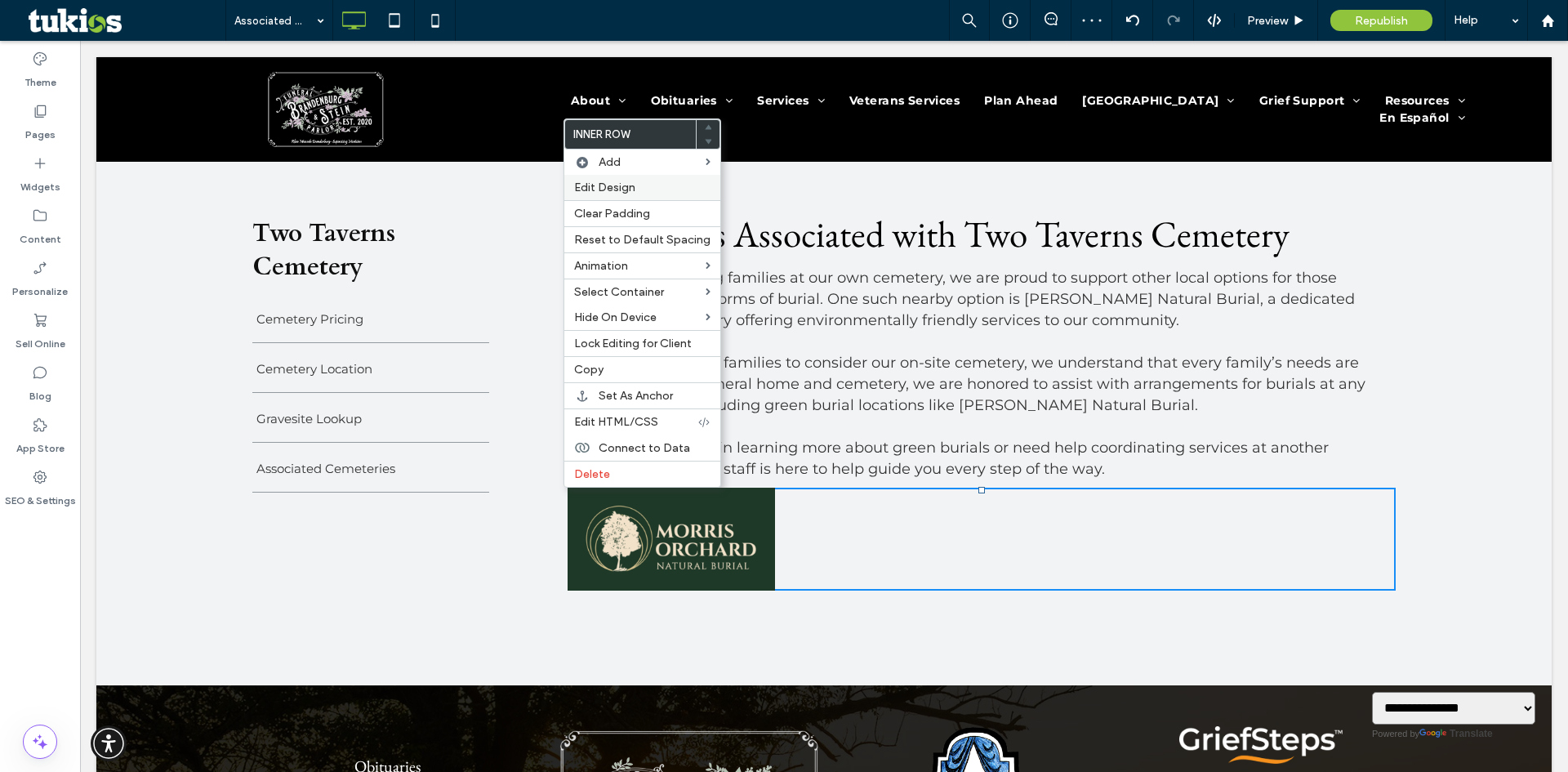 click on "Edit Design" at bounding box center (604, 187) 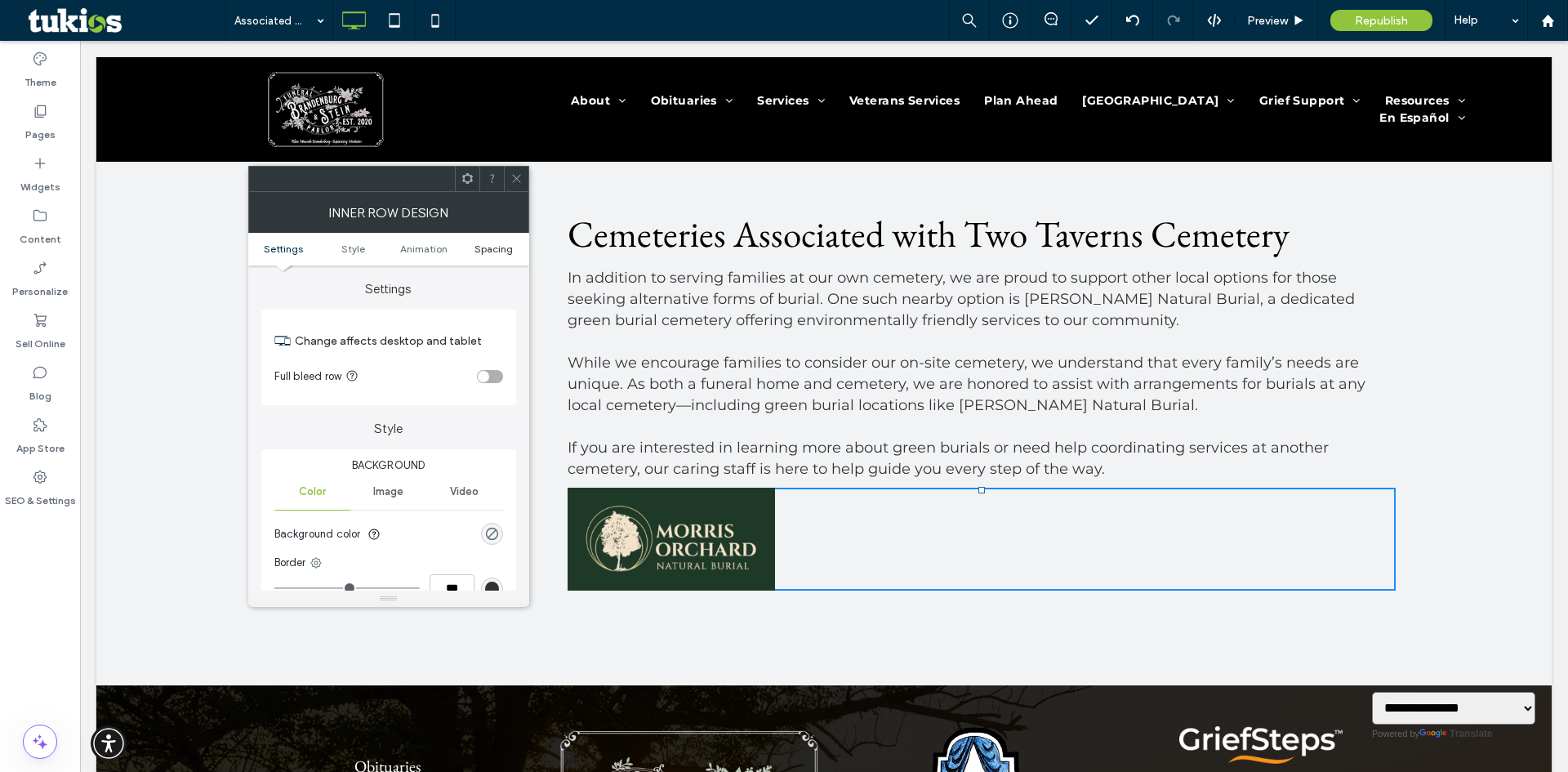 click on "Spacing" at bounding box center [493, 248] 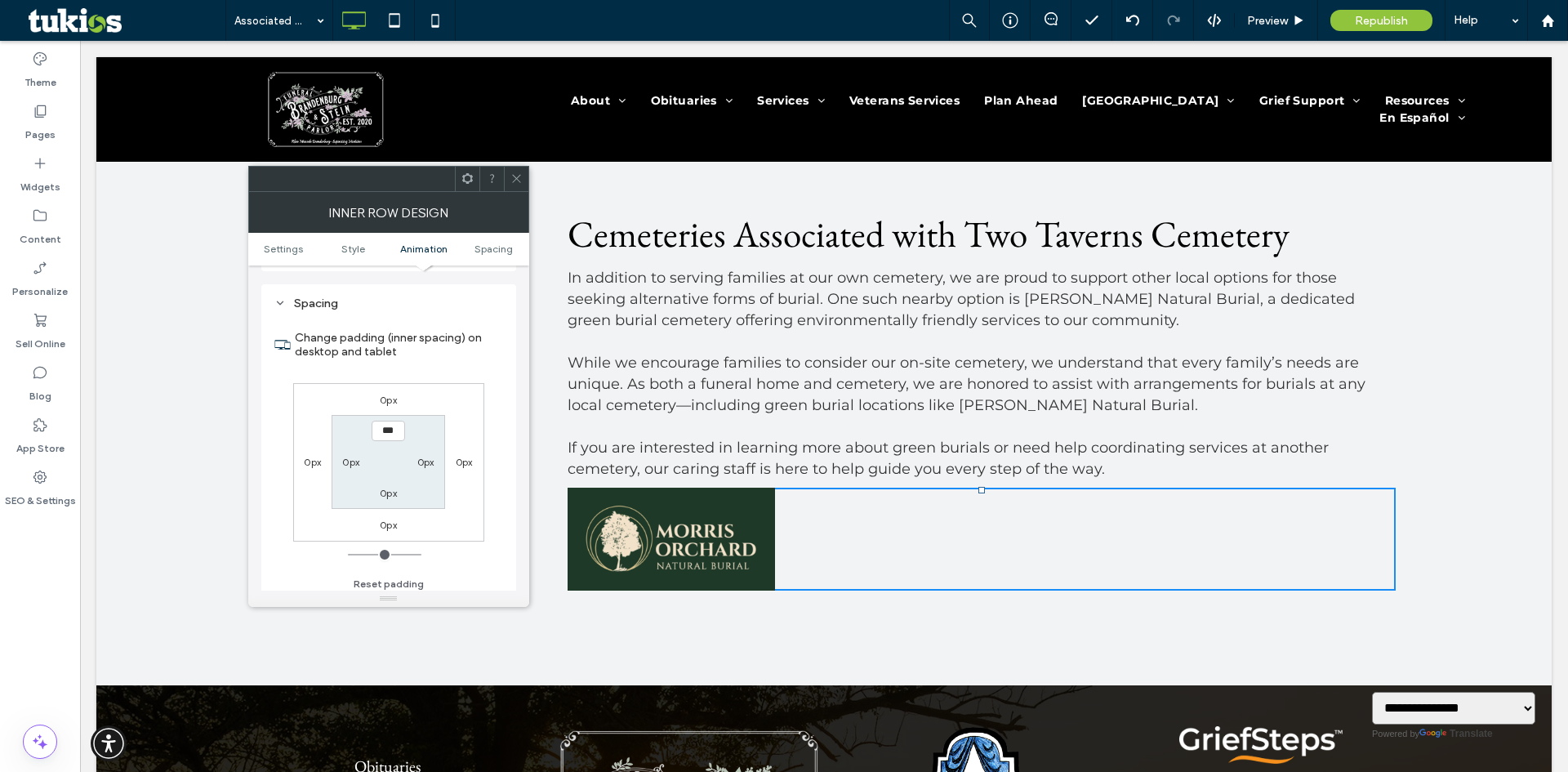 scroll, scrollTop: 523, scrollLeft: 0, axis: vertical 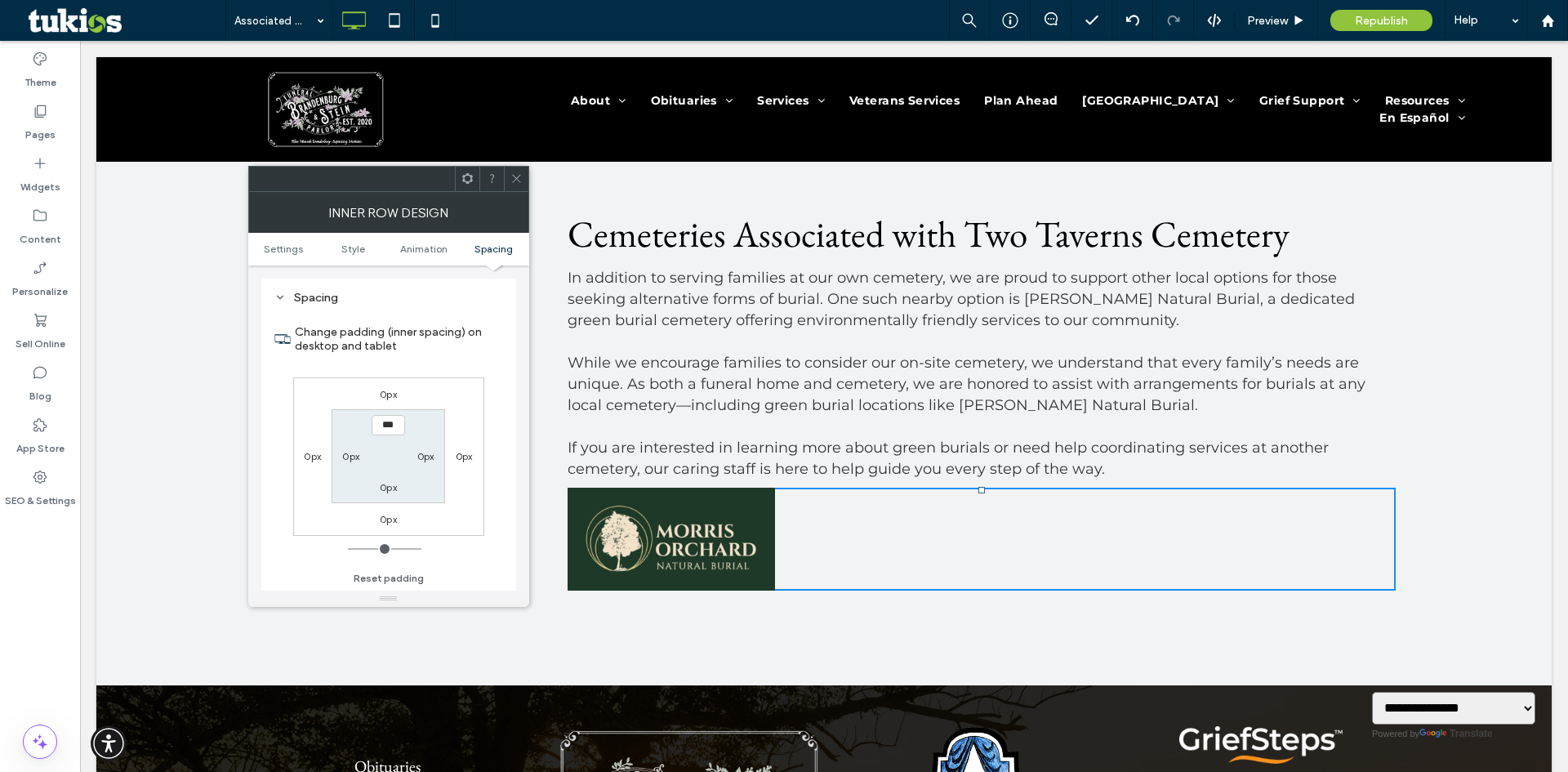 click on "0px" at bounding box center (388, 394) 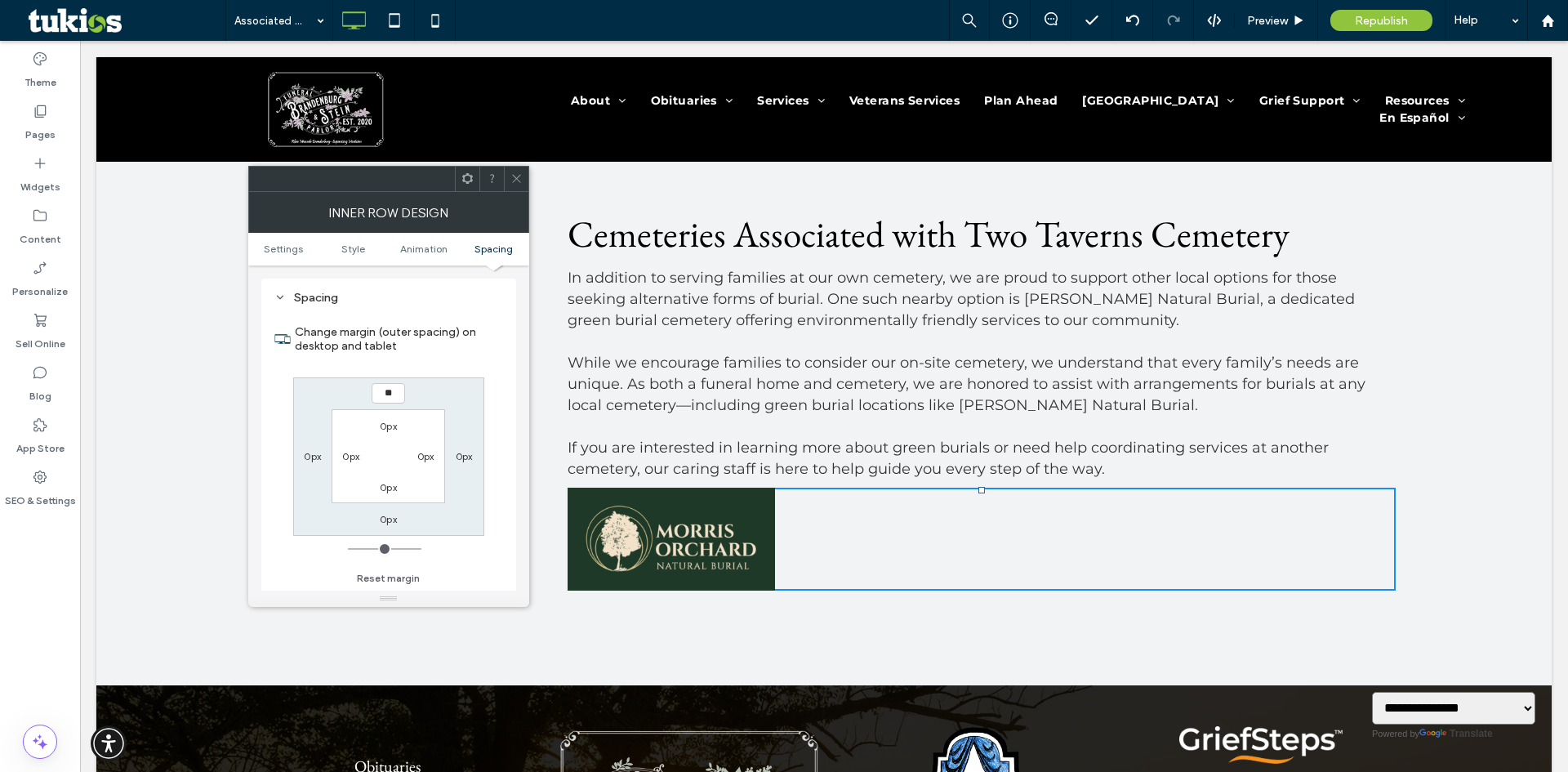 type on "**" 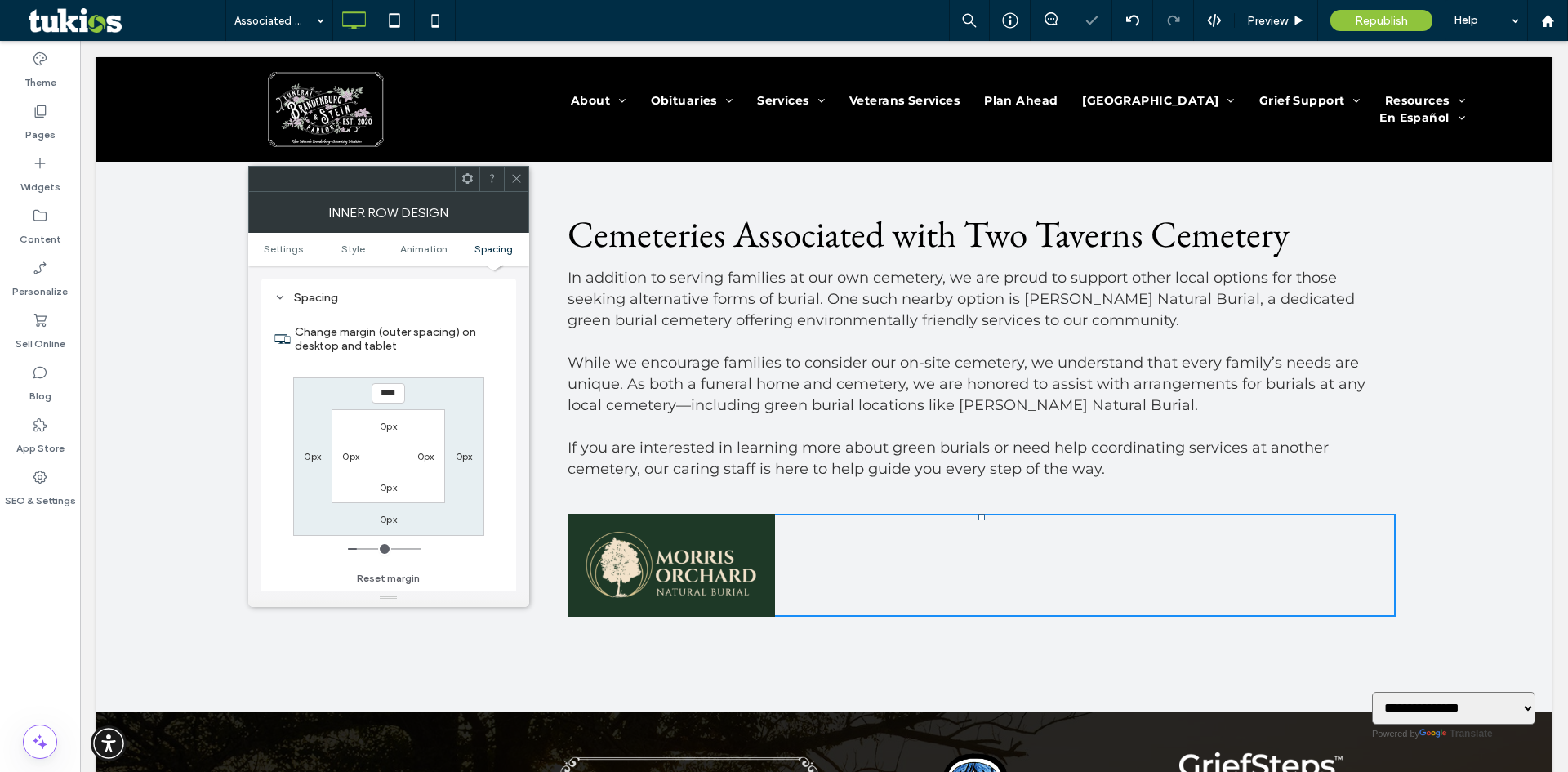 click at bounding box center [516, 179] 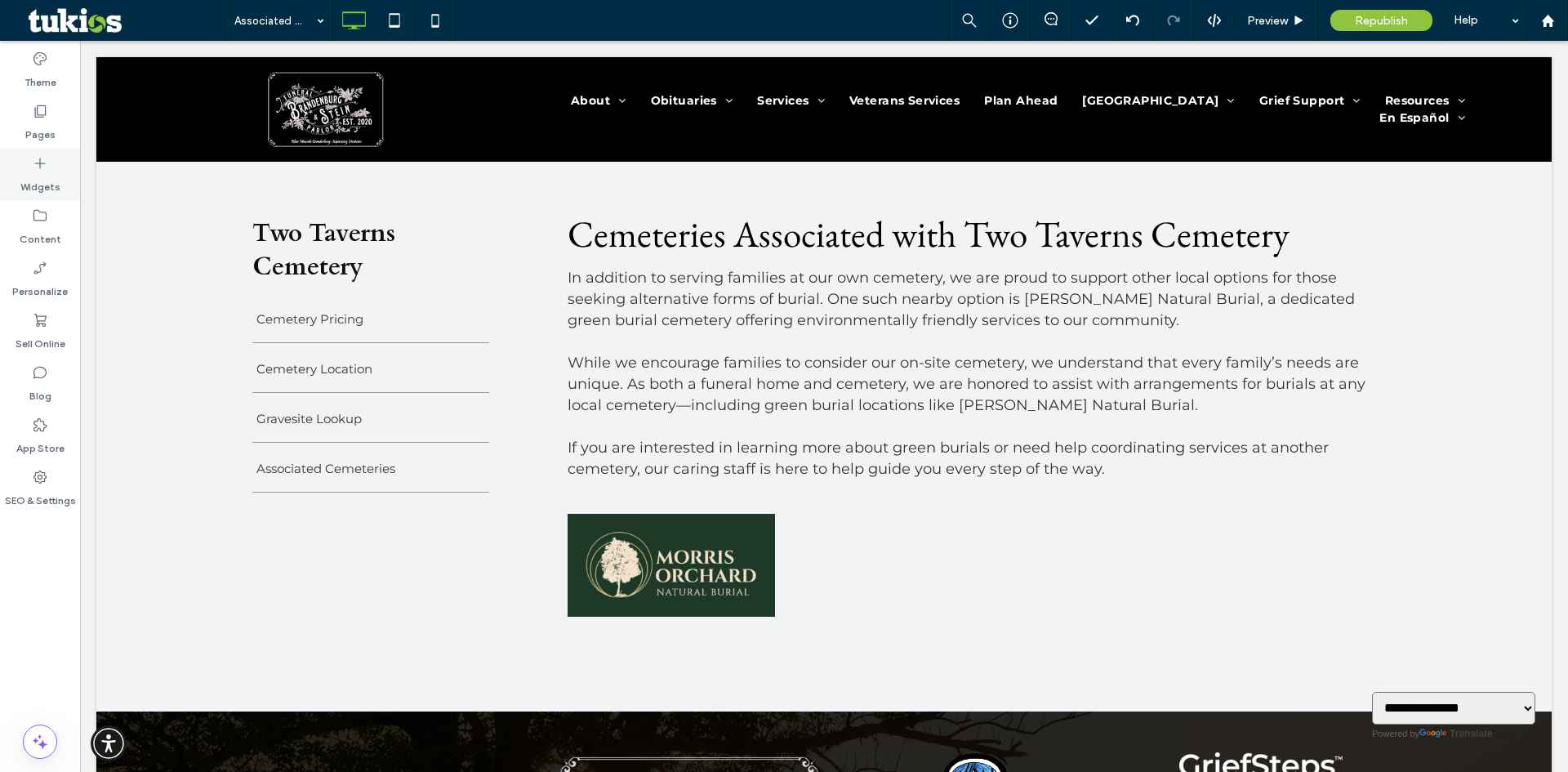 click on "Widgets" at bounding box center [40, 183] 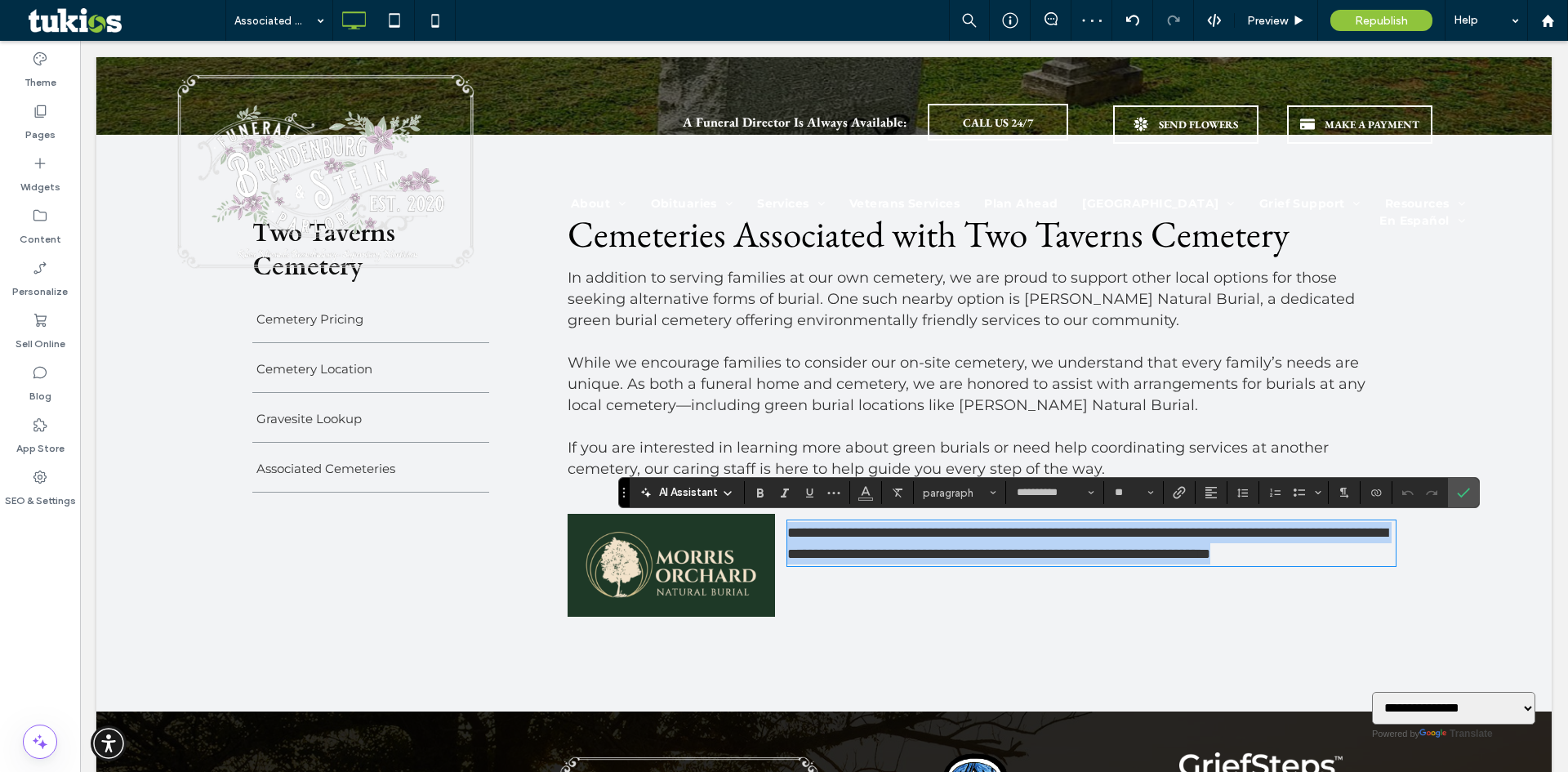 type 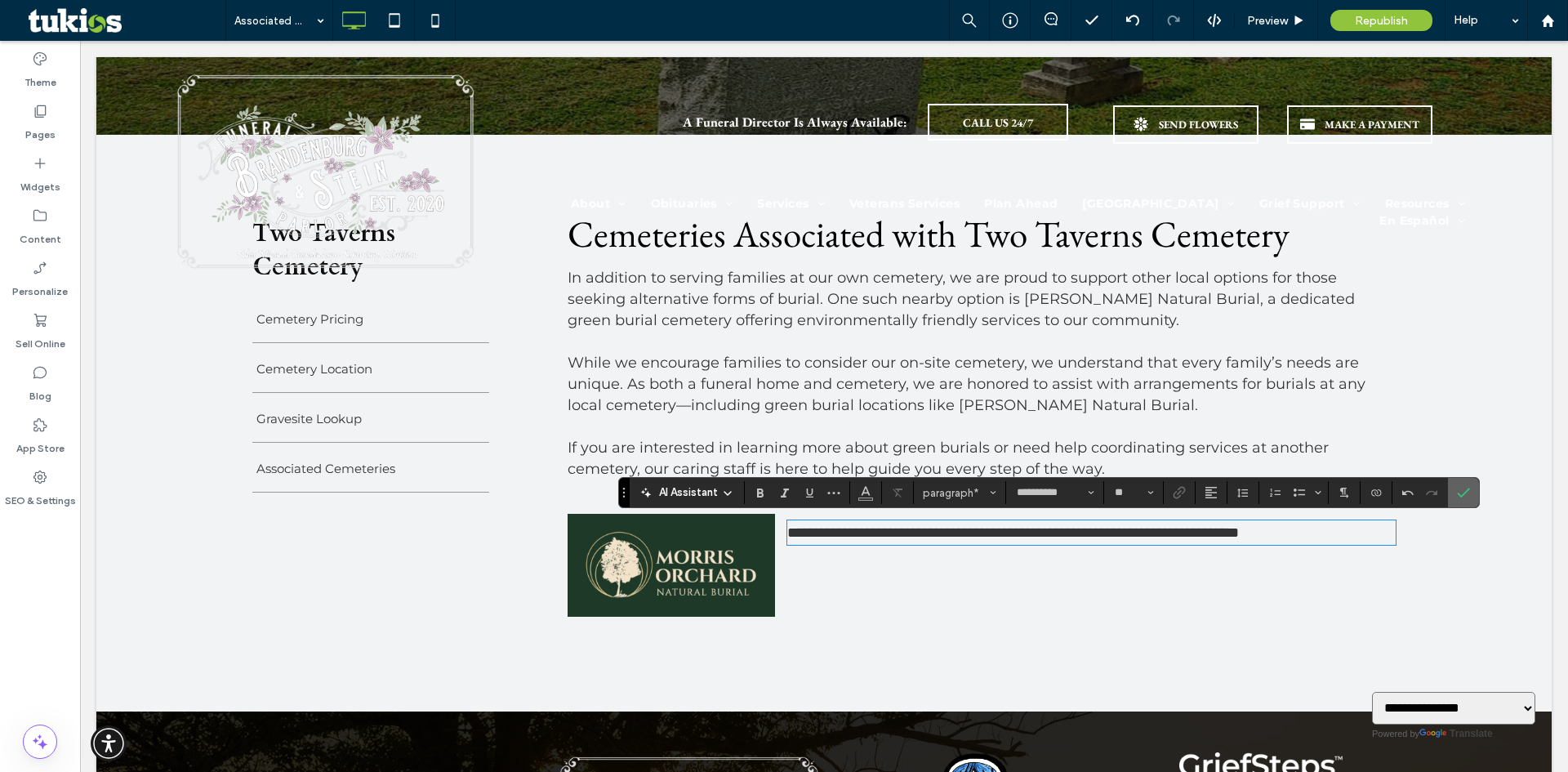 click at bounding box center (1460, 493) 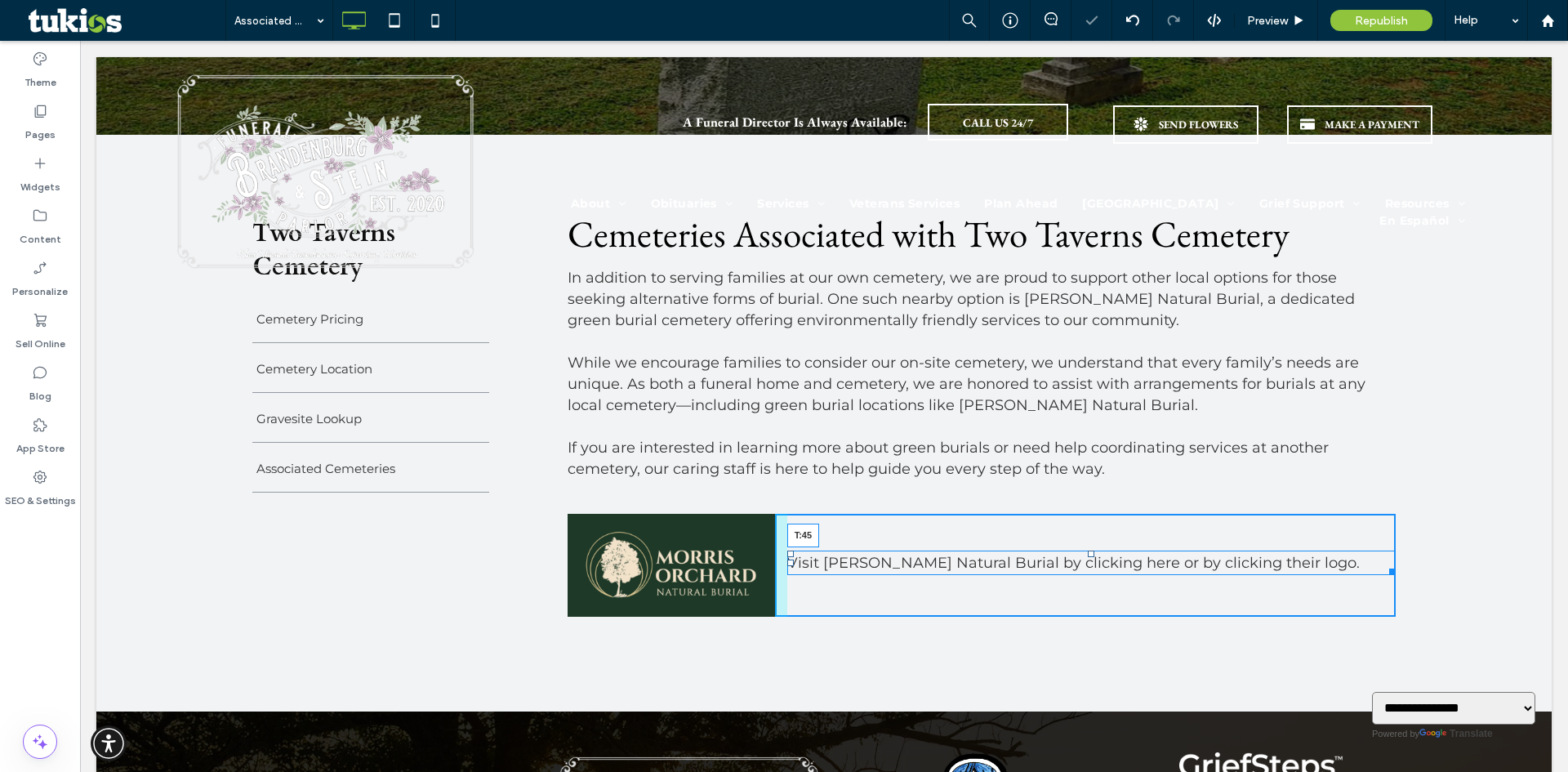 drag, startPoint x: 1085, startPoint y: 520, endPoint x: 1128, endPoint y: 597, distance: 88.193 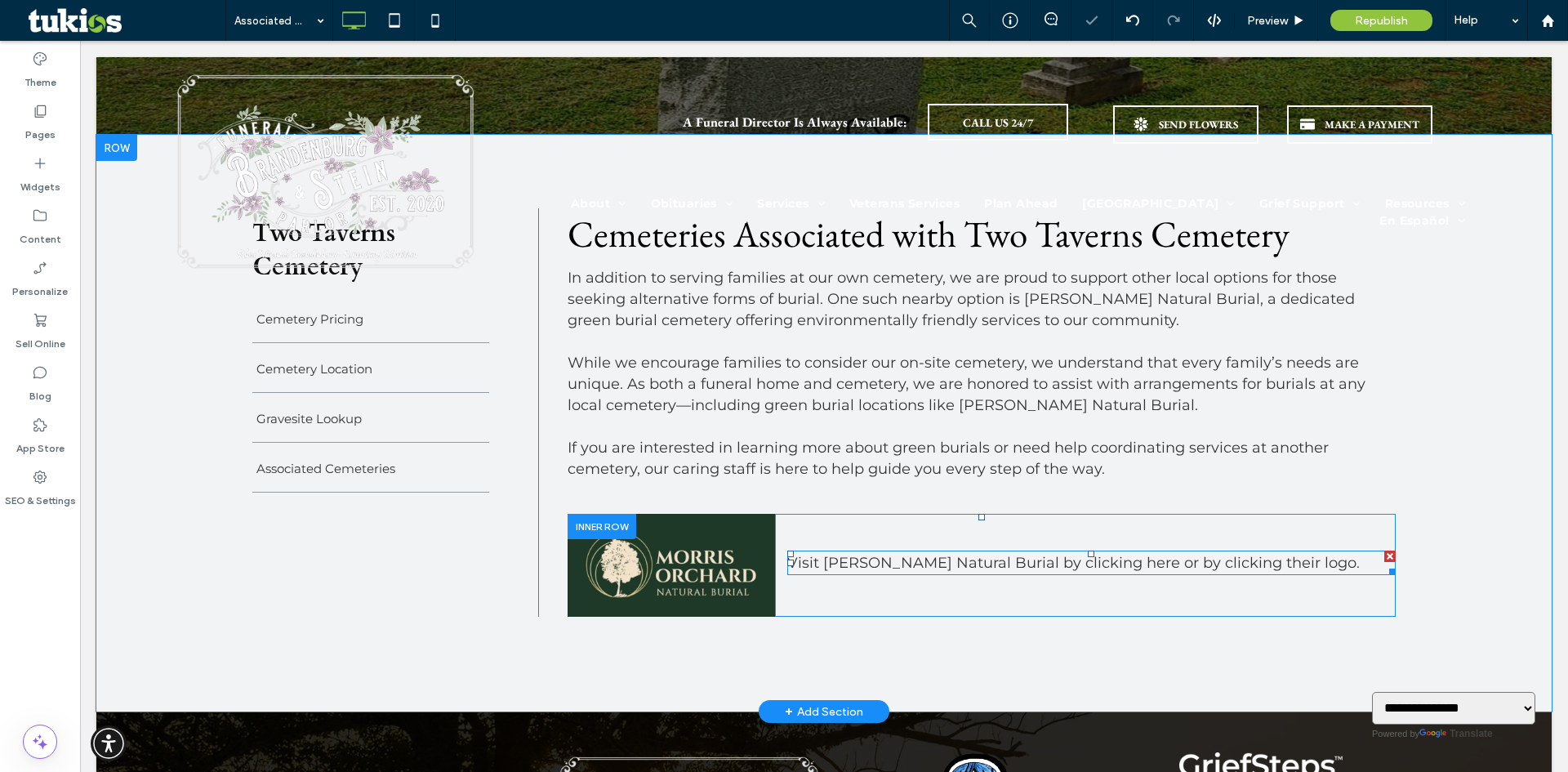 click on "Visit [PERSON_NAME] Natural Burial by clicking here or by clicking their logo." at bounding box center (1073, 563) 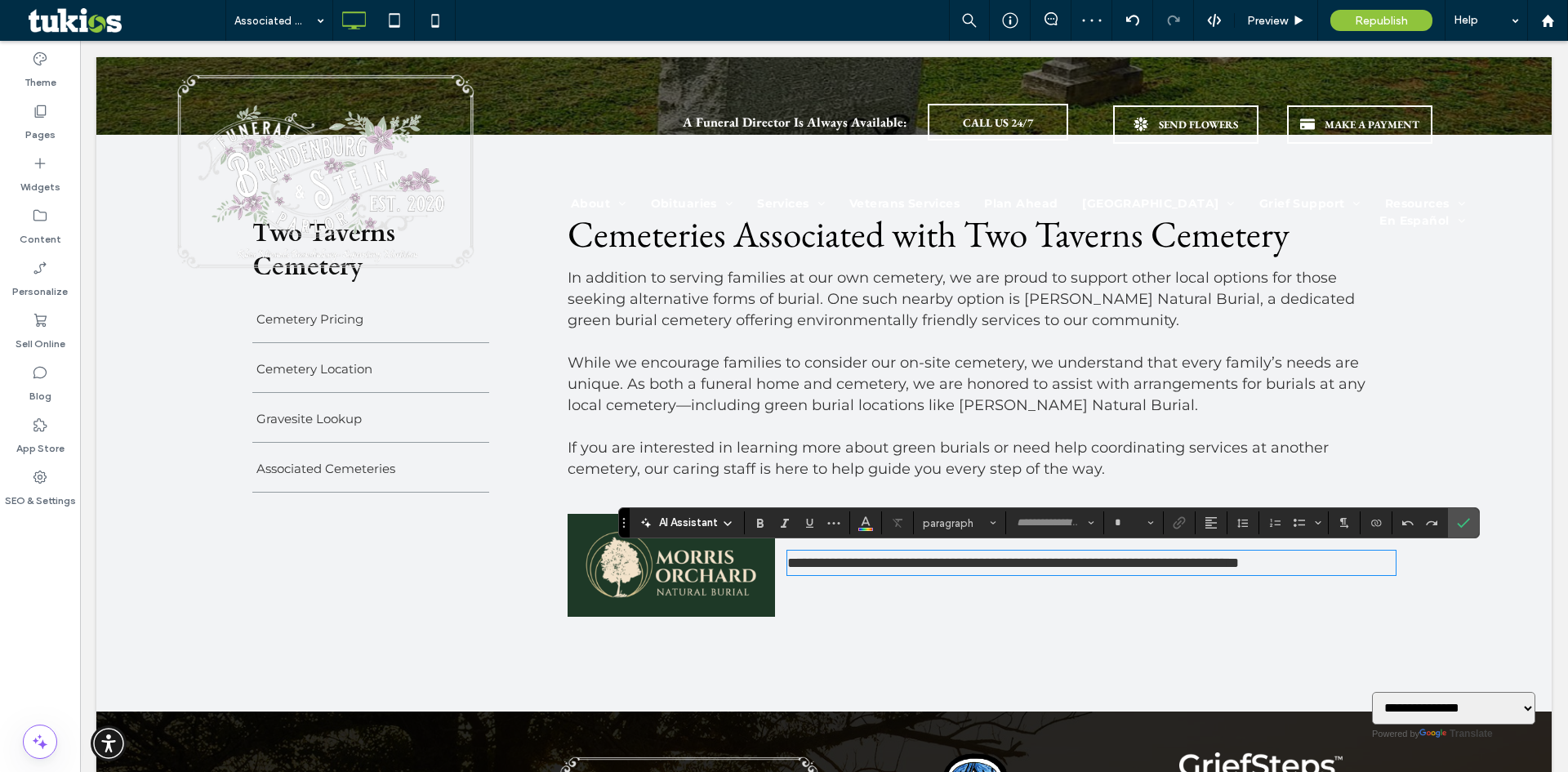 click on "**********" at bounding box center (1013, 563) 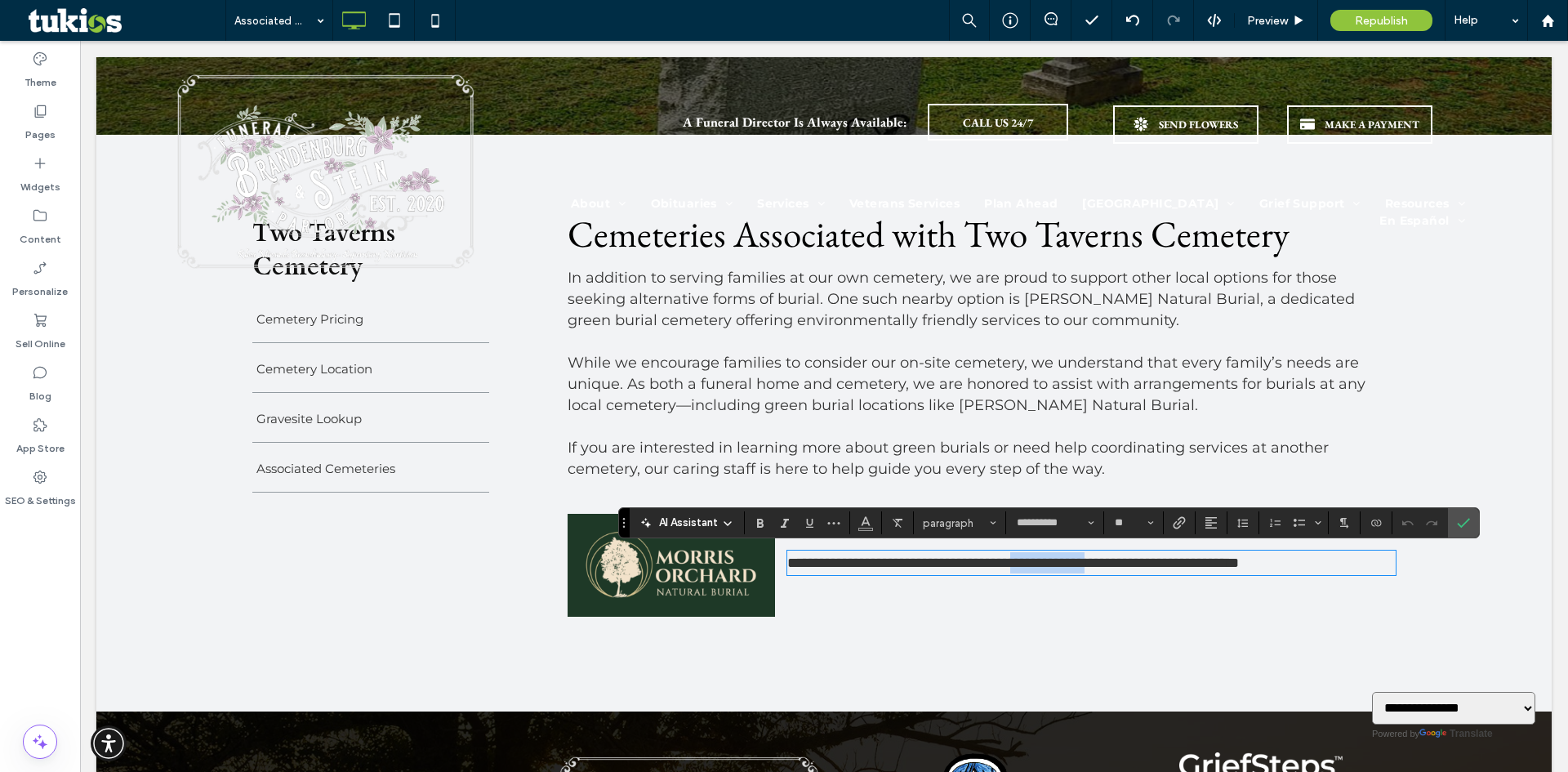 drag, startPoint x: 1057, startPoint y: 564, endPoint x: 1150, endPoint y: 564, distance: 93 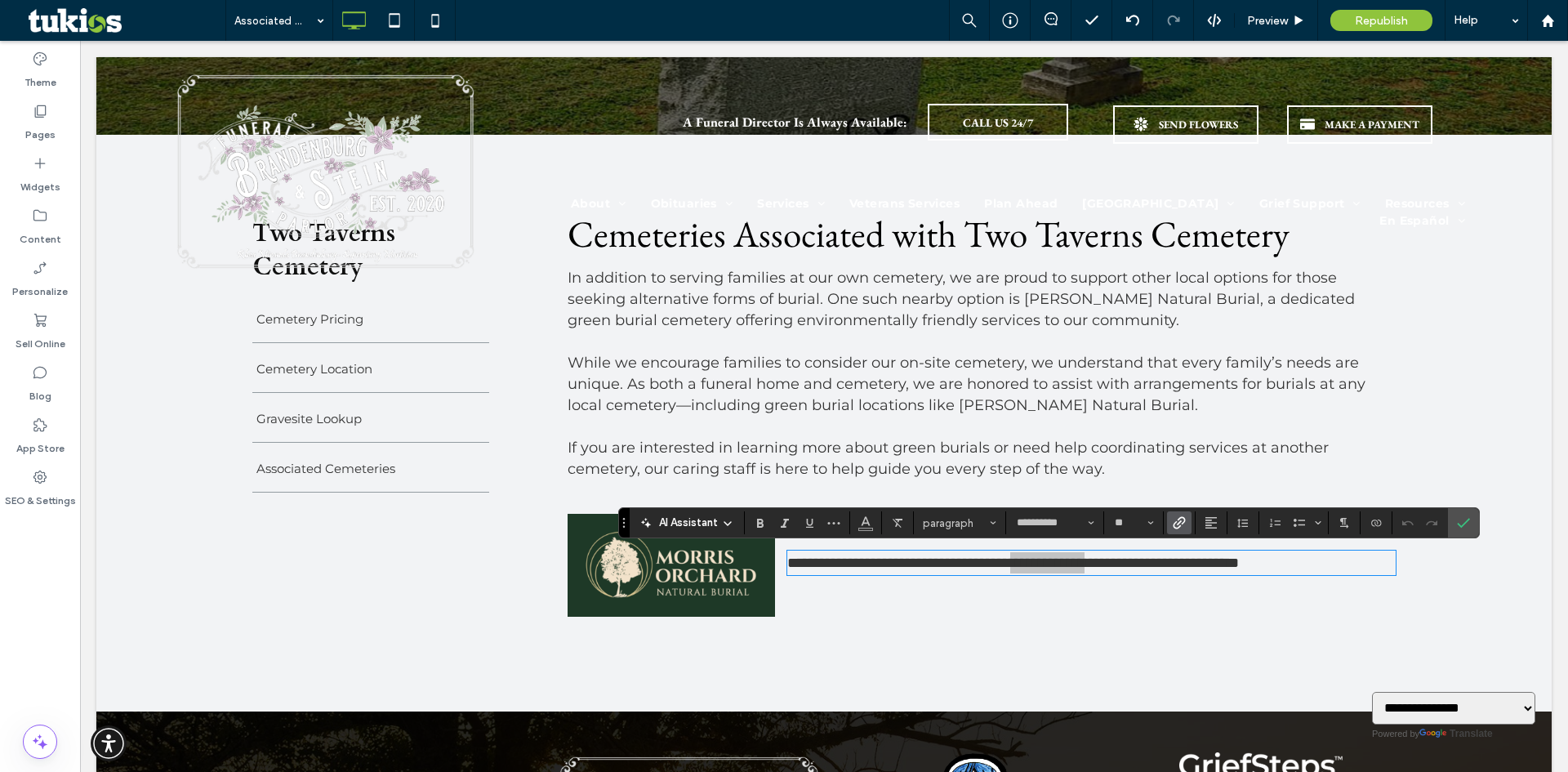 click 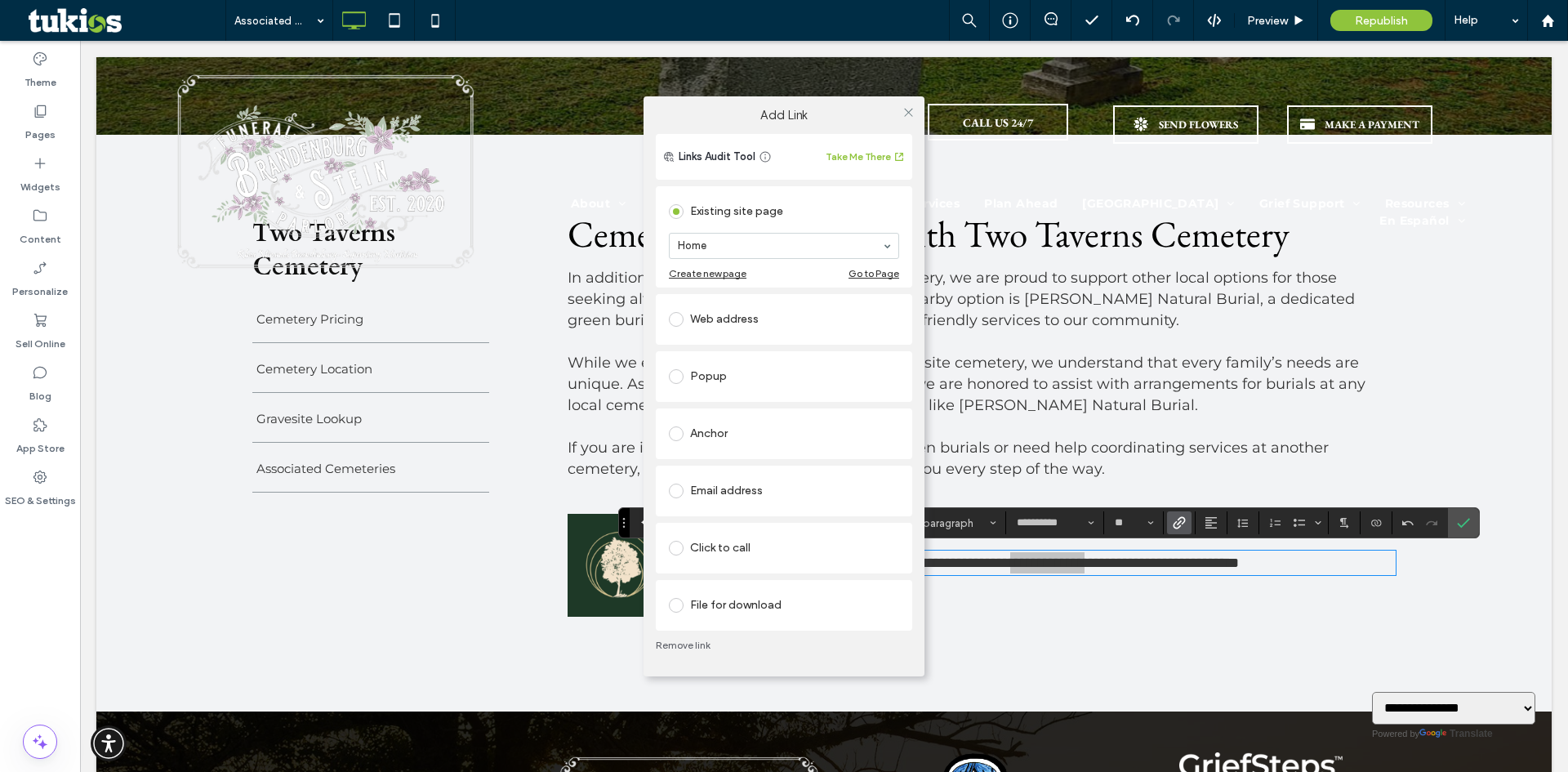 click on "Web address" at bounding box center (784, 319) 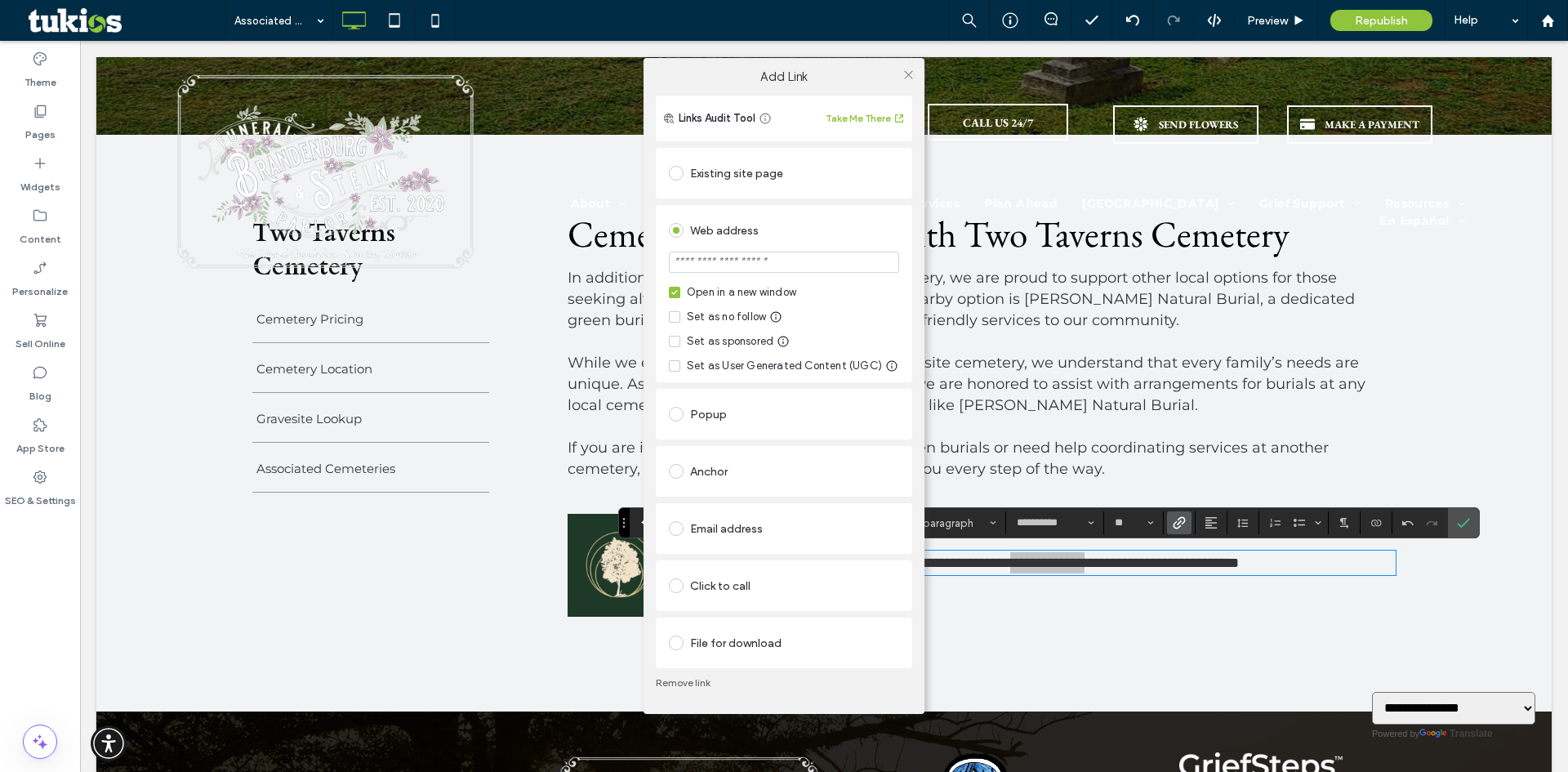 click at bounding box center [784, 262] 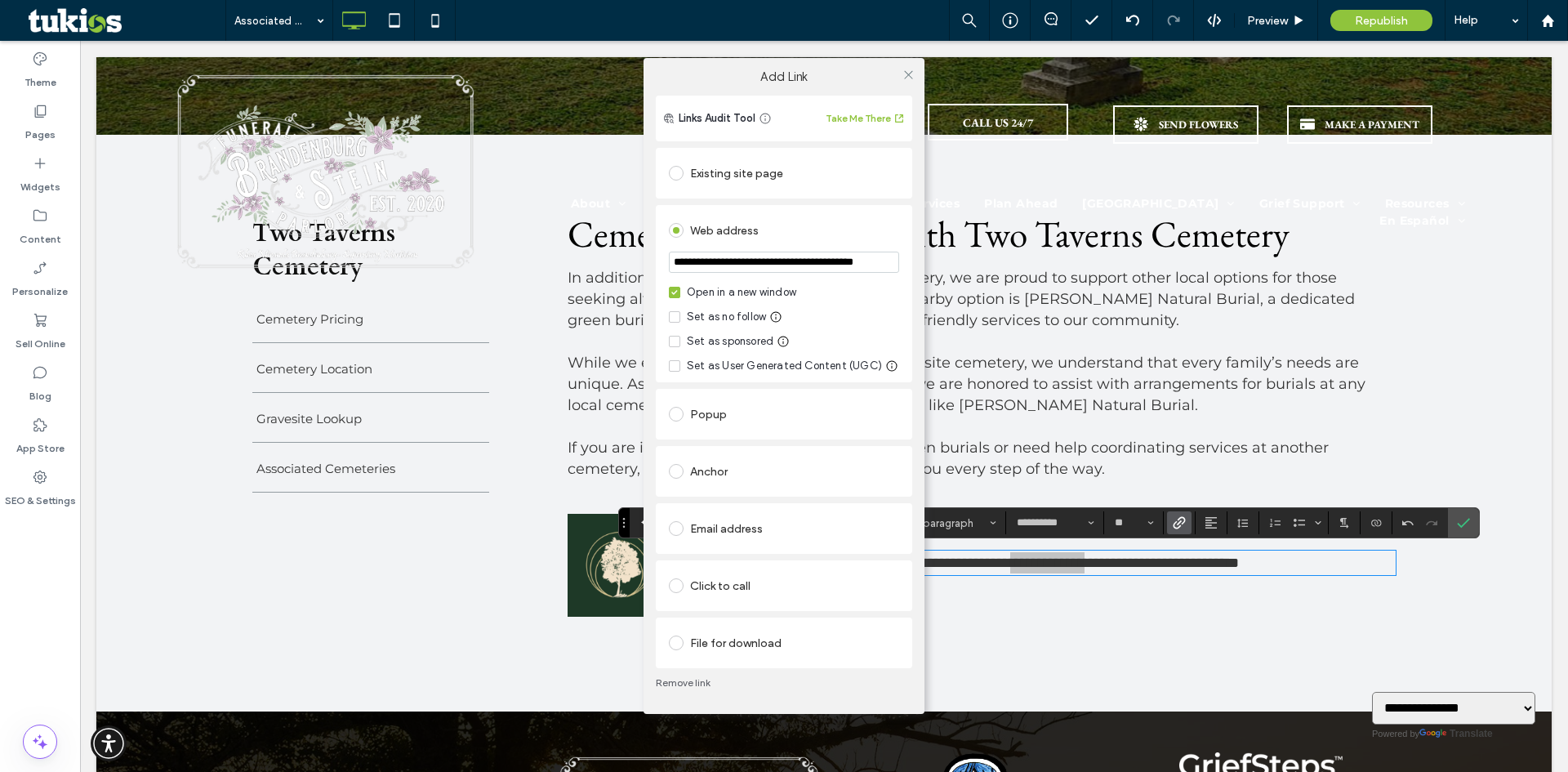 scroll, scrollTop: 0, scrollLeft: 26, axis: horizontal 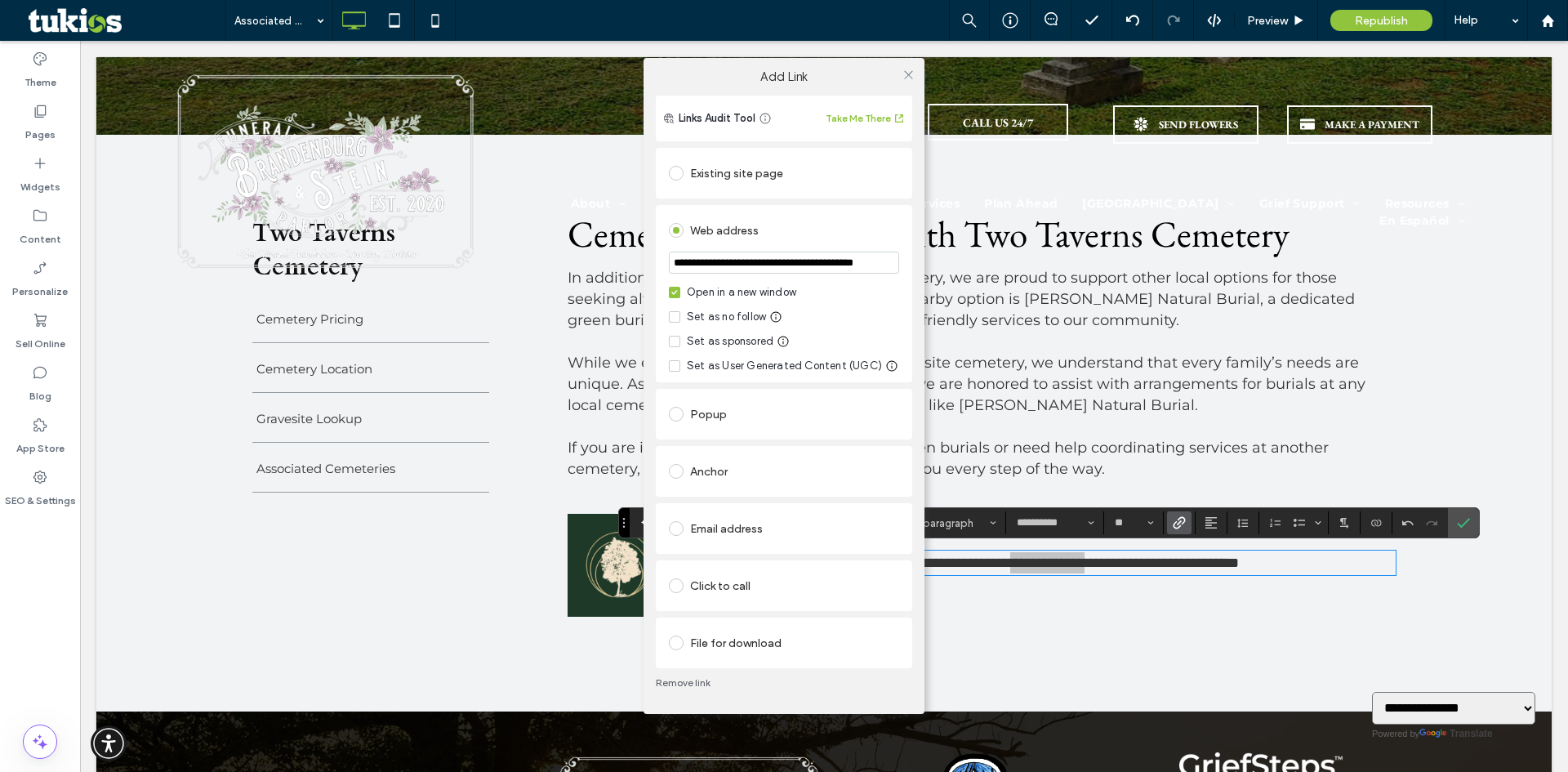 type on "**********" 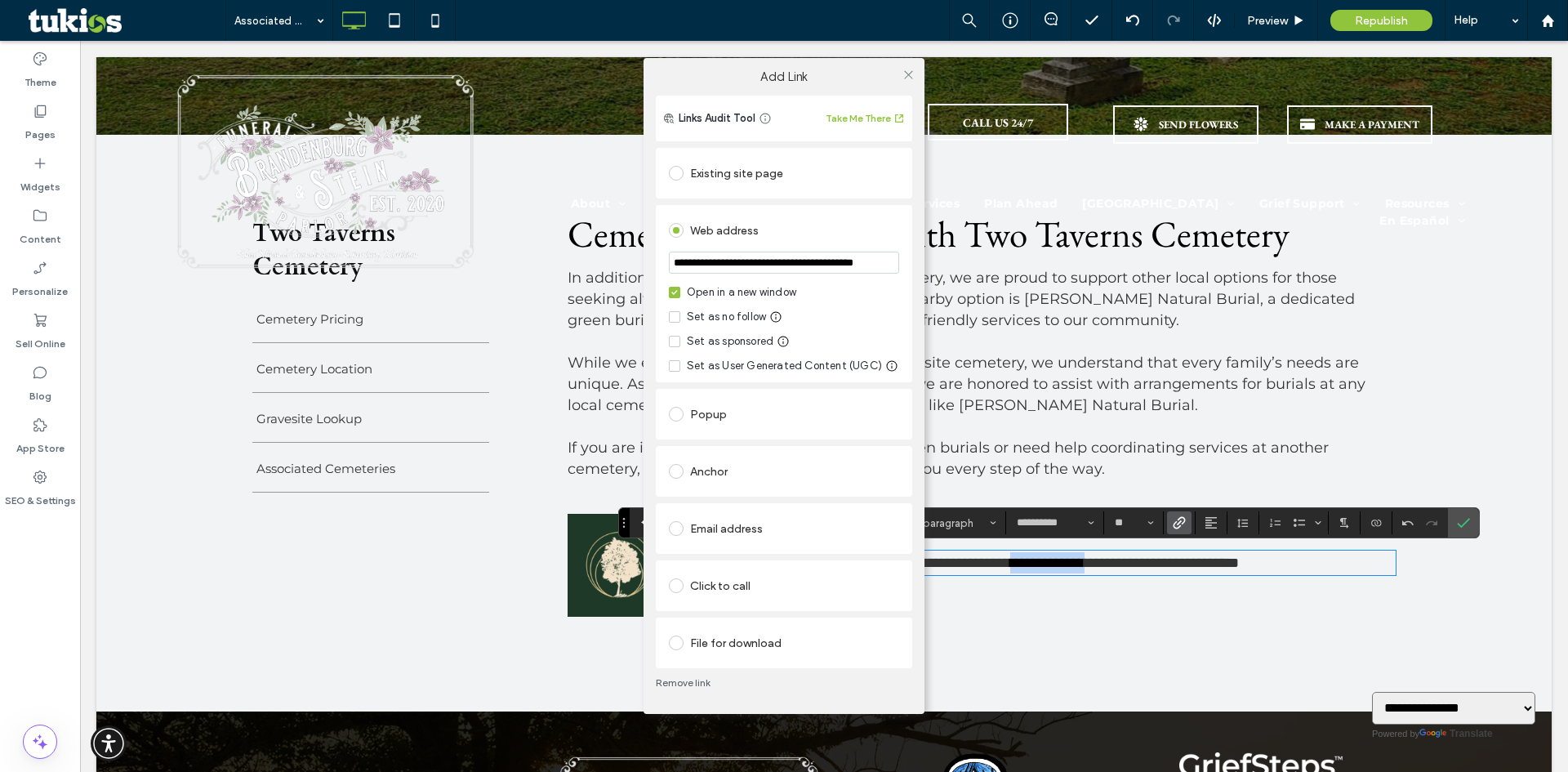 click on "**********" at bounding box center [784, 406] 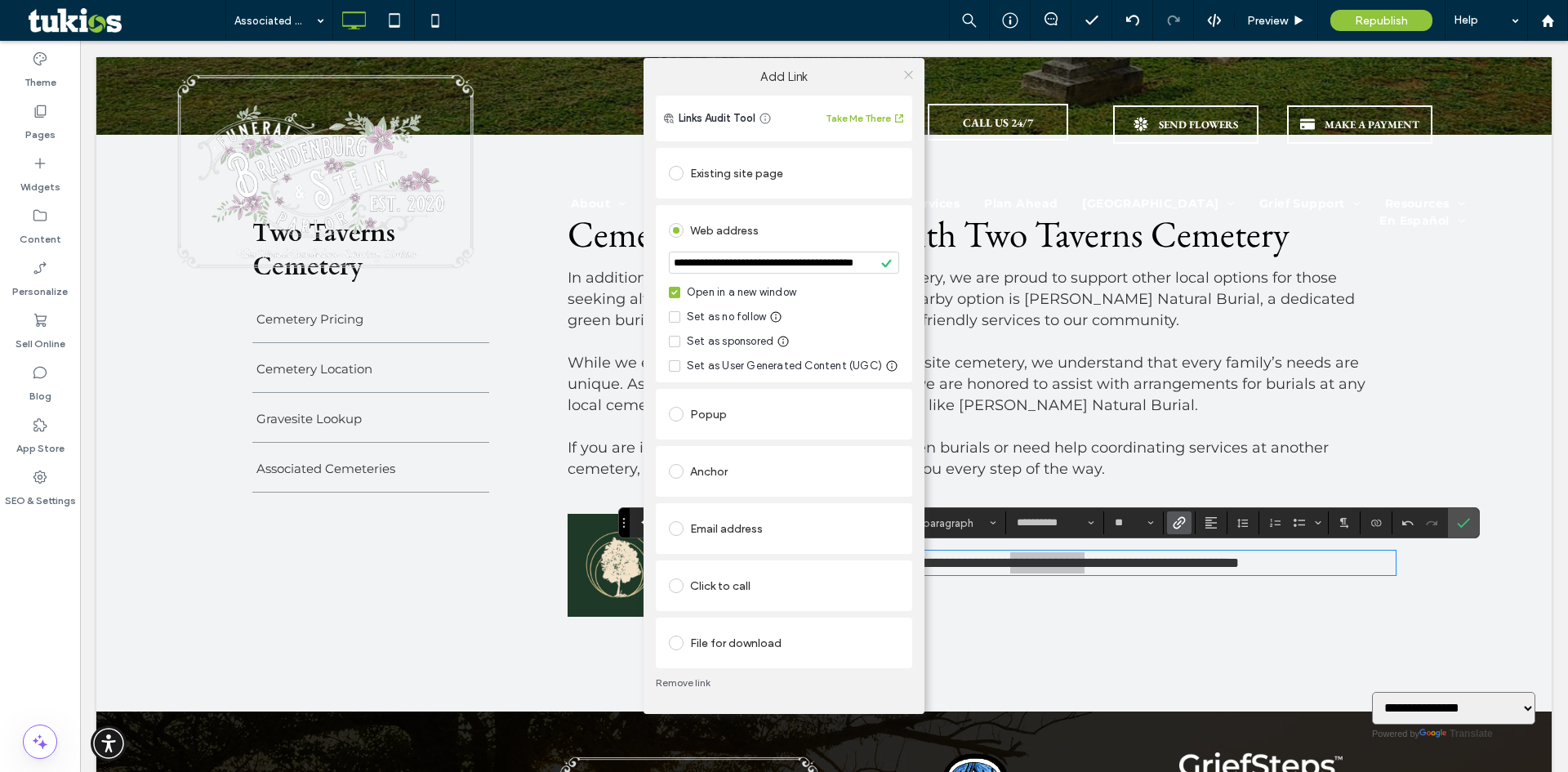 click 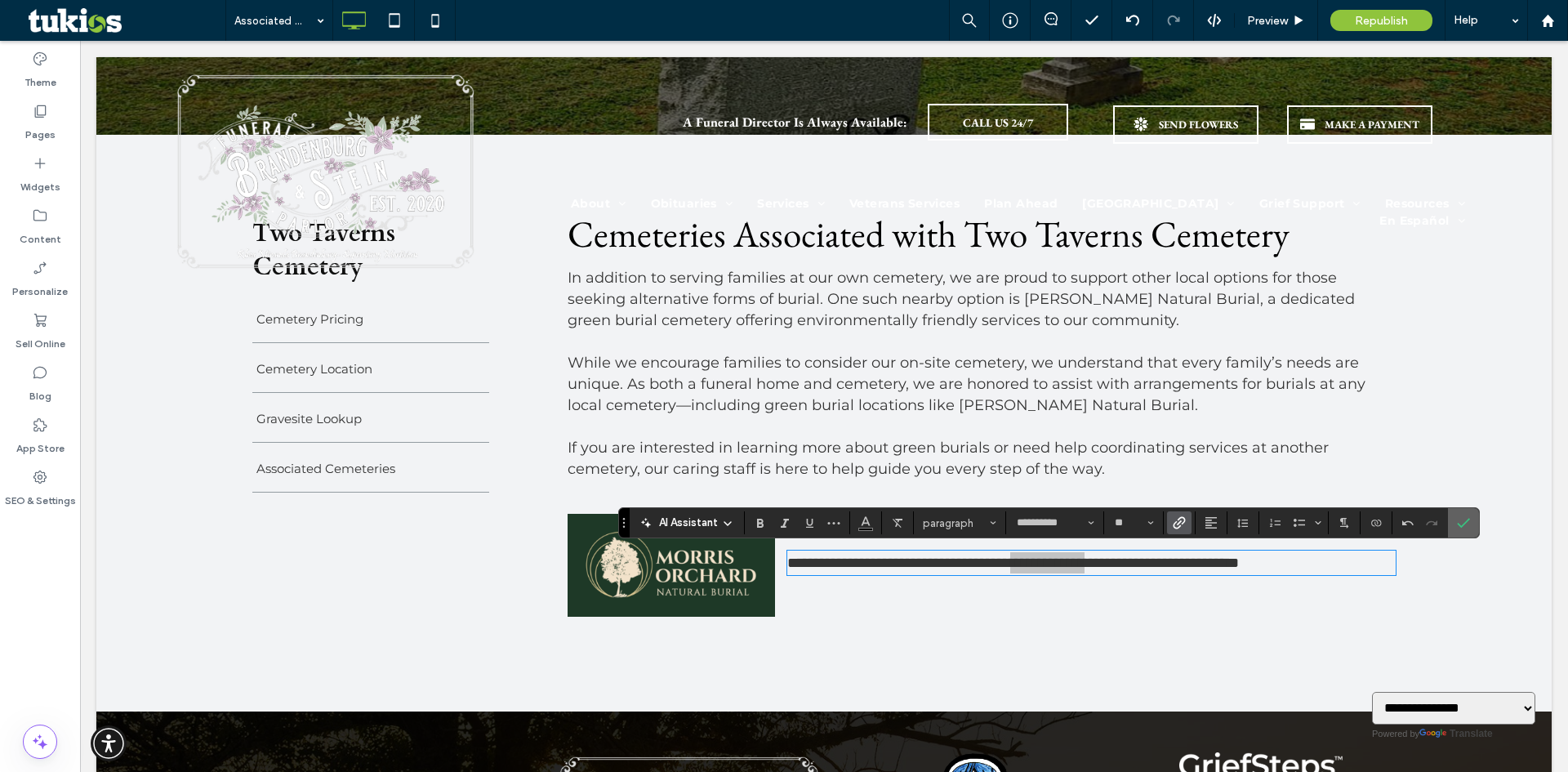click at bounding box center [1463, 523] 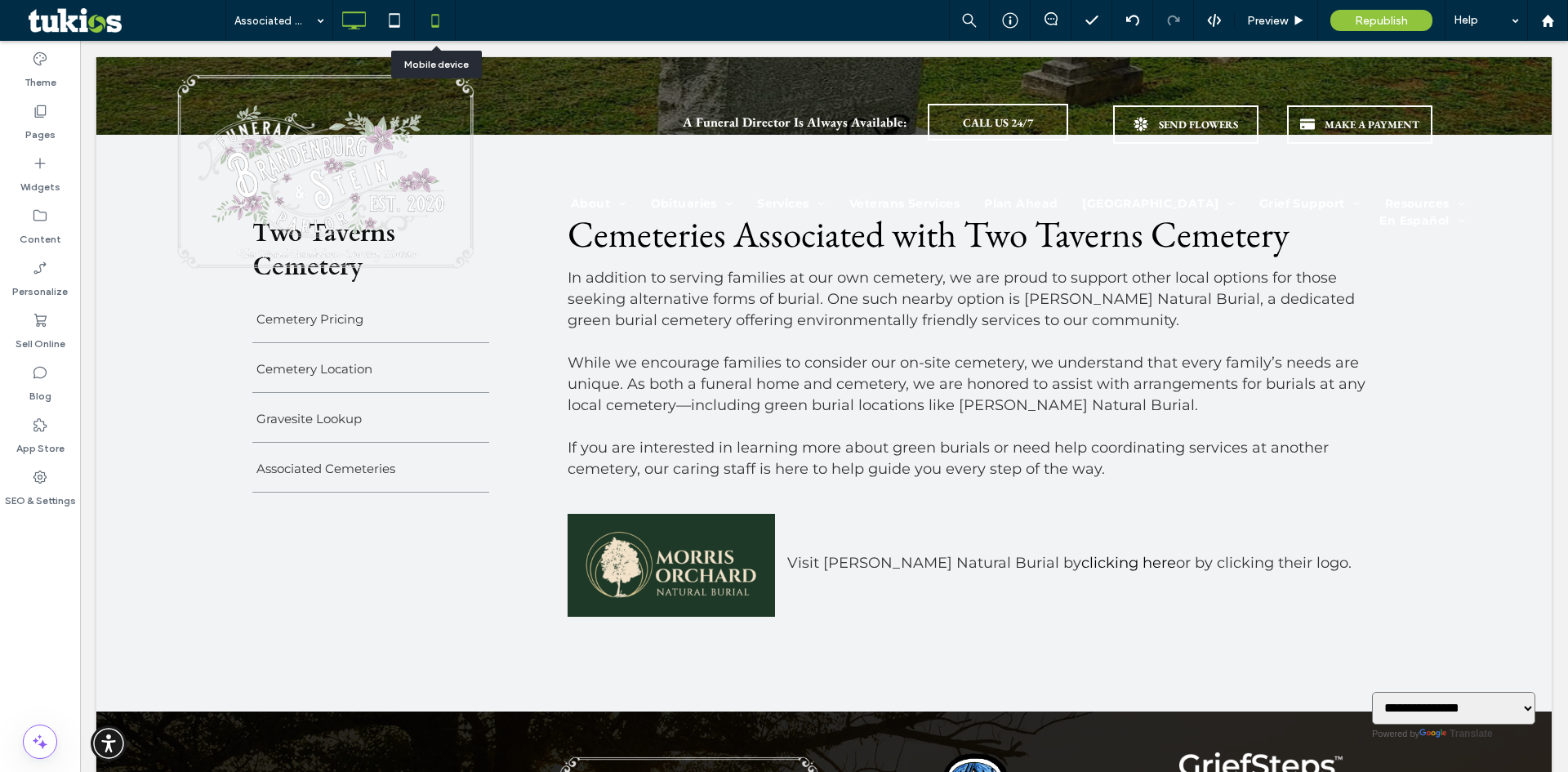 click 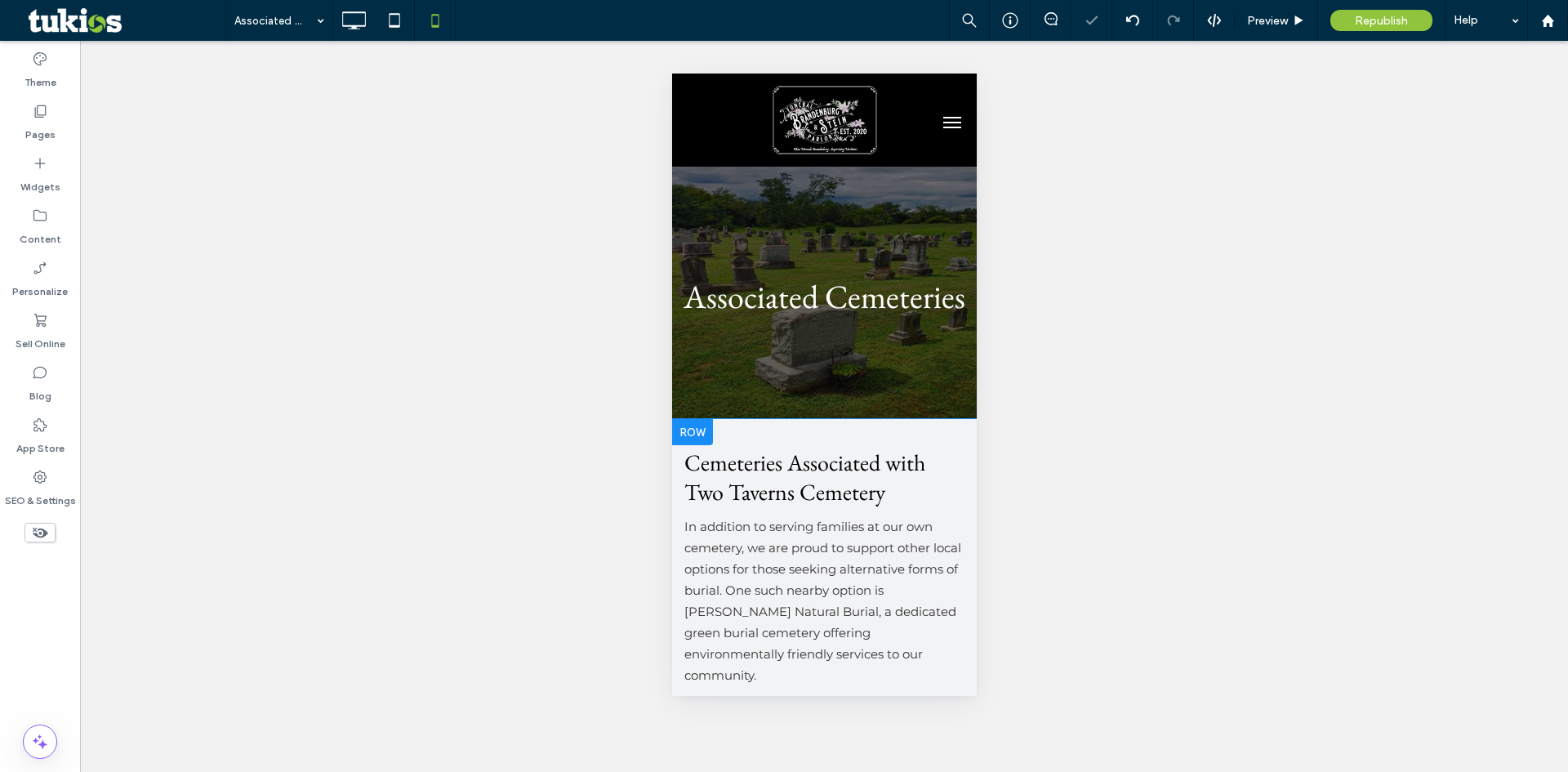 scroll, scrollTop: 163, scrollLeft: 0, axis: vertical 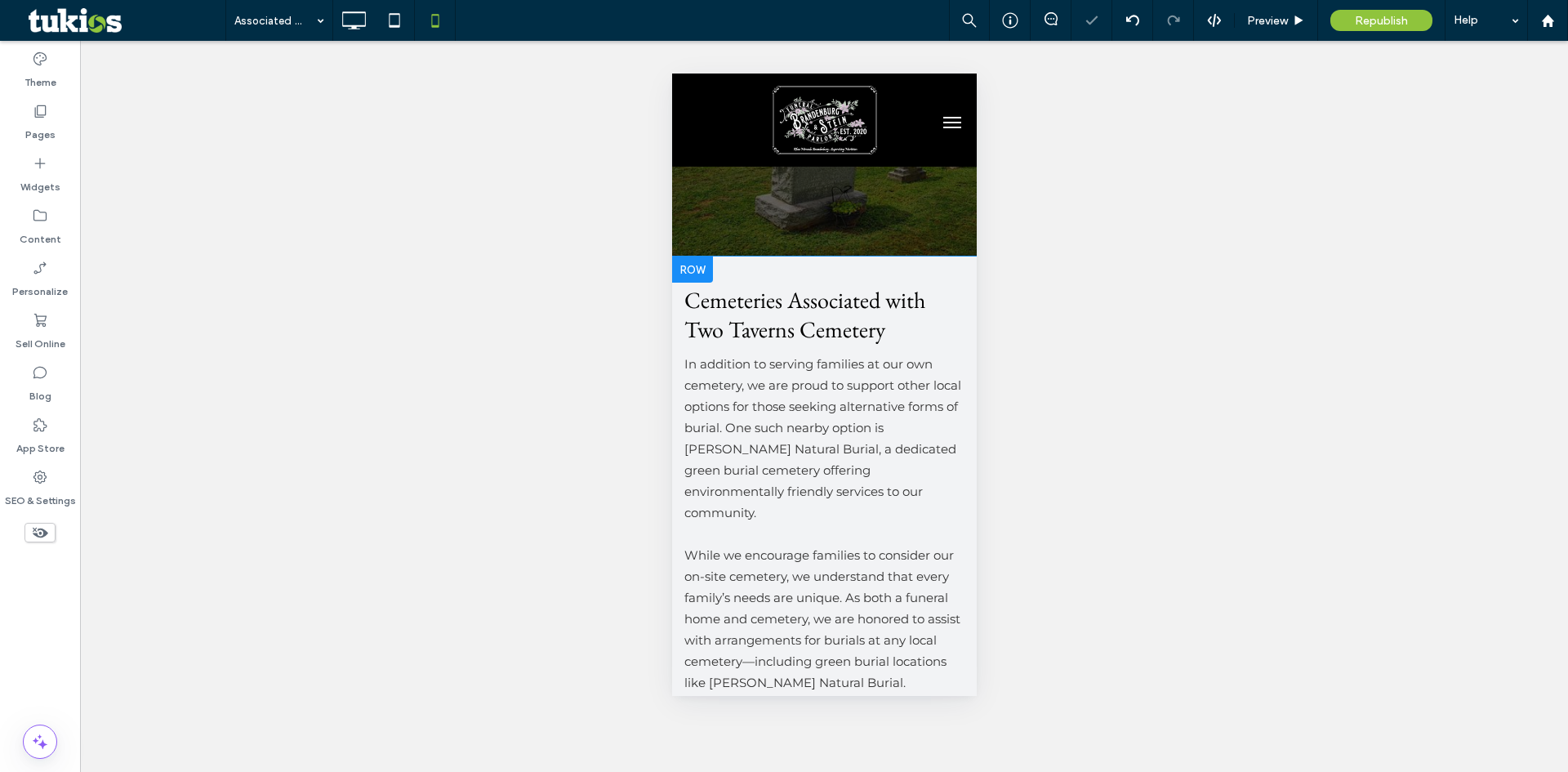 select 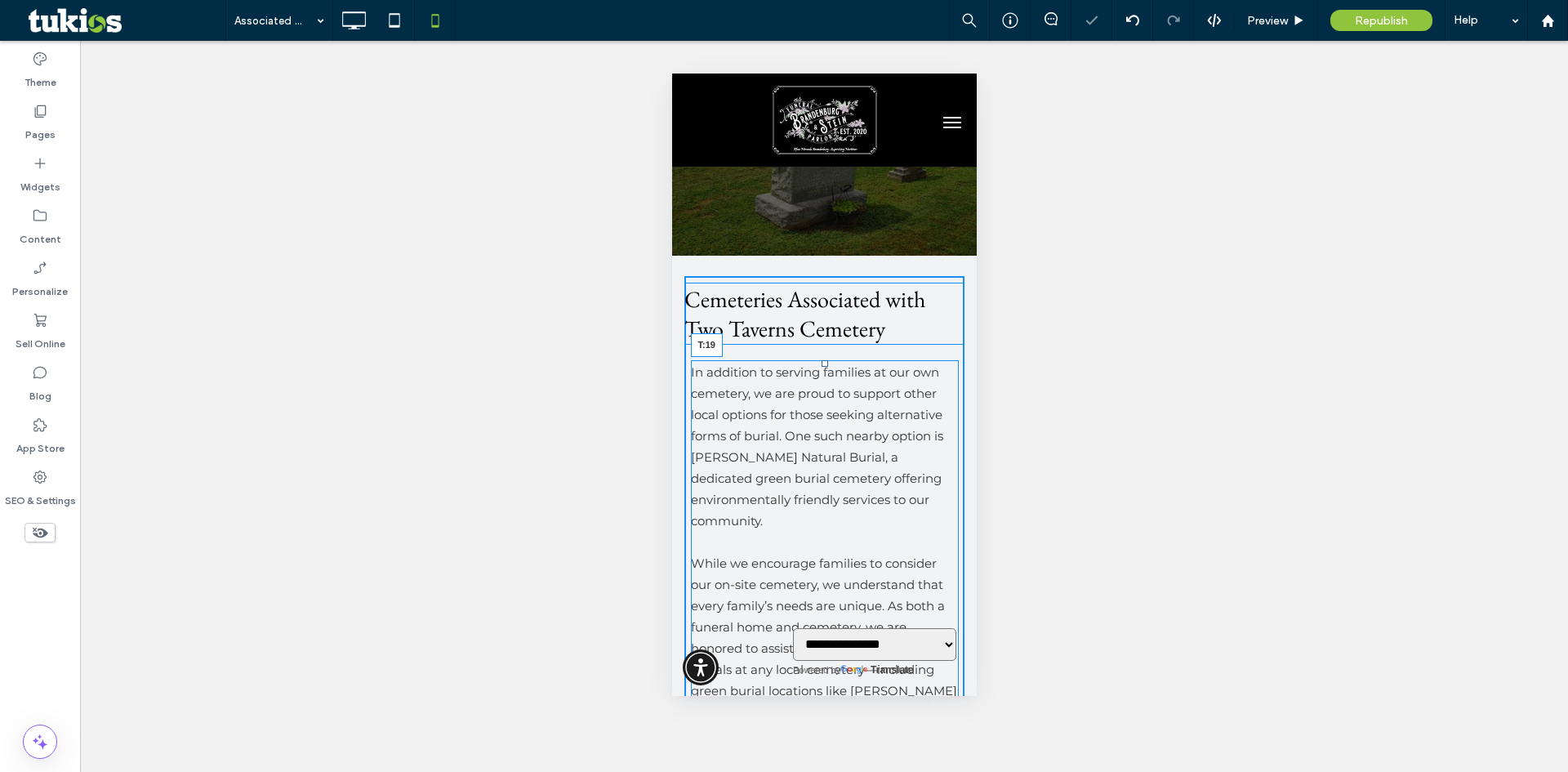drag, startPoint x: 817, startPoint y: 354, endPoint x: 818, endPoint y: 363, distance: 9.05539 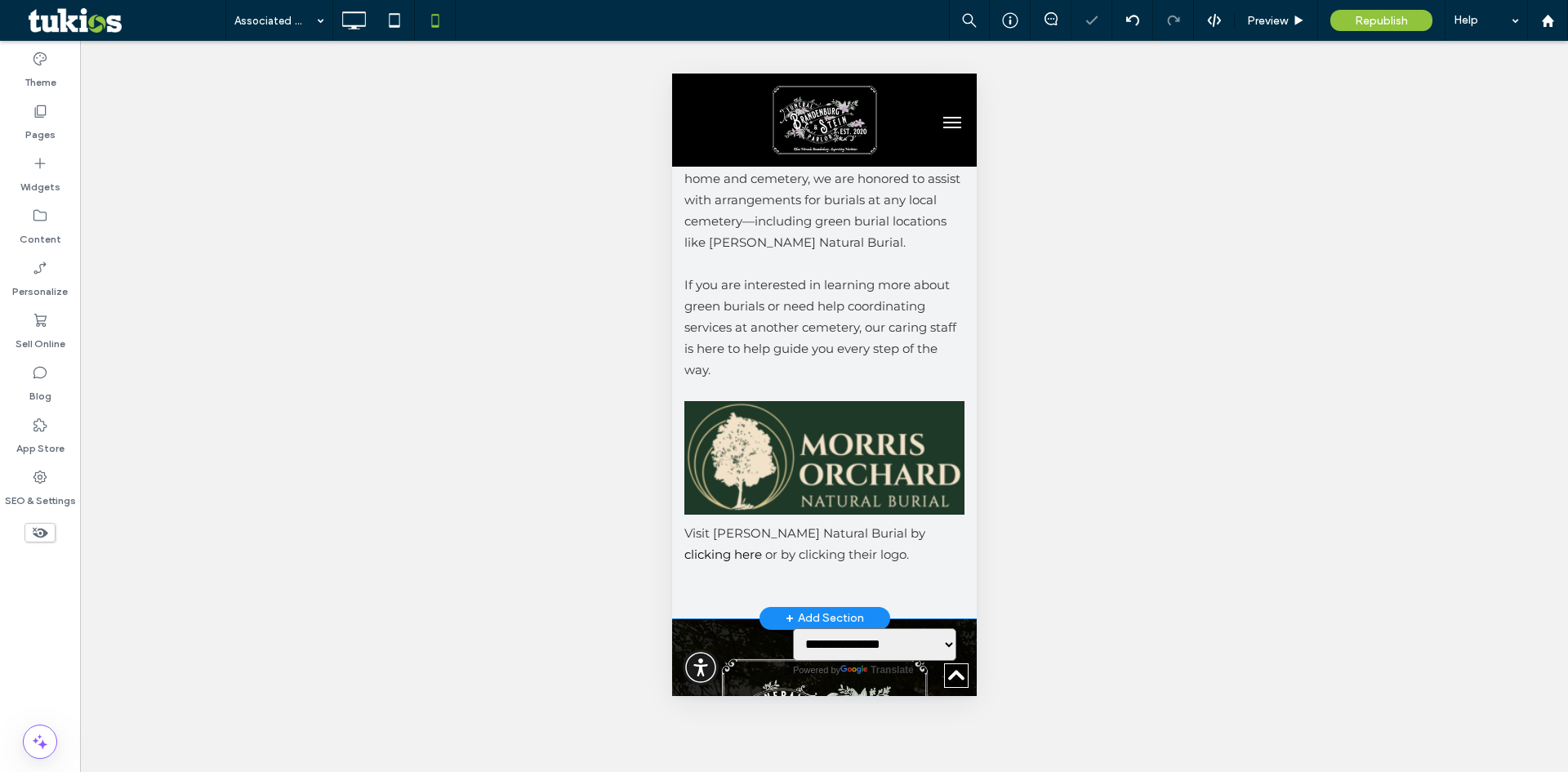 scroll, scrollTop: 654, scrollLeft: 0, axis: vertical 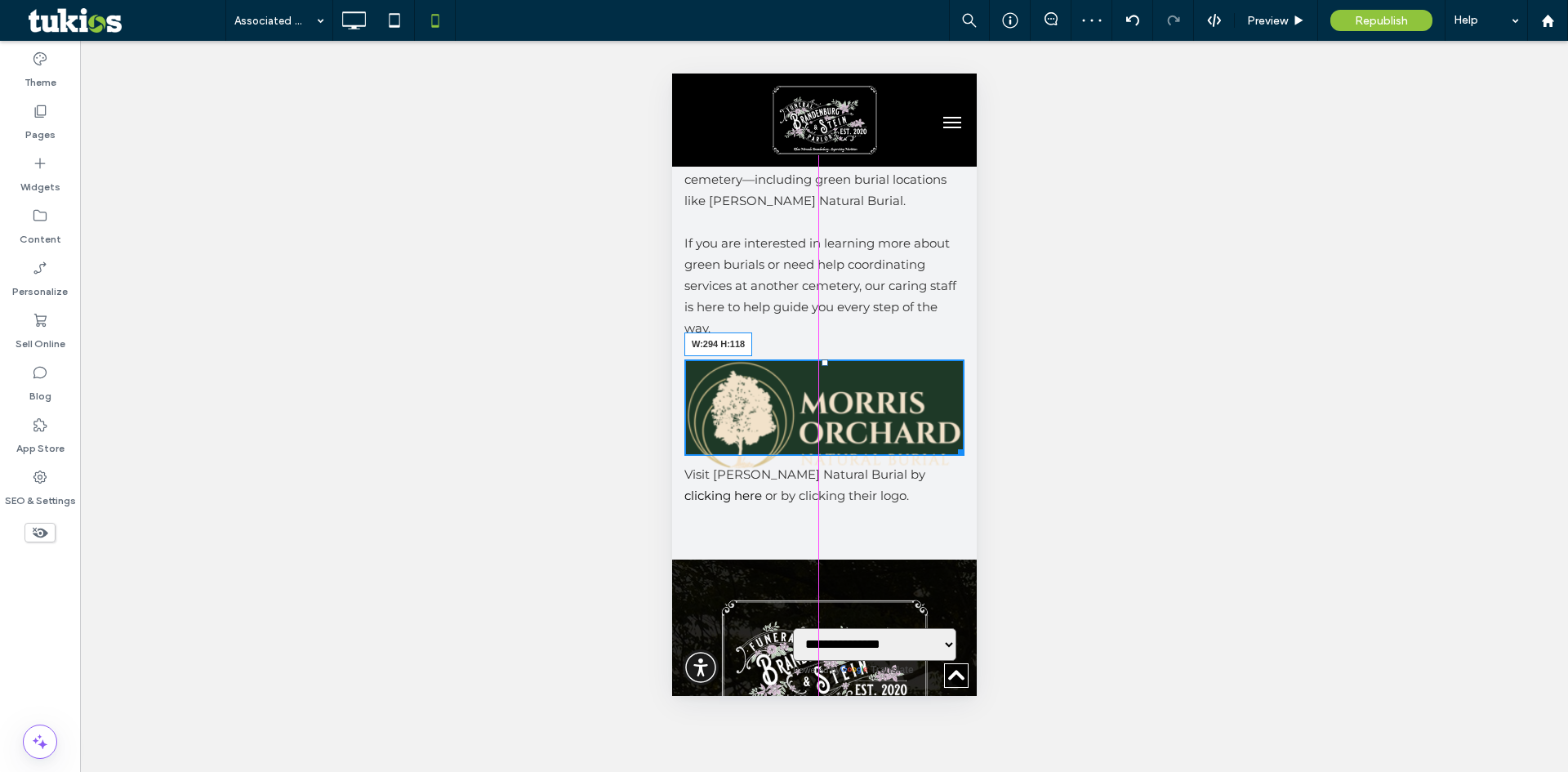 drag, startPoint x: 947, startPoint y: 480, endPoint x: 1608, endPoint y: 533, distance: 663.12141 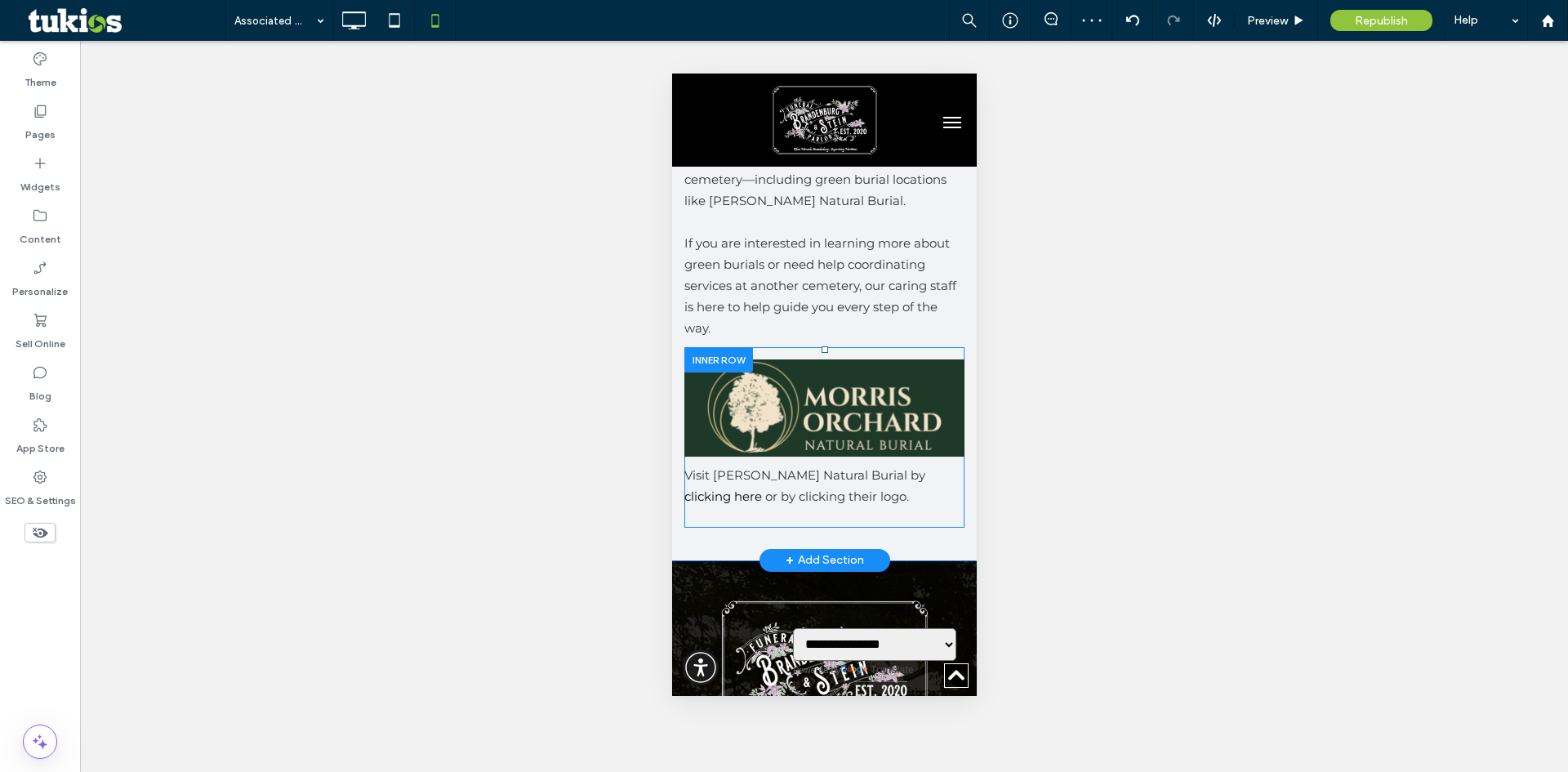 click on "Click To Paste" at bounding box center [823, 408] 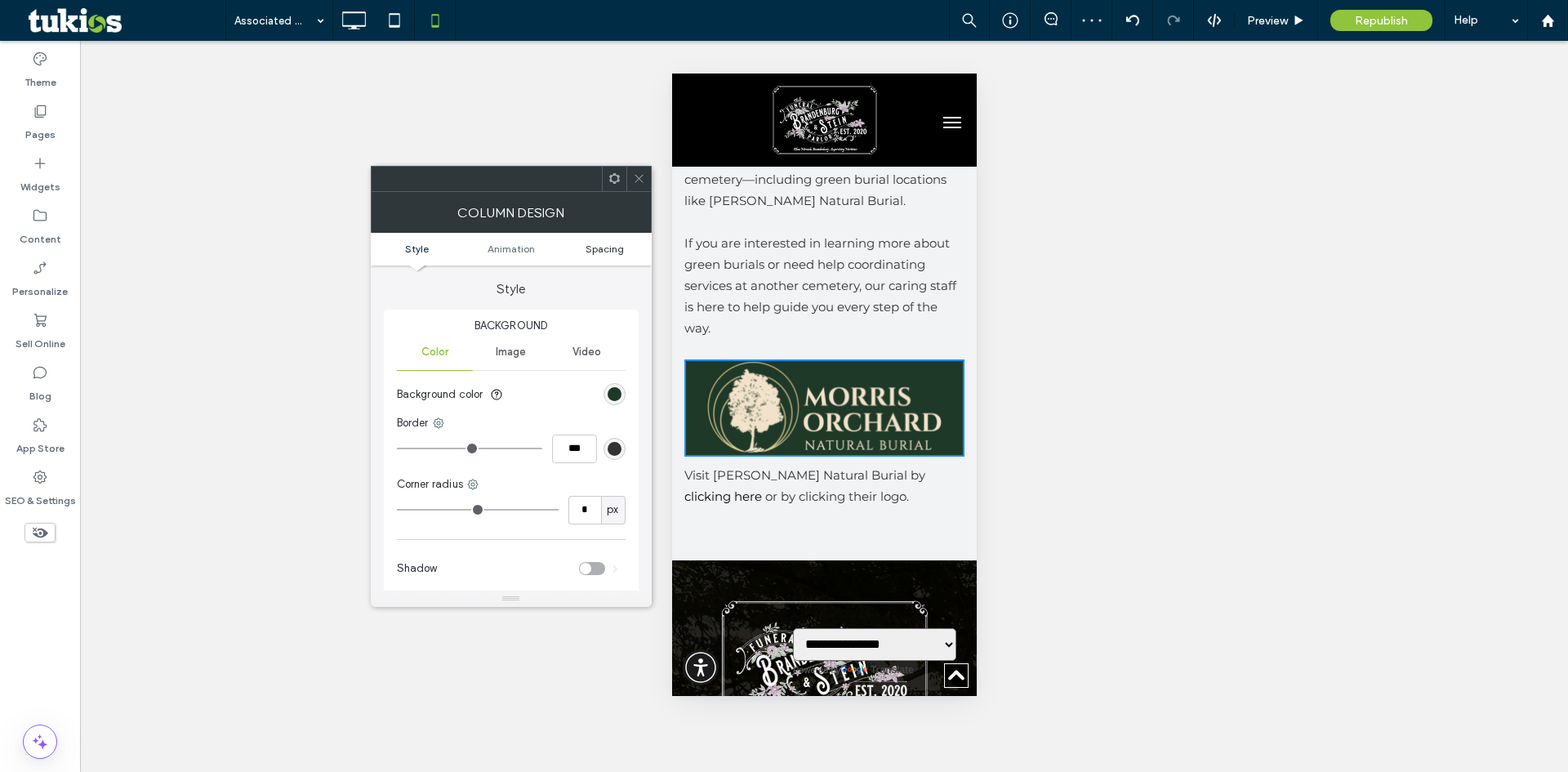 click on "Spacing" at bounding box center [604, 248] 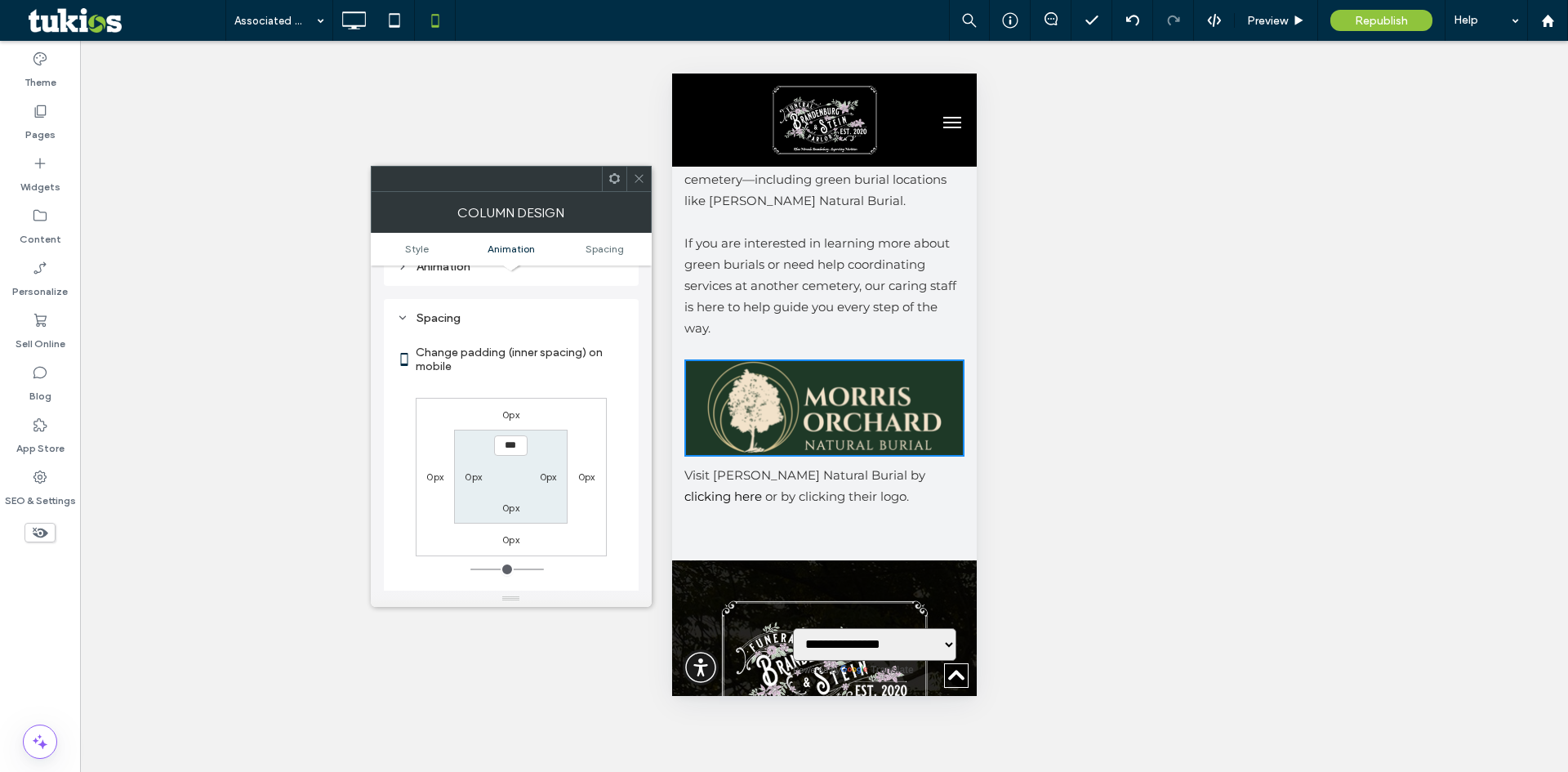 scroll, scrollTop: 383, scrollLeft: 0, axis: vertical 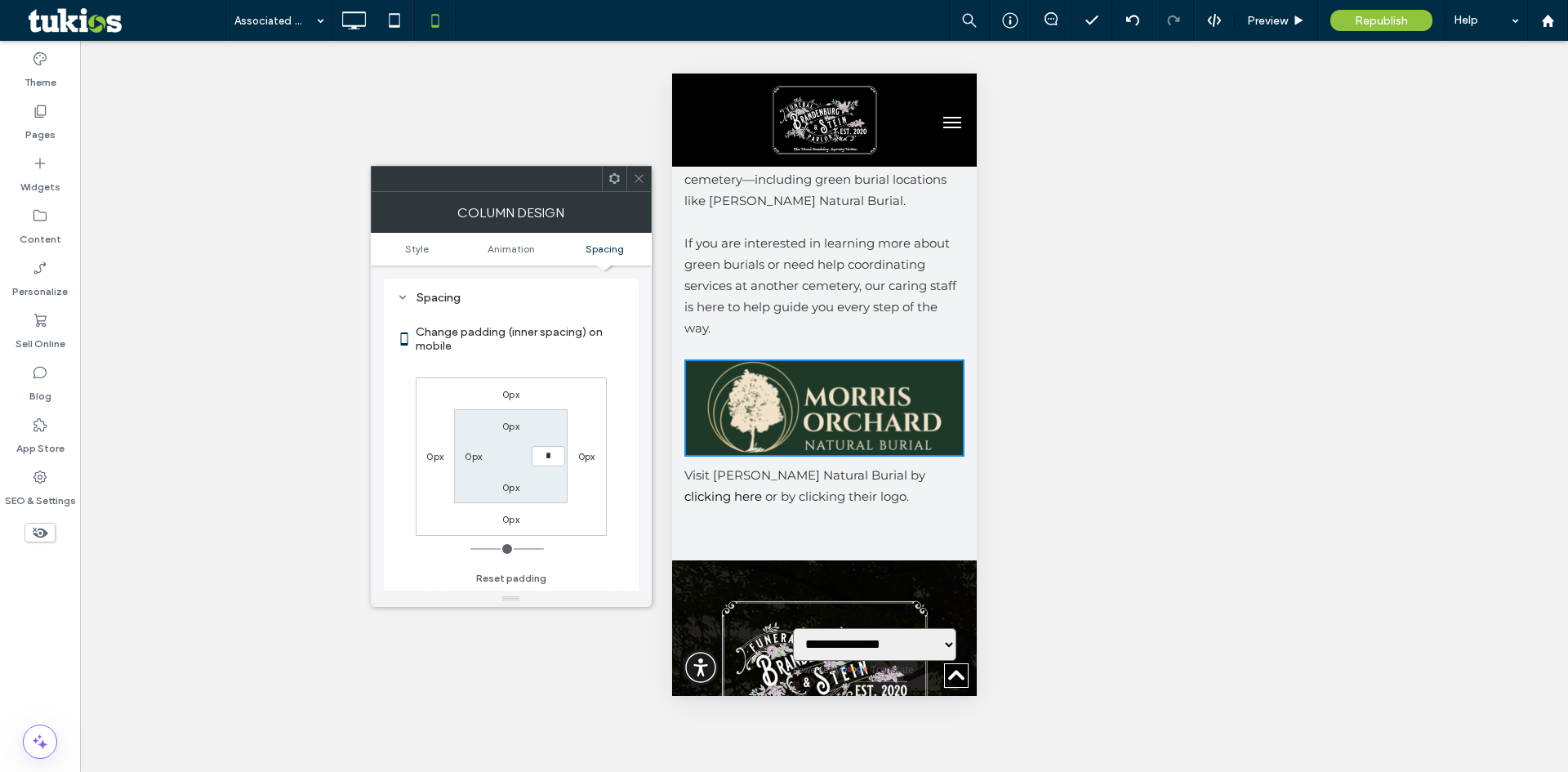 type on "**" 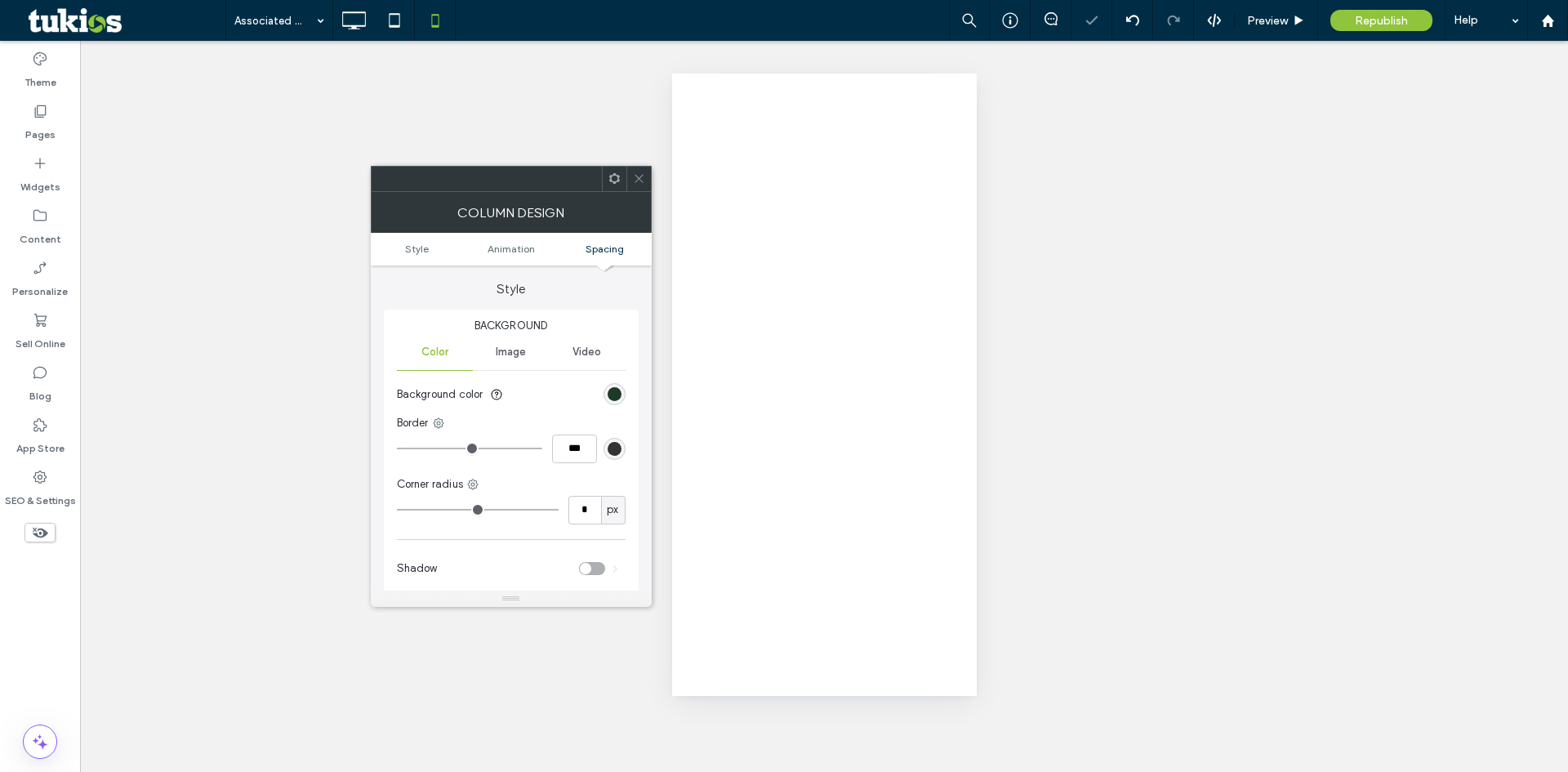 type on "*" 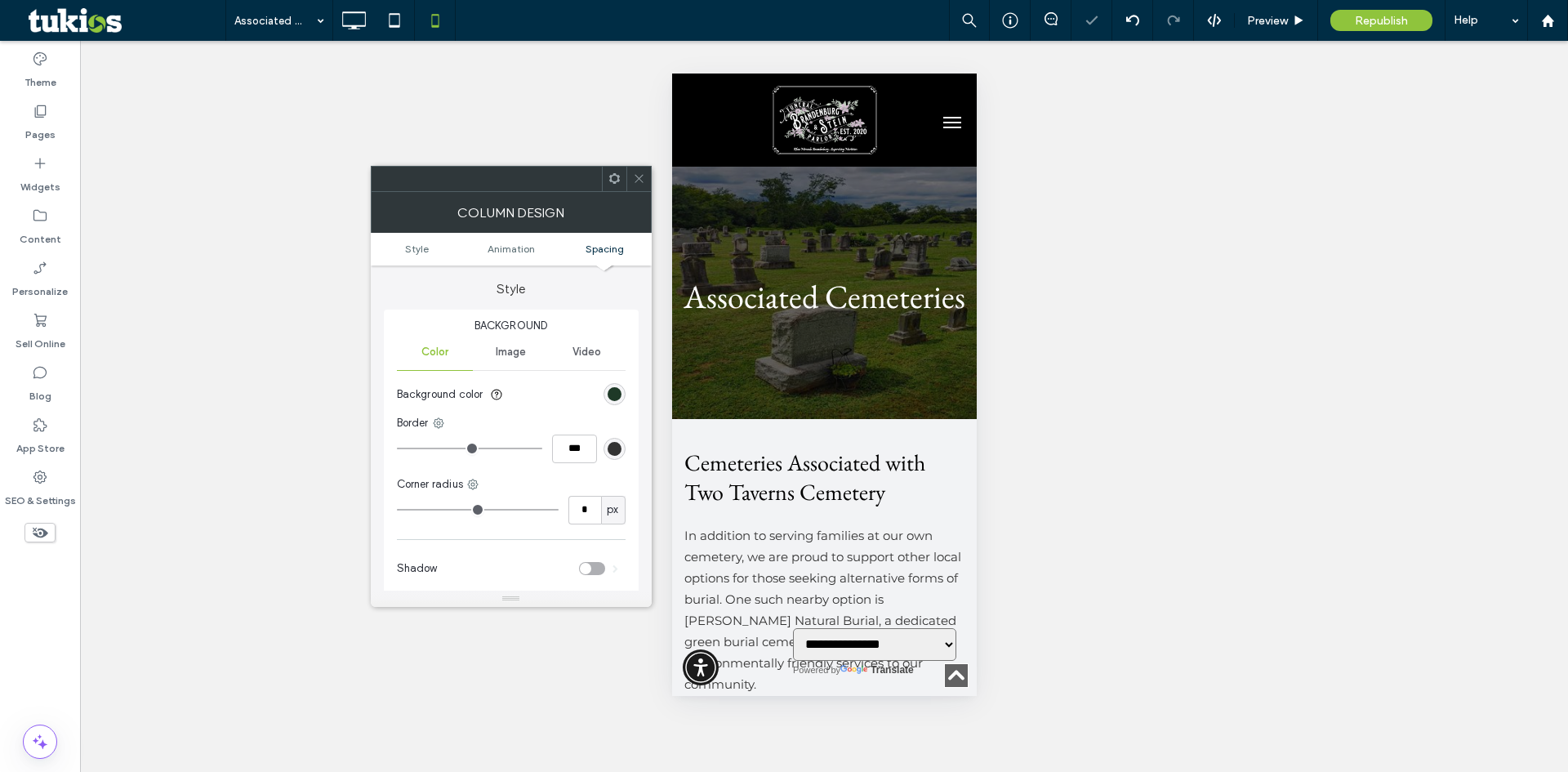 scroll, scrollTop: 654, scrollLeft: 0, axis: vertical 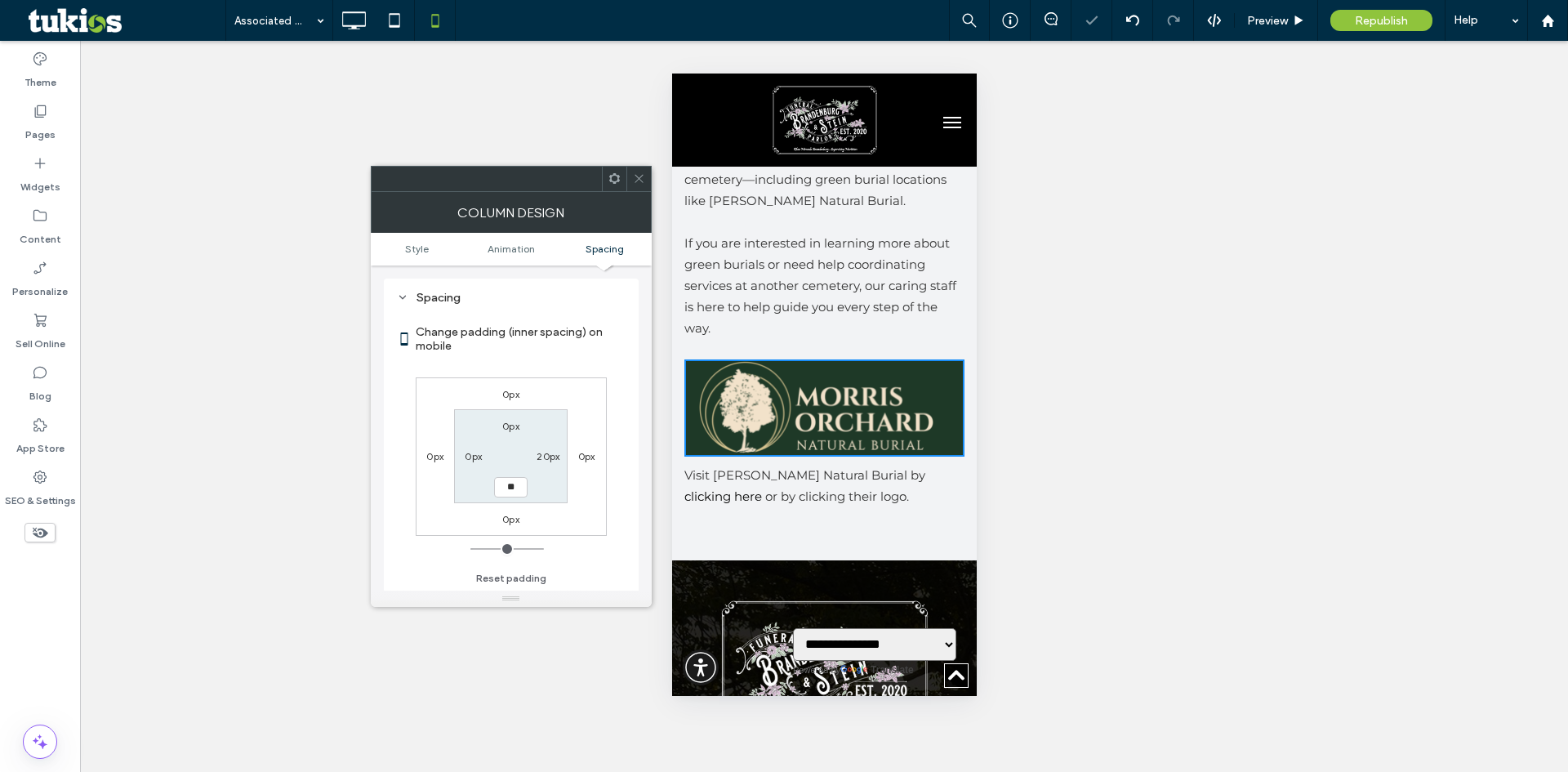 type on "**" 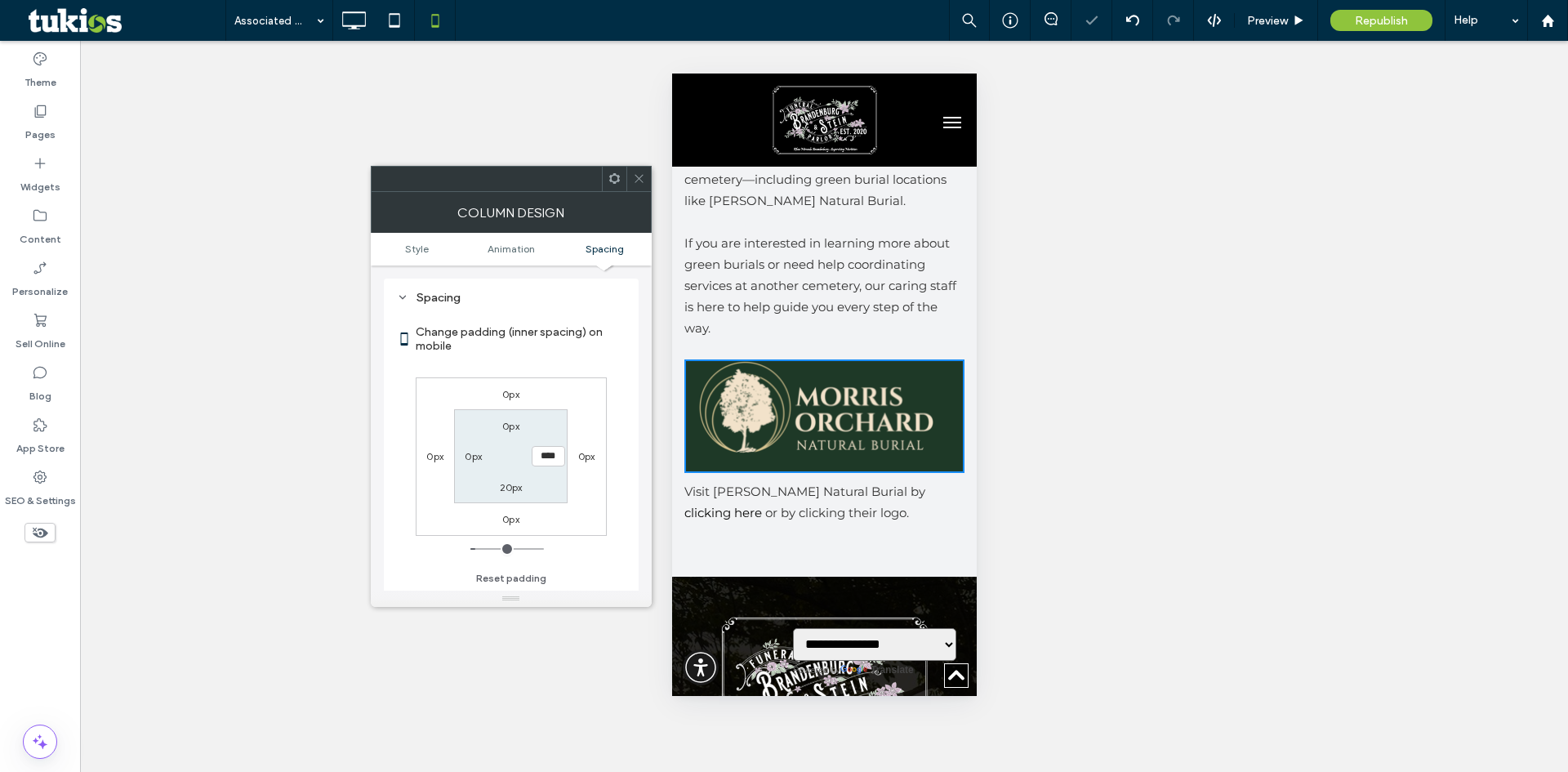 type on "*" 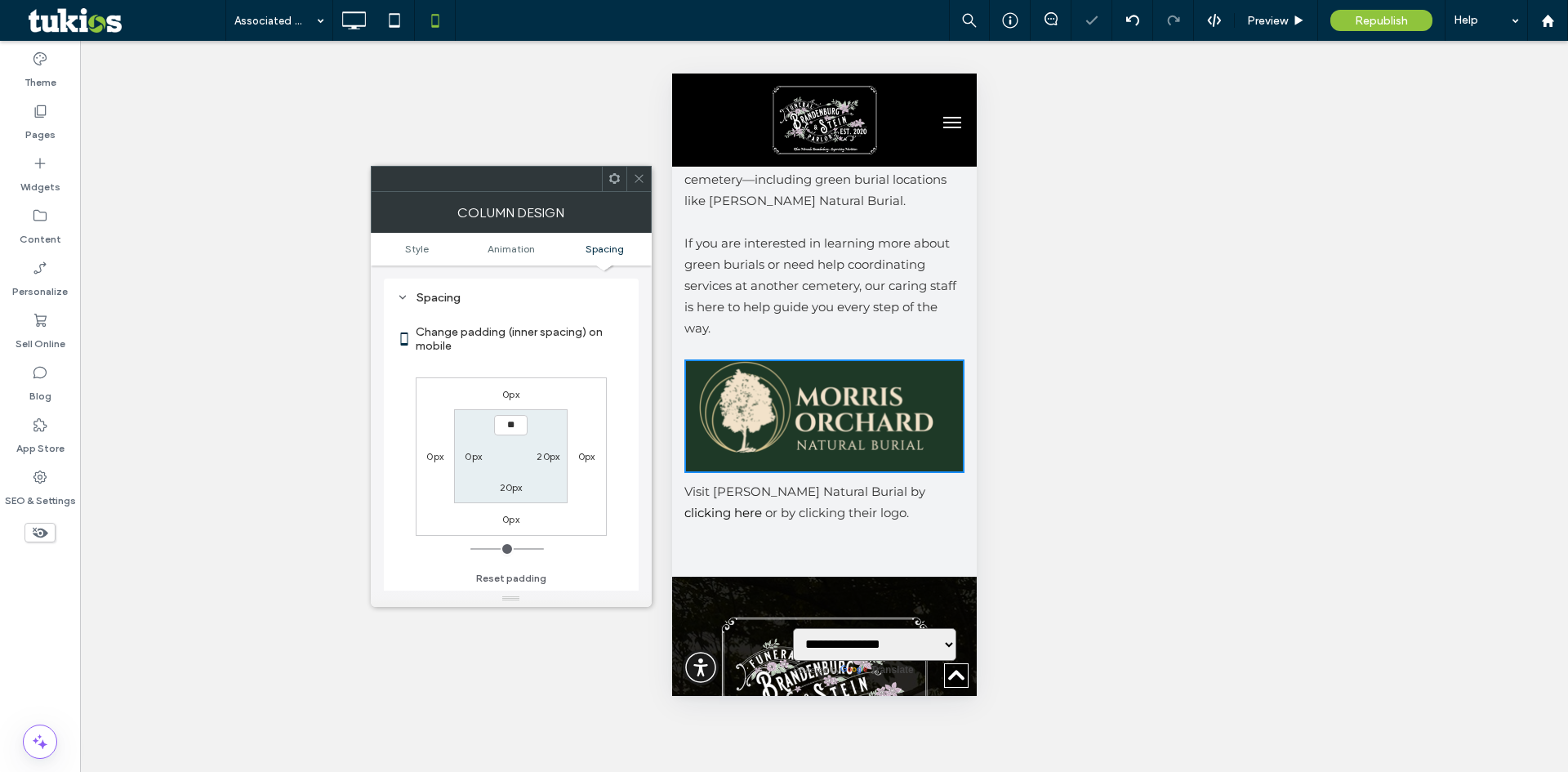 type on "**" 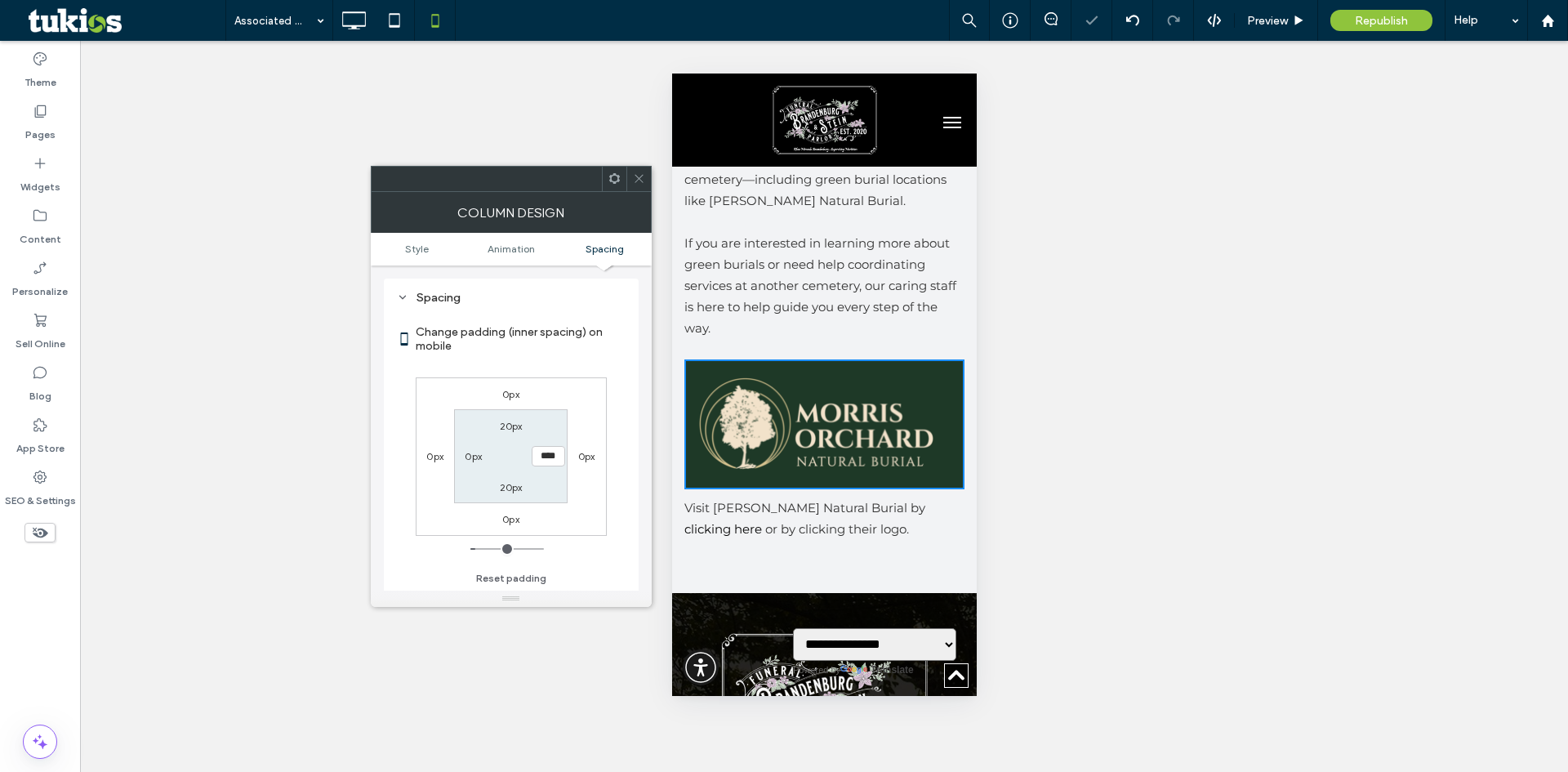 type on "*" 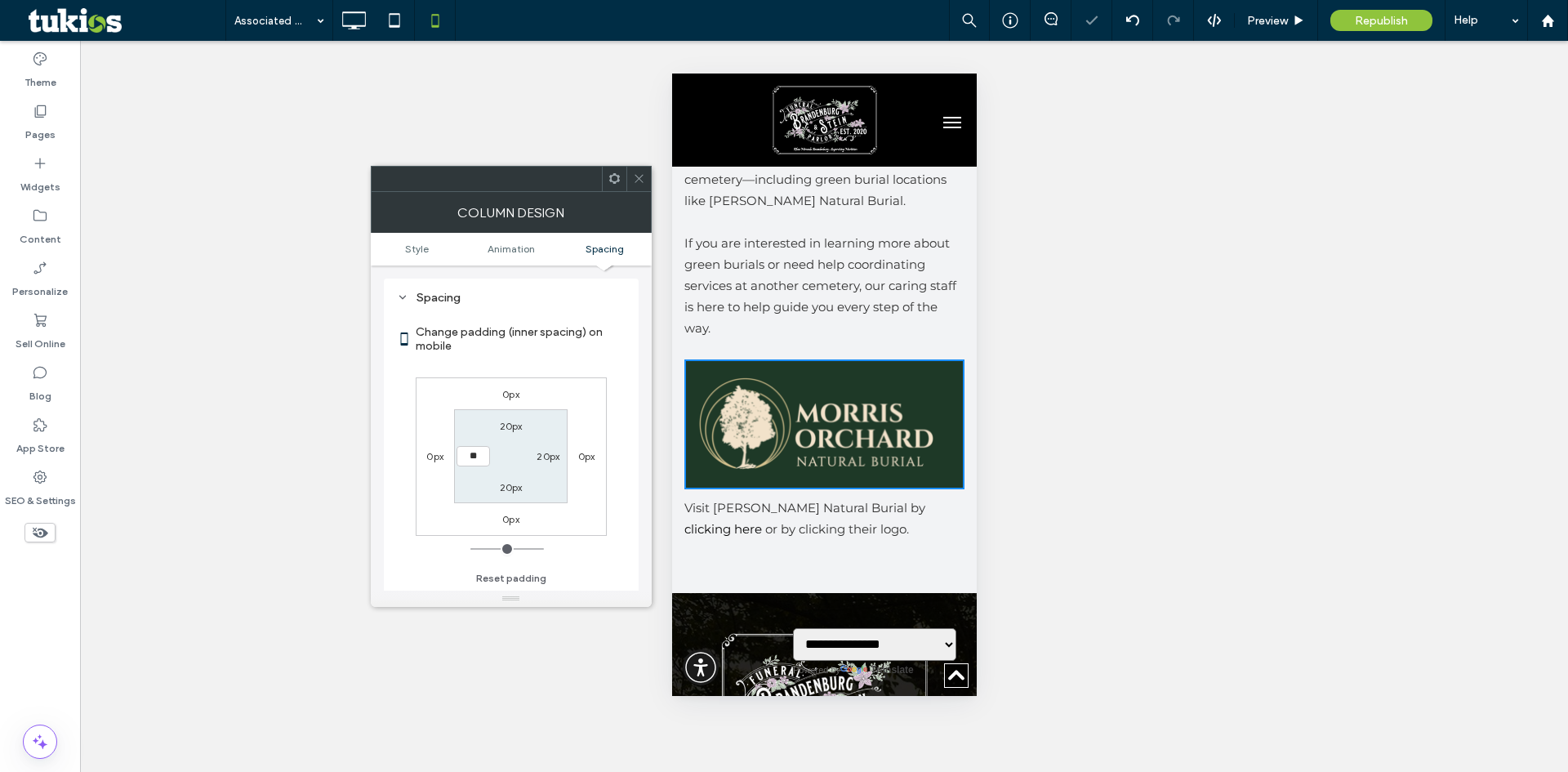 type on "**" 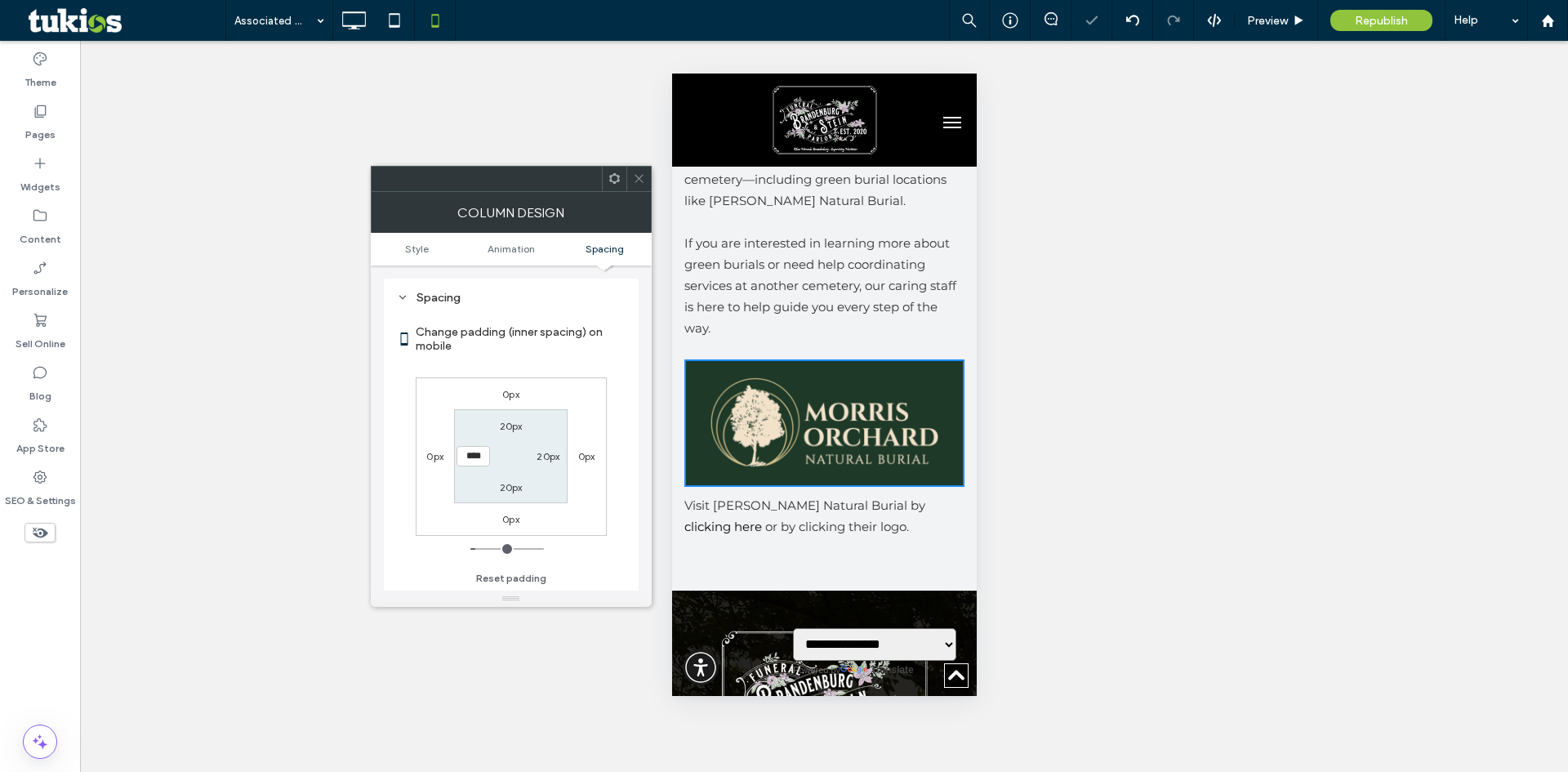 click at bounding box center [639, 179] 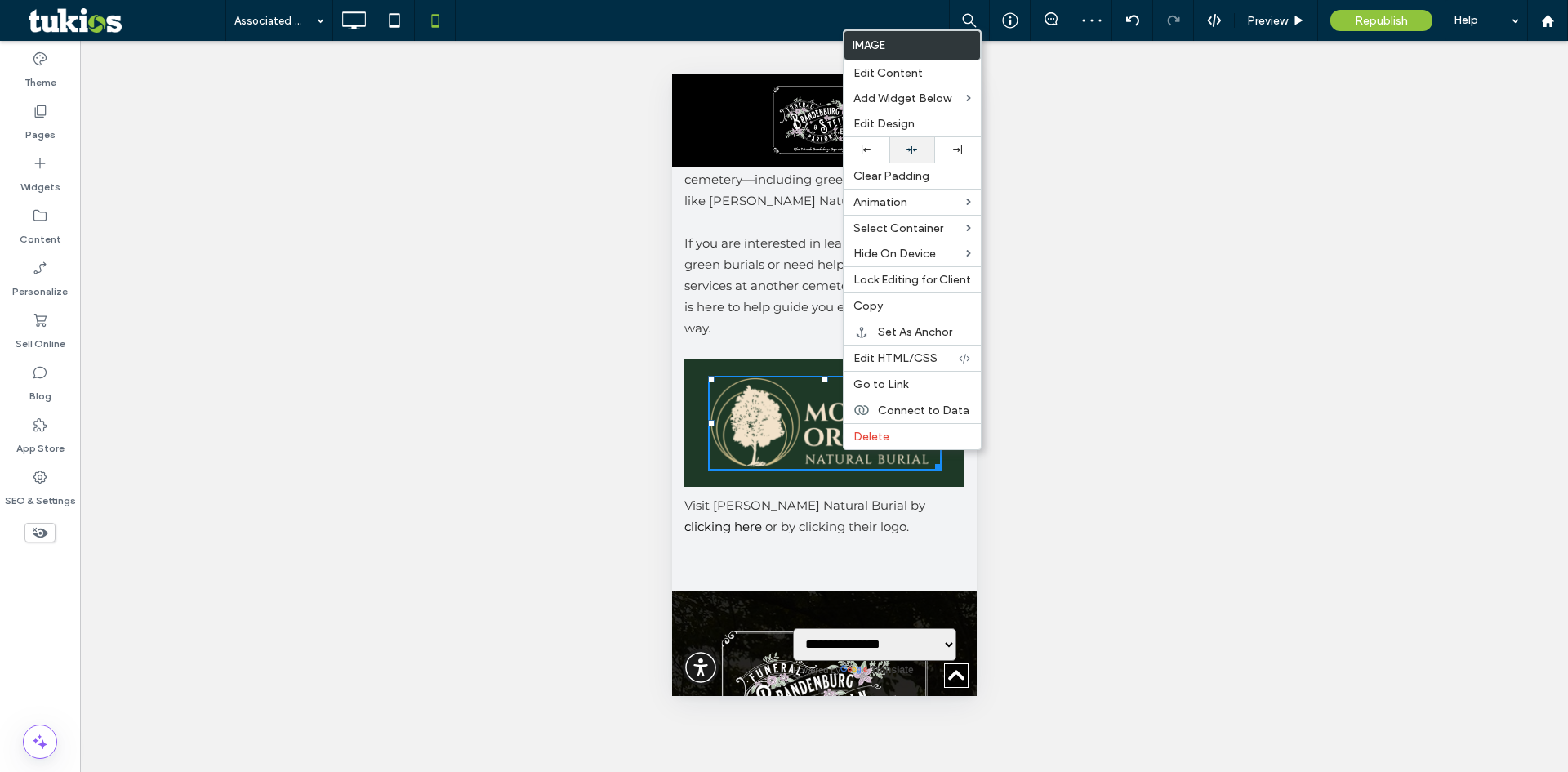 click at bounding box center (912, 149) 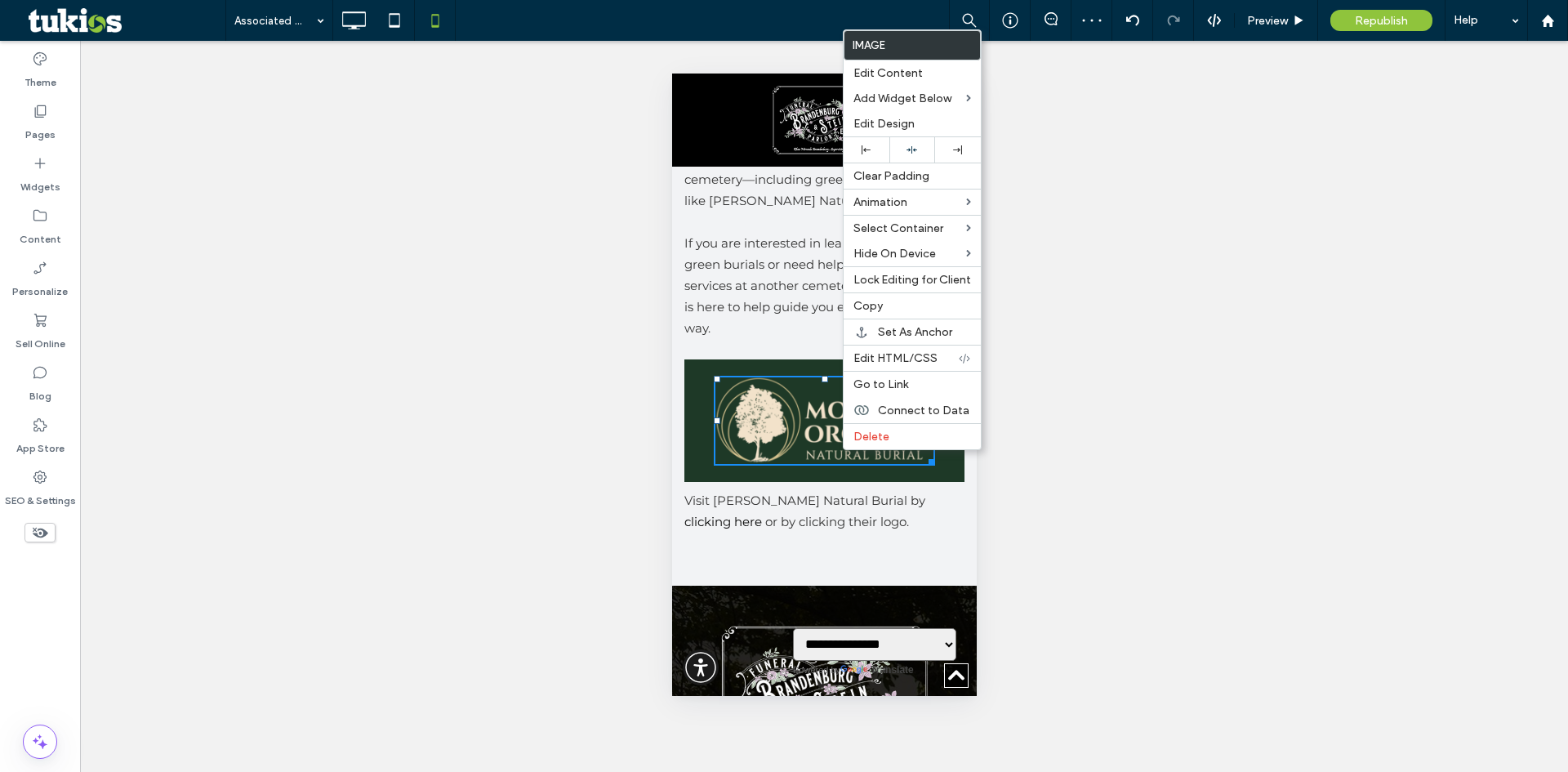 click on "﻿ If you are interested in learning more about green burials or need help coordinating services at another cemetery, our caring staff is here to help guide you every step of the way." at bounding box center [819, 285] 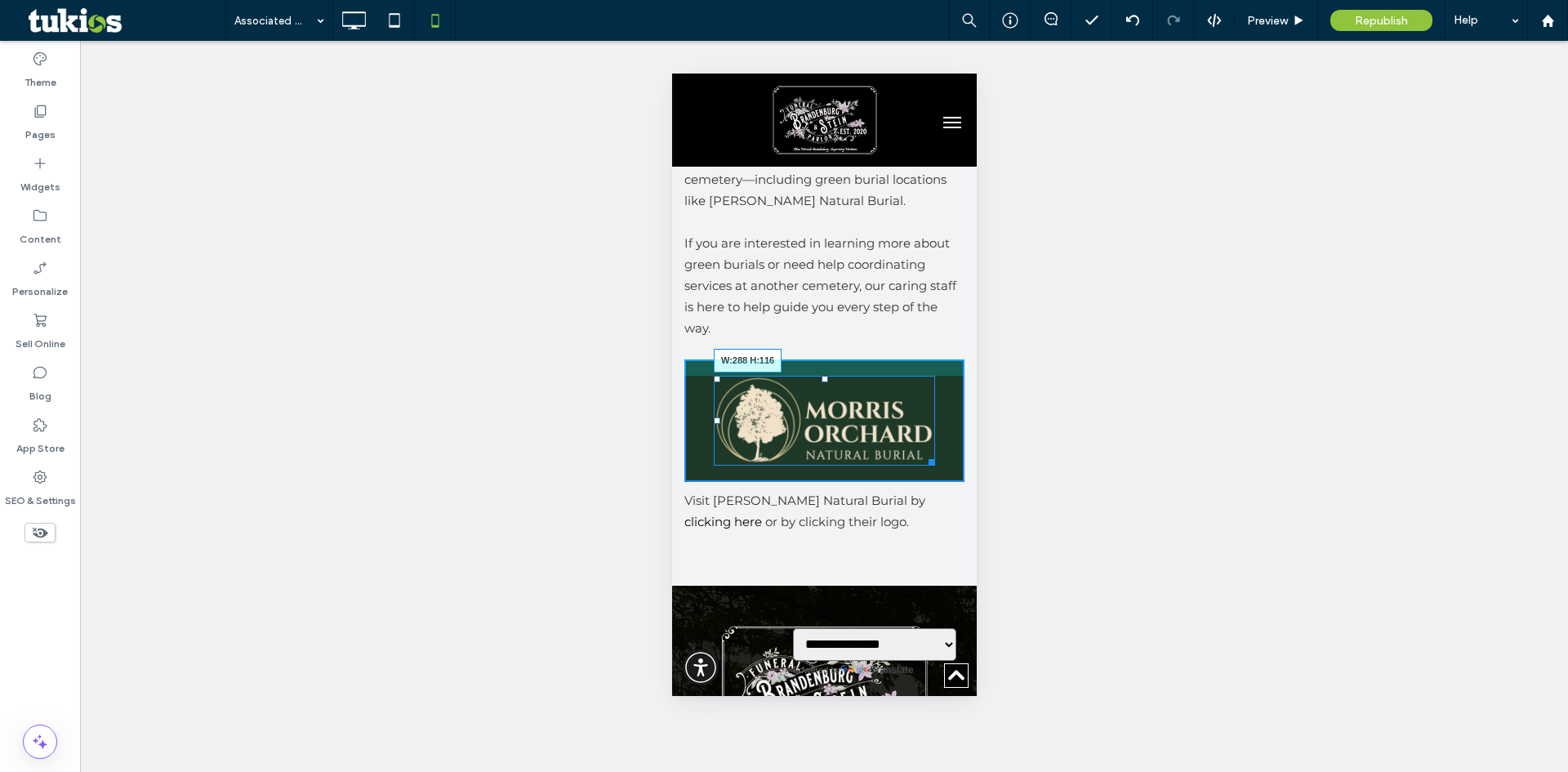 drag, startPoint x: 921, startPoint y: 479, endPoint x: 951, endPoint y: 495, distance: 34 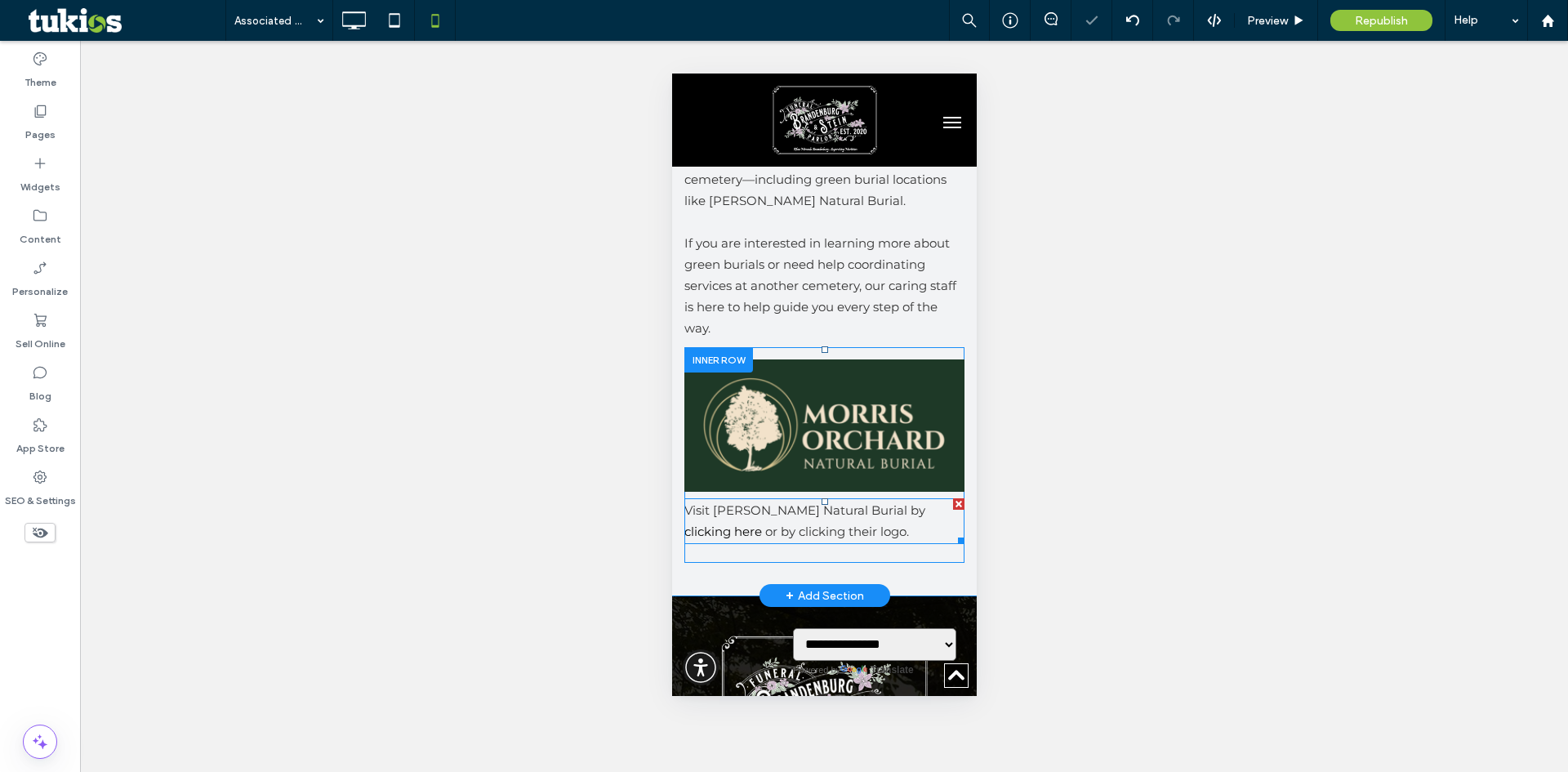 click on "Visit [PERSON_NAME] Natural Burial by" at bounding box center [804, 510] 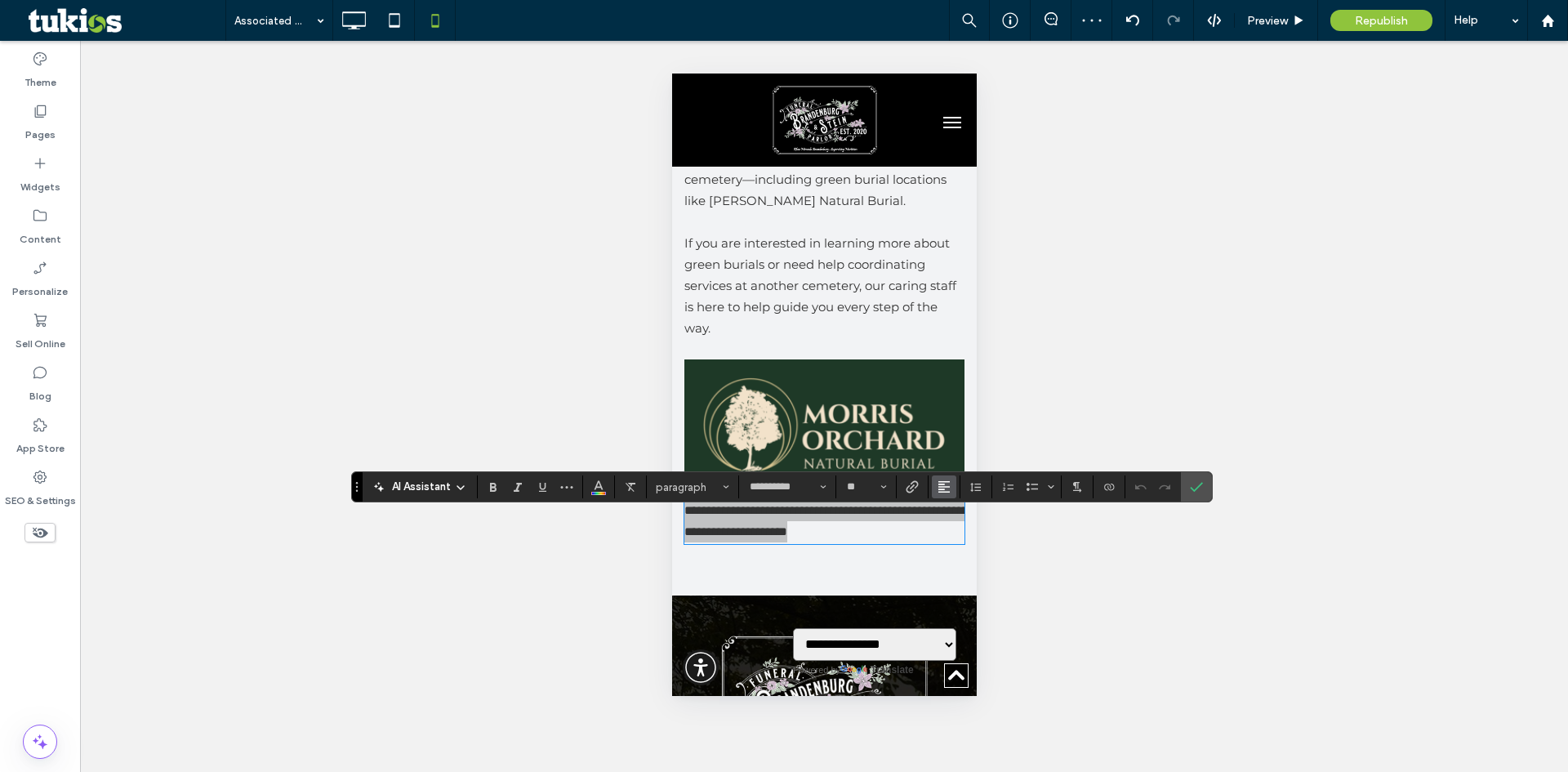 click 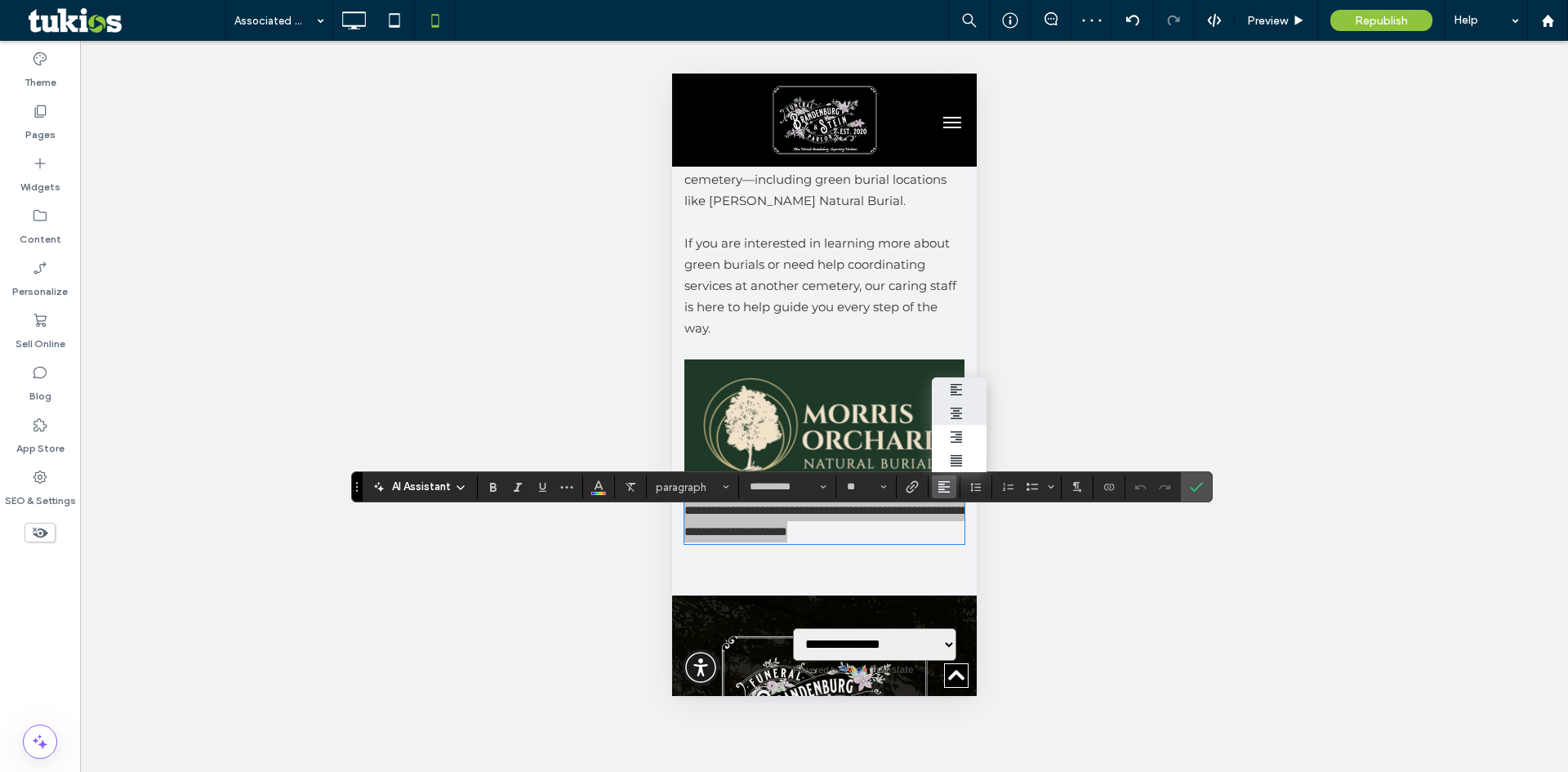 click 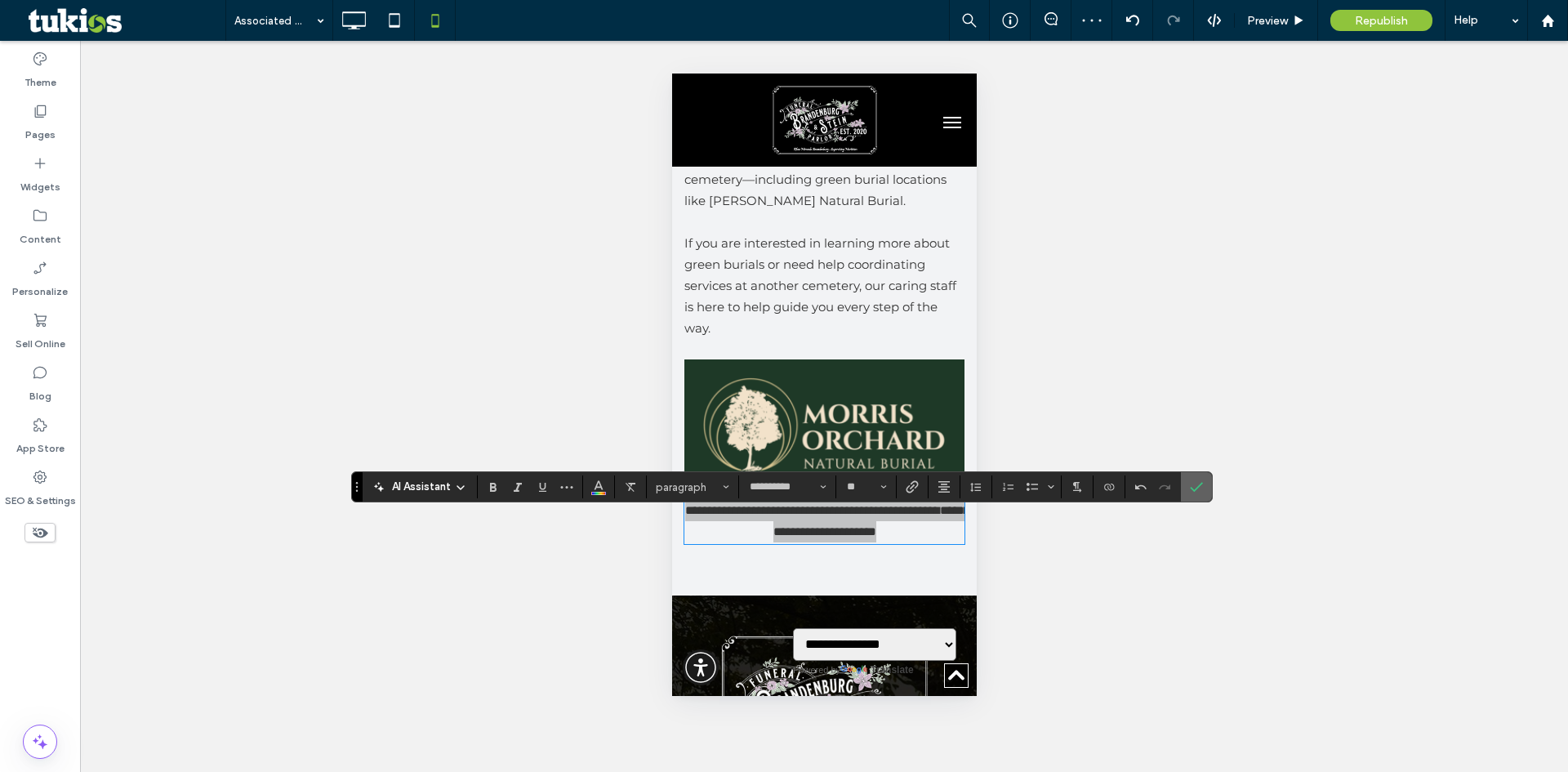 click 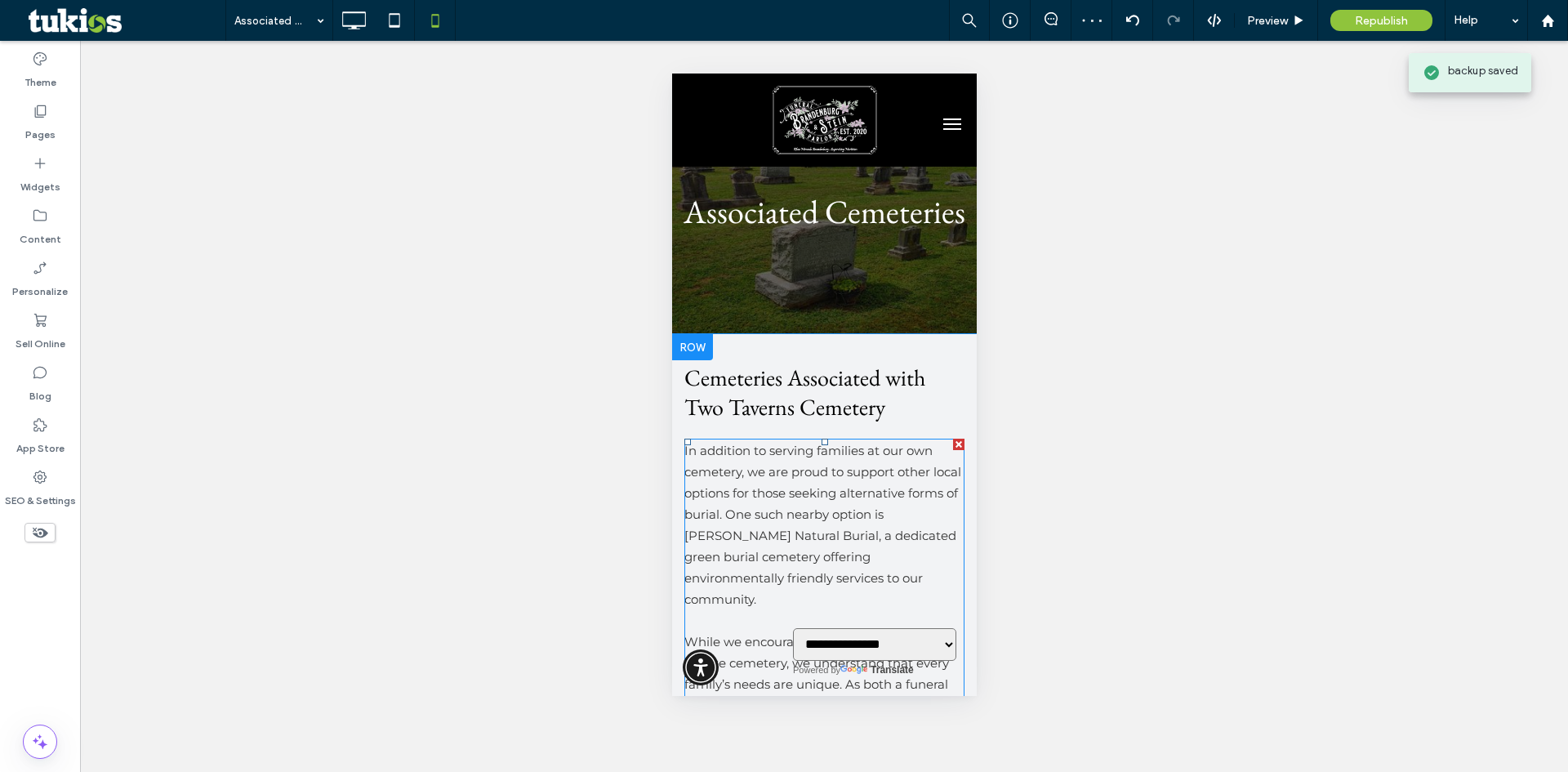 scroll, scrollTop: 163, scrollLeft: 0, axis: vertical 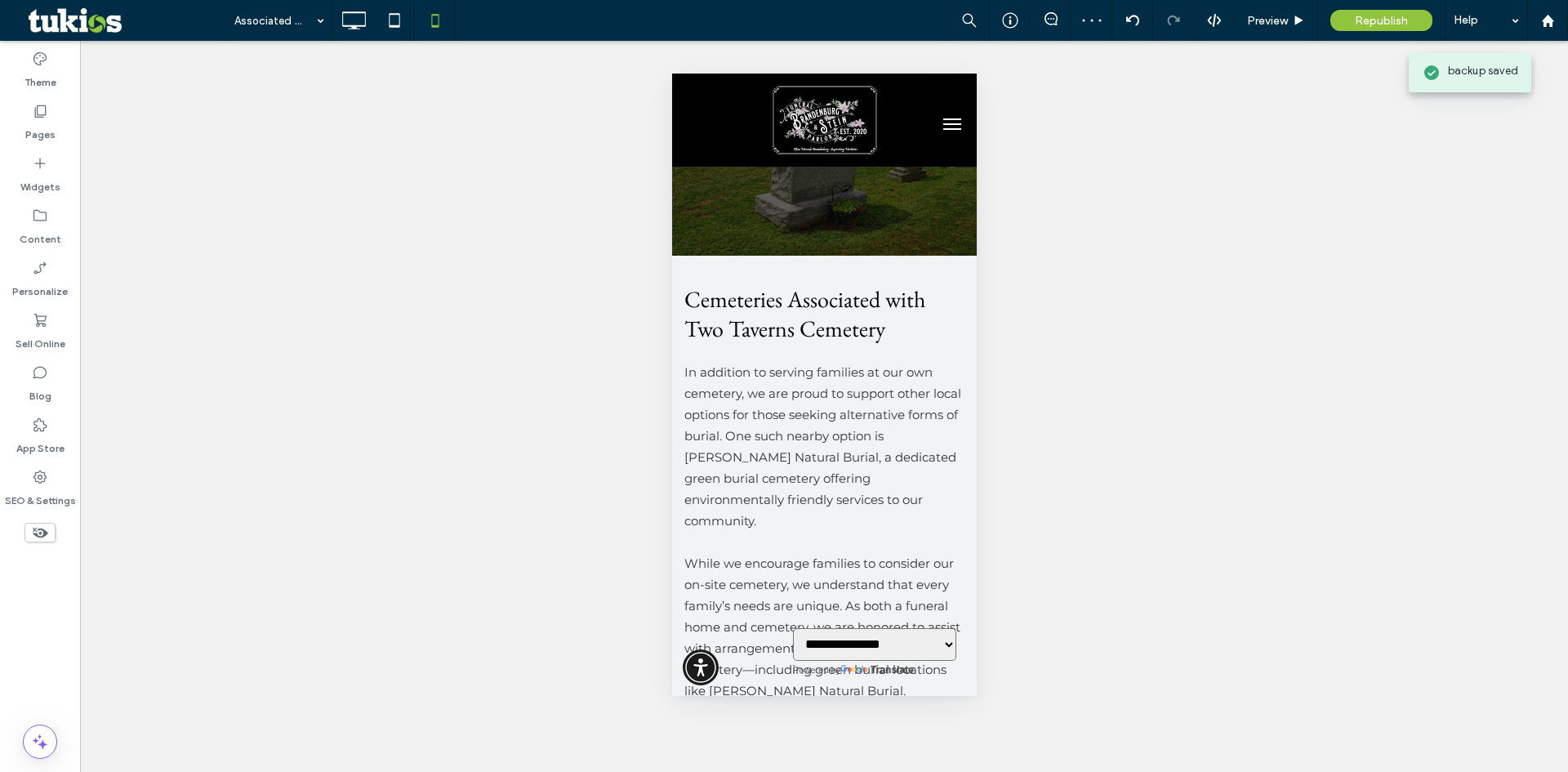 click 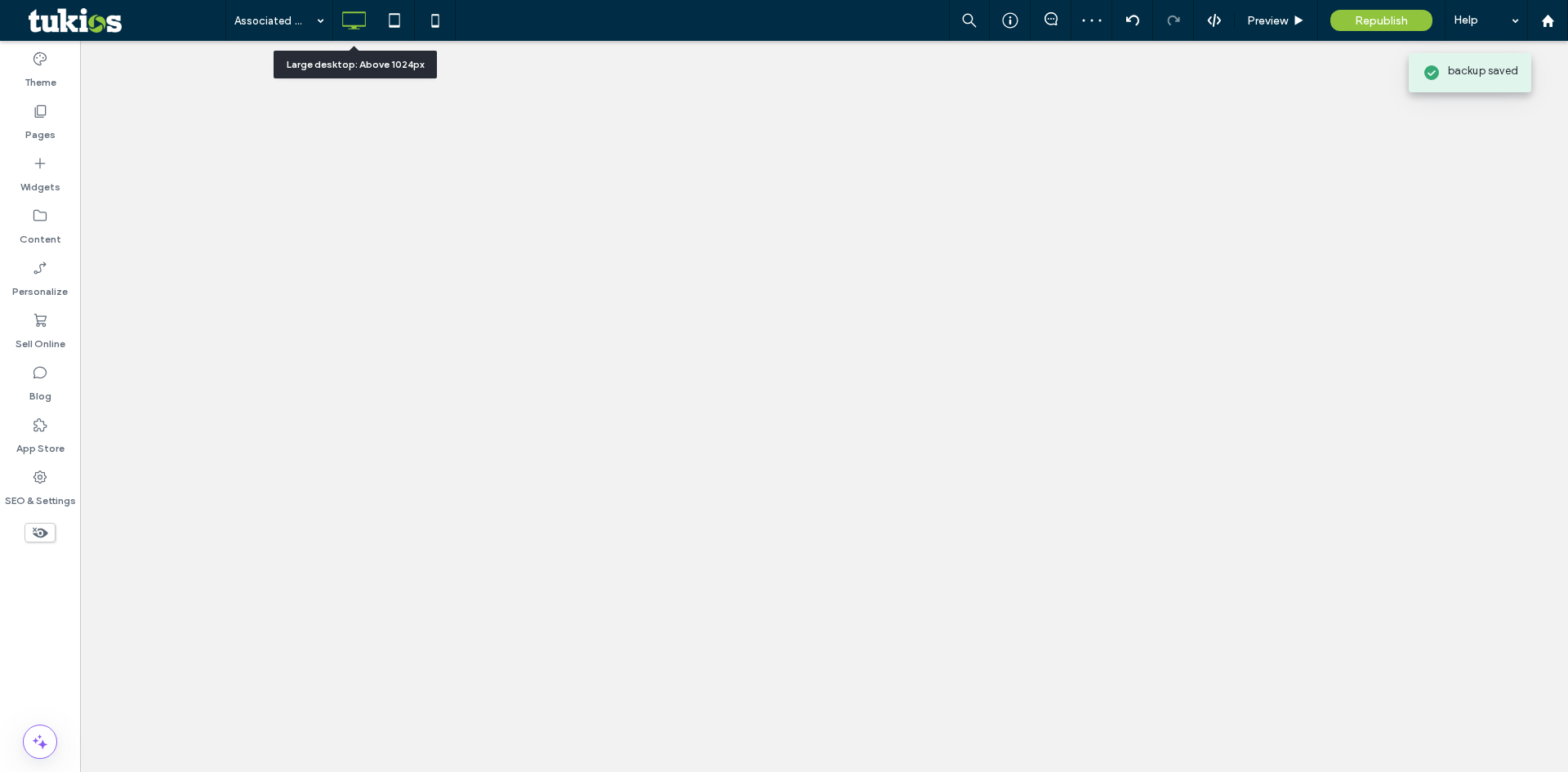 scroll, scrollTop: 0, scrollLeft: 0, axis: both 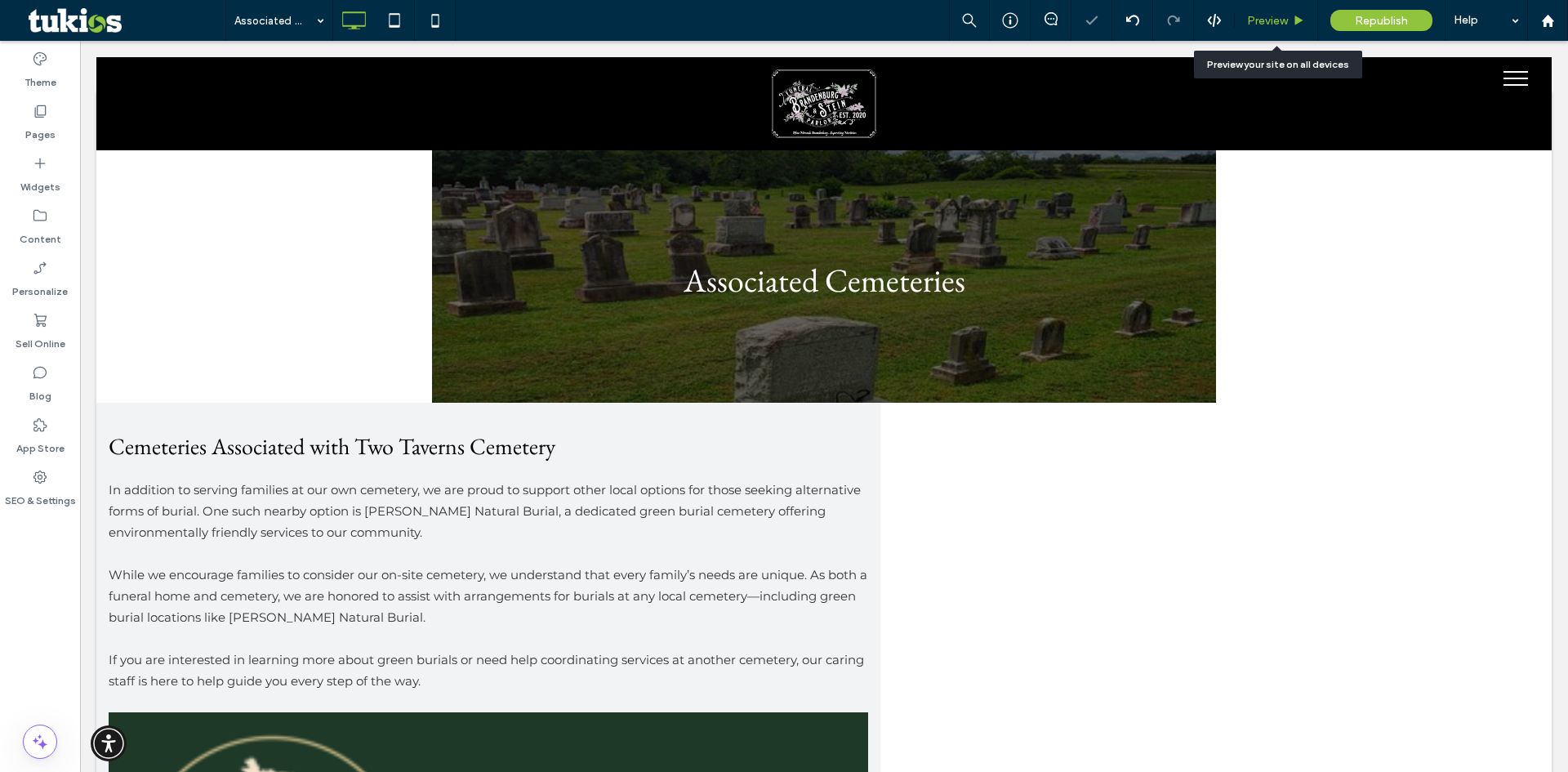 click on "Preview" at bounding box center (1267, 20) 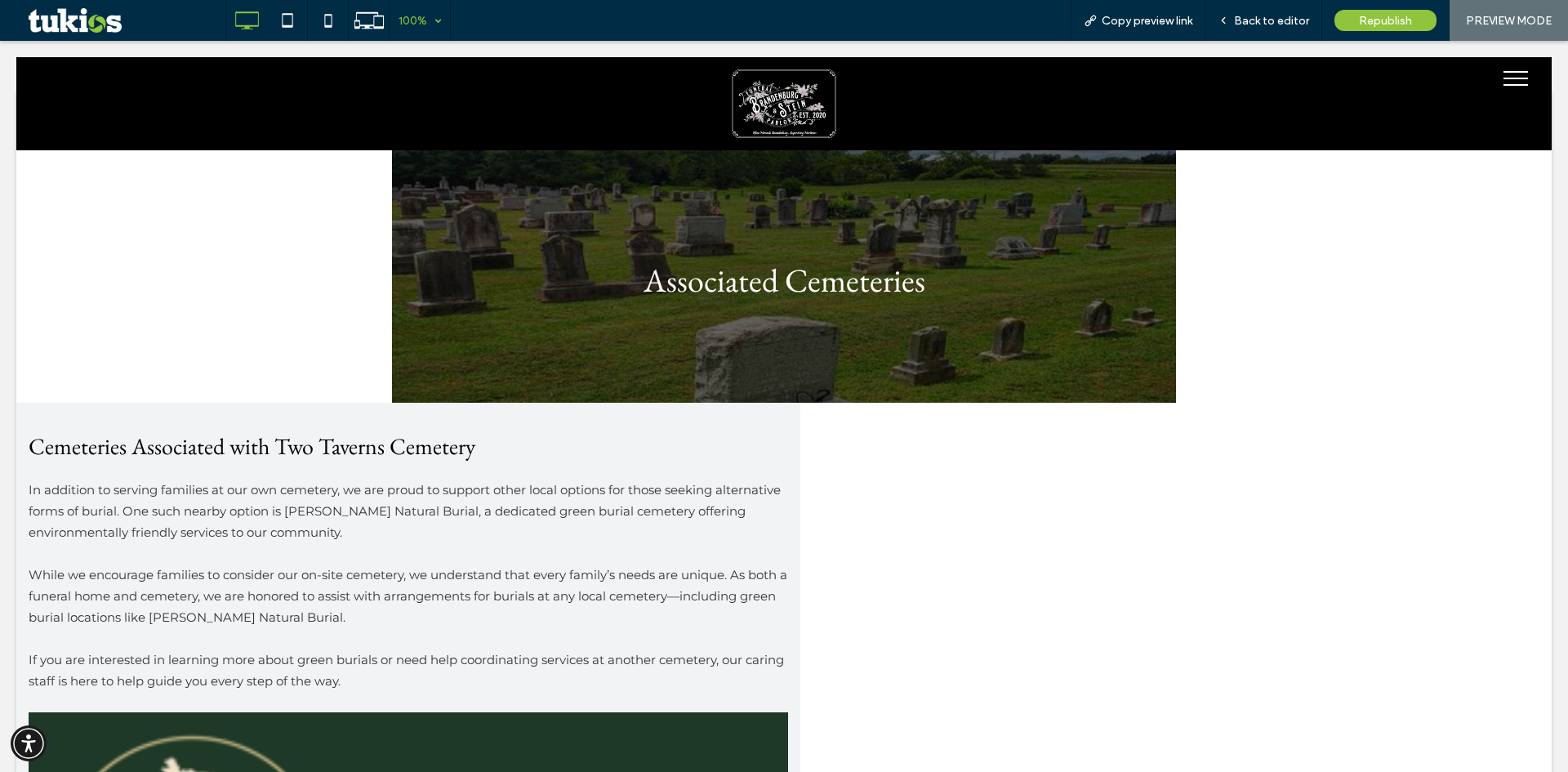 click on "100%" at bounding box center [412, 20] 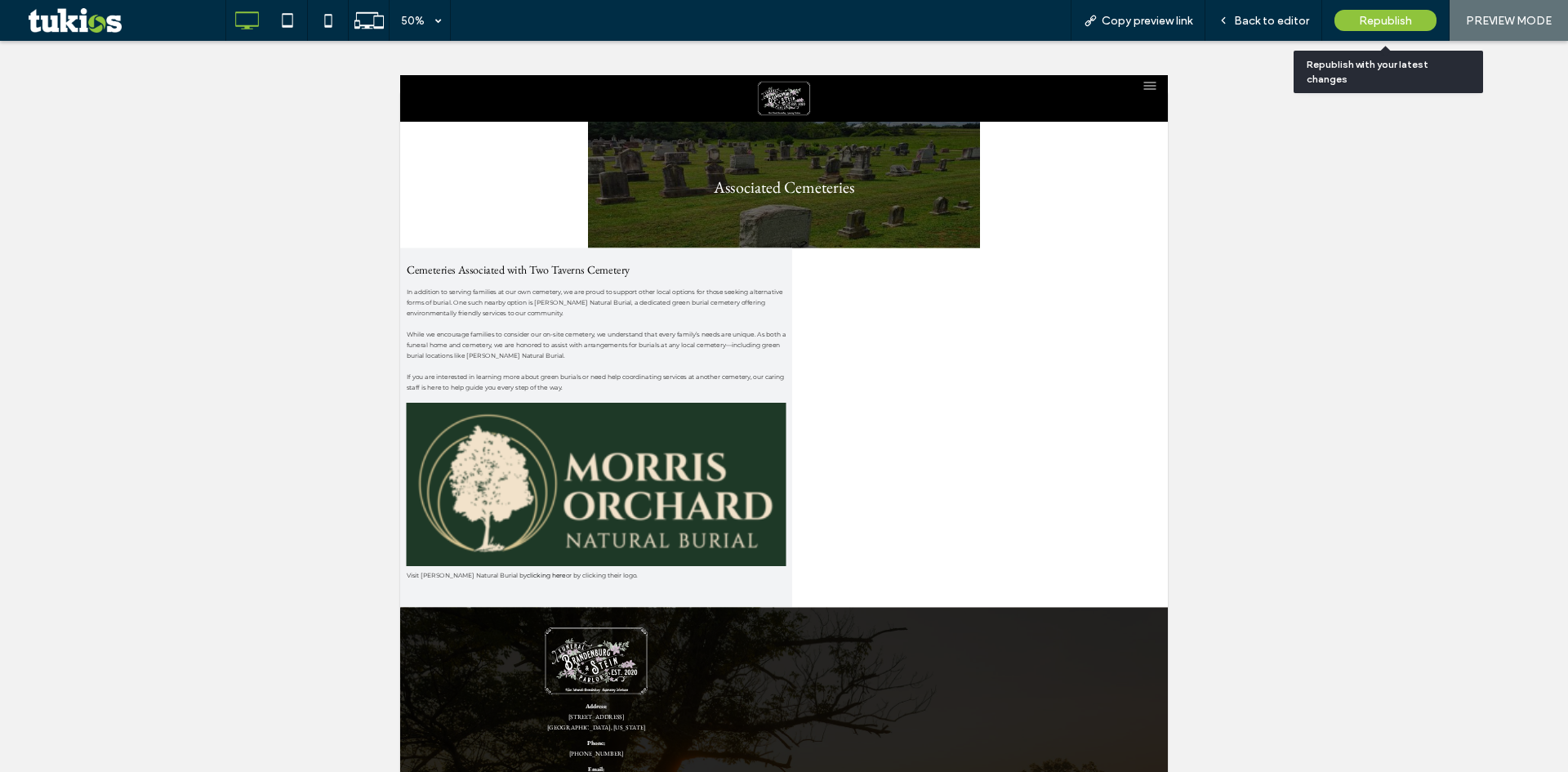 drag, startPoint x: 1393, startPoint y: 15, endPoint x: 1386, endPoint y: 20, distance: 8.602325 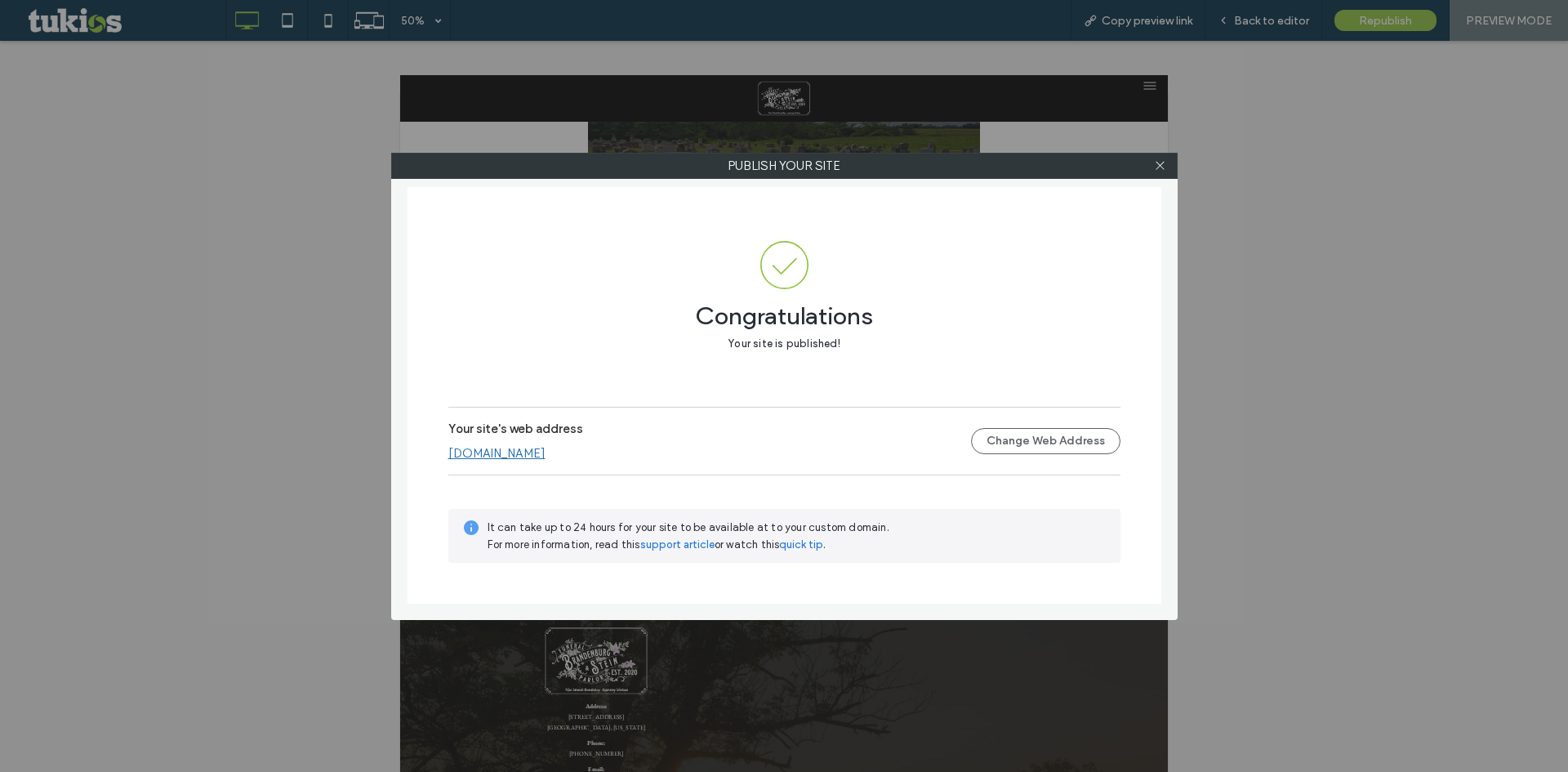 click on "Your site's web address" at bounding box center (515, 434) 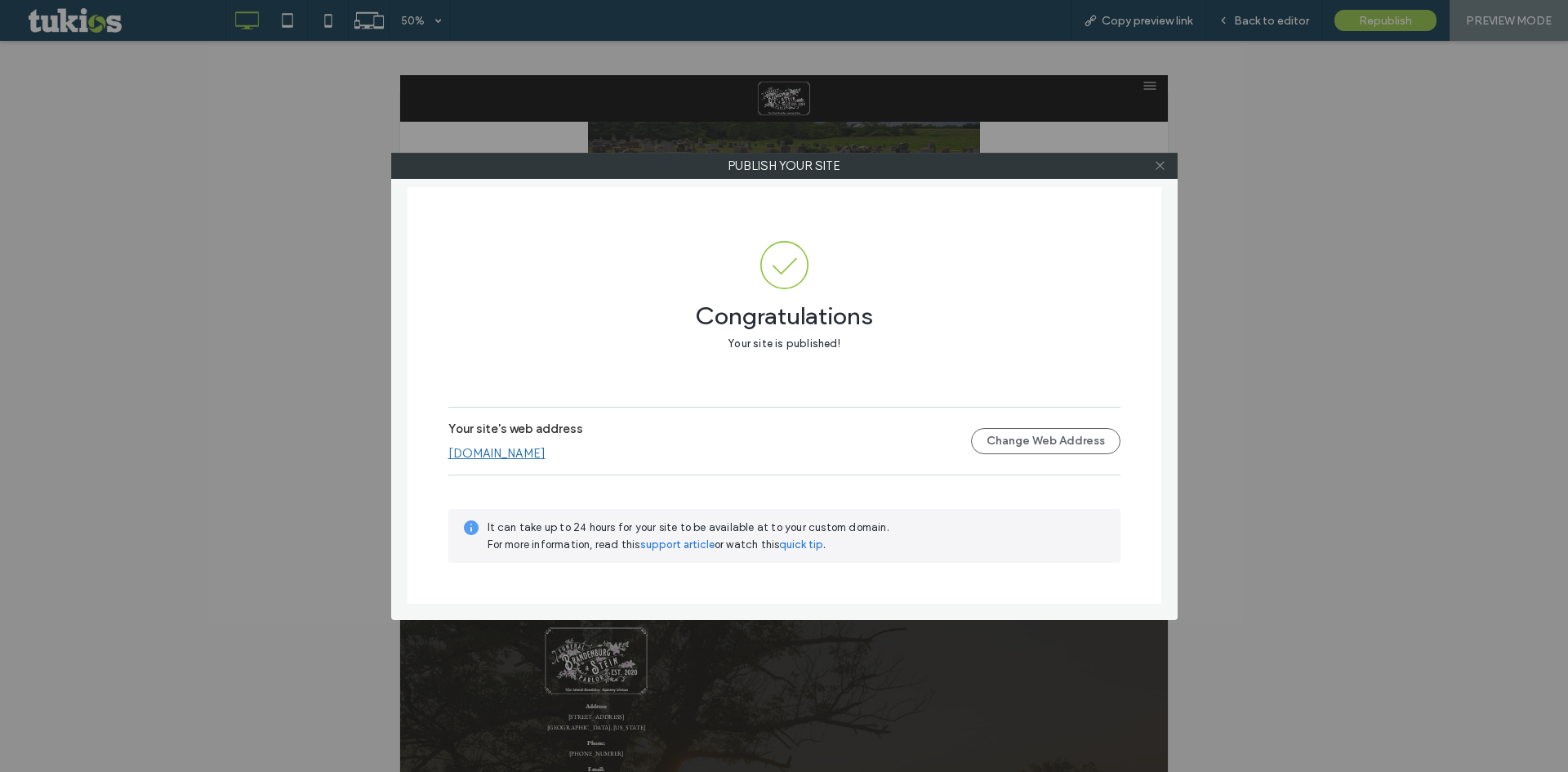 click 